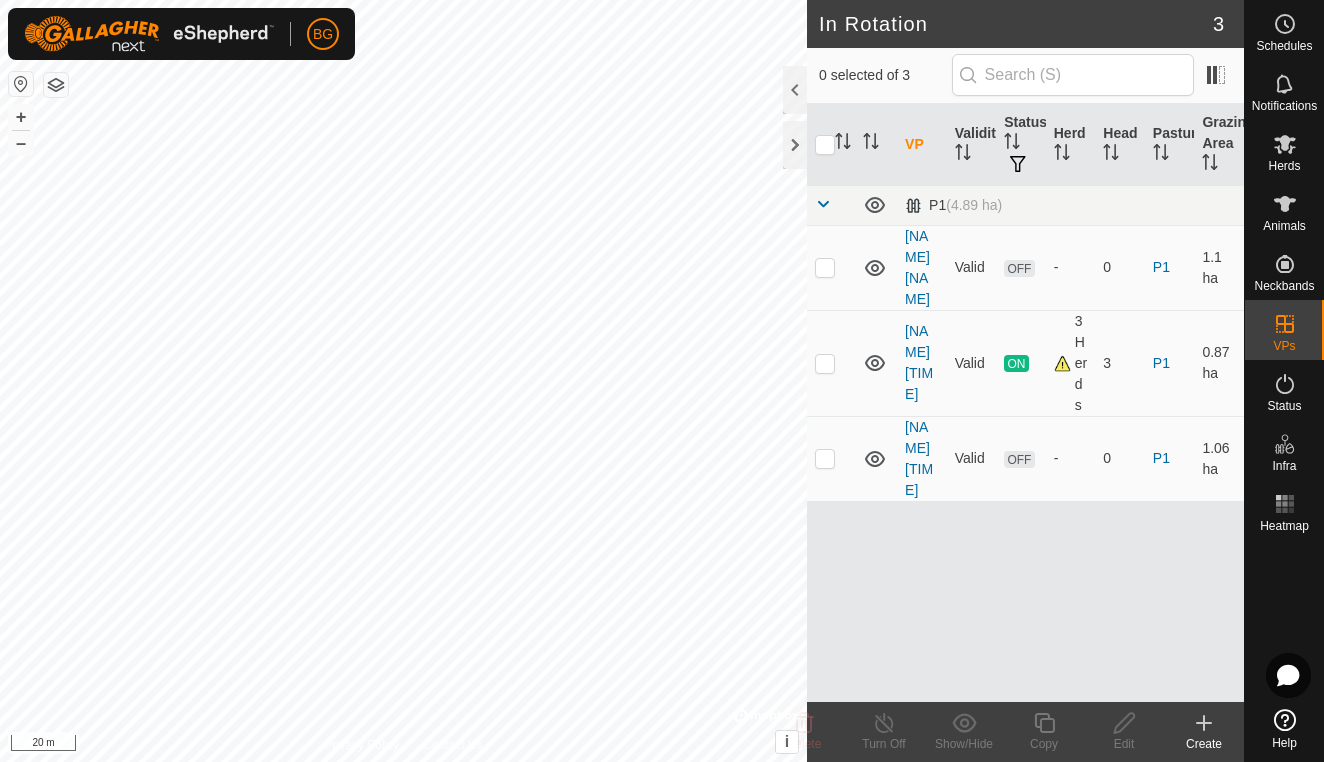 scroll, scrollTop: 0, scrollLeft: 0, axis: both 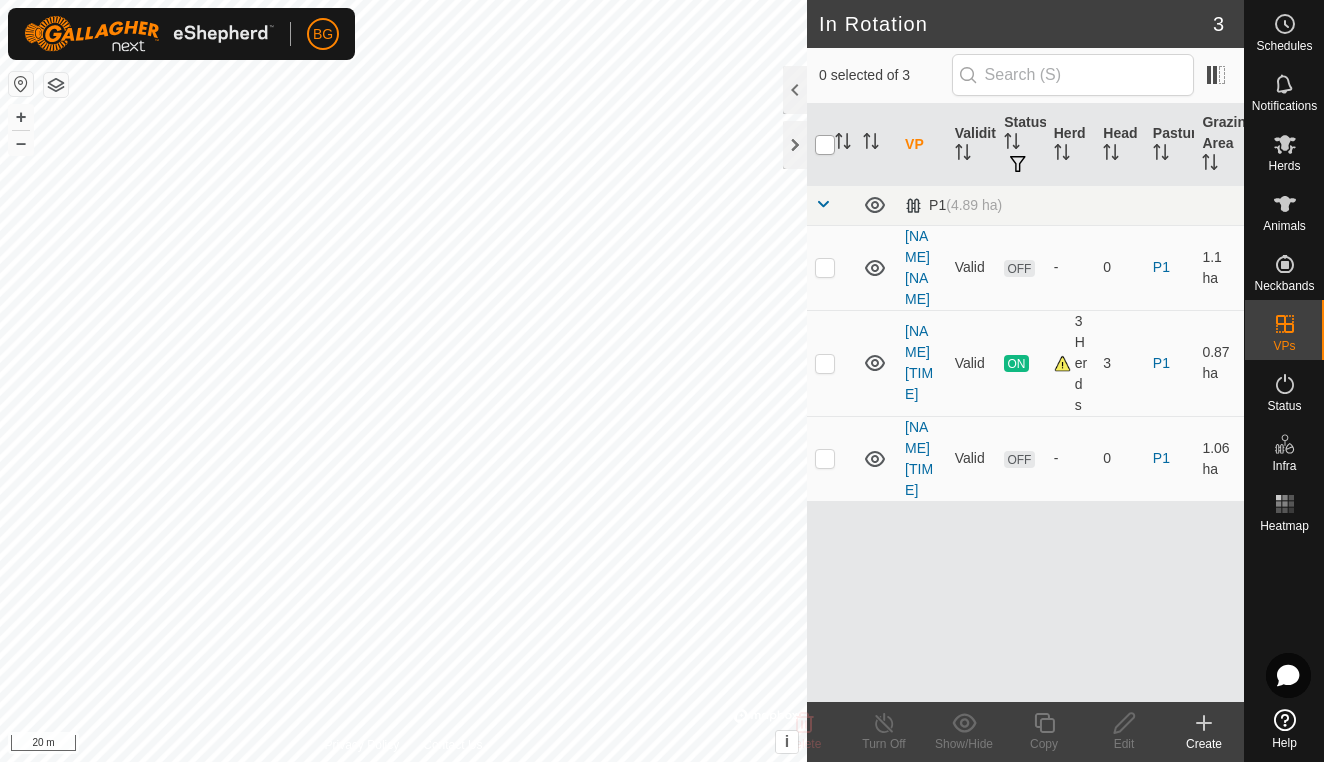 click at bounding box center [825, 145] 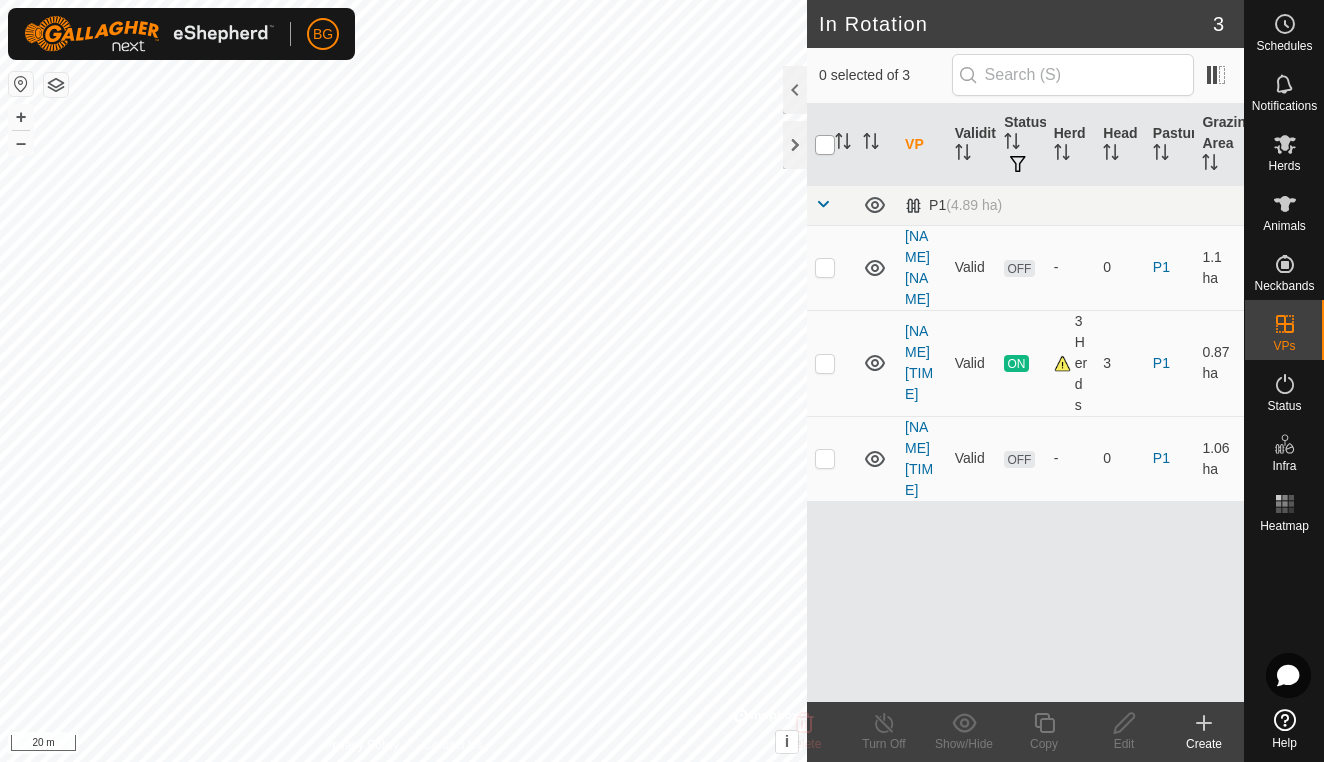 checkbox on "true" 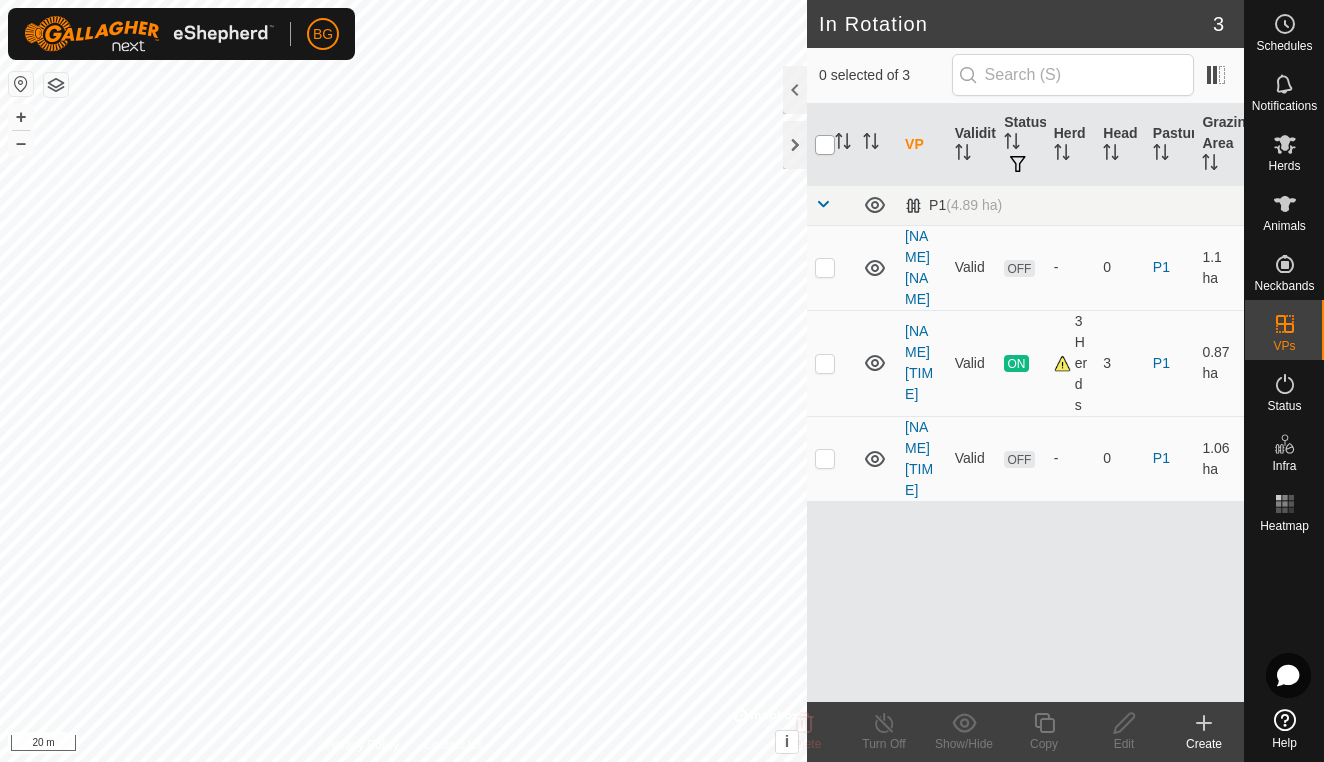 checkbox on "true" 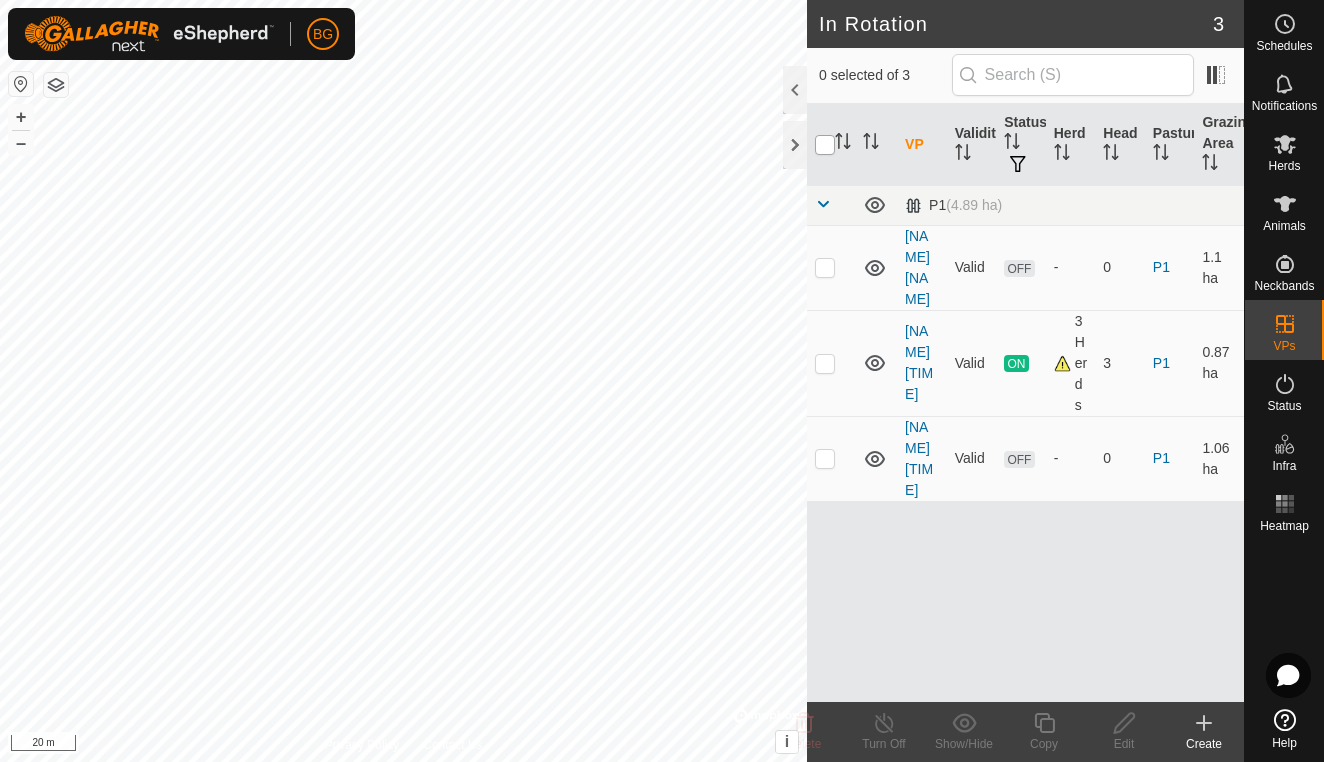 checkbox on "true" 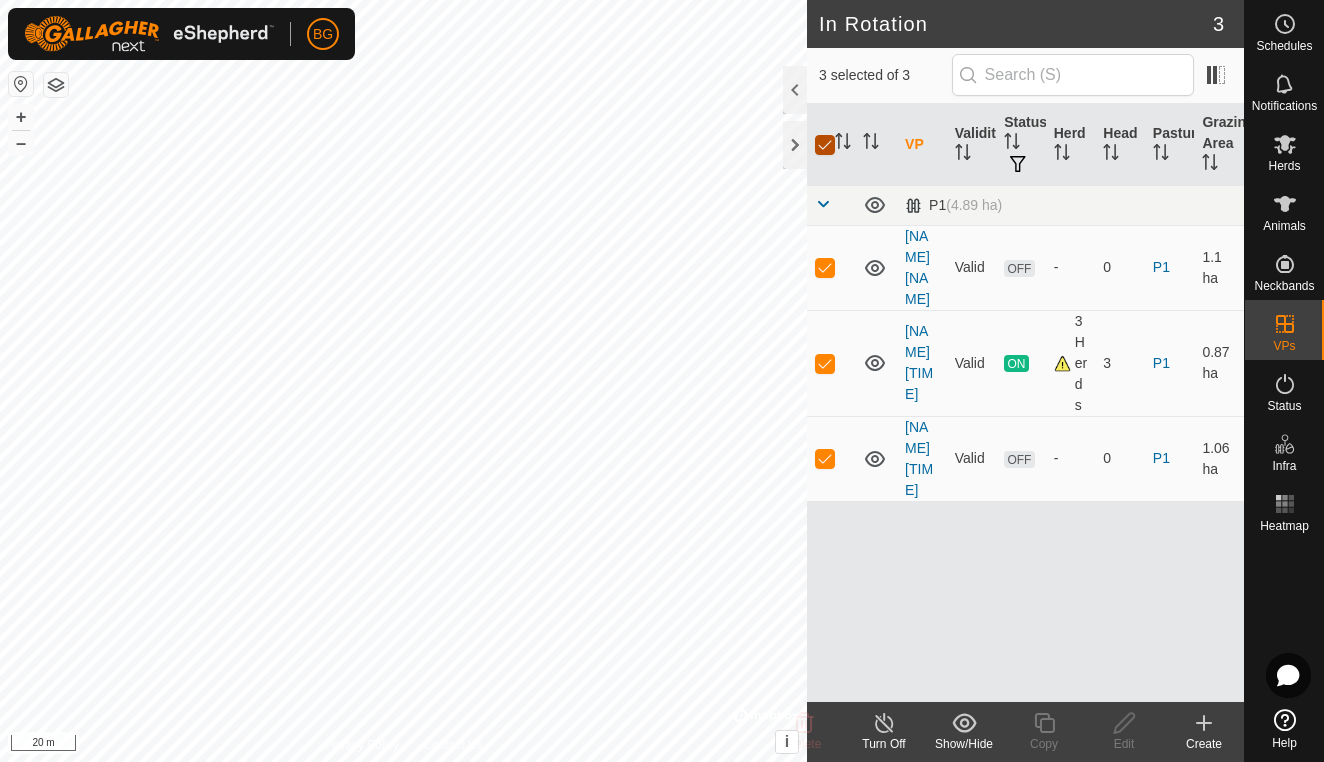 click at bounding box center (825, 145) 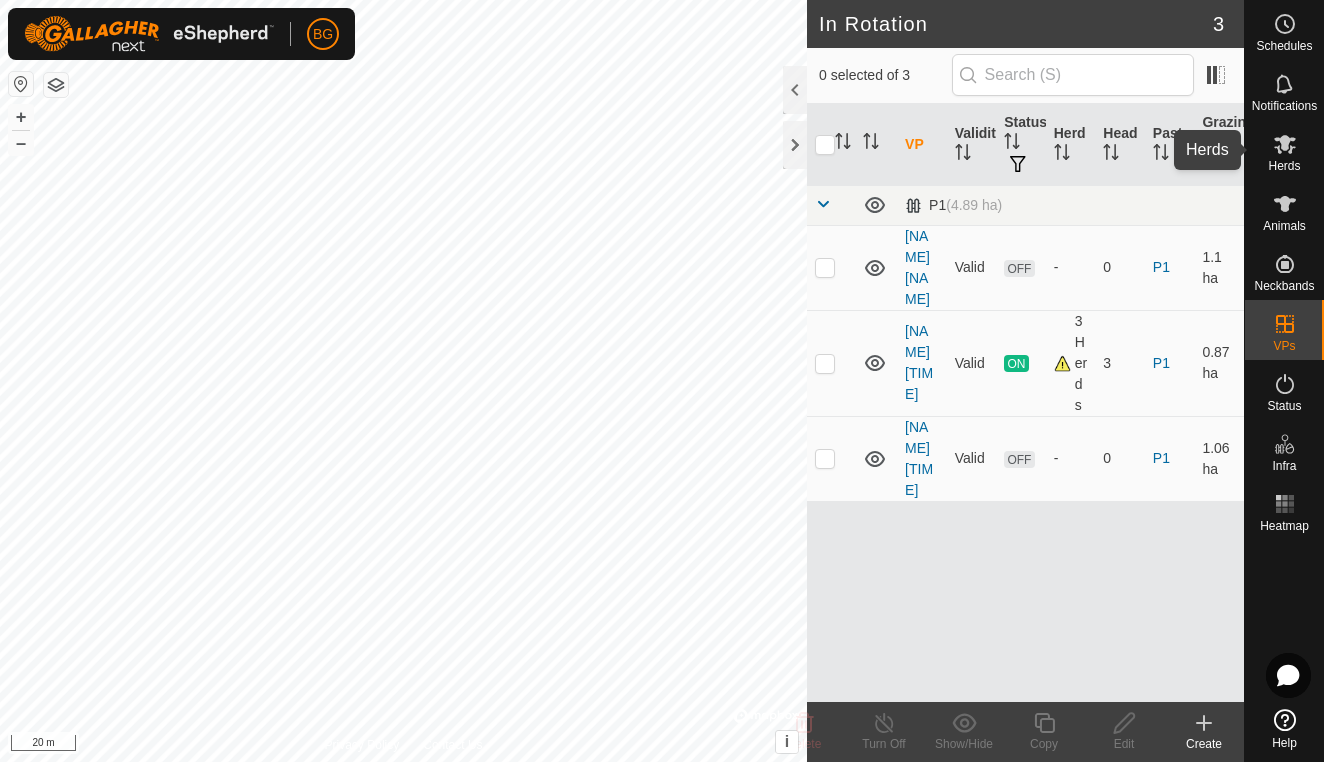 click at bounding box center [1285, 144] 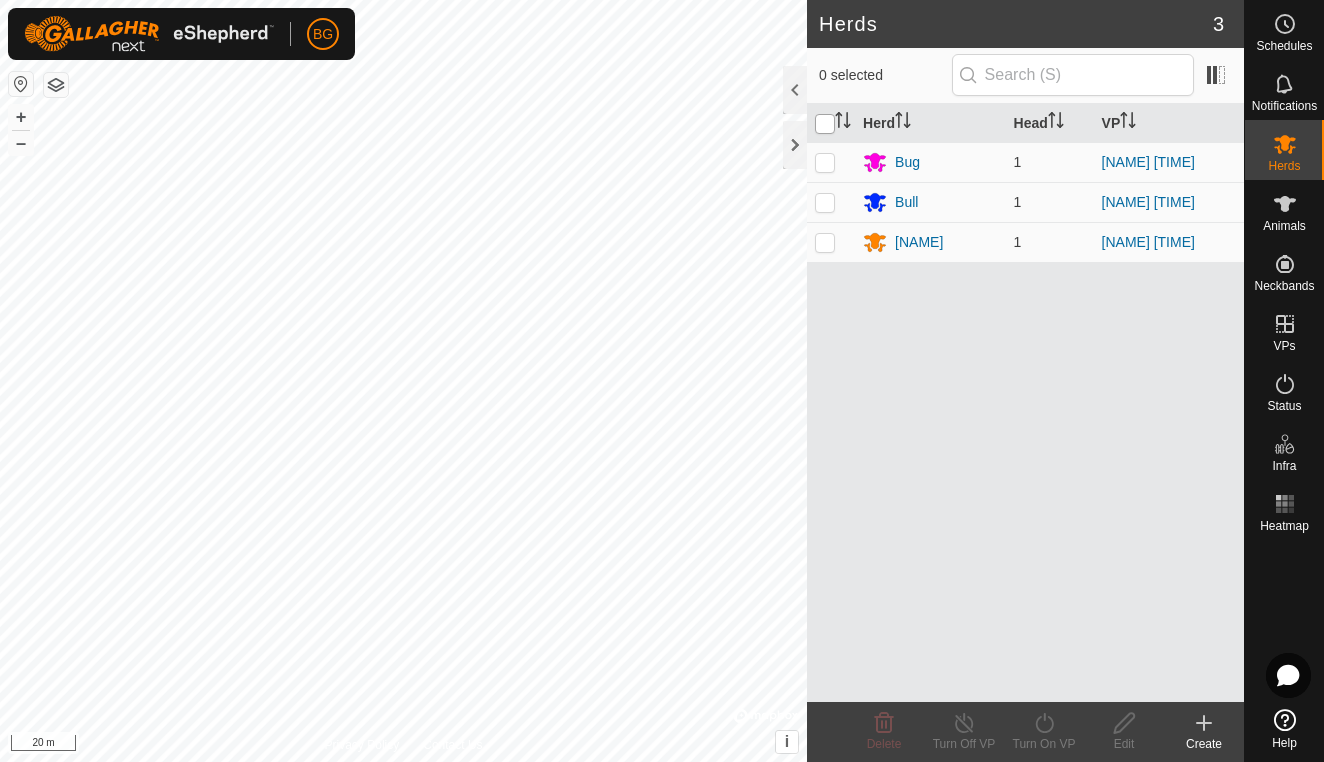 click at bounding box center [825, 124] 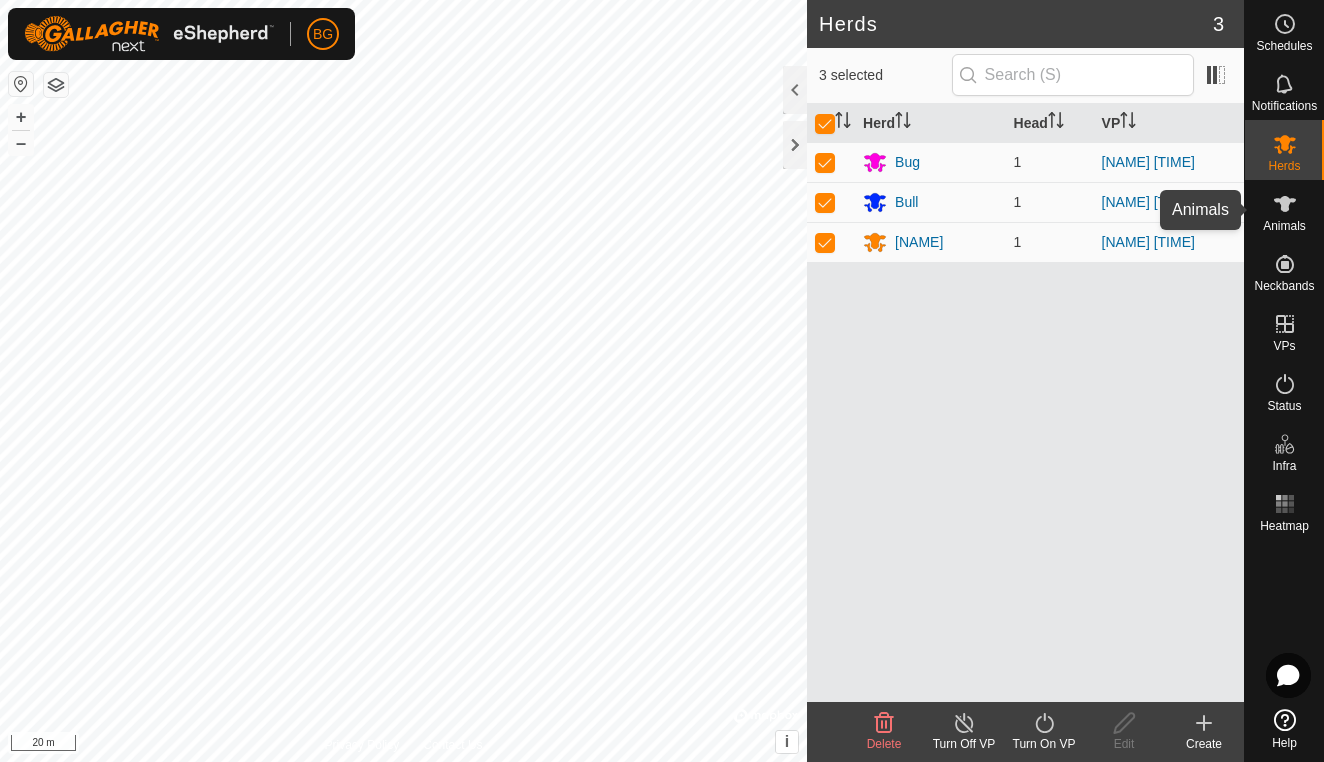 click on "Animals" at bounding box center [1284, 226] 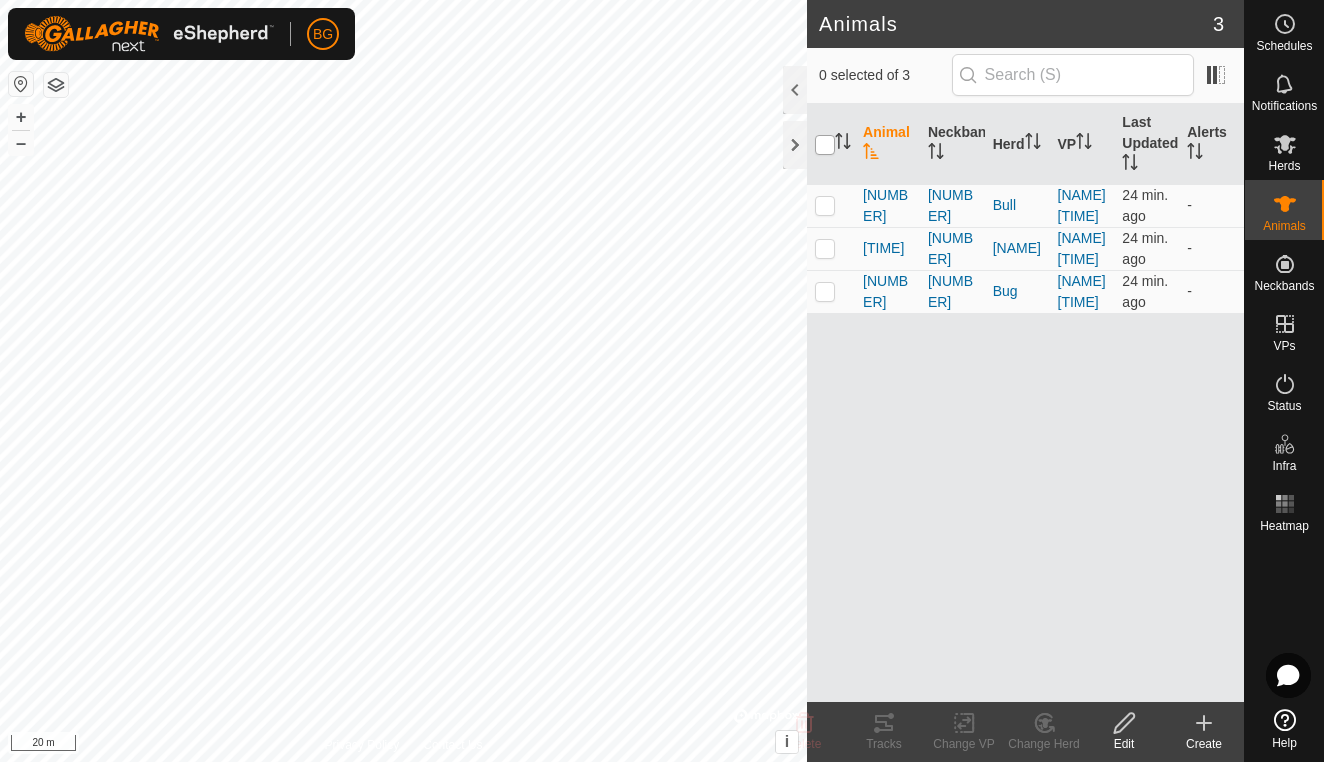 click at bounding box center [825, 145] 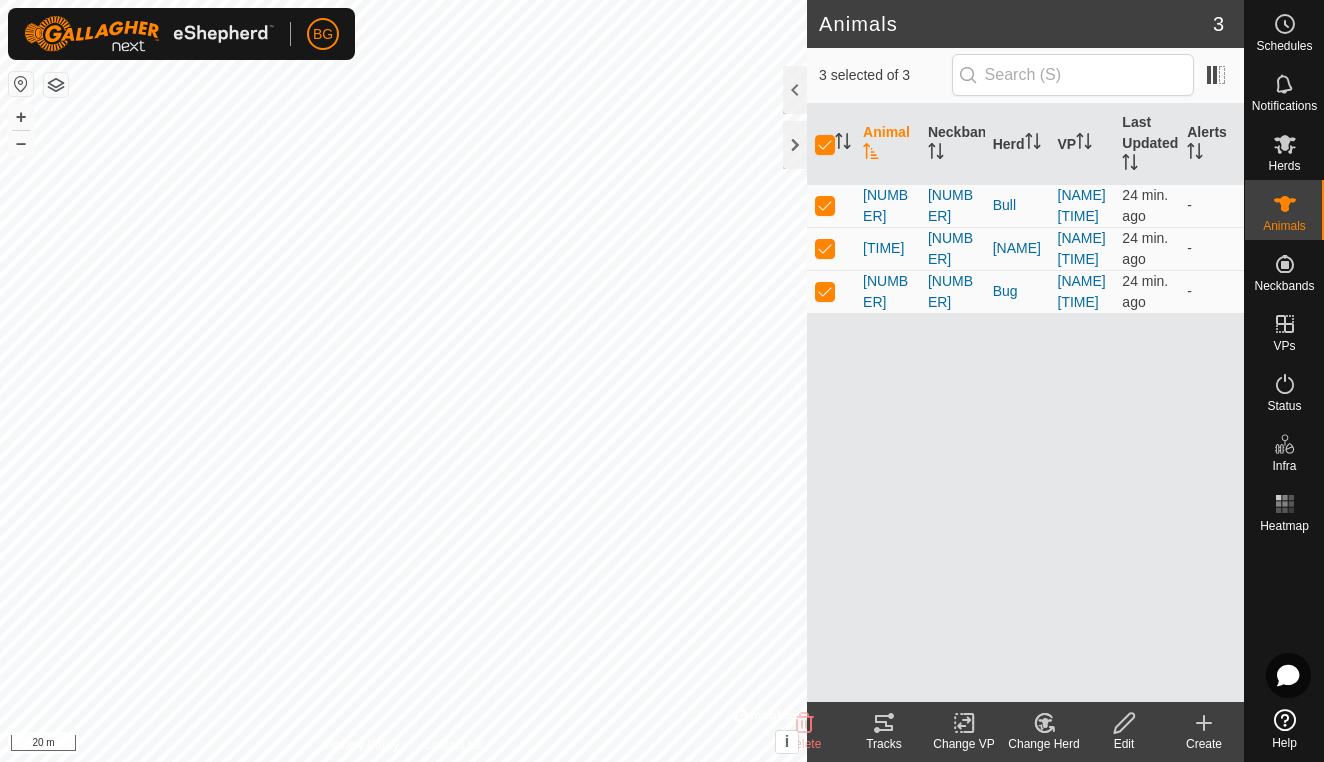click 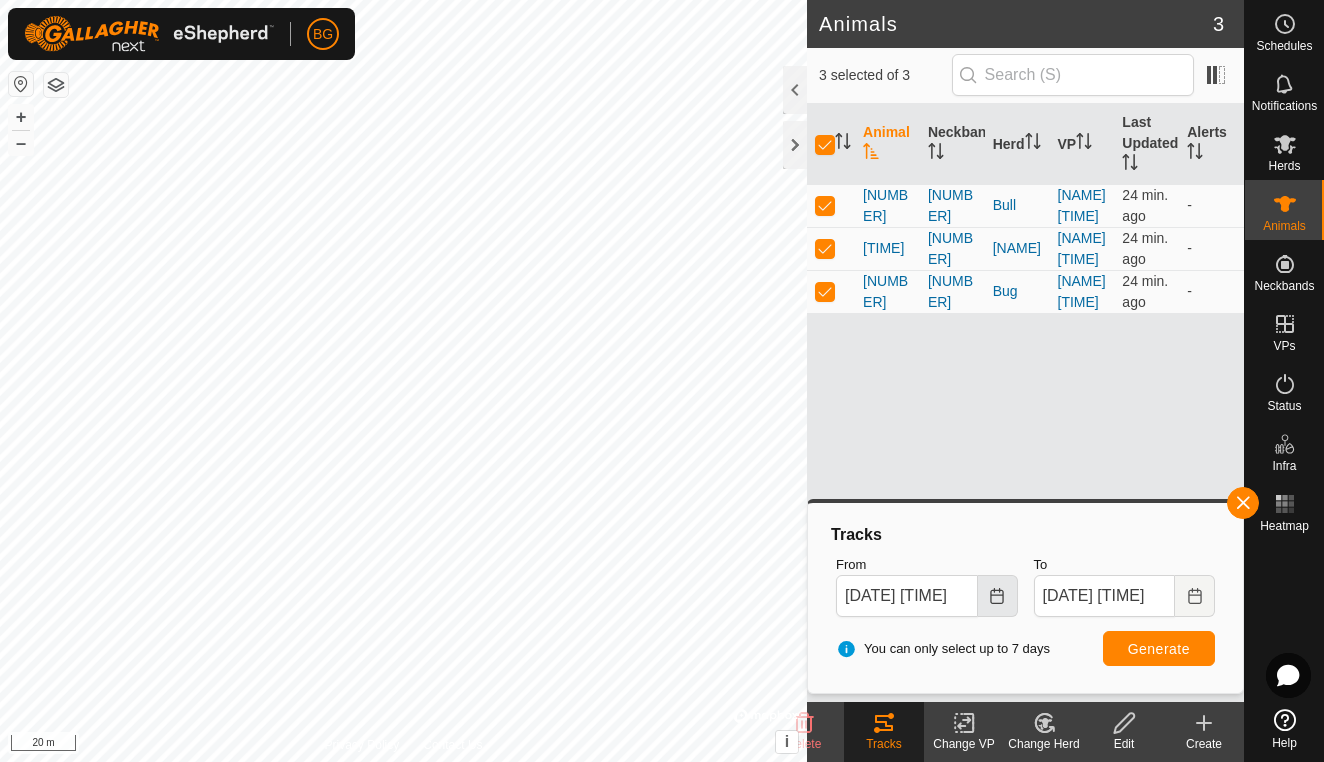 click 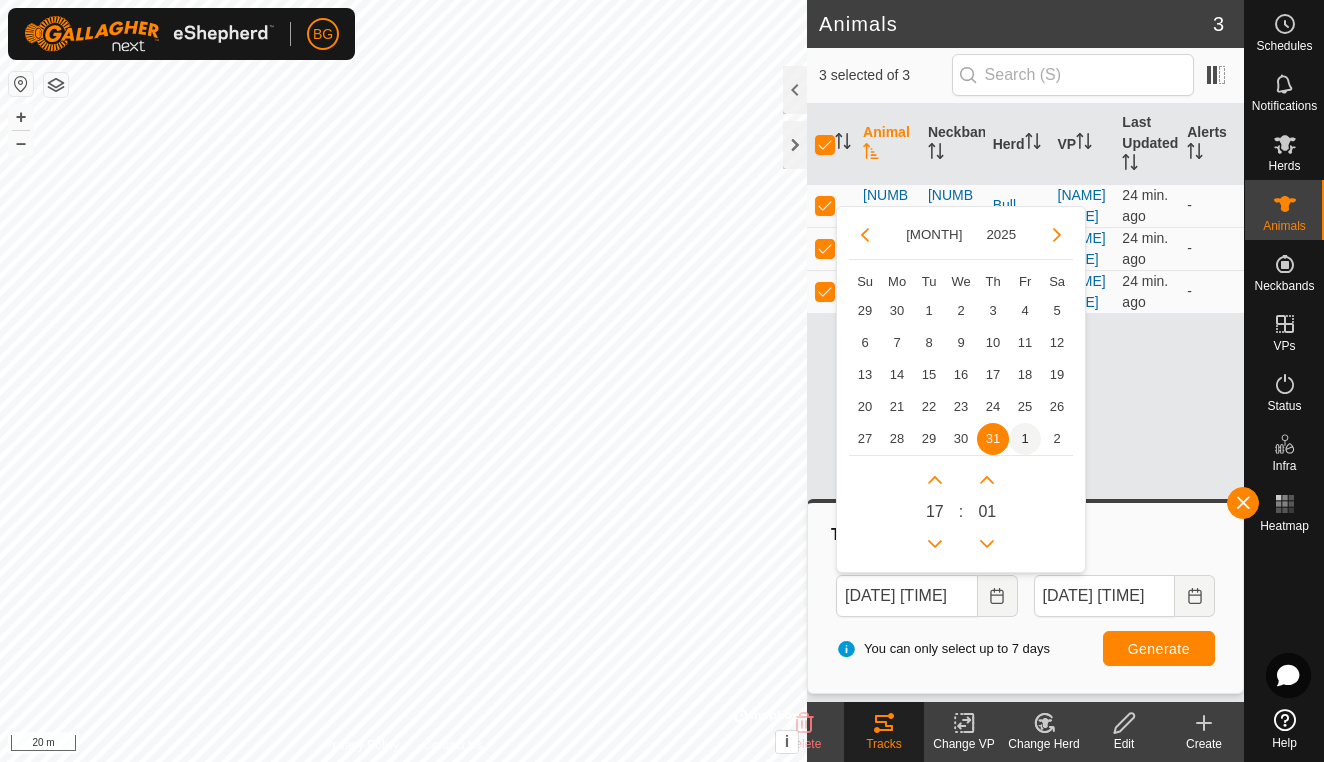 click on "1" at bounding box center [1025, 439] 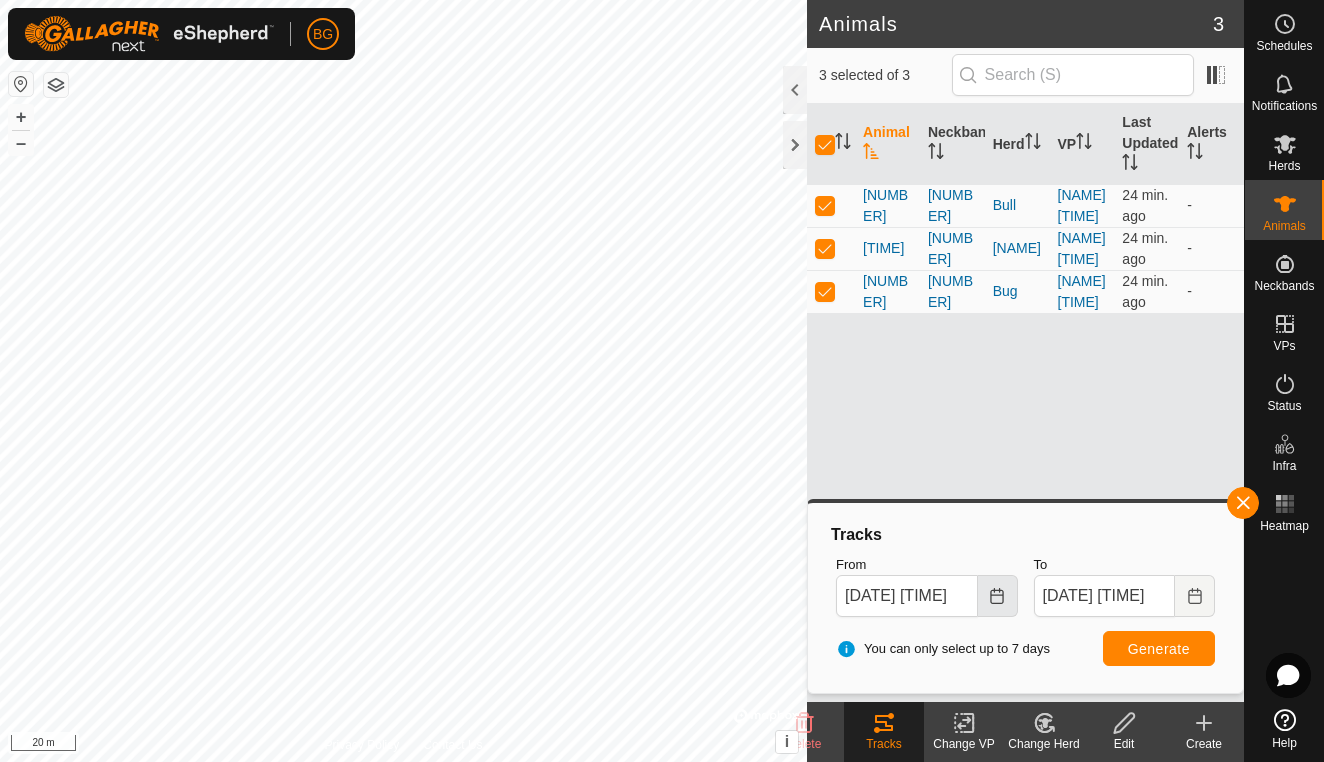 click 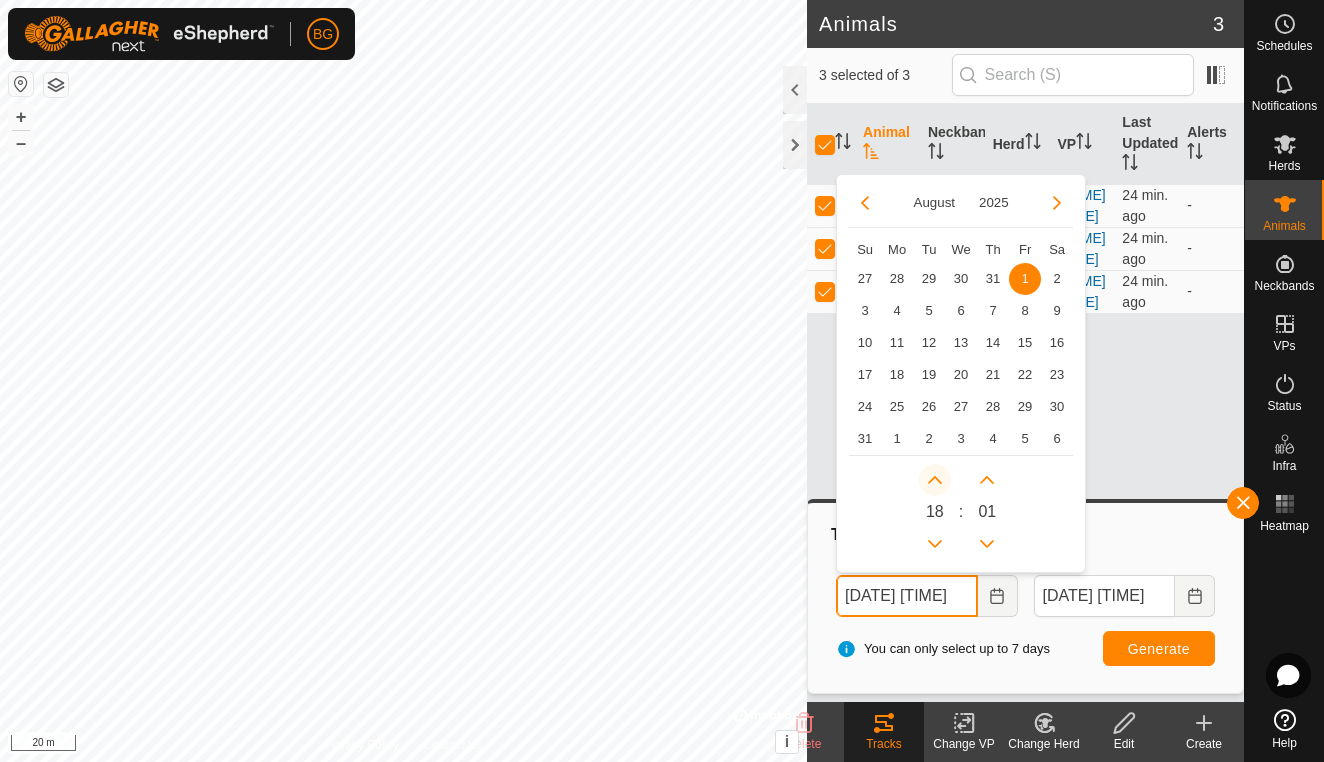 click 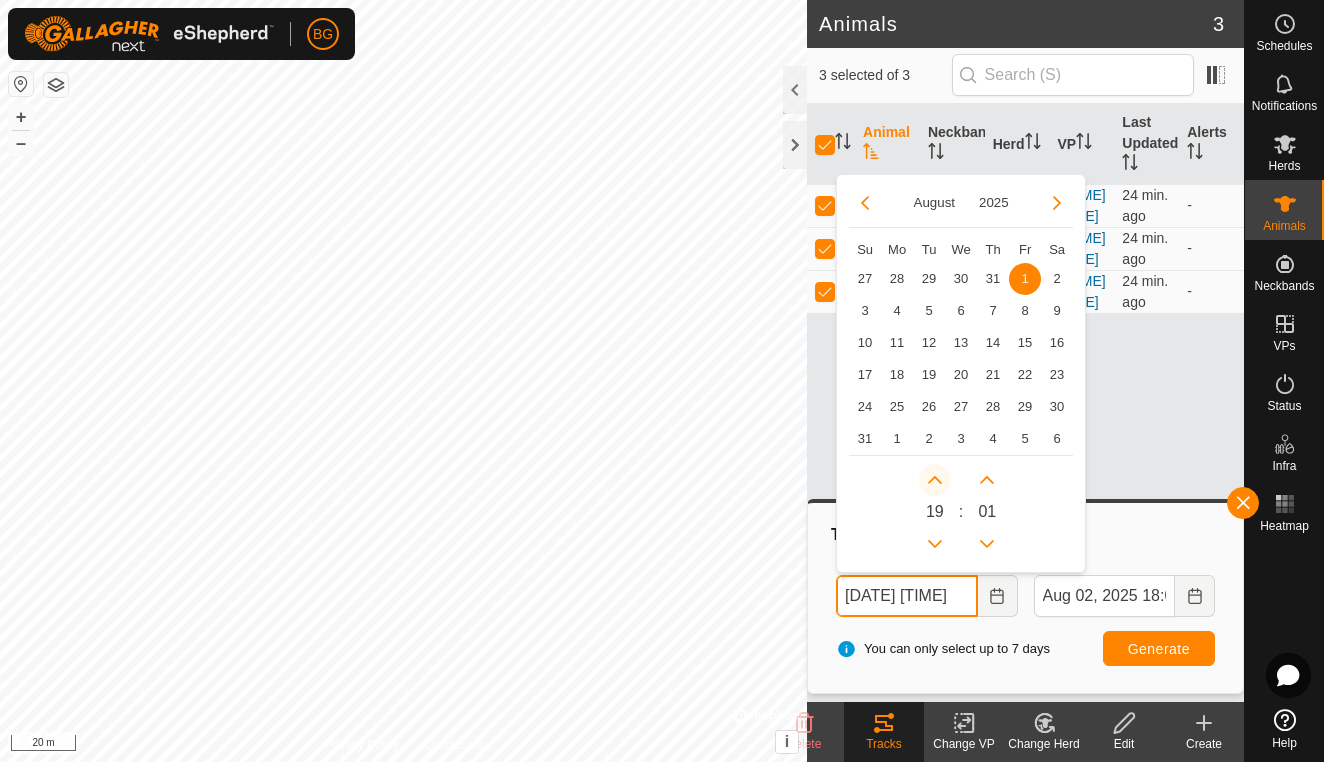click at bounding box center (935, 480) 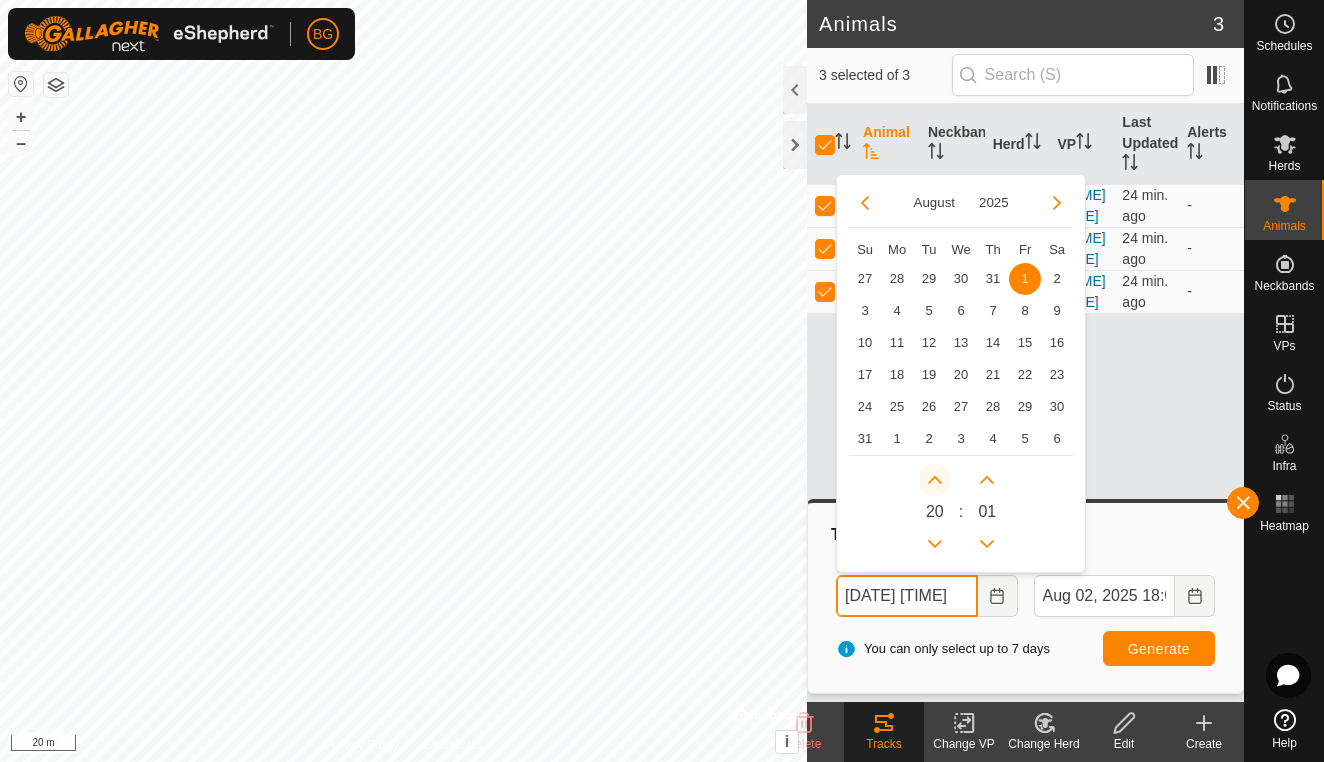 click at bounding box center (935, 480) 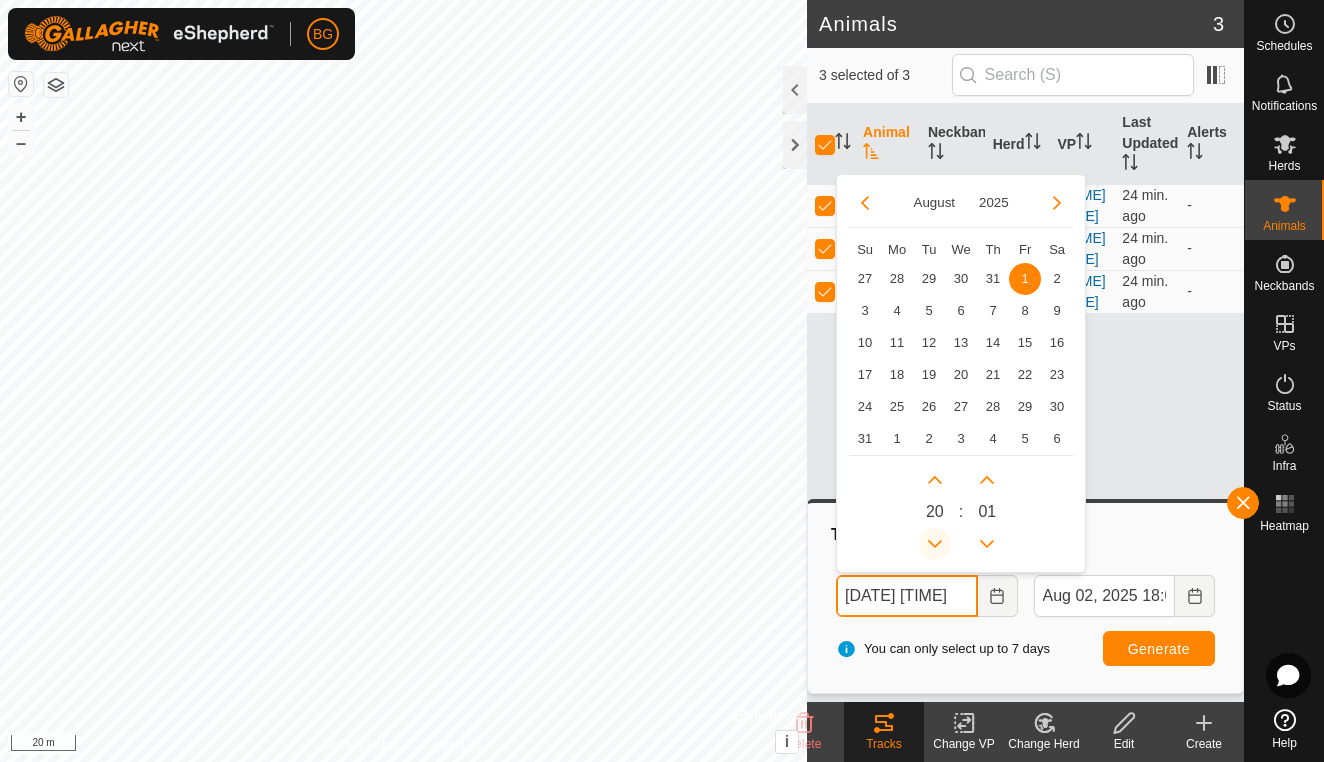 click at bounding box center [935, 544] 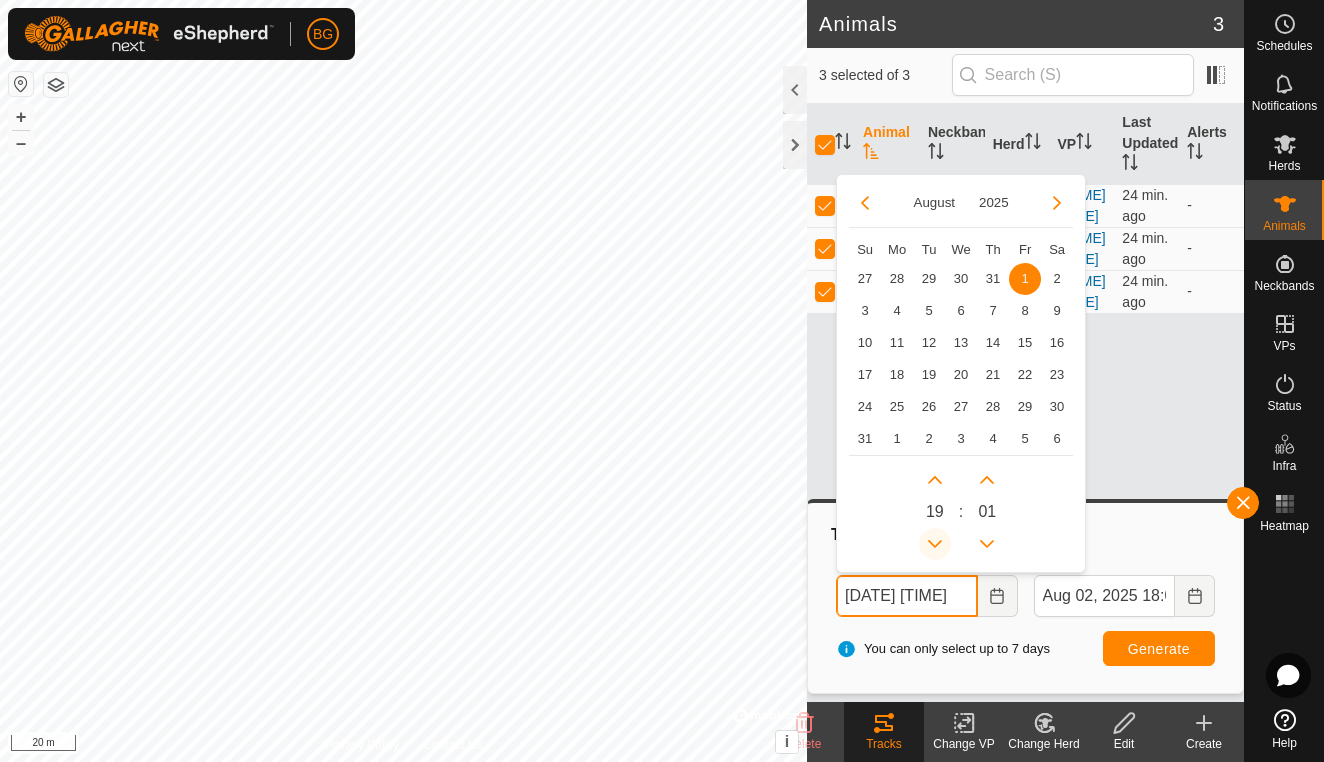 click at bounding box center [935, 544] 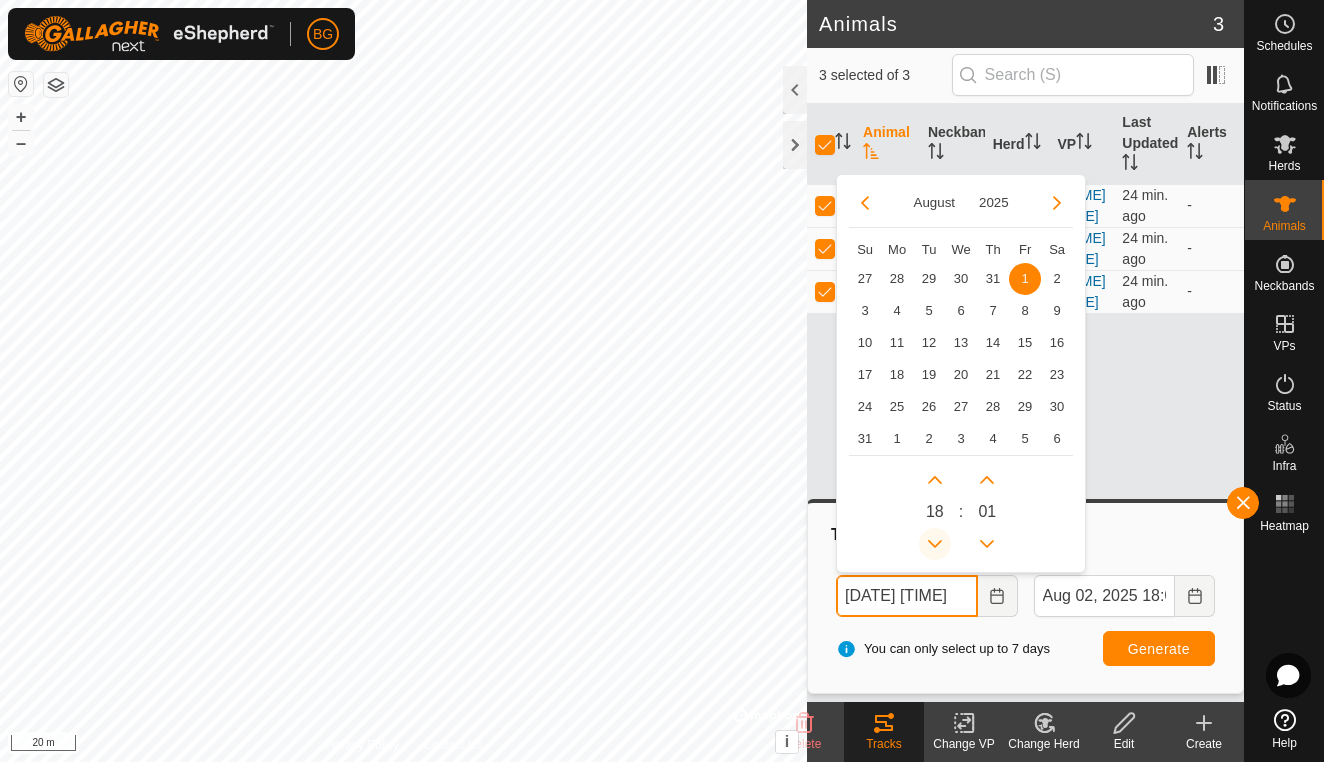 click 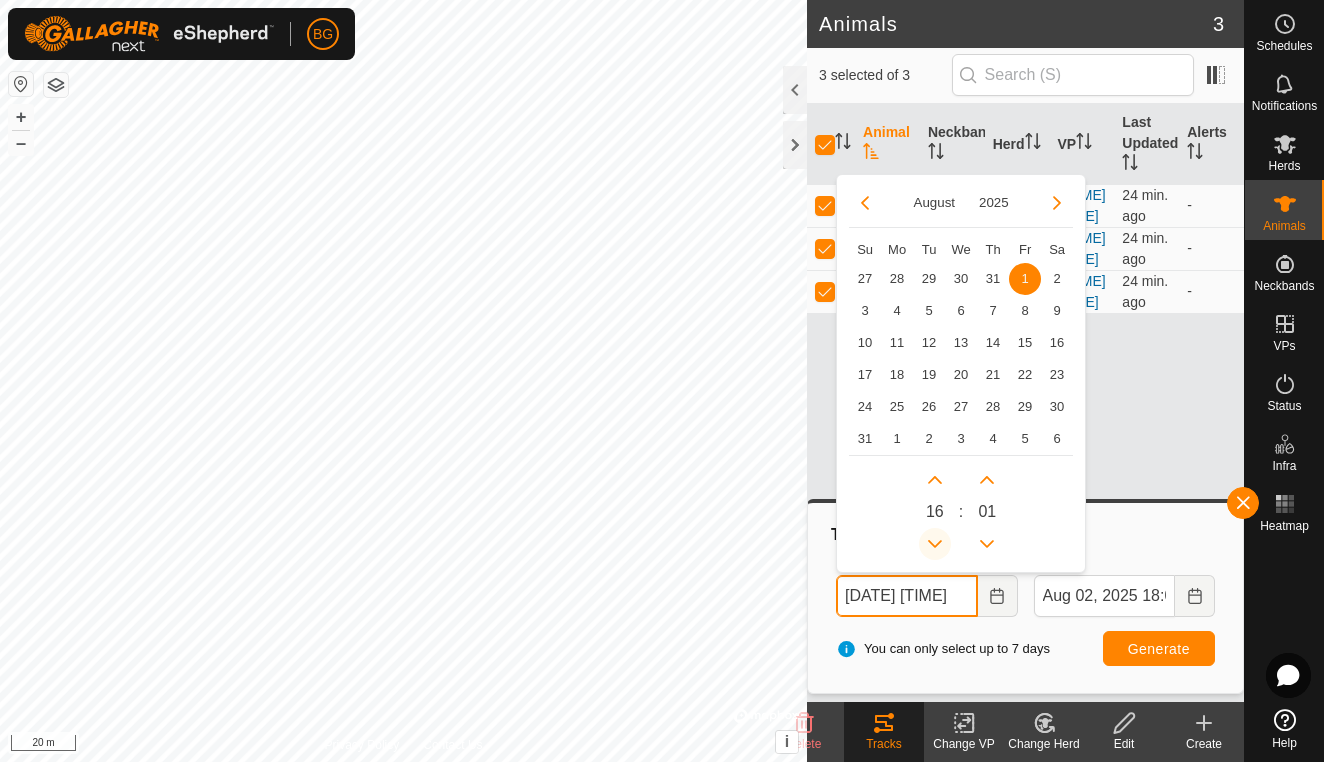 click 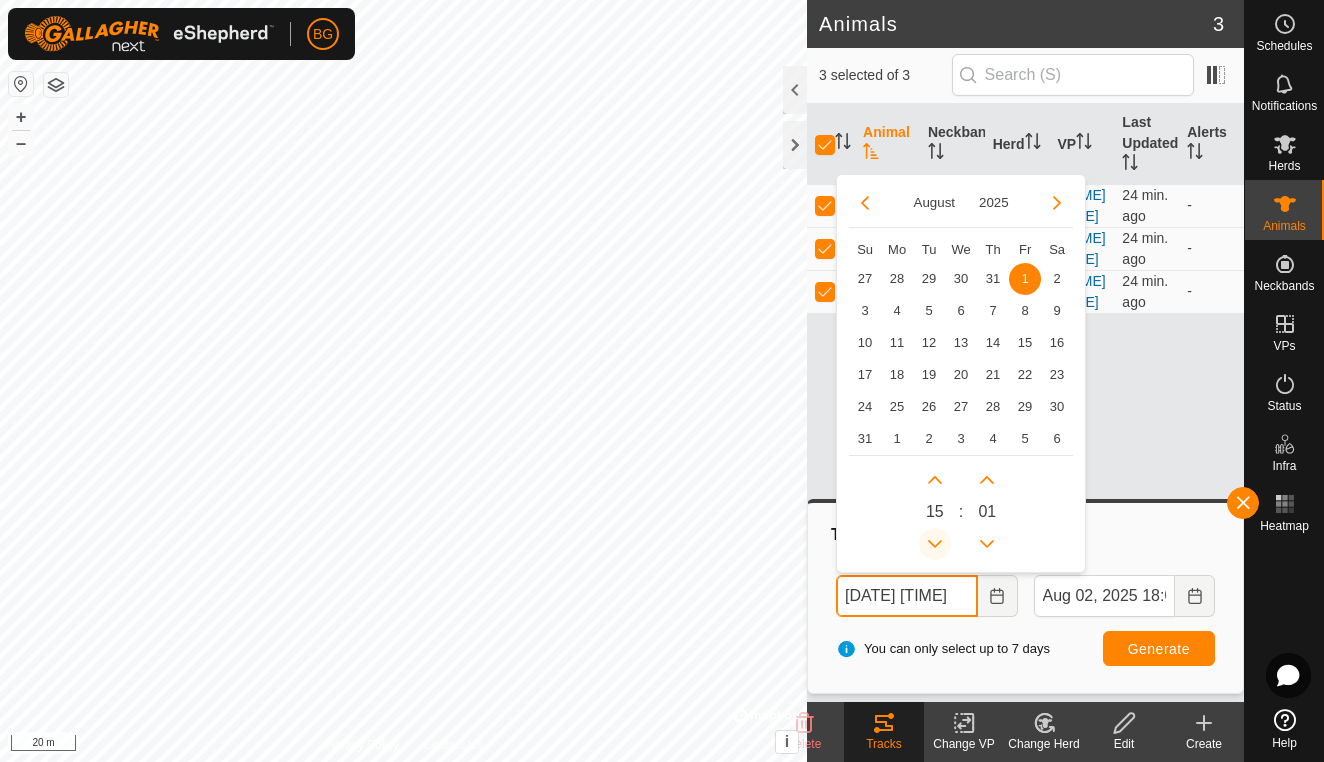 click 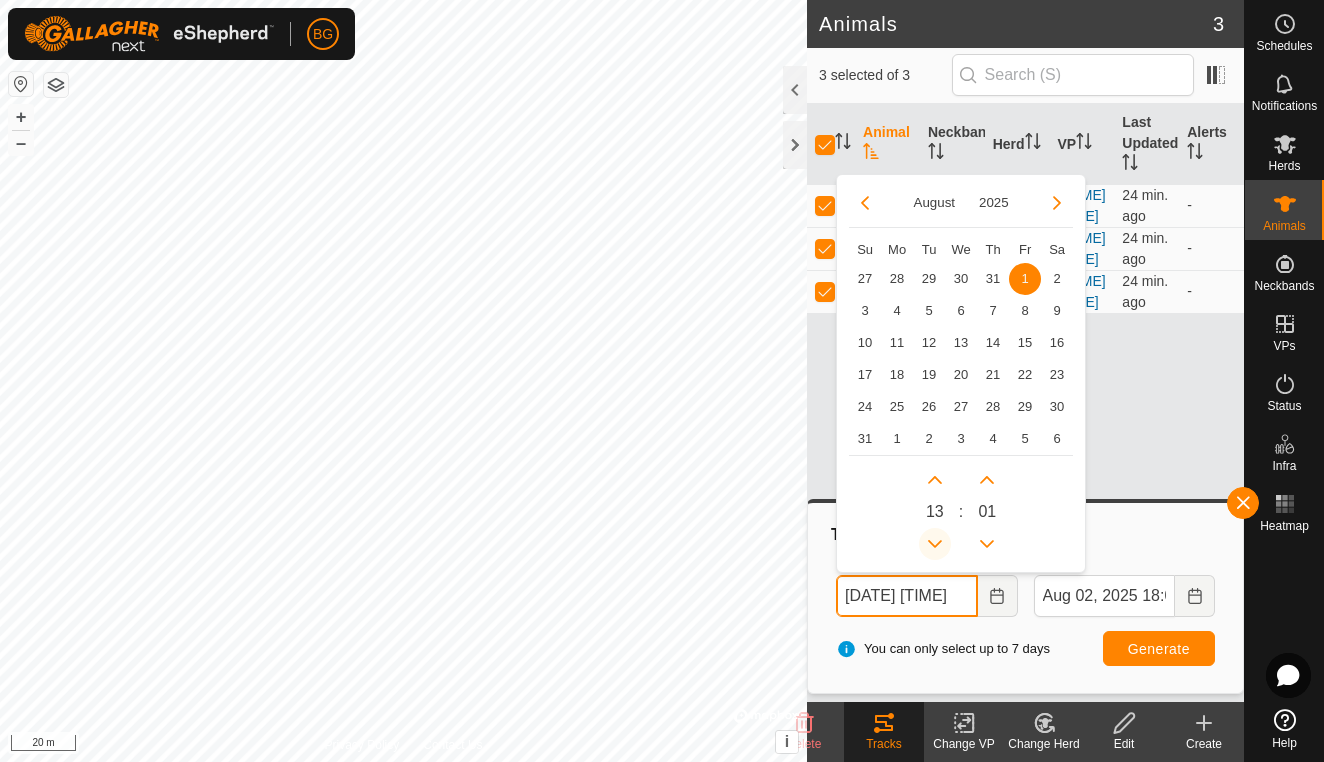 click 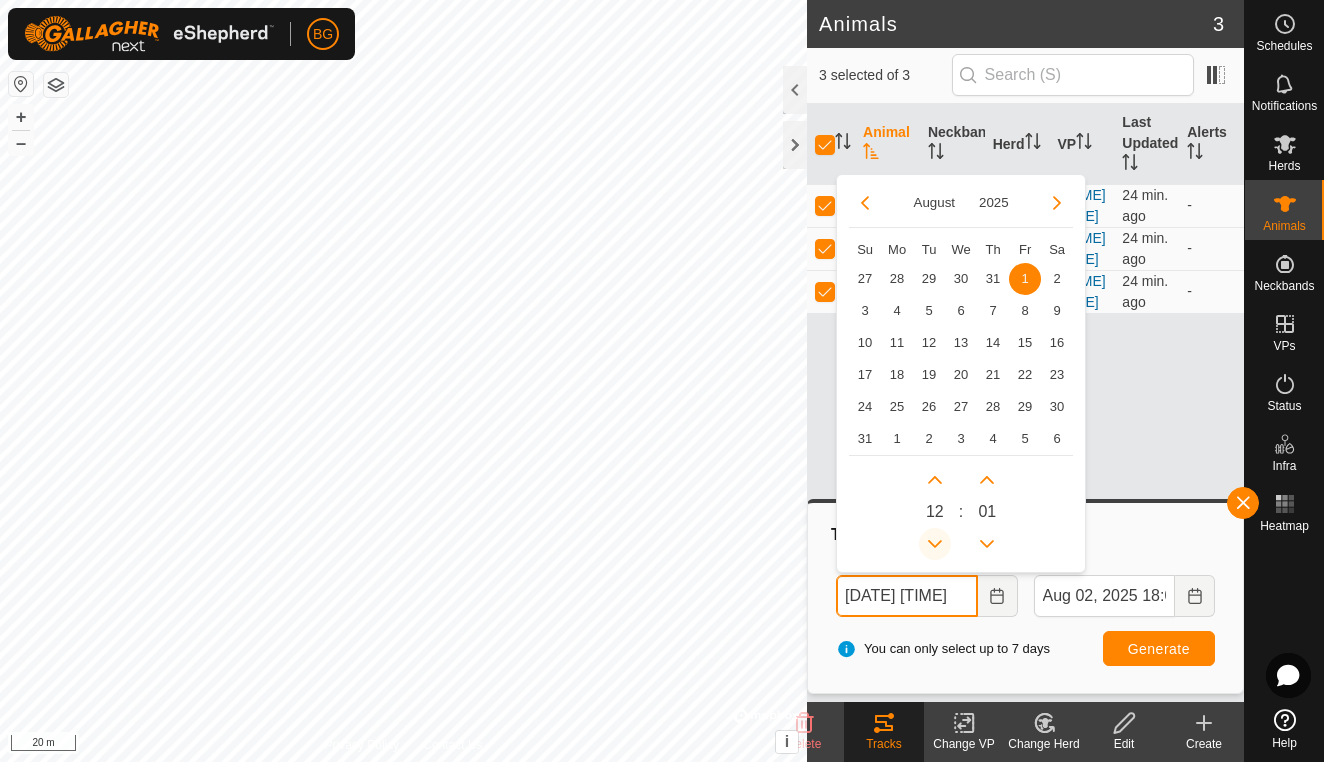 click 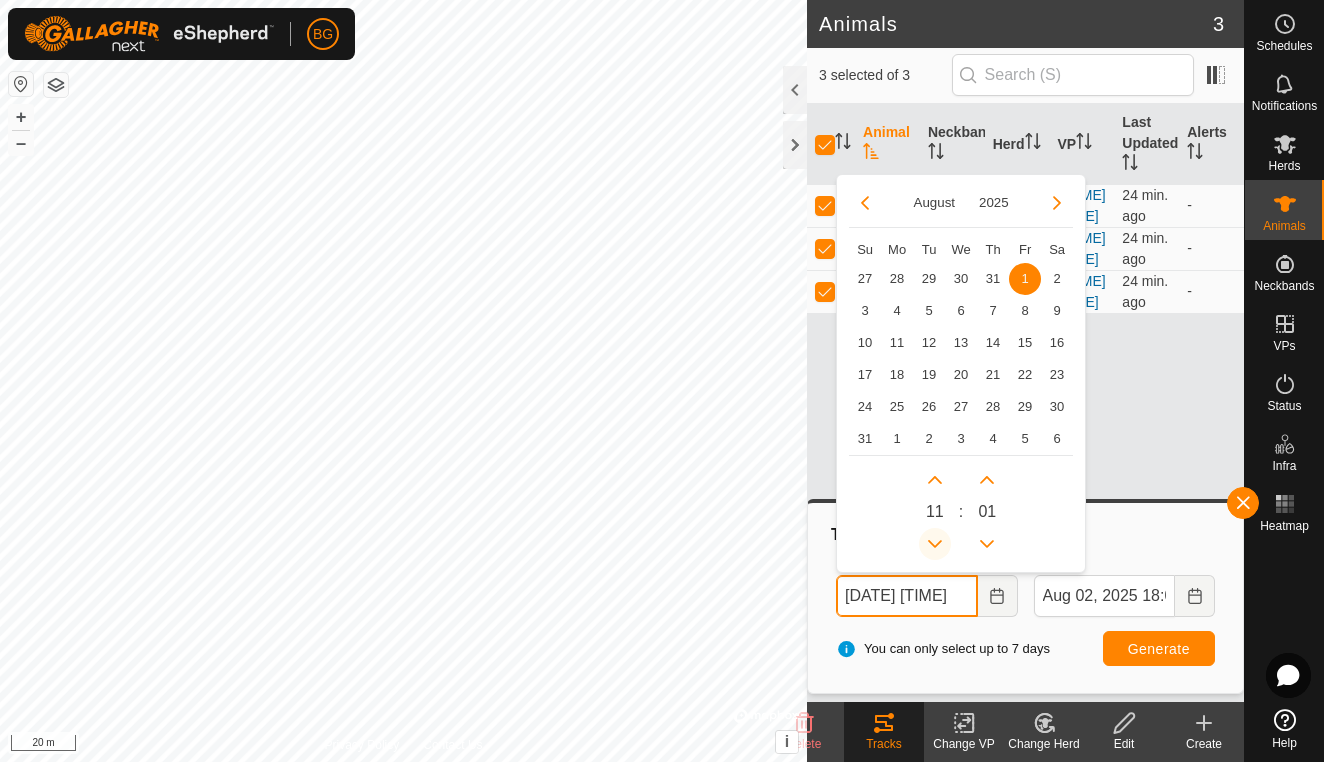 click 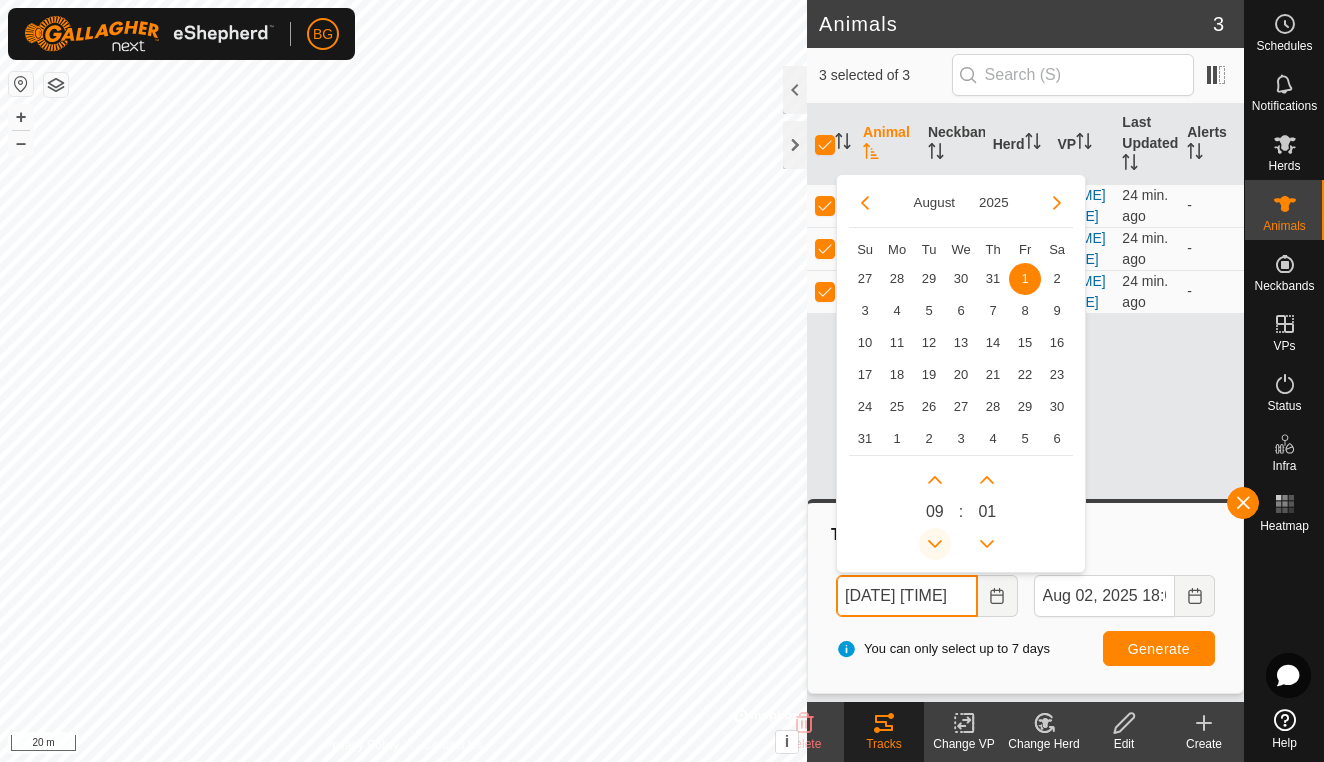 click 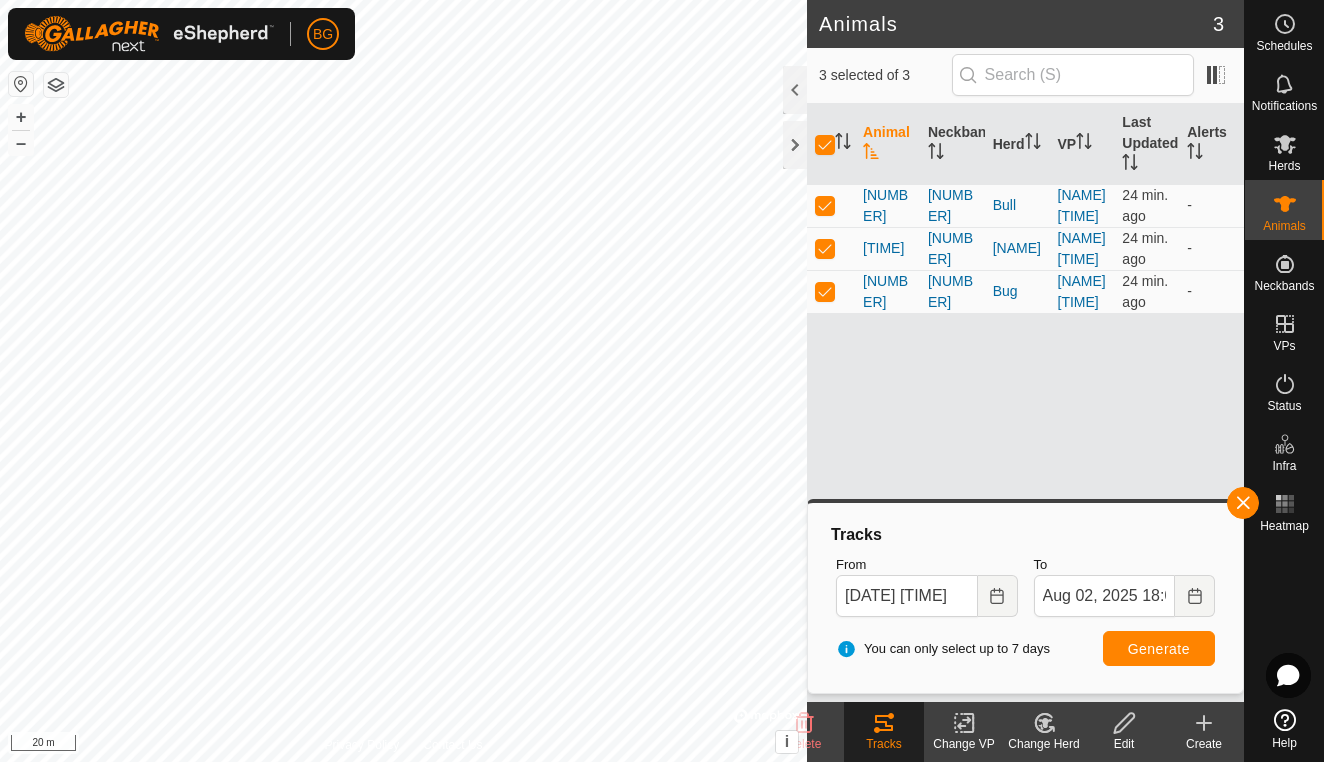 click on "Generate" at bounding box center (1159, 648) 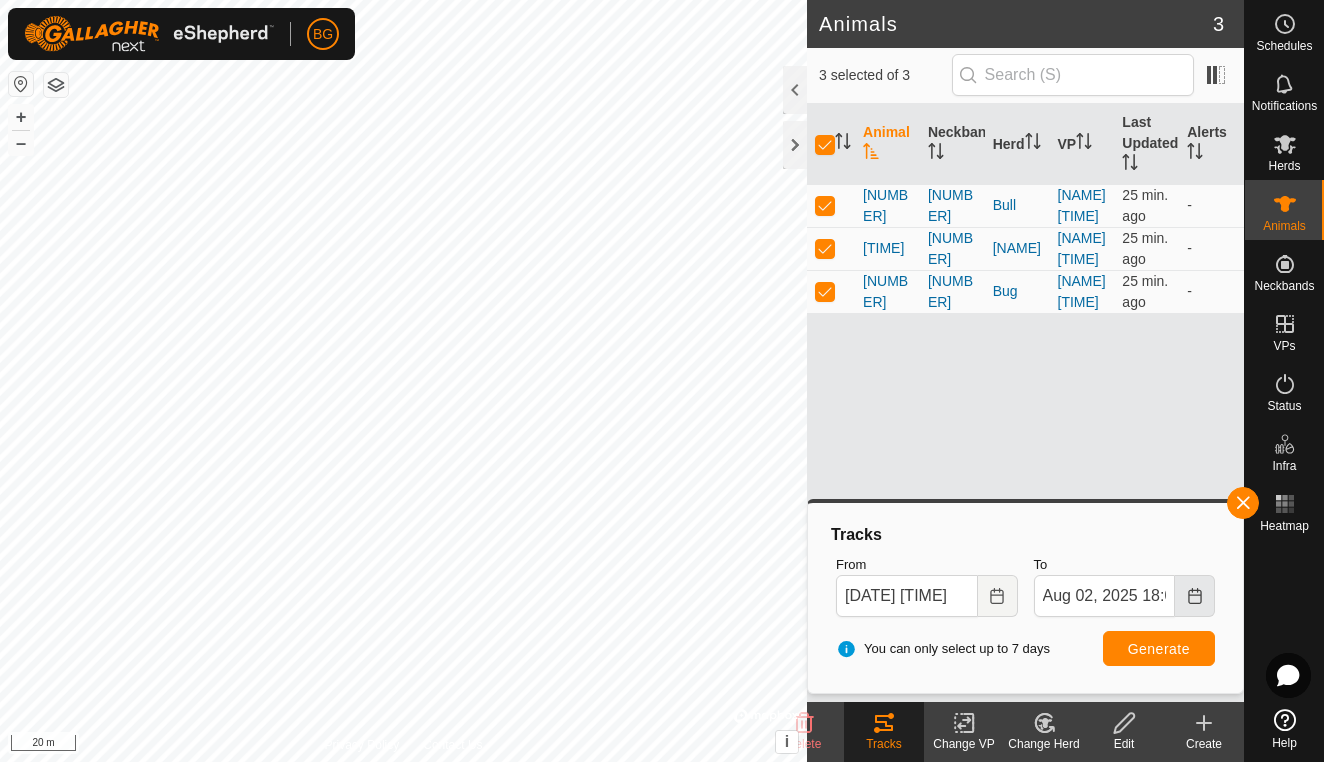click 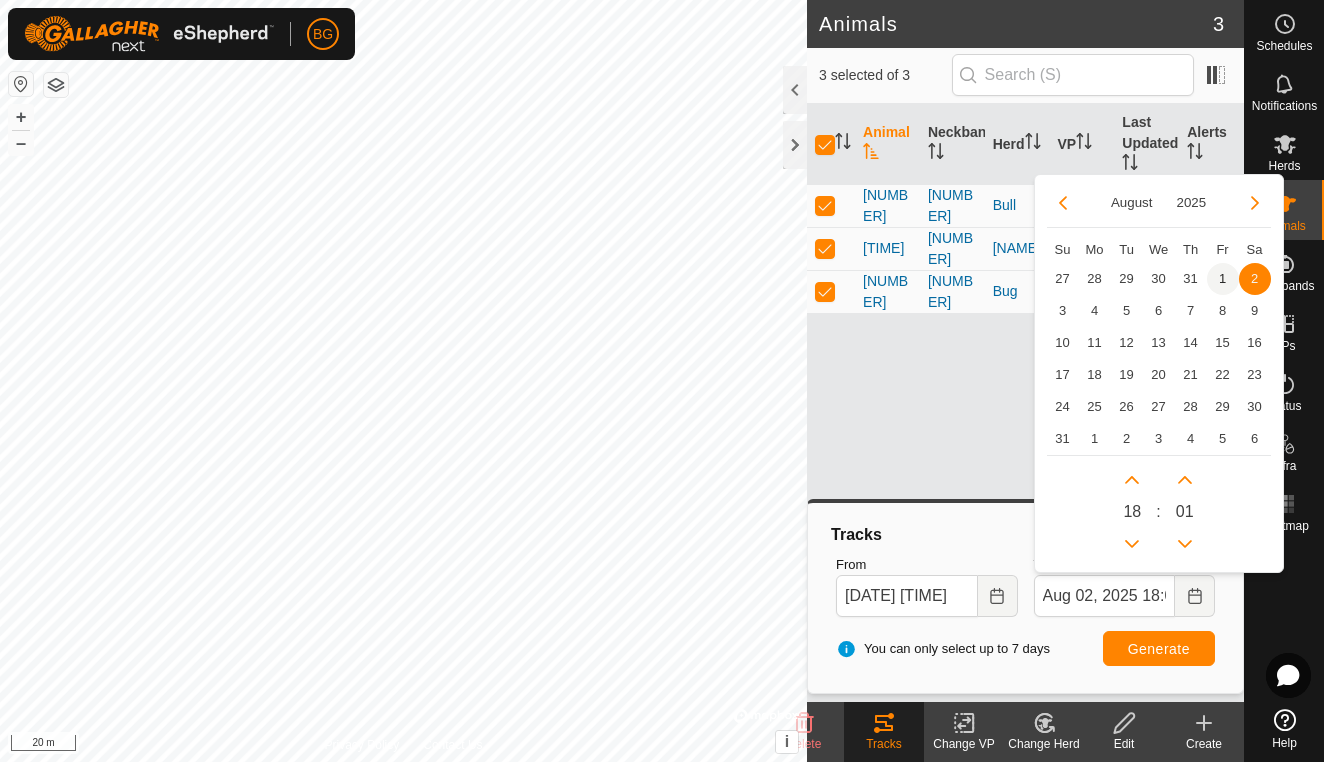 click on "1" at bounding box center [1223, 279] 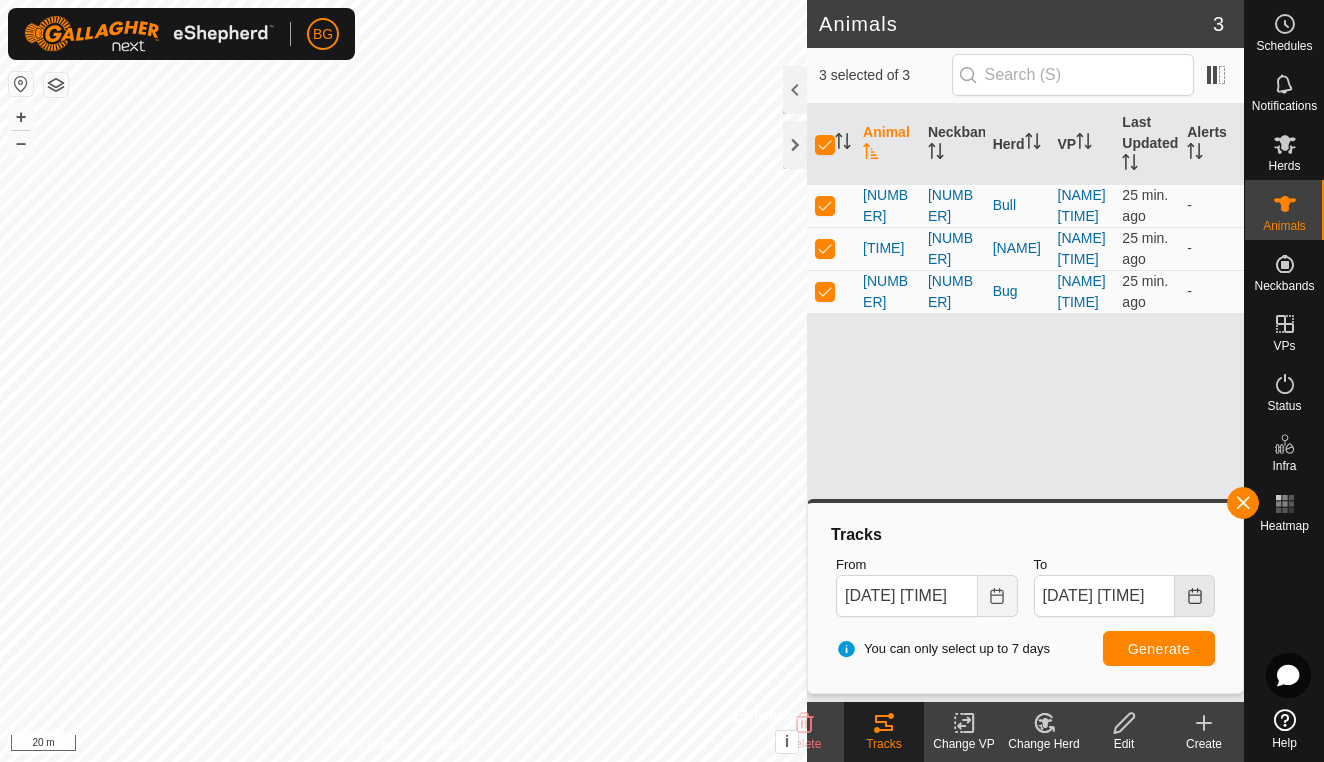 click 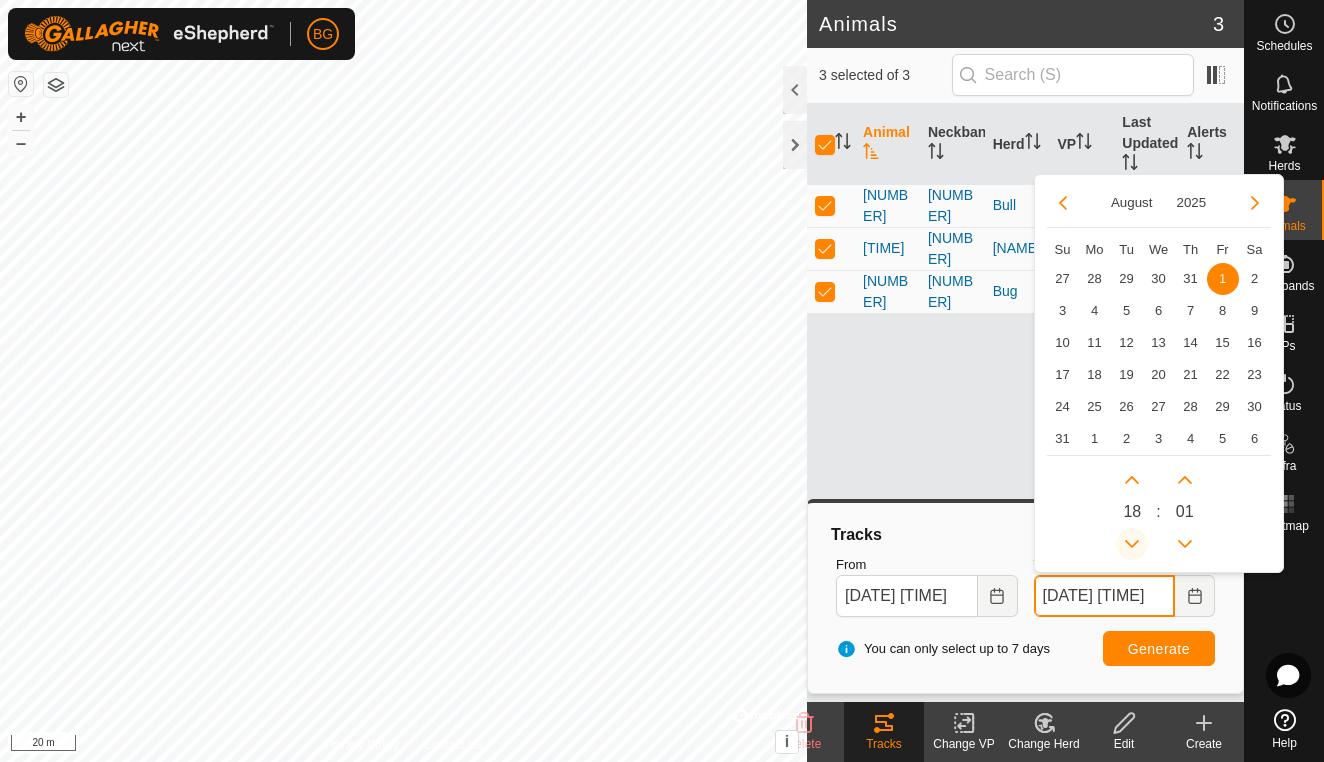 click at bounding box center (1132, 544) 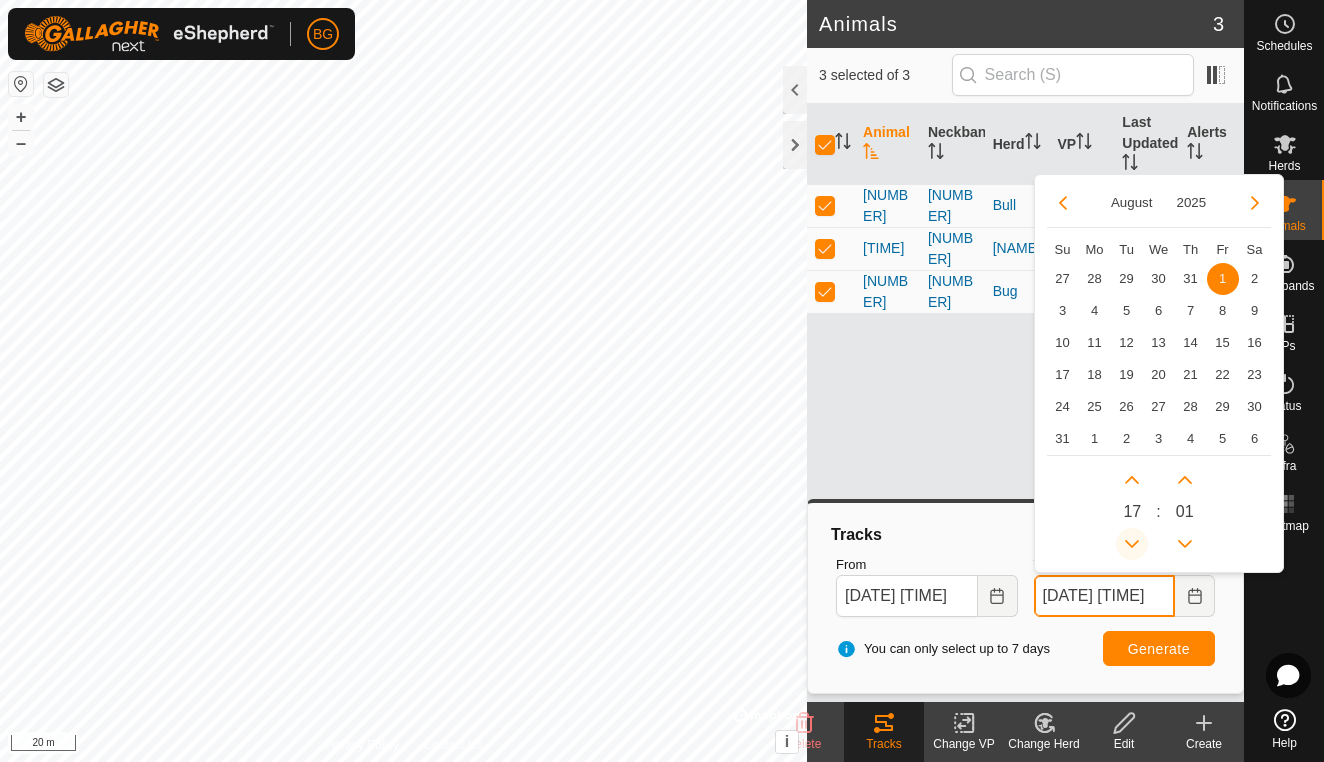 click at bounding box center [1132, 544] 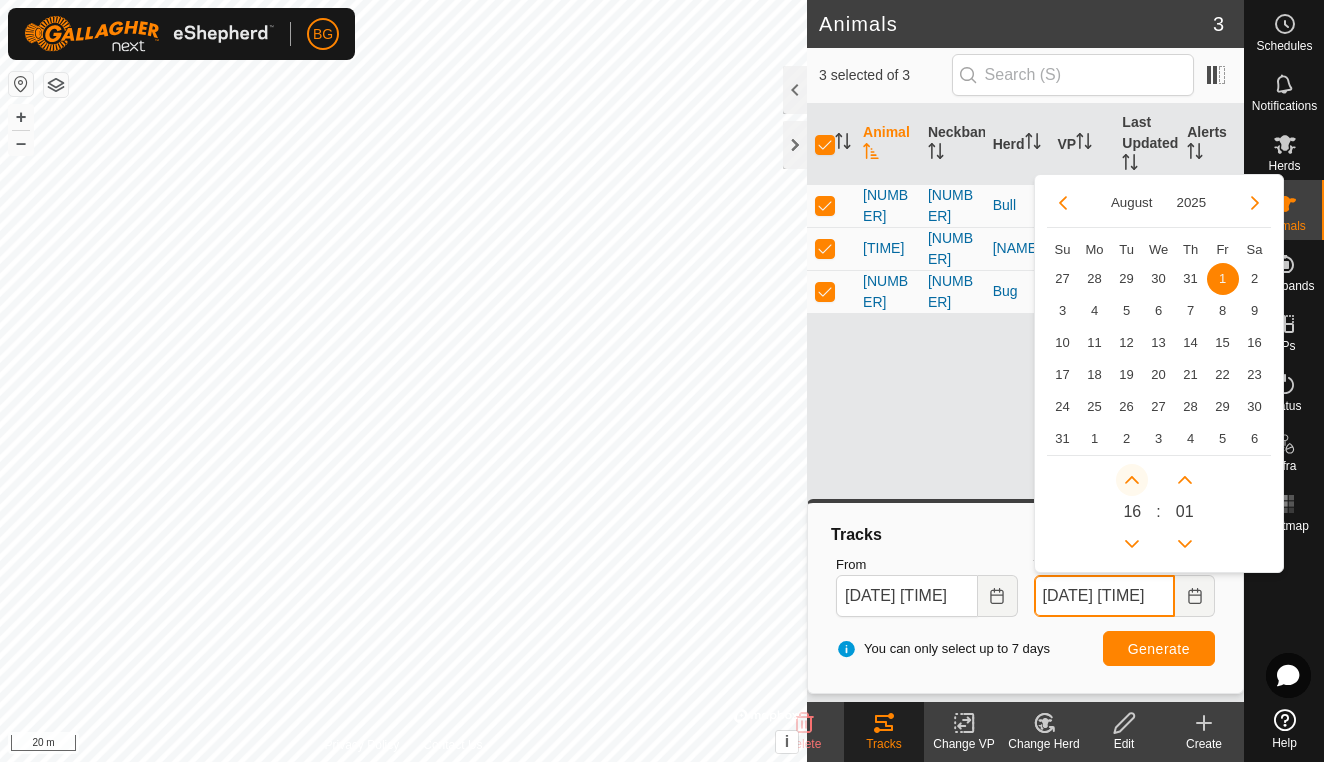 click at bounding box center [1132, 480] 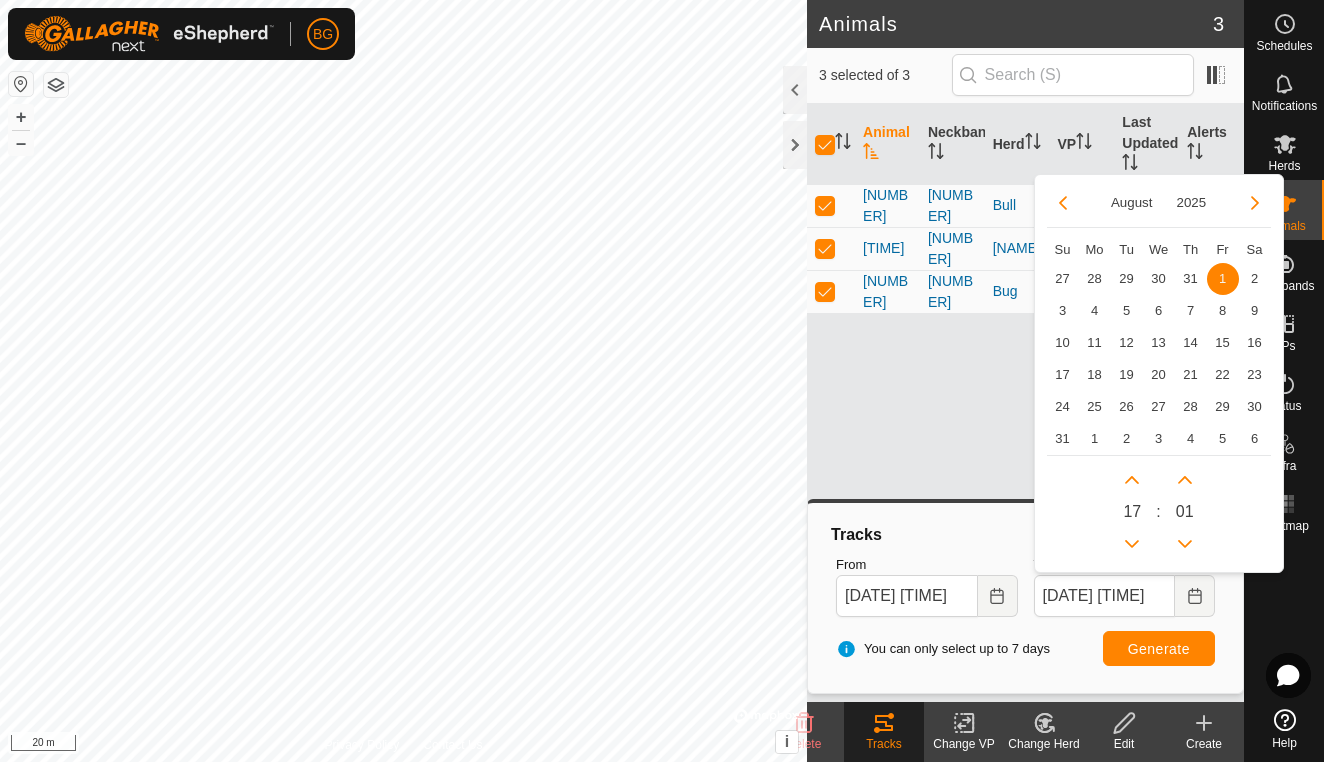 click on "Generate" at bounding box center [1159, 648] 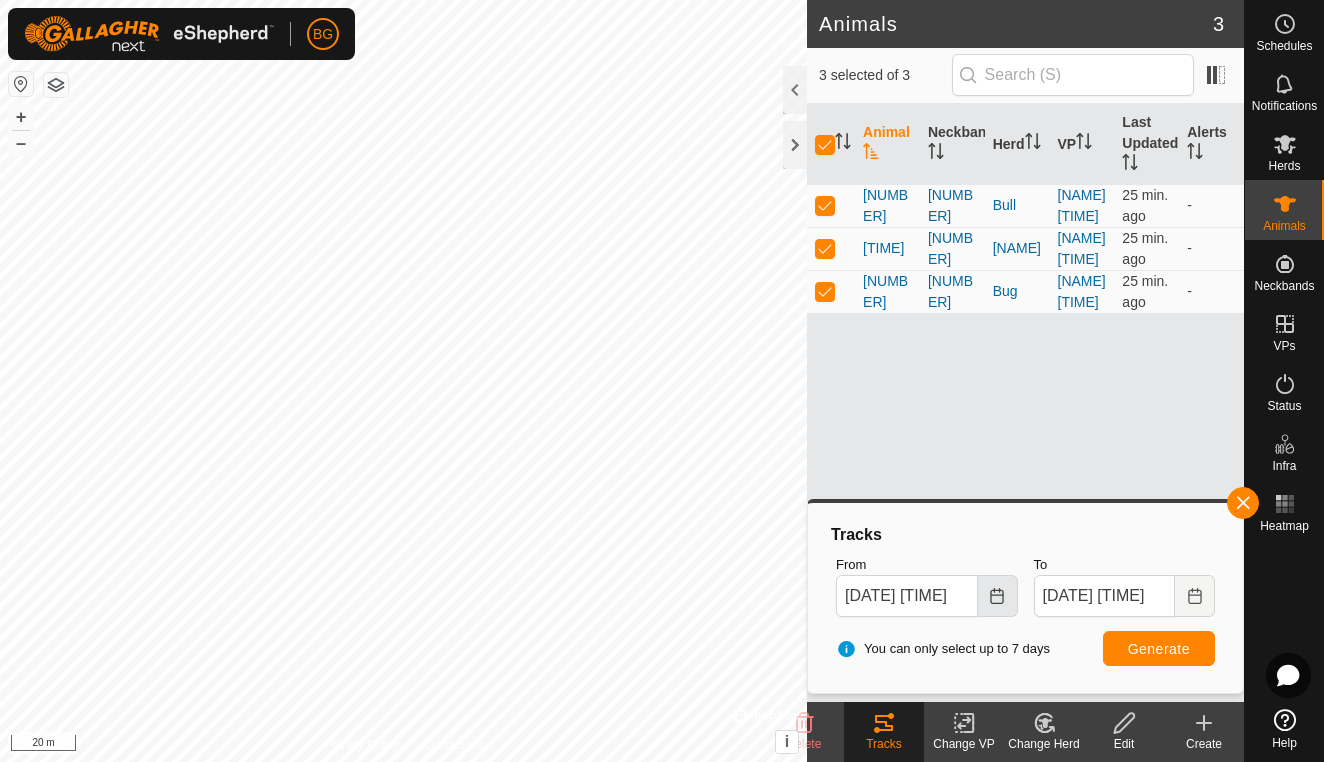 click at bounding box center [998, 596] 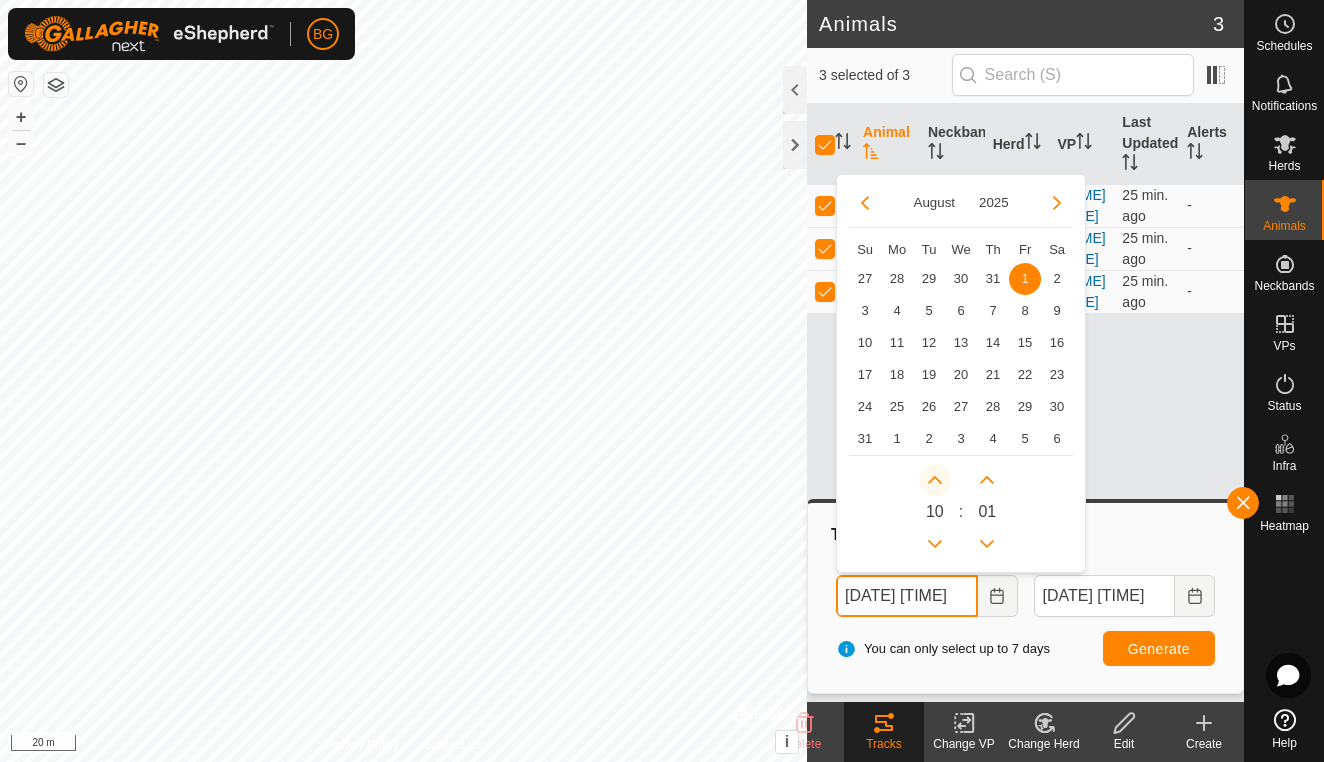 click at bounding box center [935, 480] 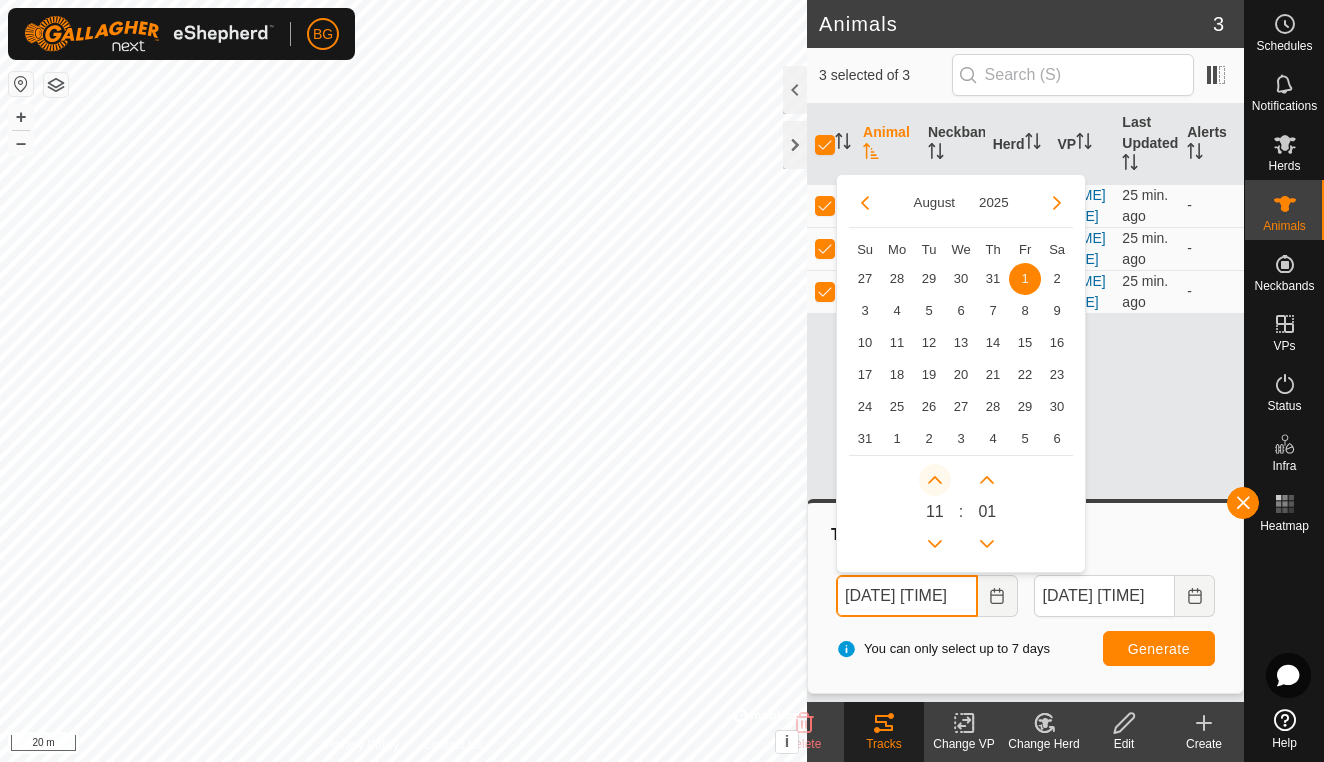 click at bounding box center (933, 485) 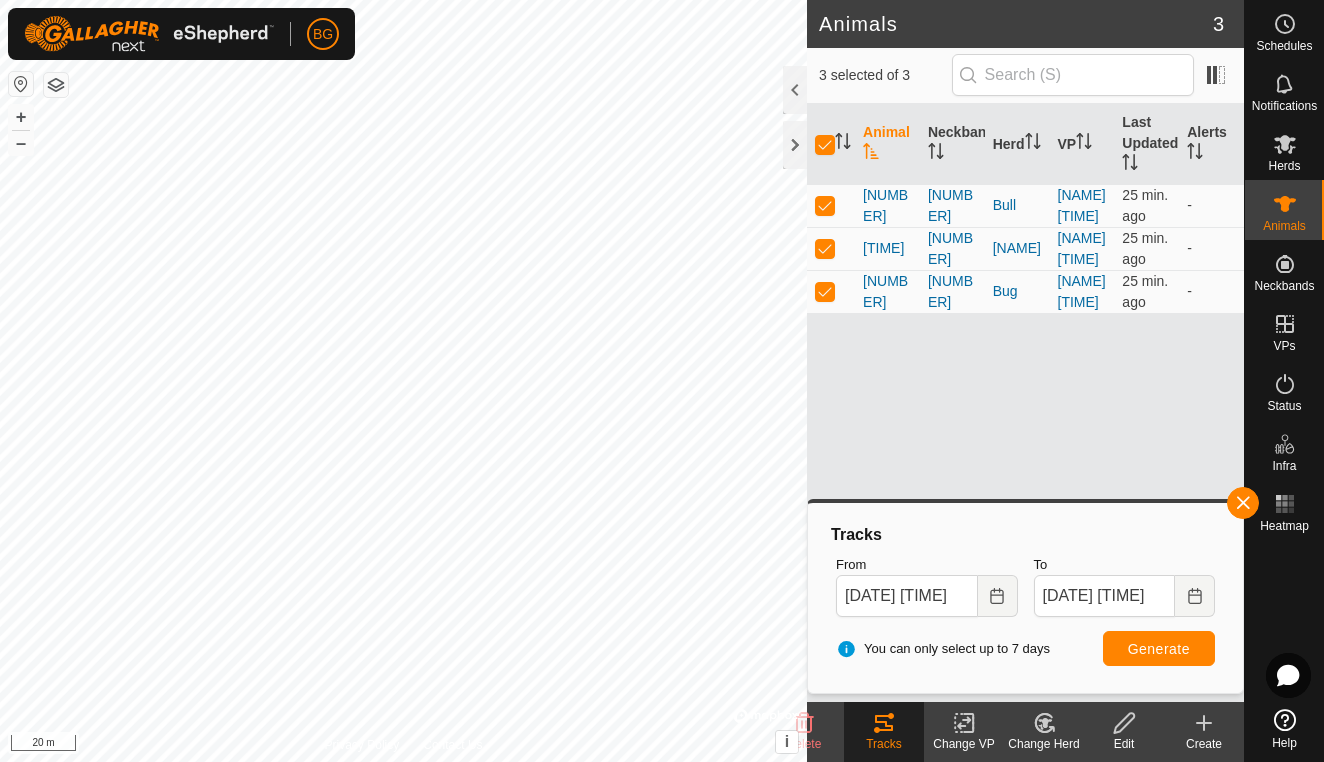 click on "Generate" at bounding box center [1159, 649] 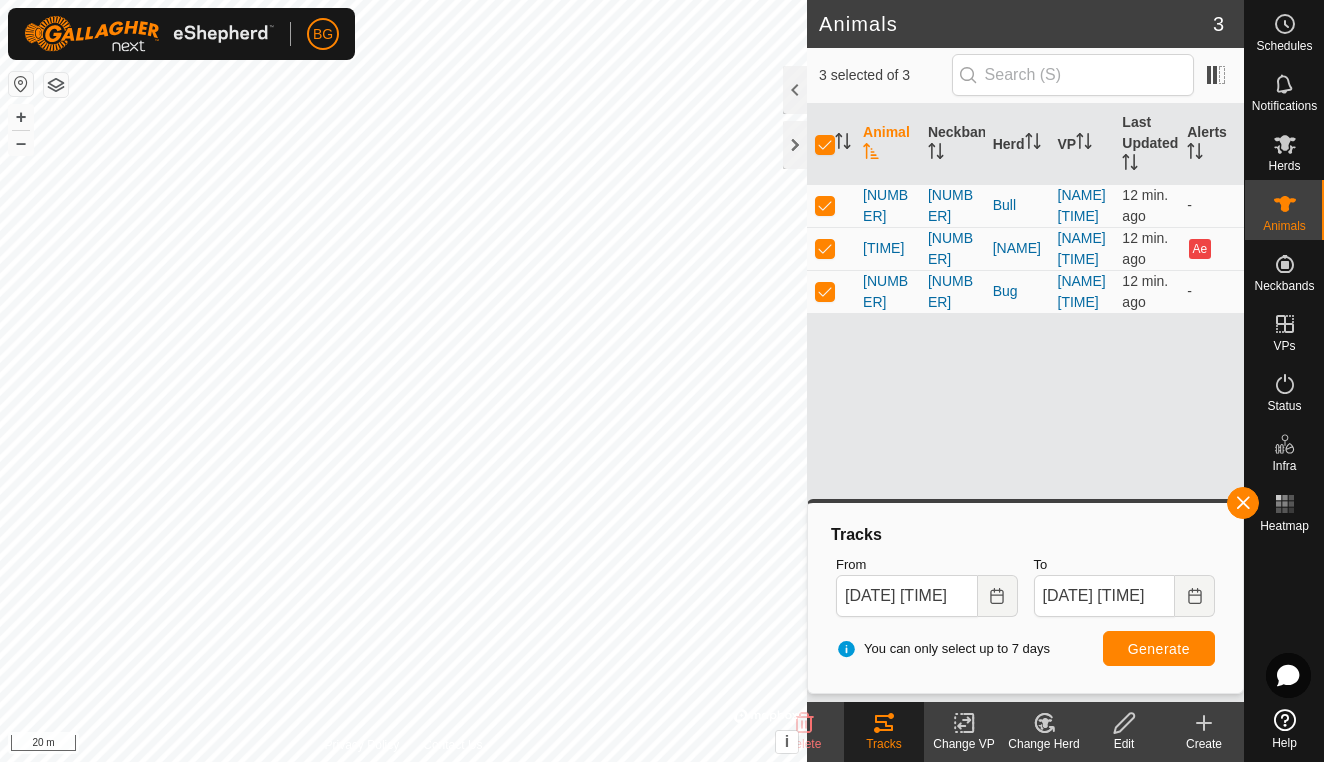 click on "Generate" at bounding box center (1159, 648) 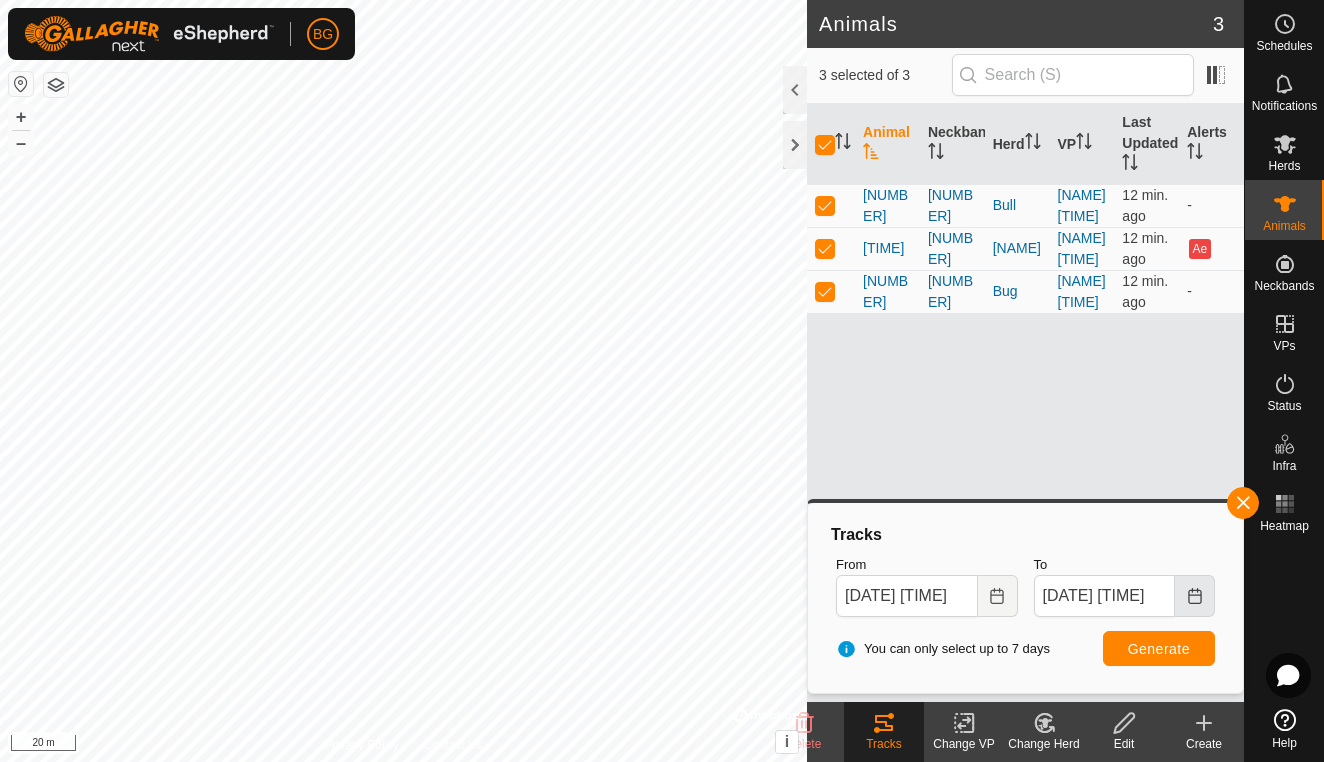 click 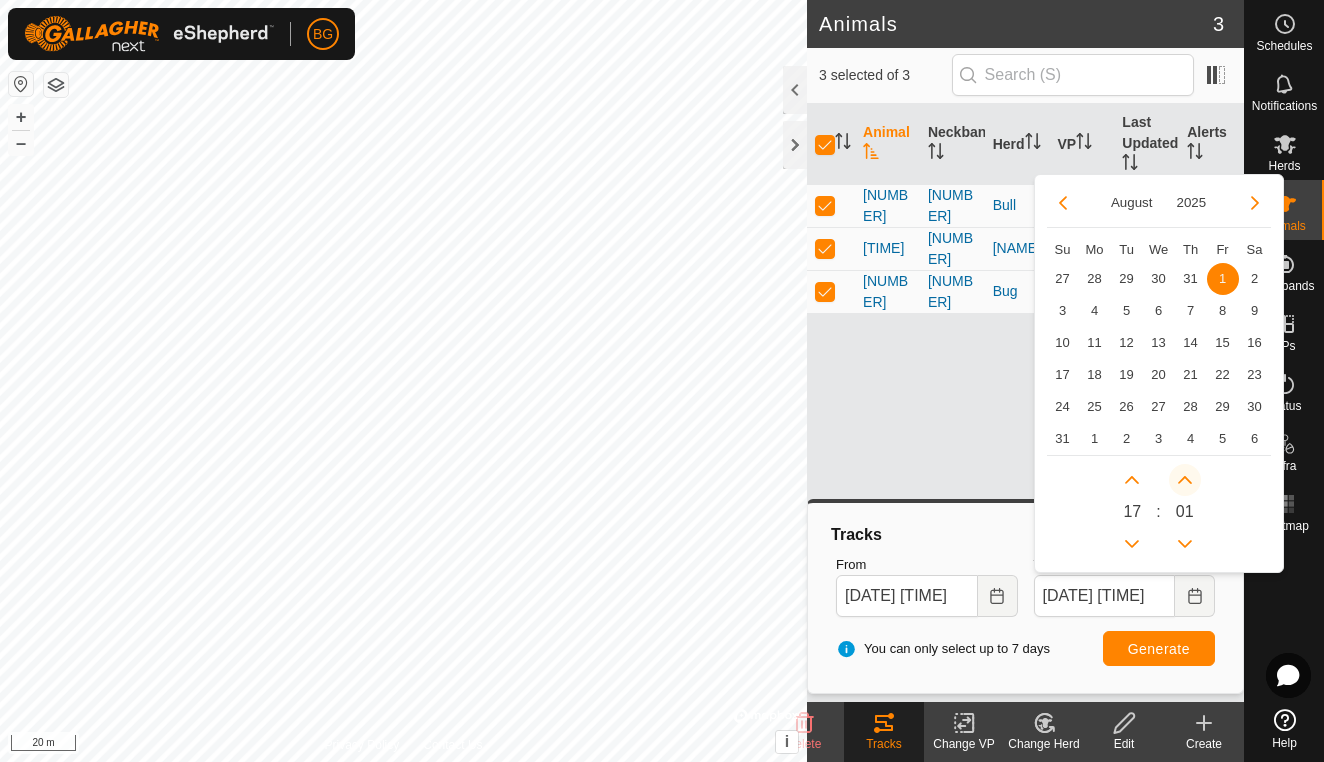 click at bounding box center (1185, 480) 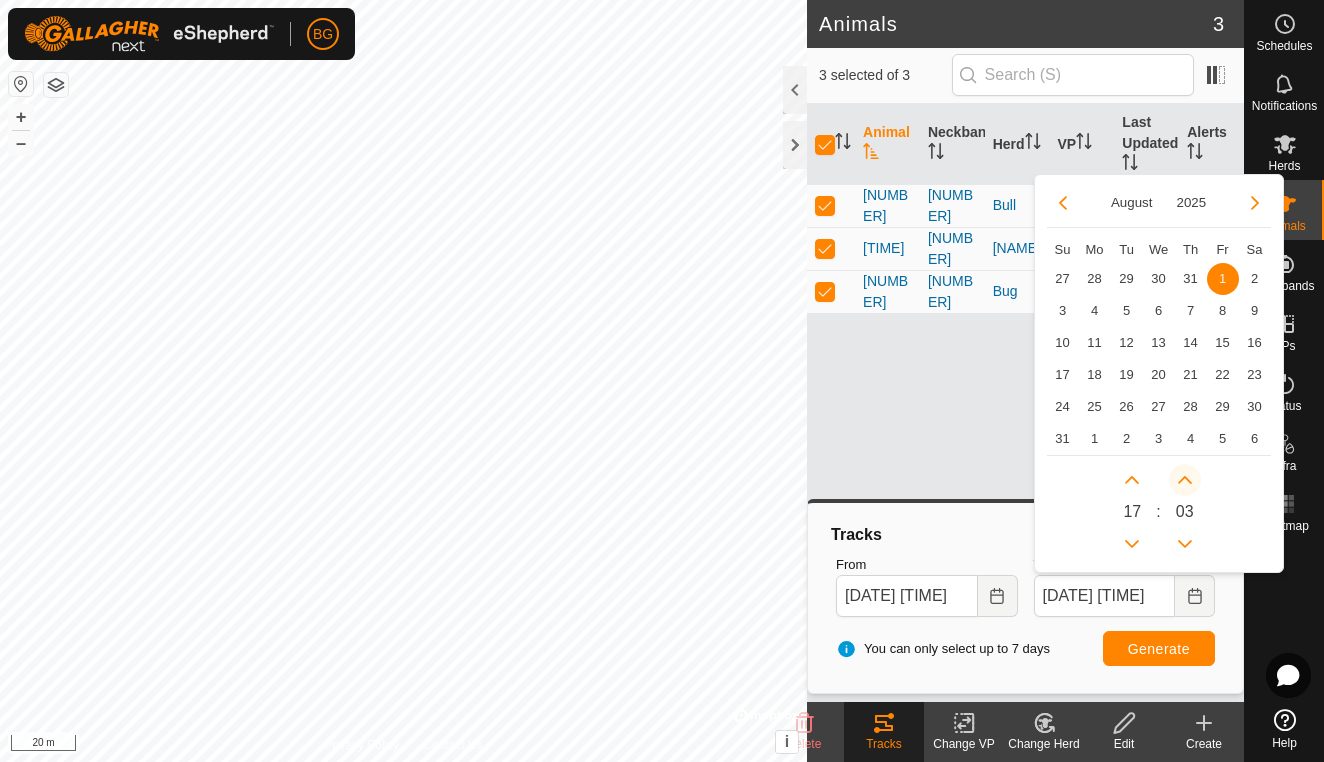 click at bounding box center (1194, 480) 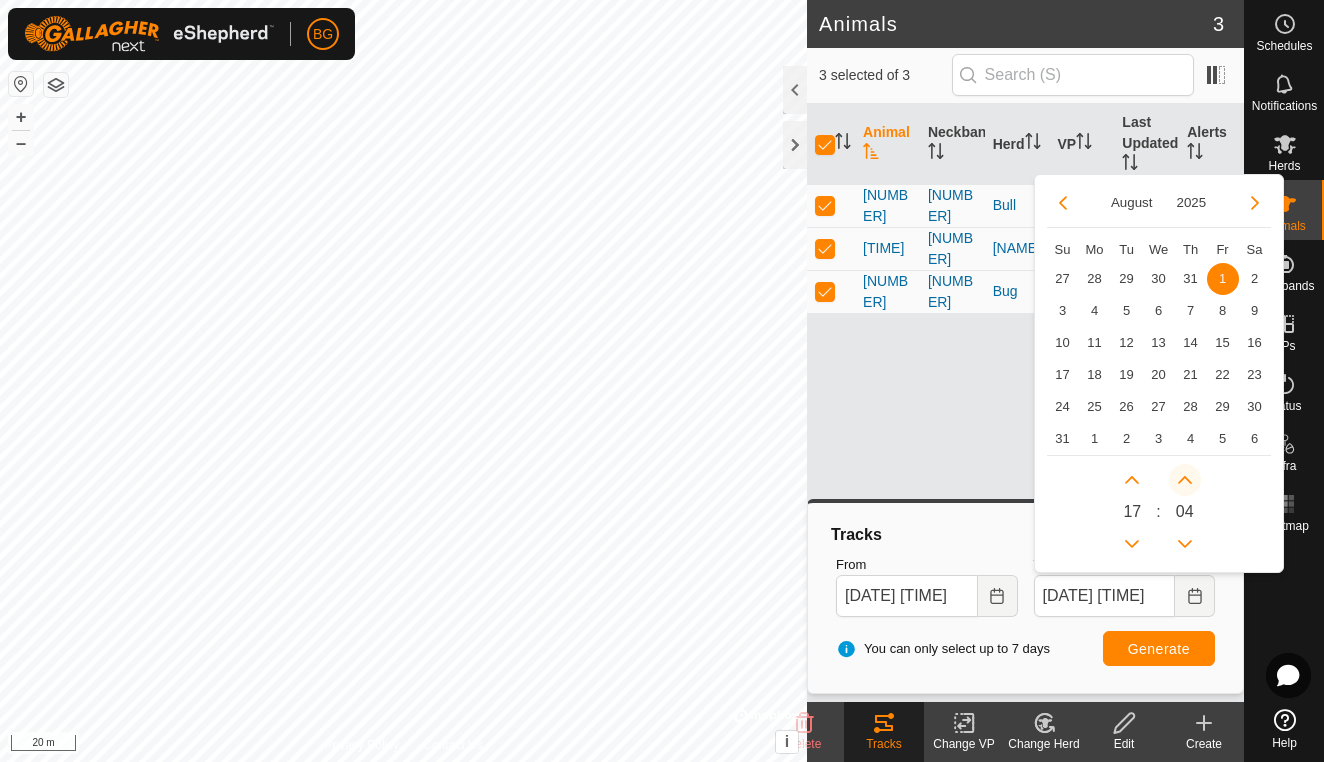 click 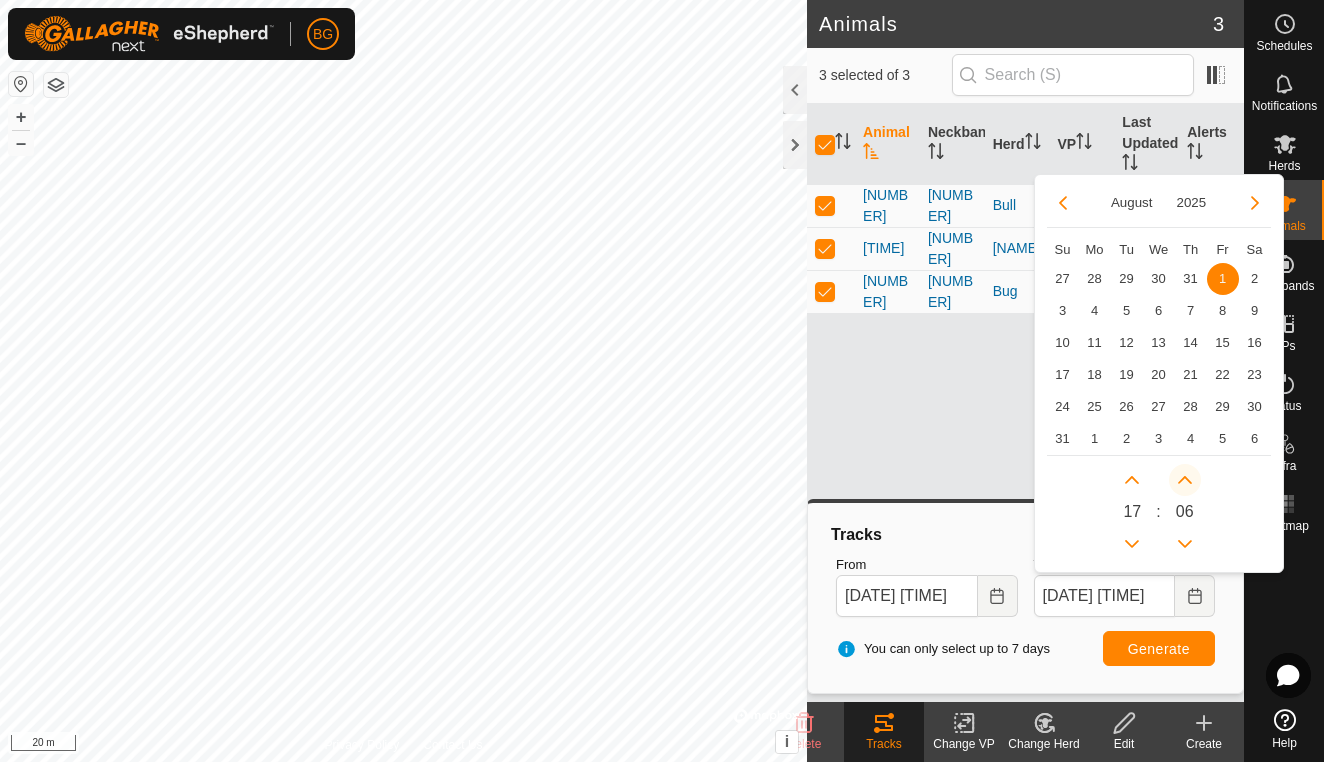 click 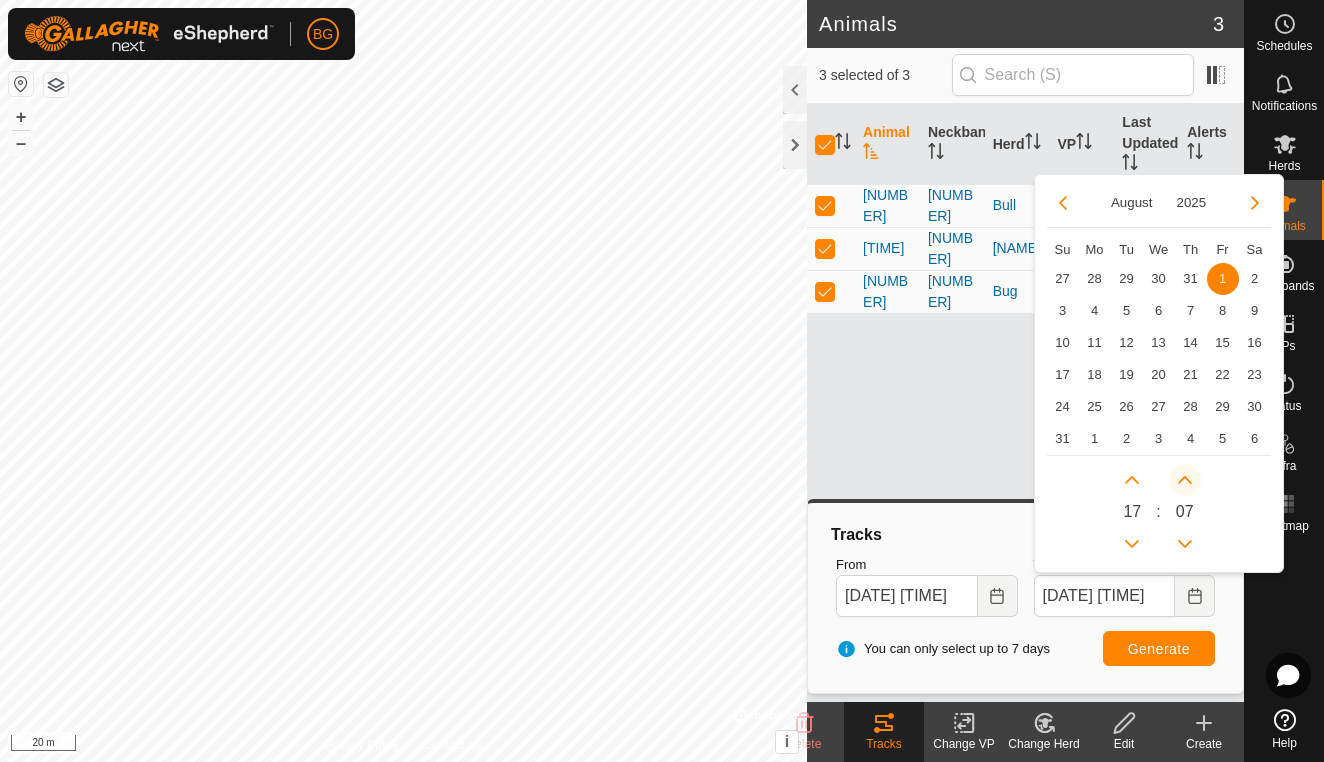 click 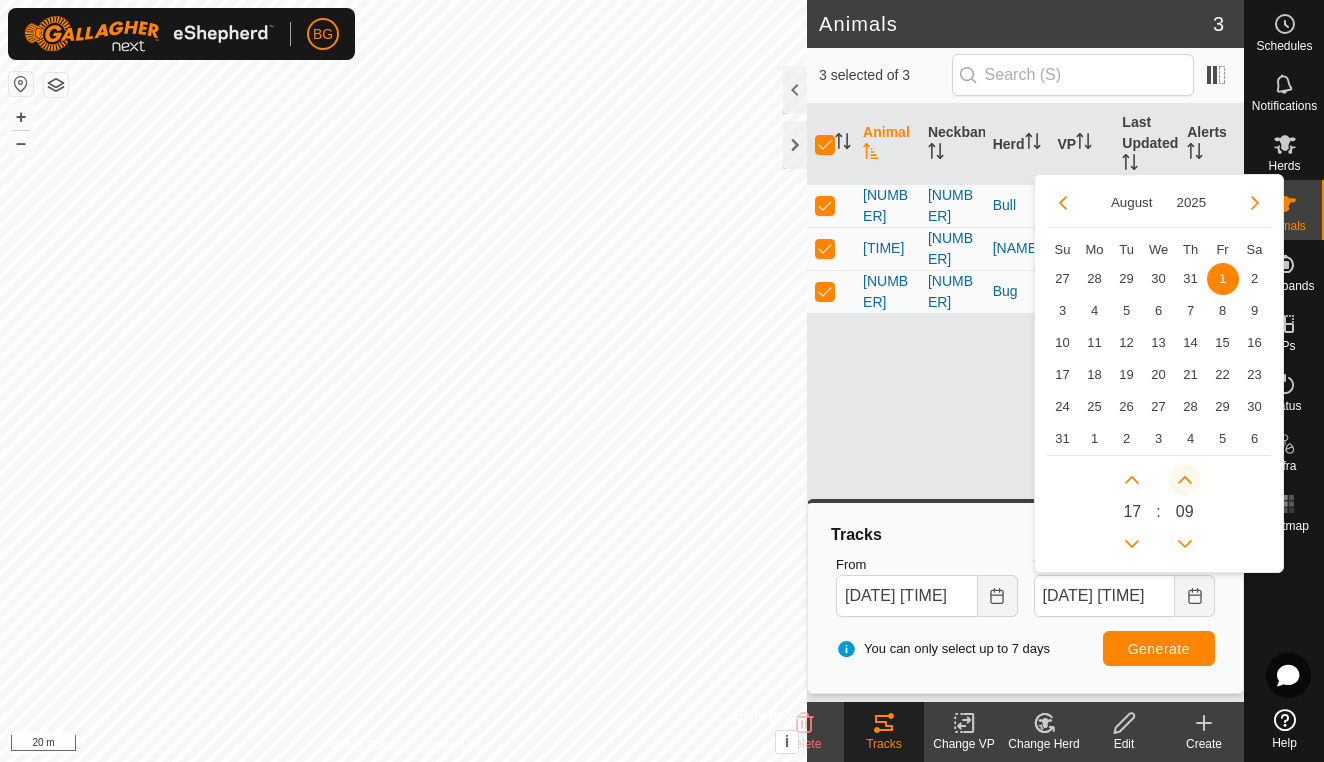click at bounding box center (1185, 480) 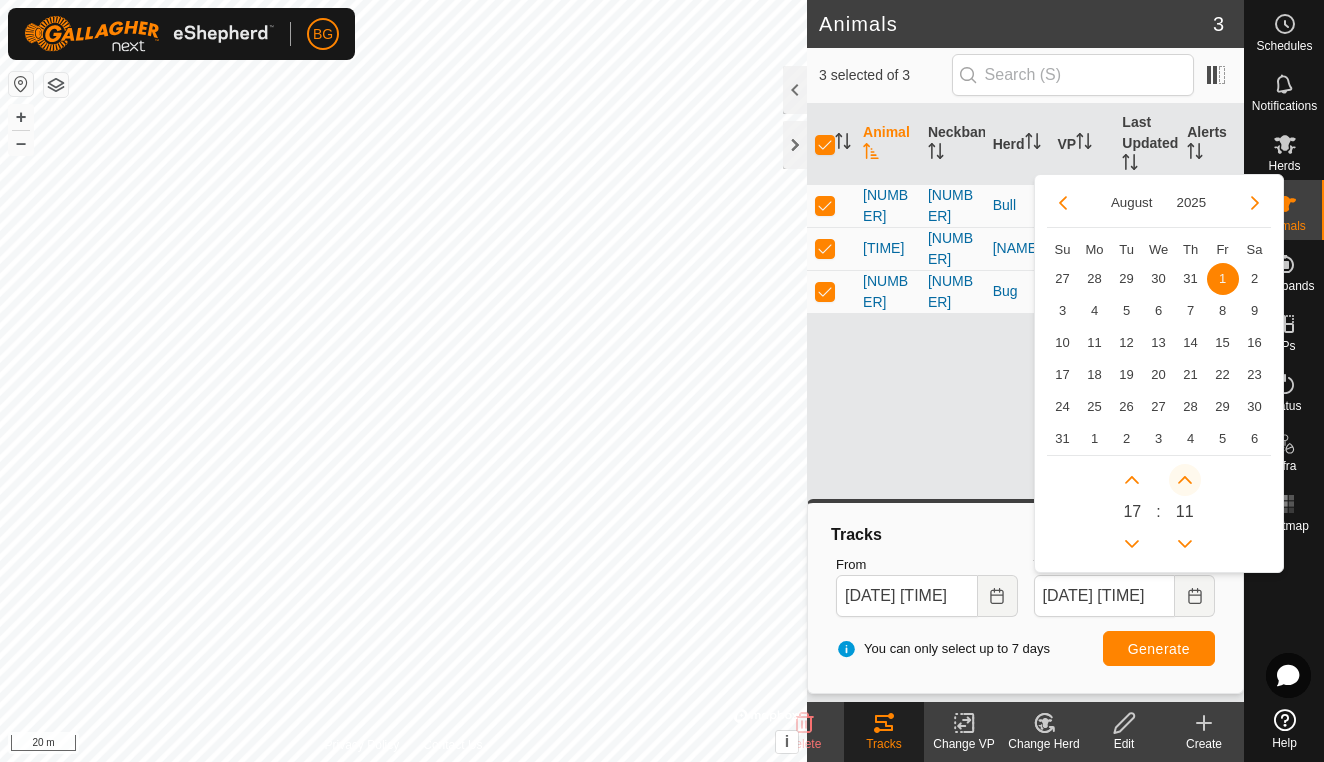 click at bounding box center [1194, 479] 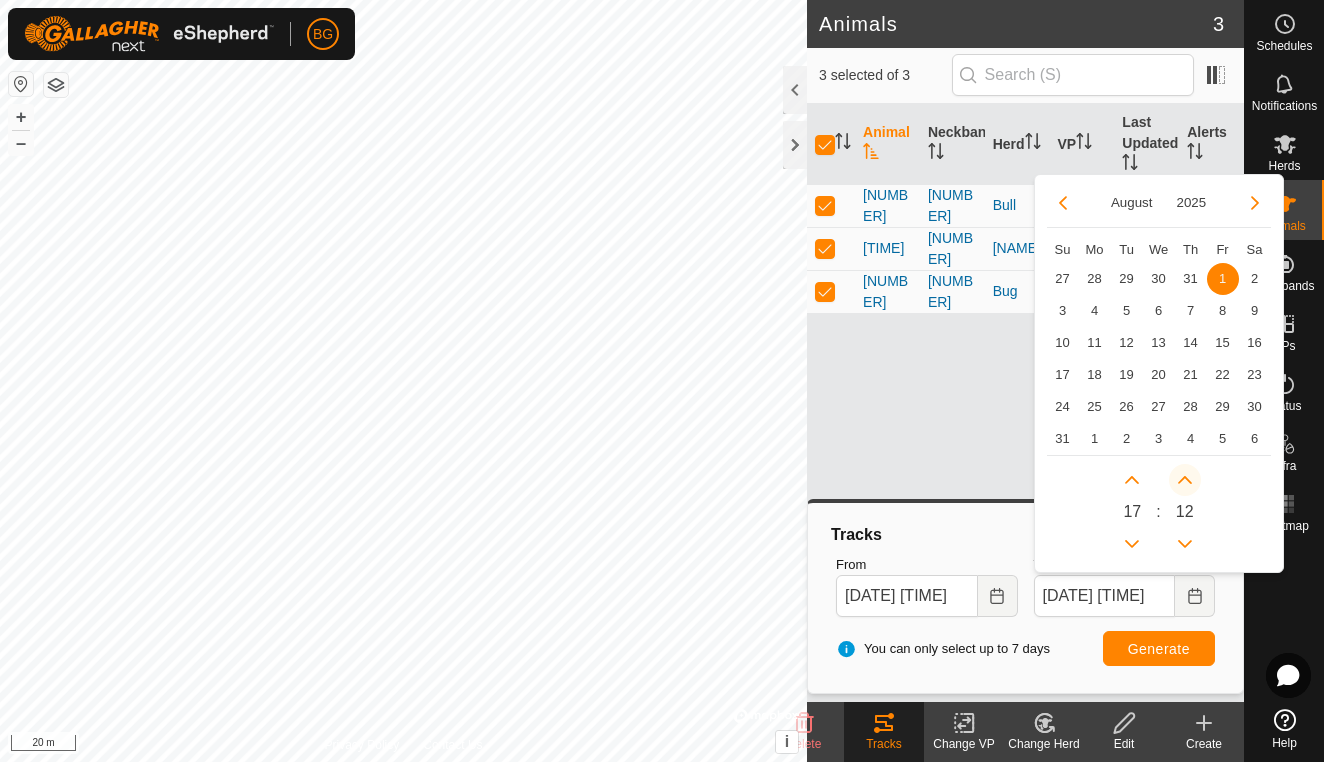 click 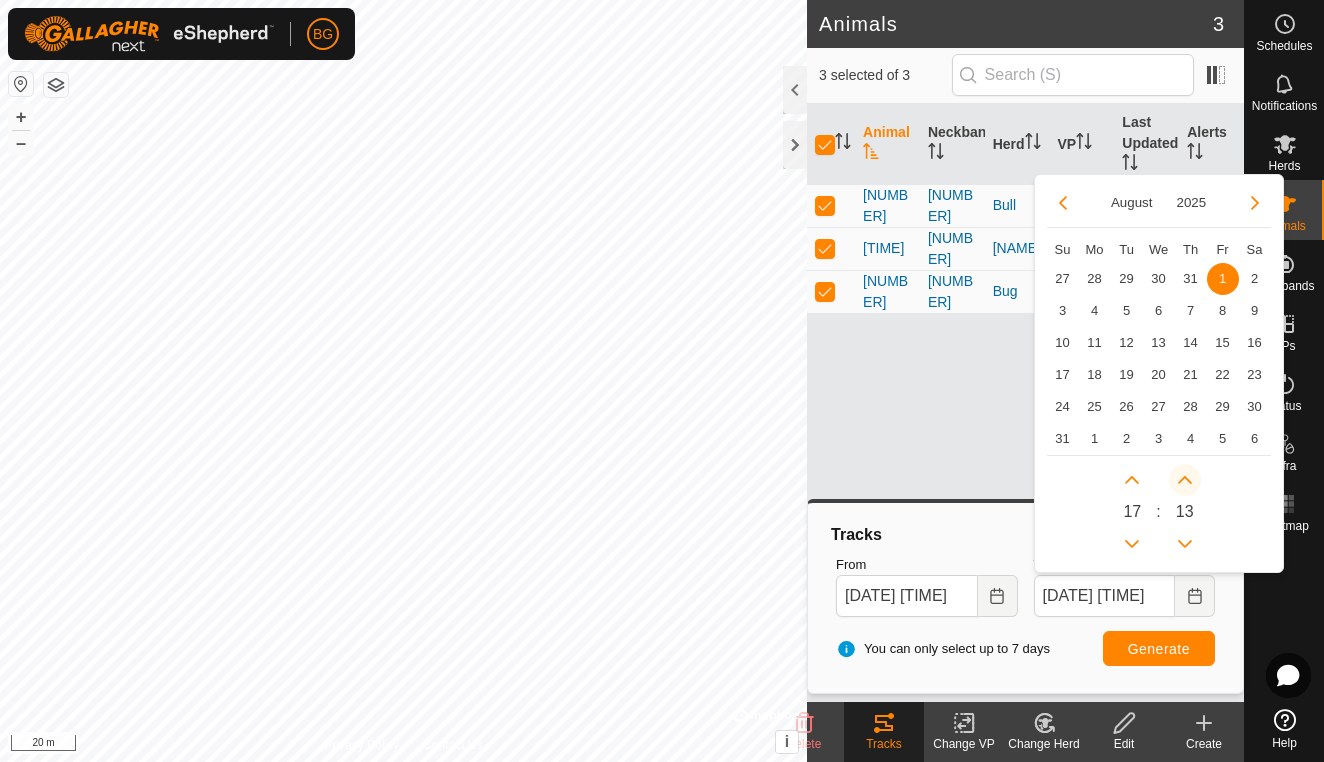 click at bounding box center (1185, 480) 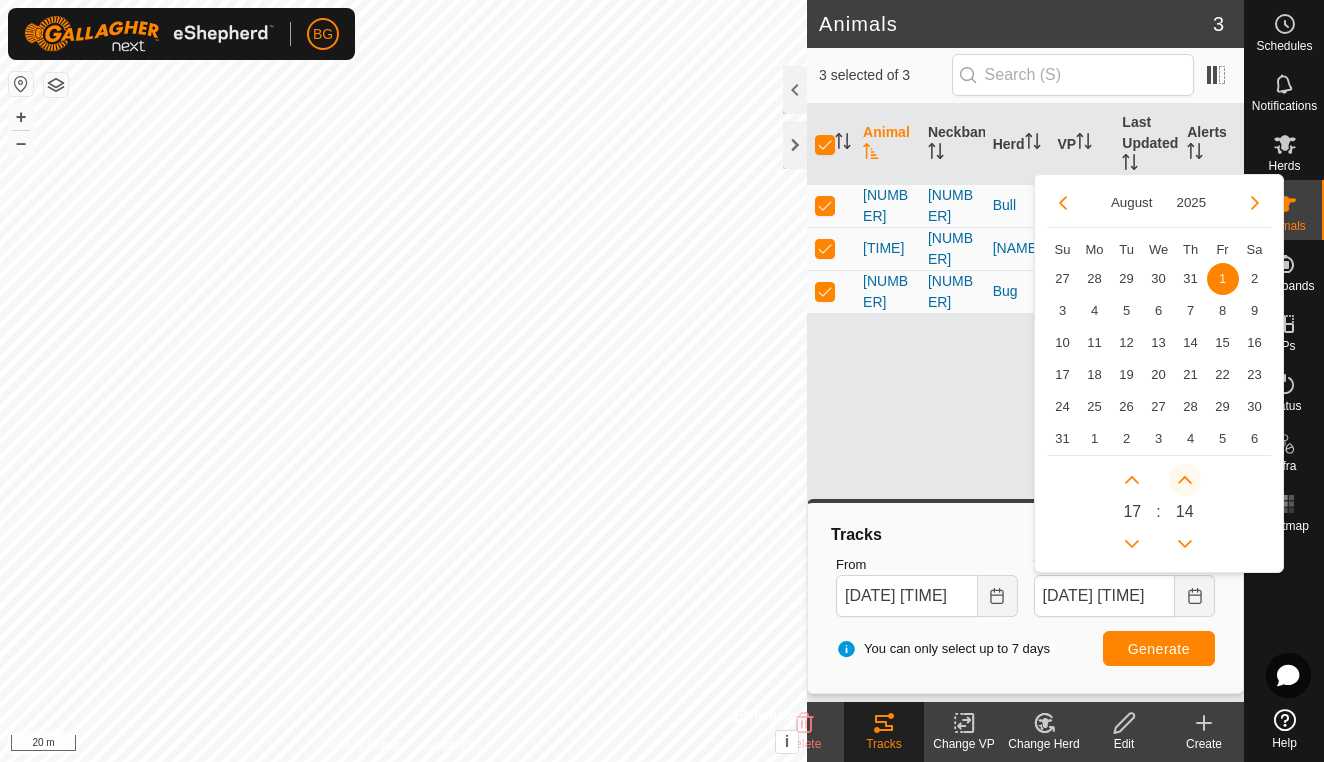 click 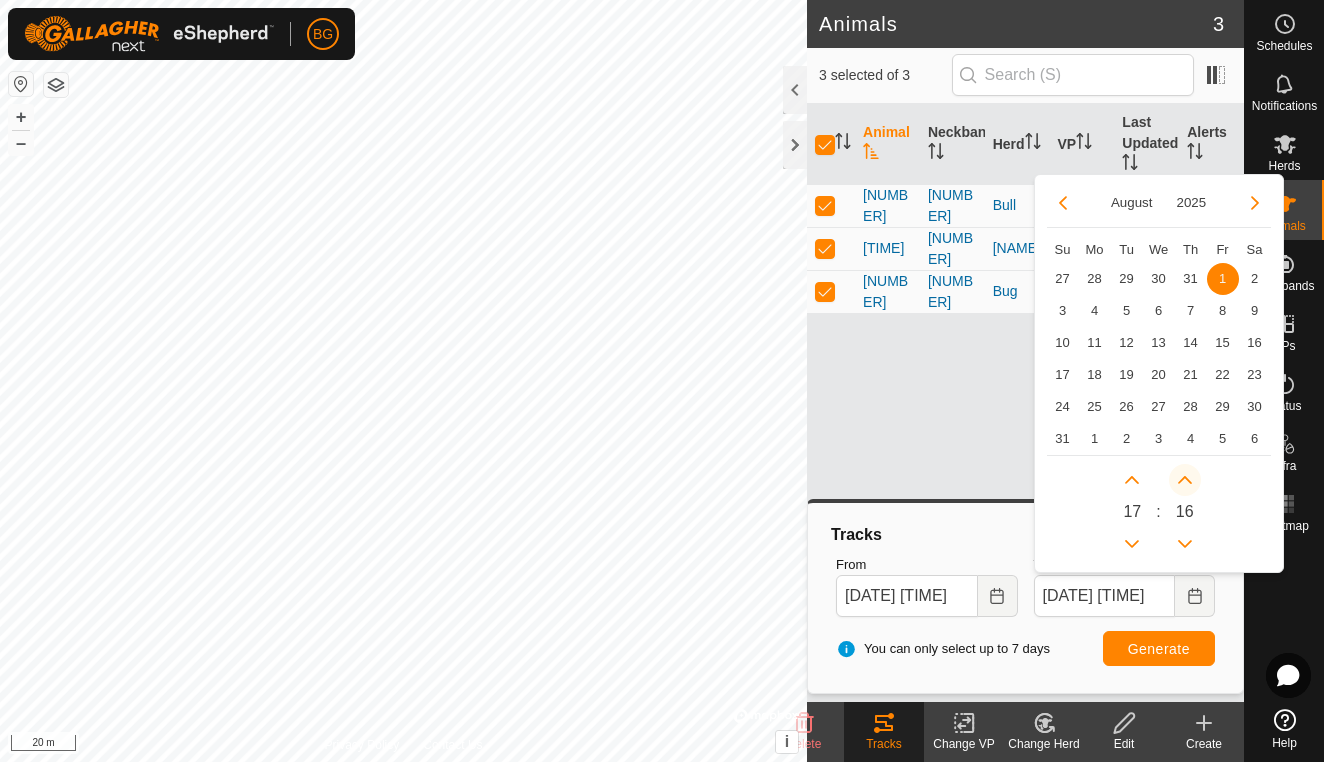 click at bounding box center (1185, 480) 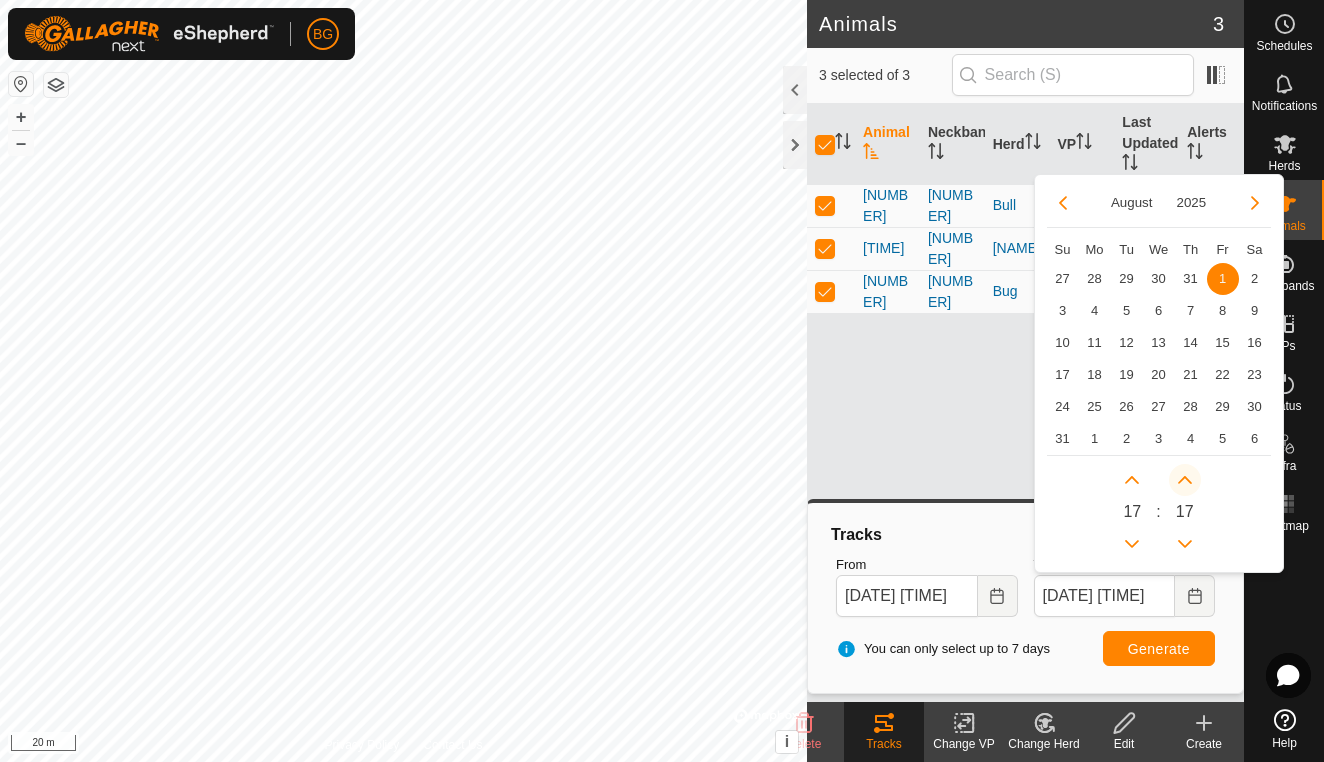 click 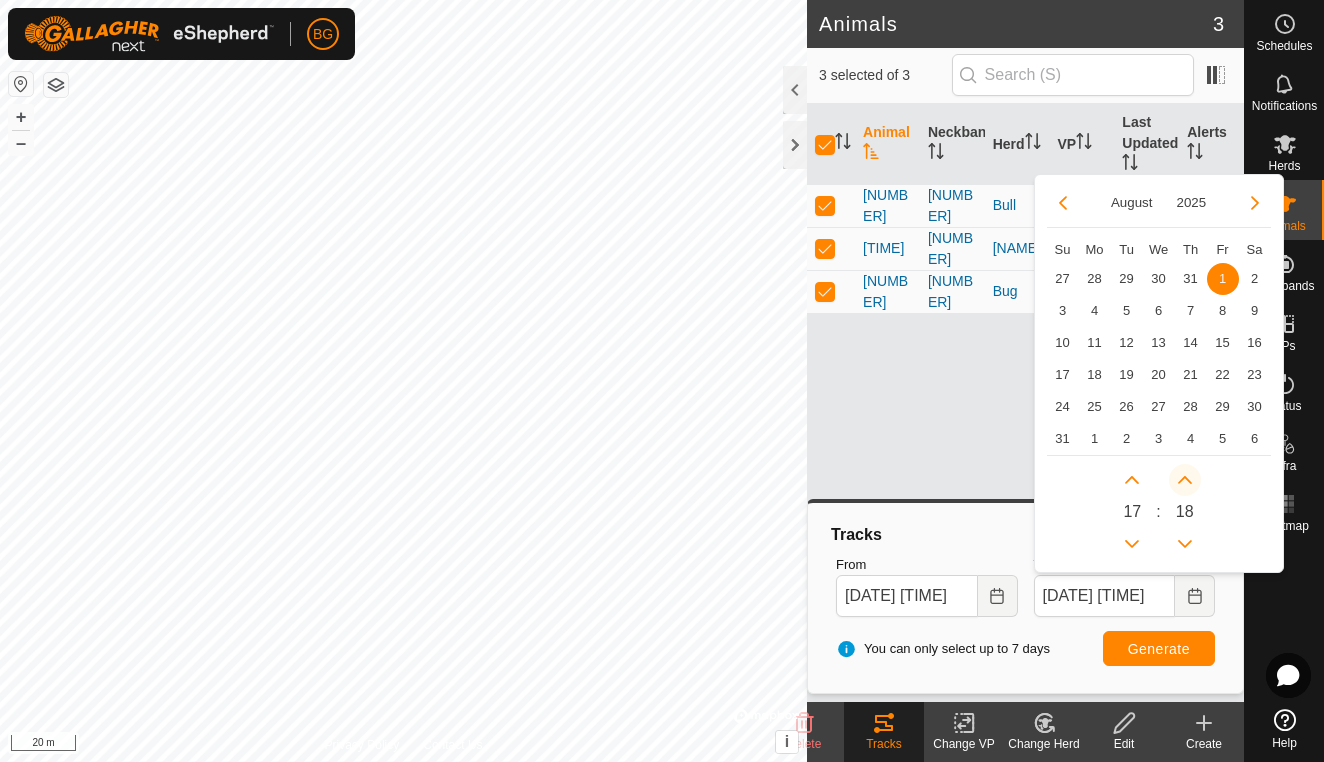 click at bounding box center (1194, 479) 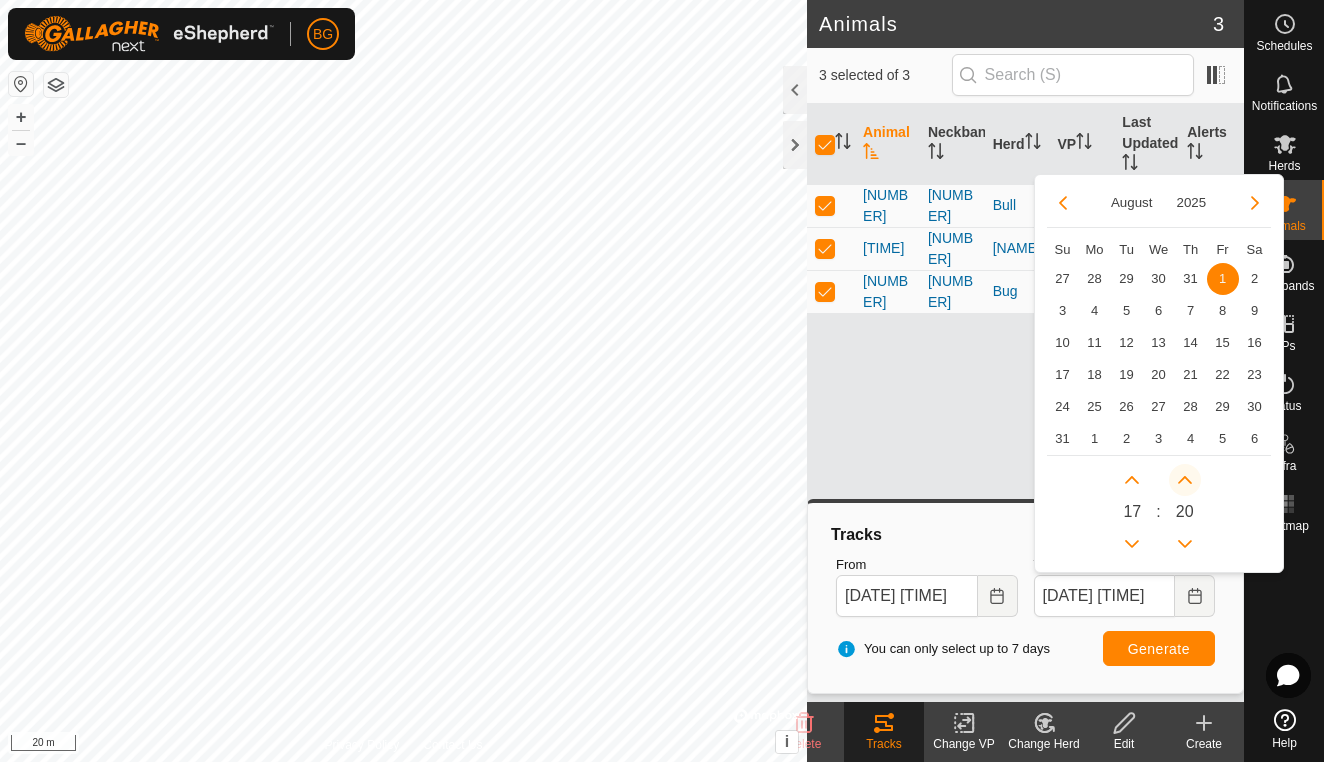 click at bounding box center (1185, 480) 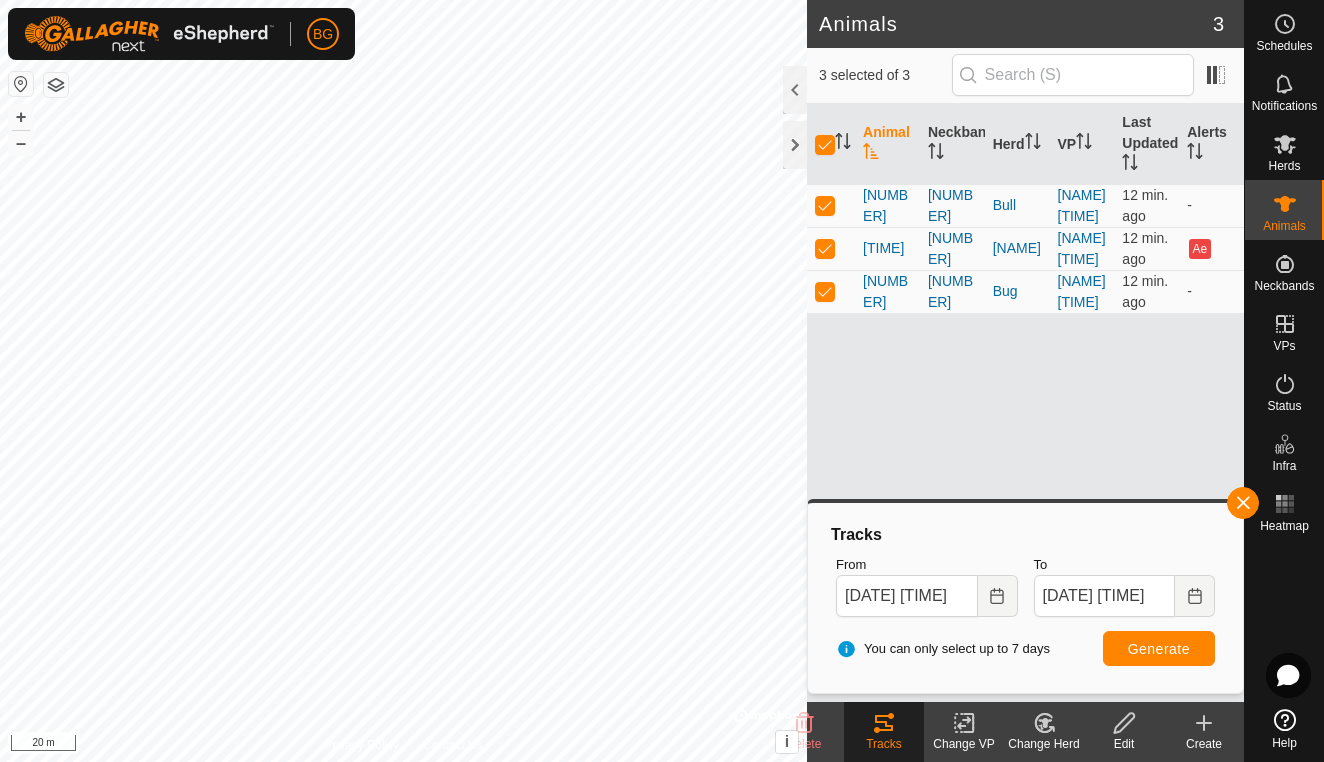 click on "Generate" at bounding box center [1159, 649] 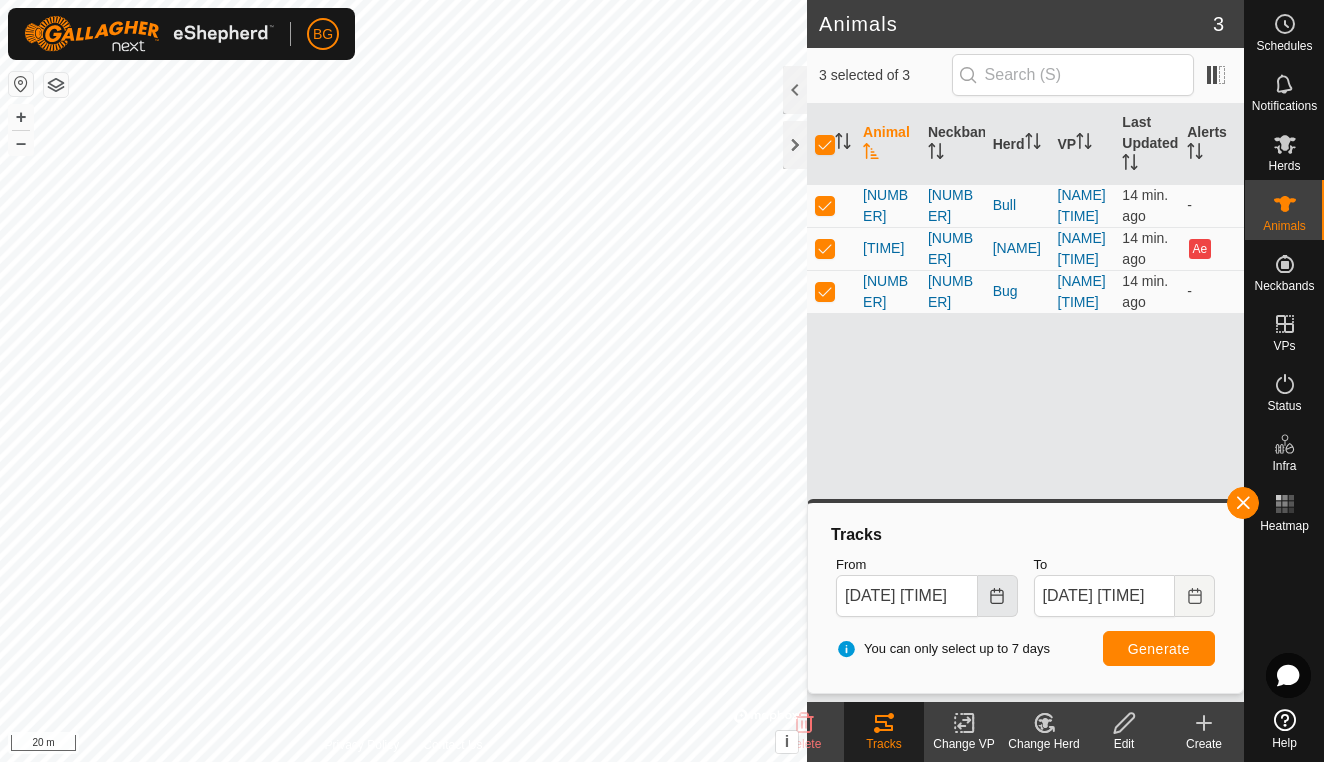 click 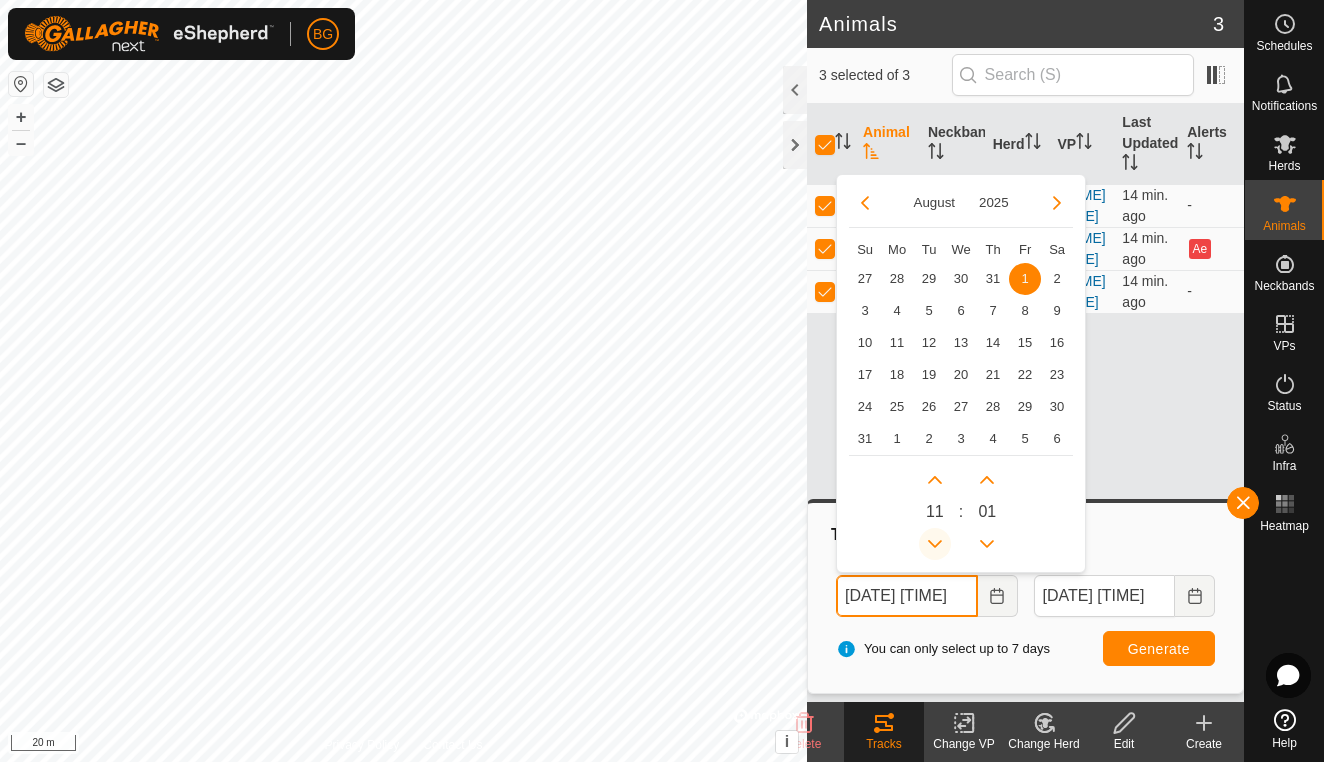 click at bounding box center [935, 544] 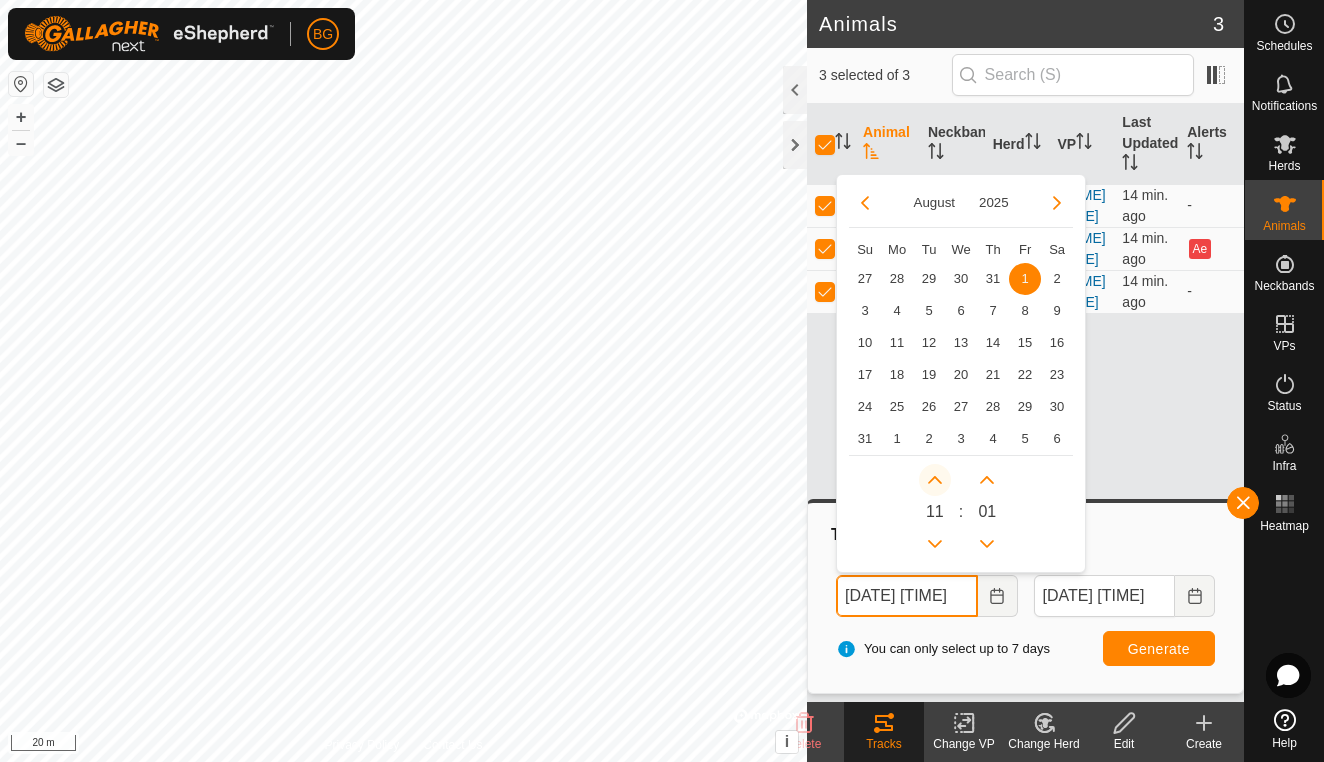 click at bounding box center [935, 480] 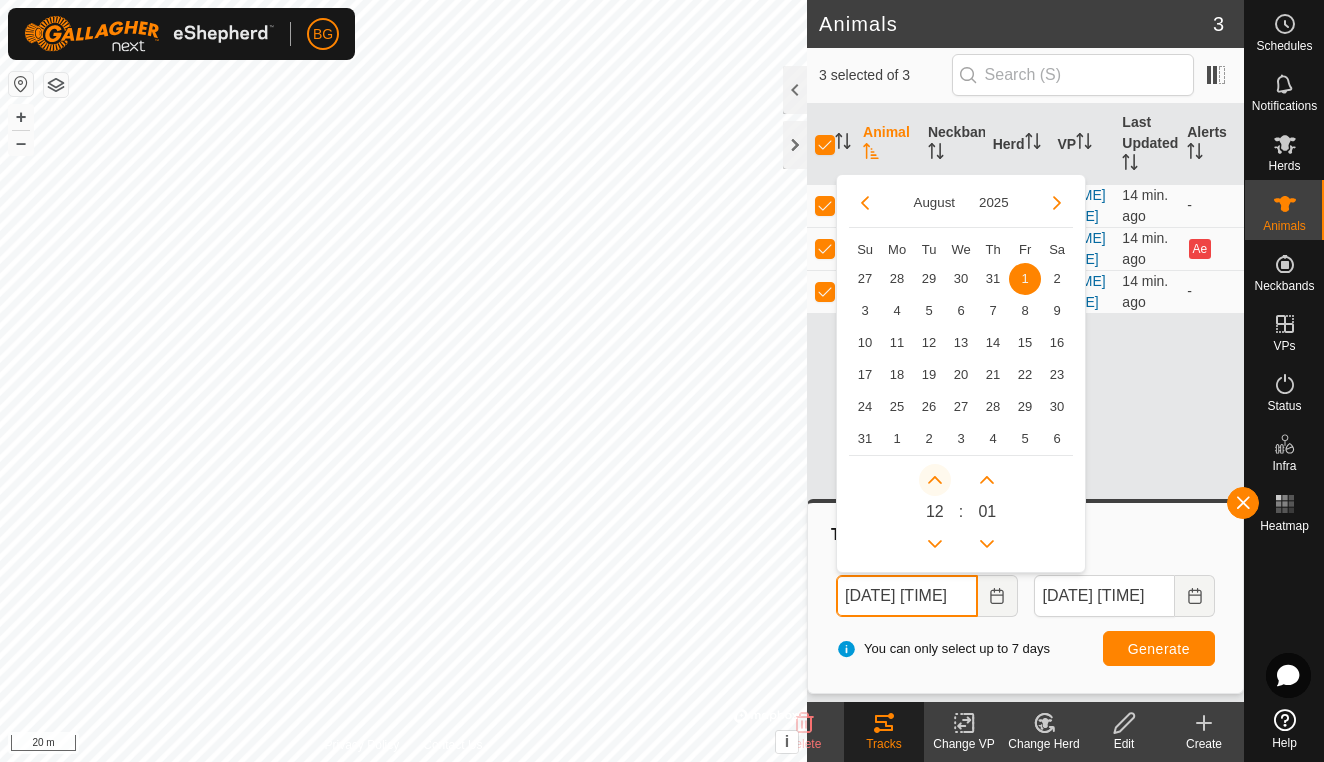 click at bounding box center [937, 485] 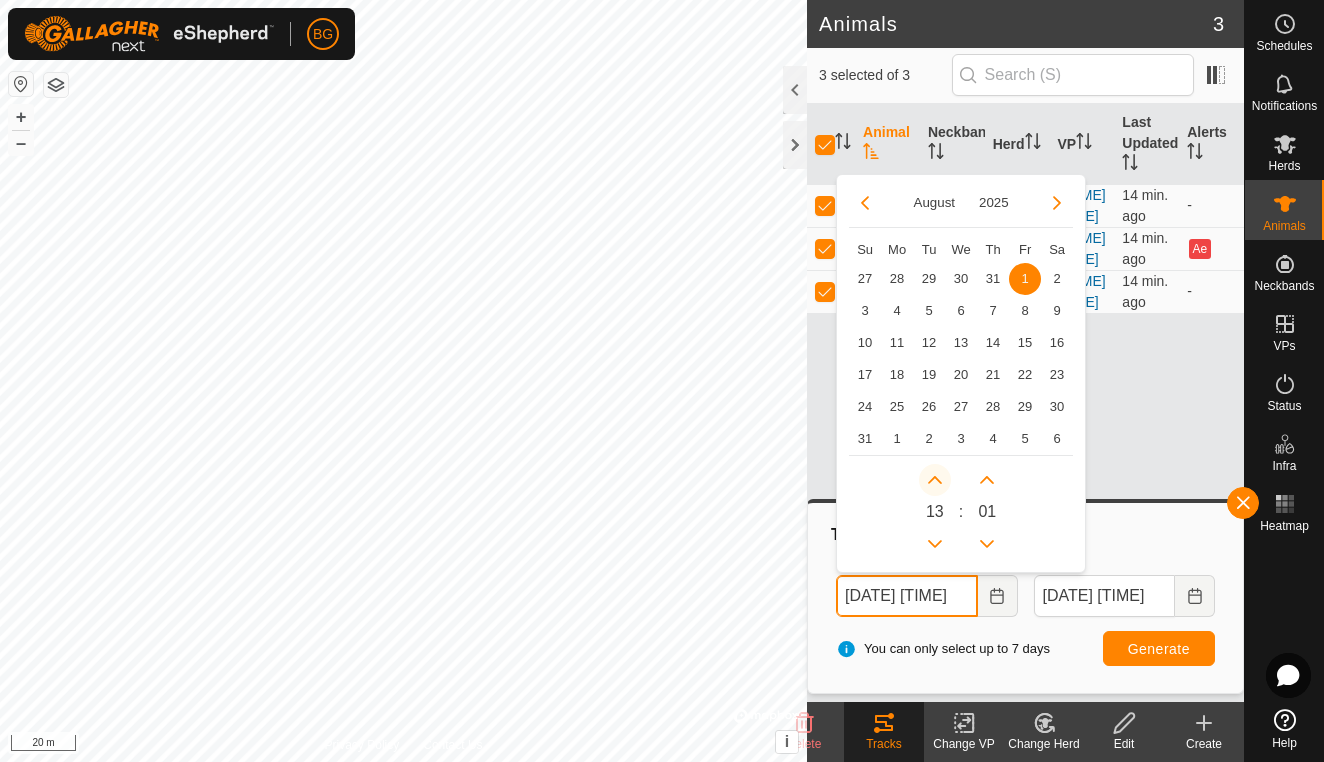 click at bounding box center [935, 480] 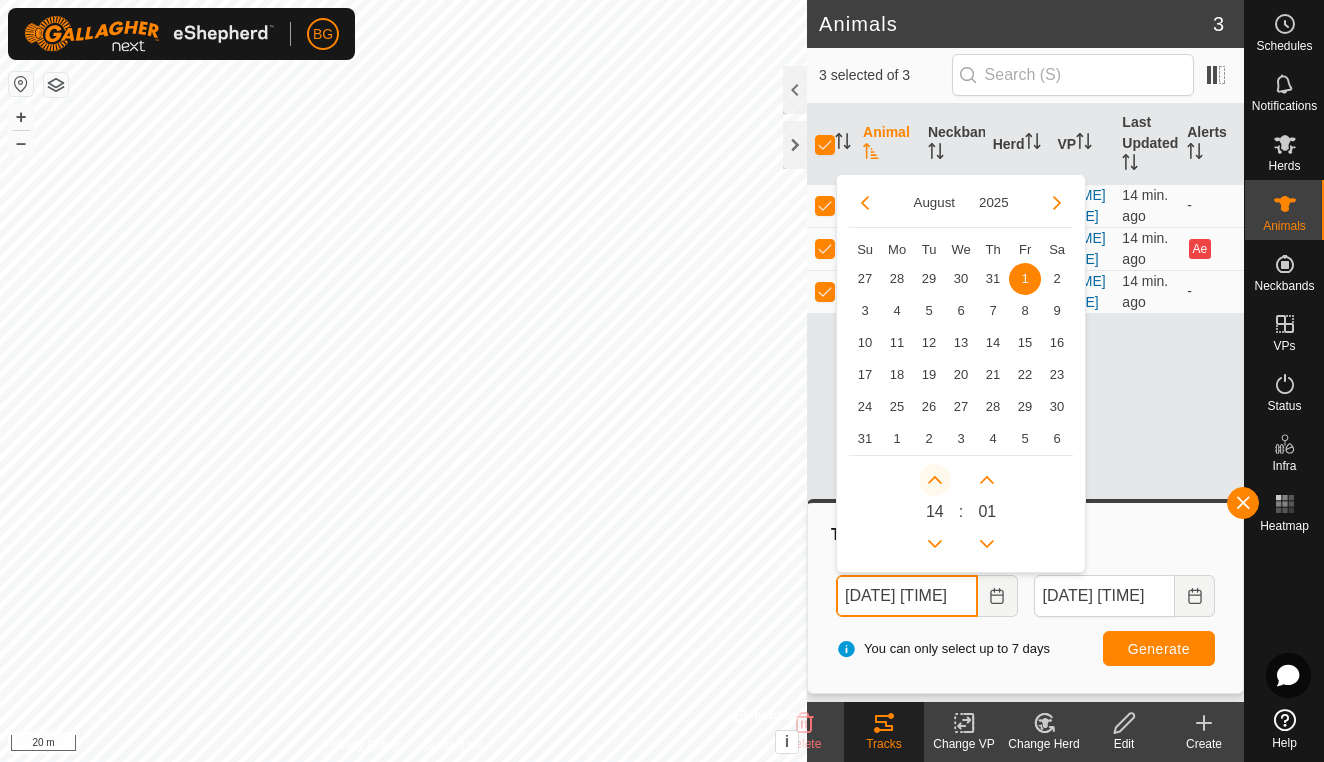 click at bounding box center (935, 480) 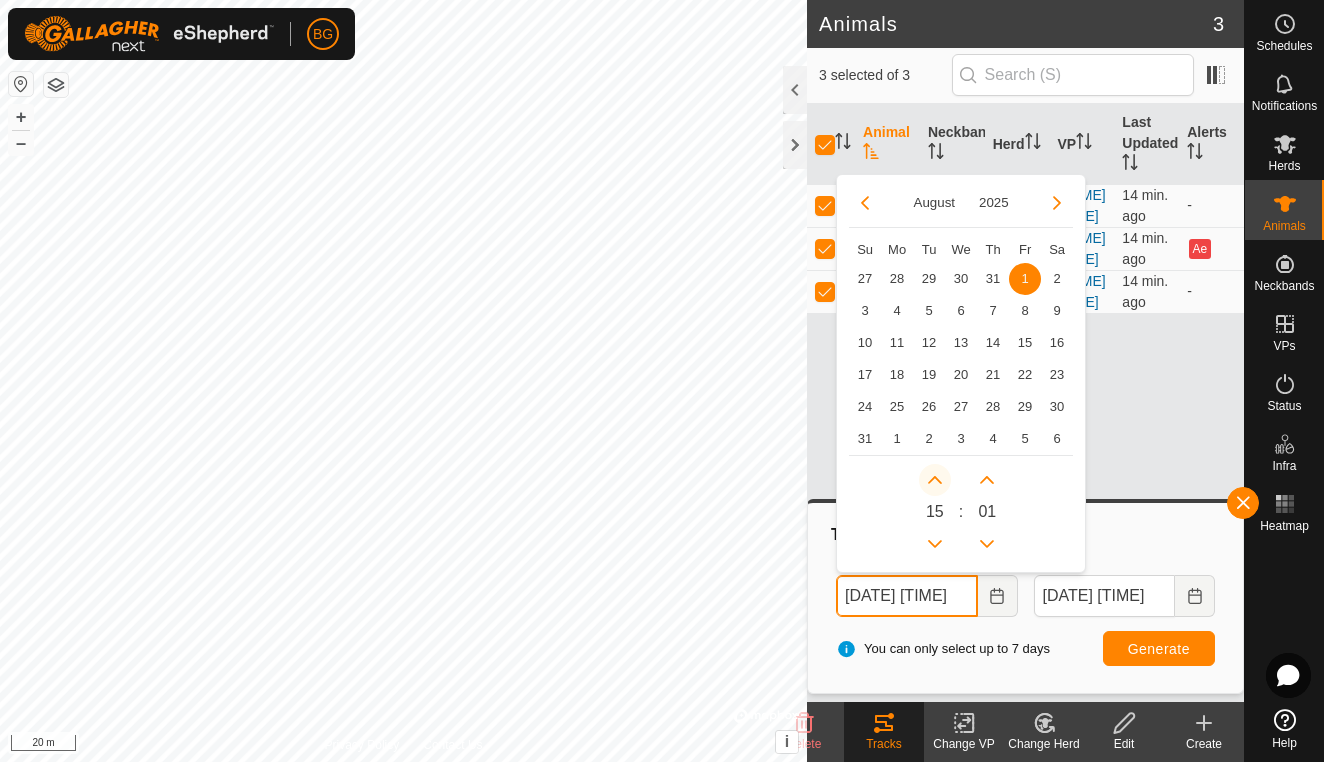 click 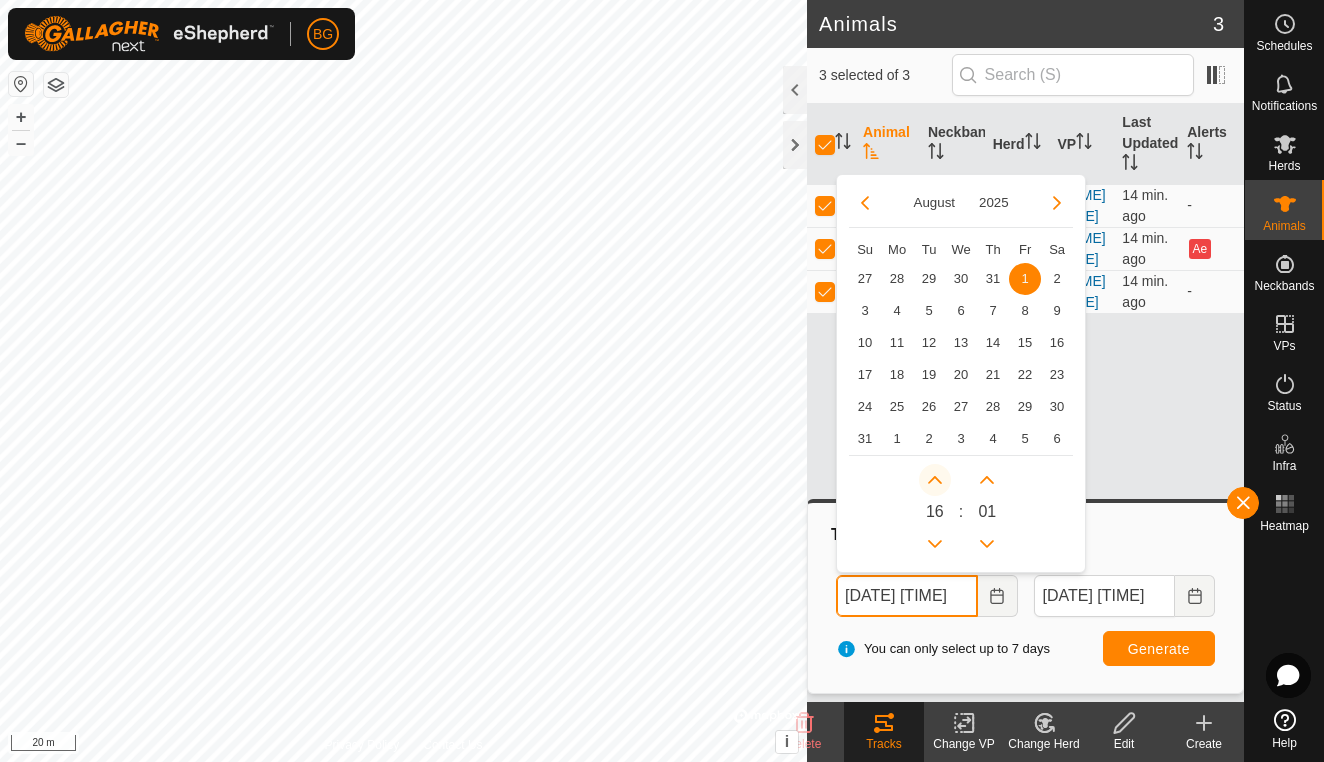 click at bounding box center [935, 480] 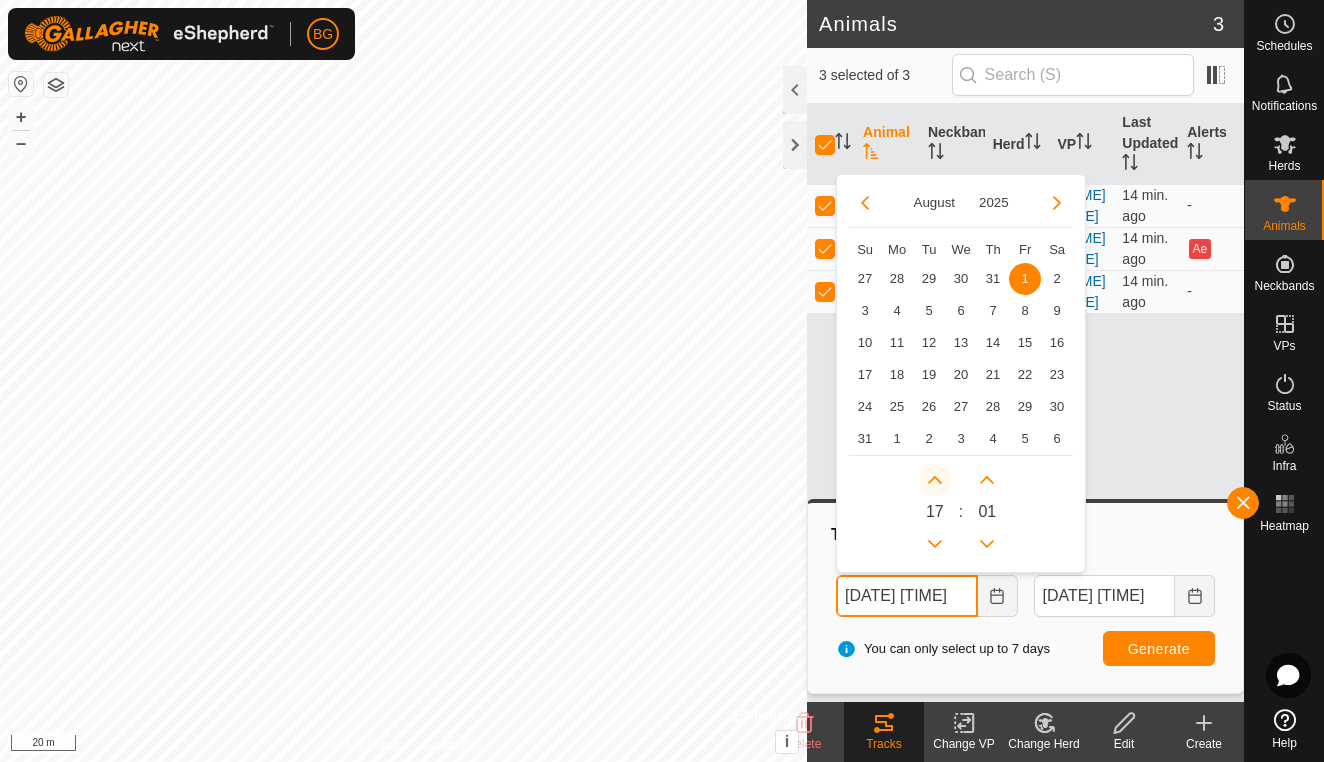 click at bounding box center [935, 480] 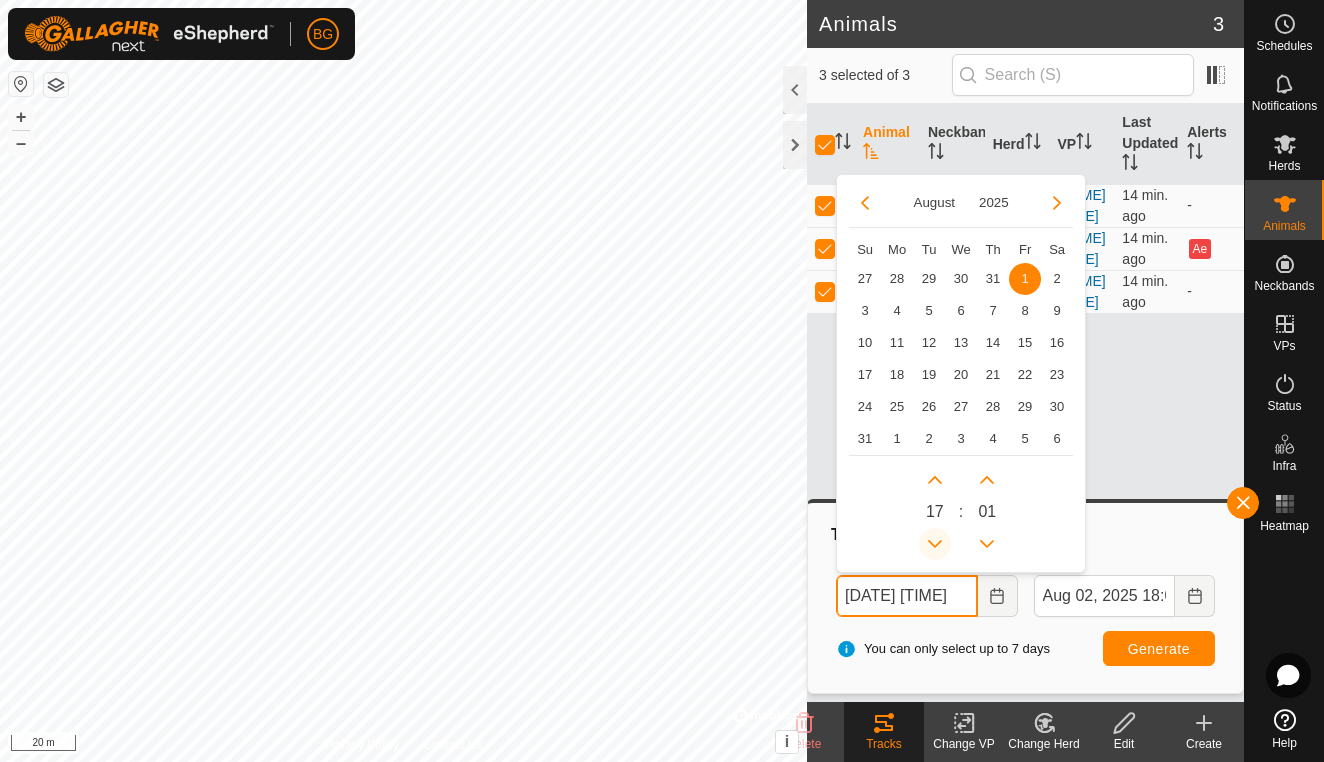 click at bounding box center (935, 544) 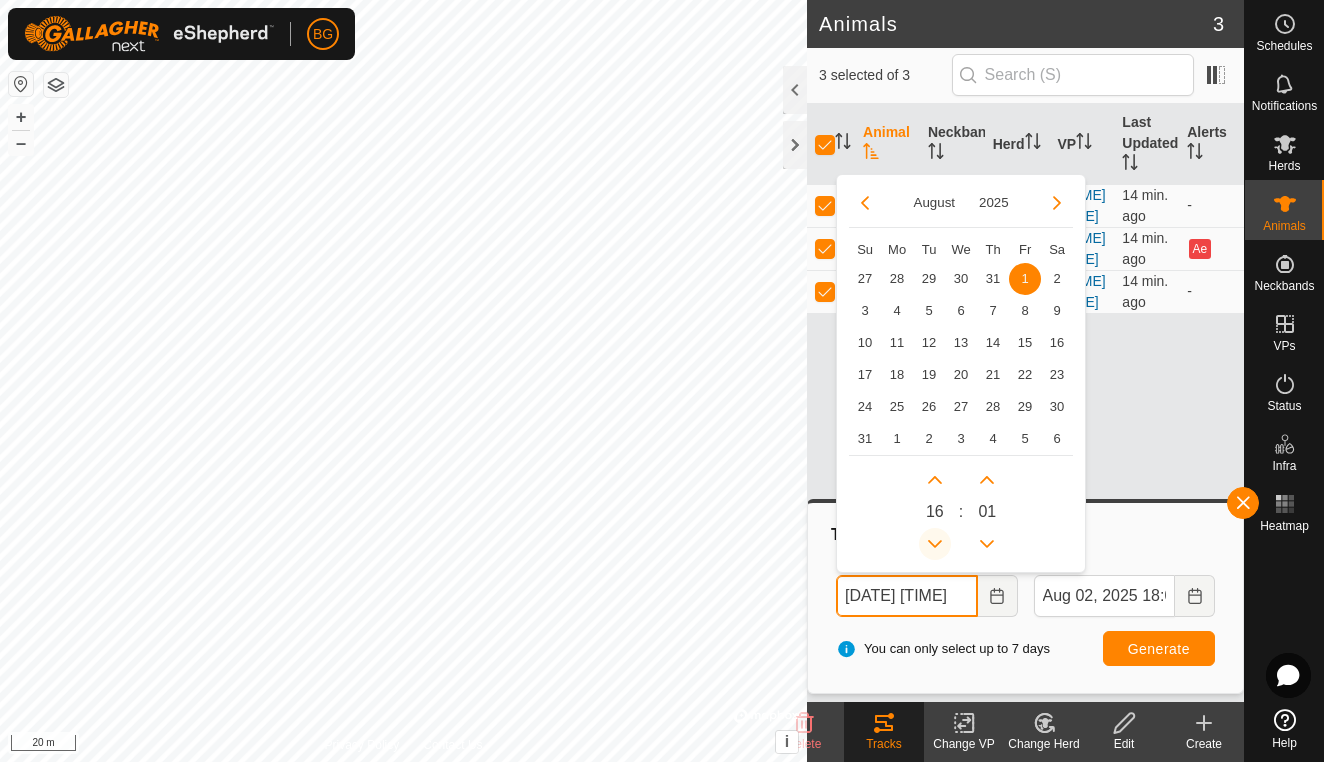 click at bounding box center [935, 544] 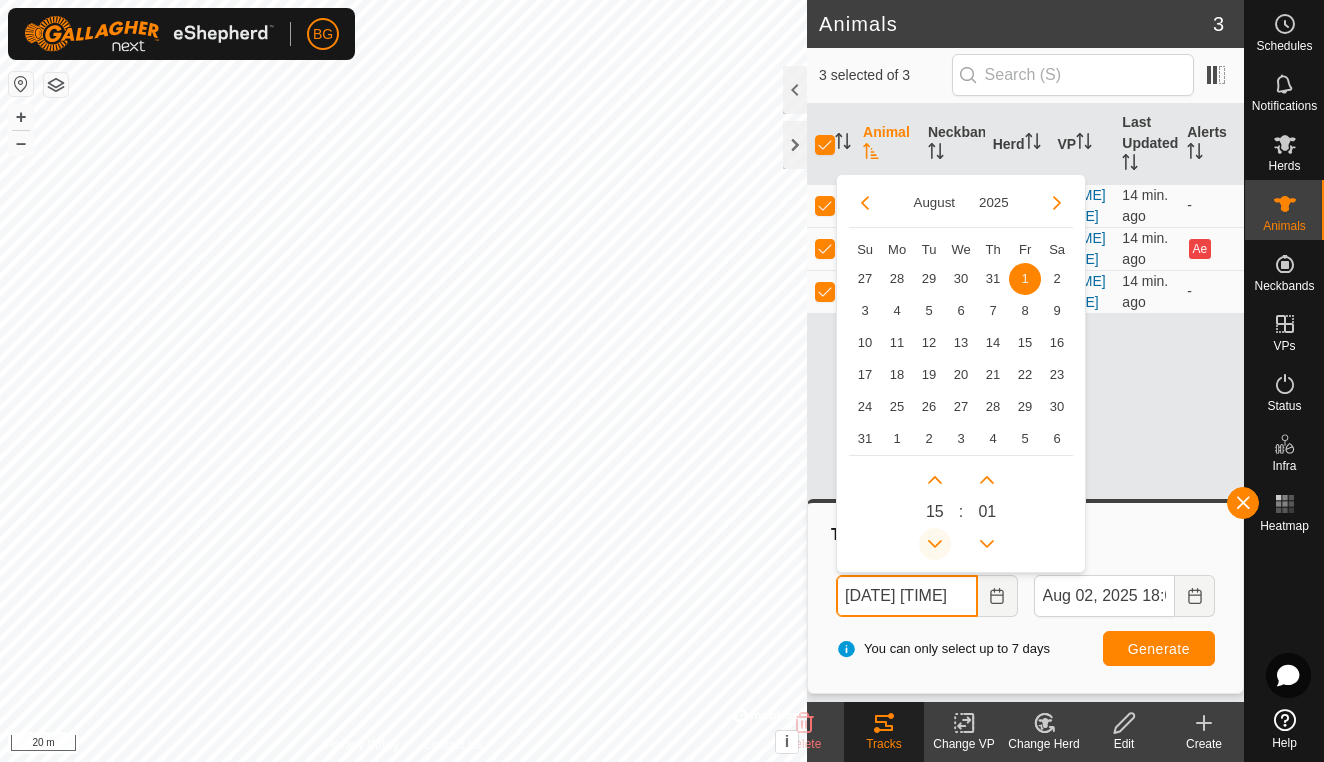 click at bounding box center [935, 544] 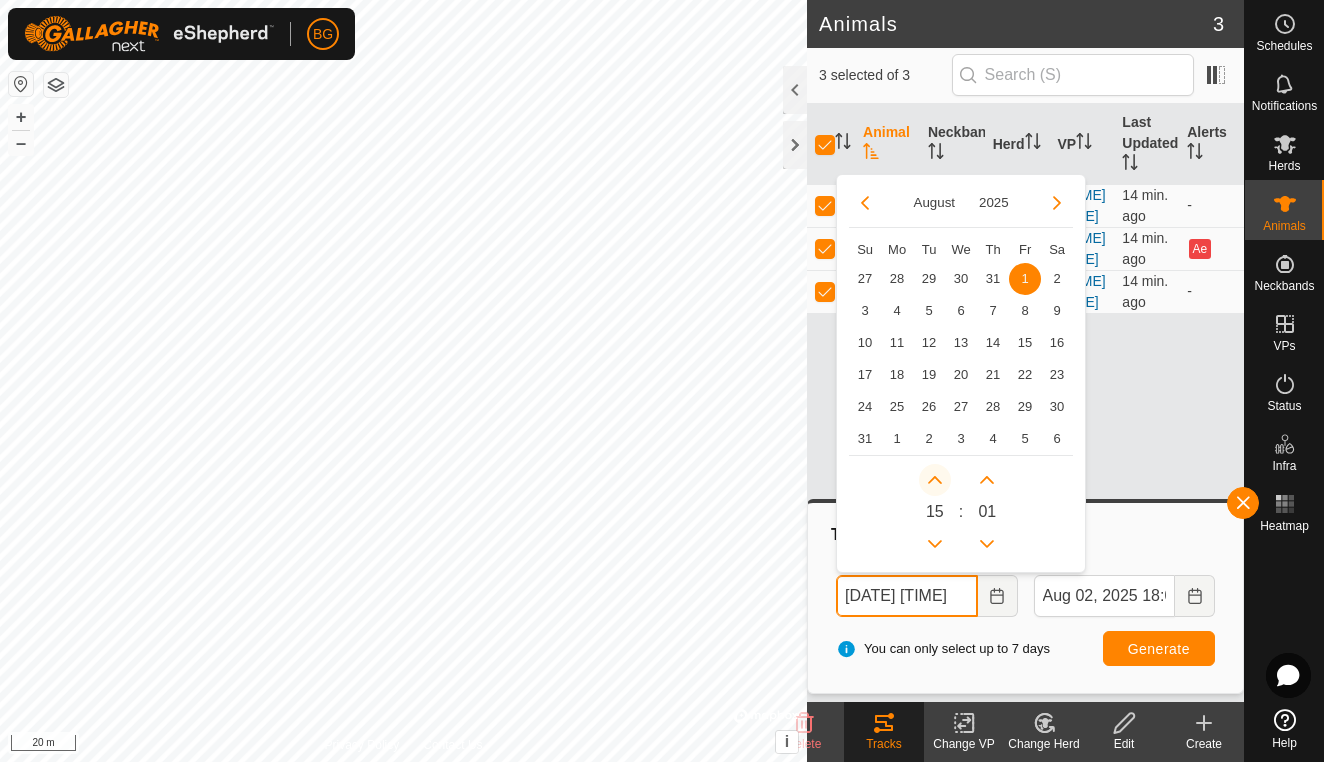 click at bounding box center (935, 480) 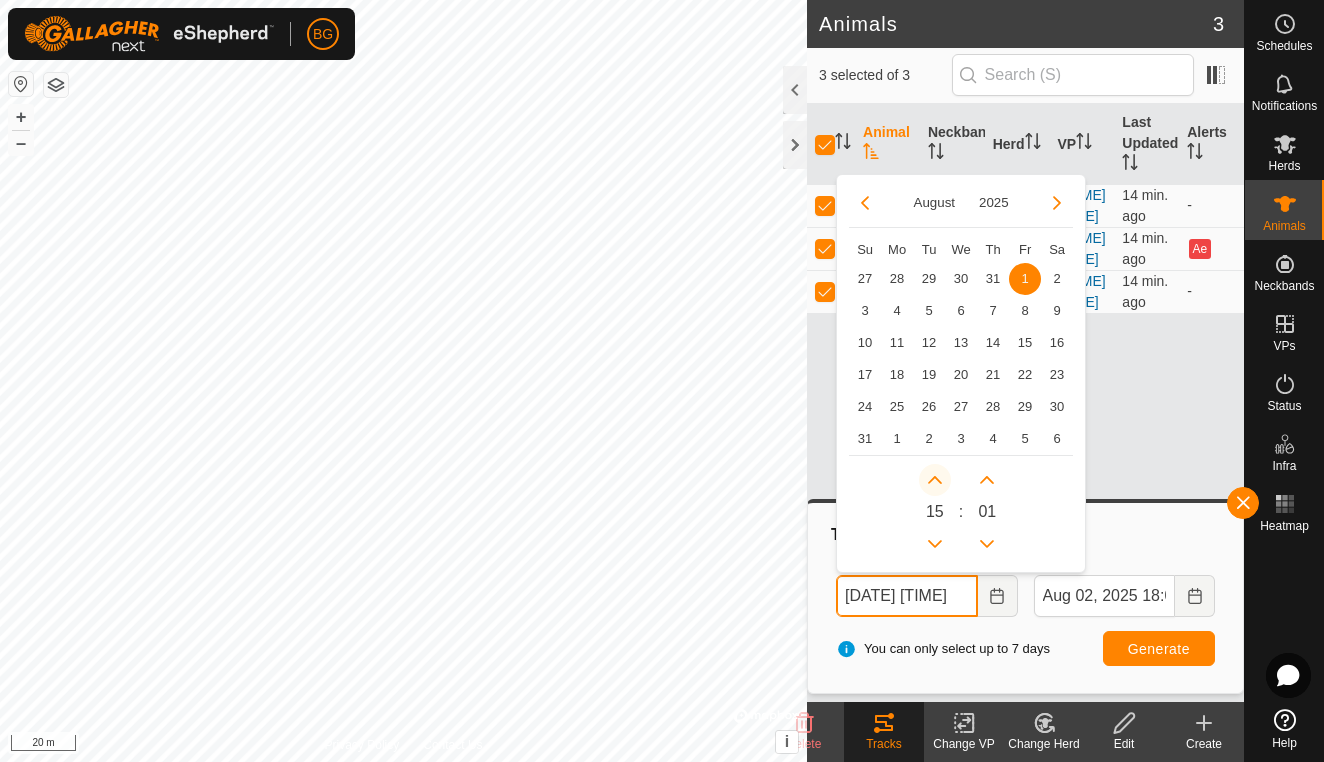 type on "[DATE] [TIME]" 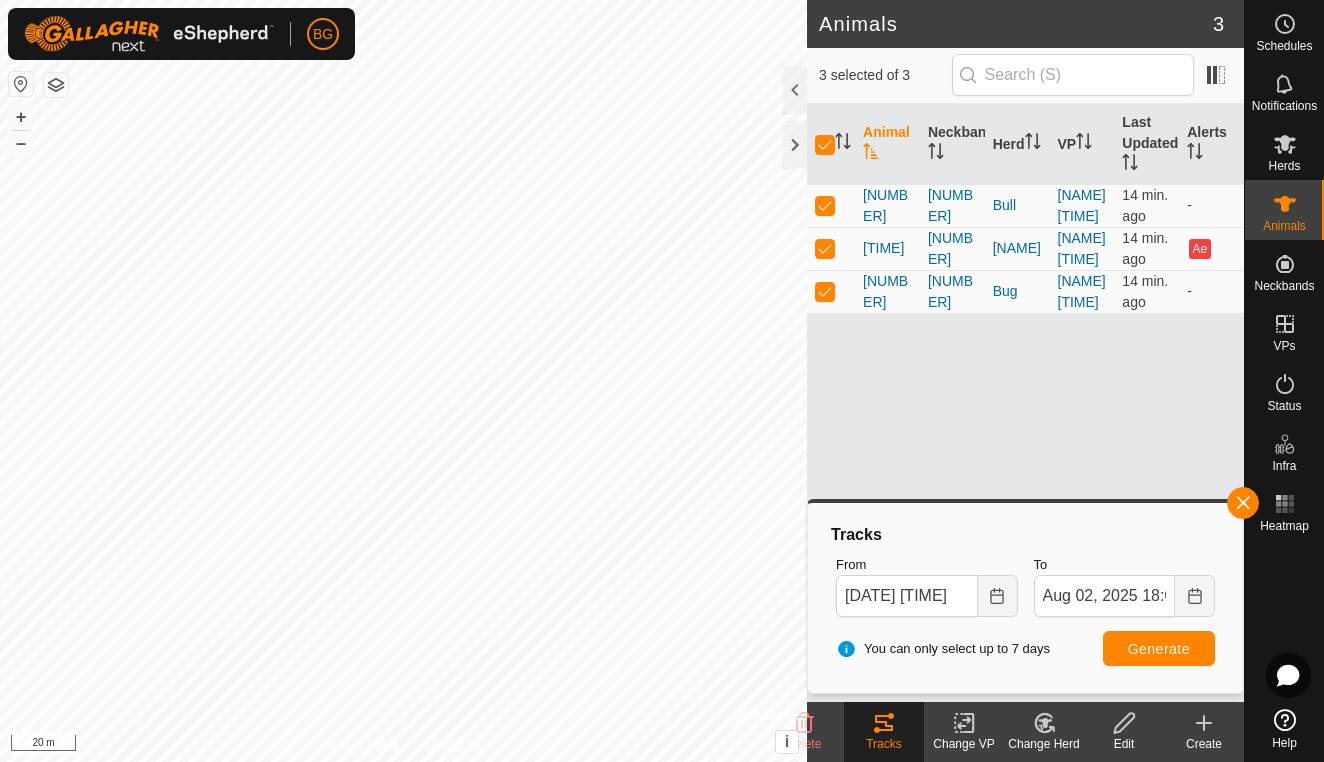click on "Generate" at bounding box center (1159, 649) 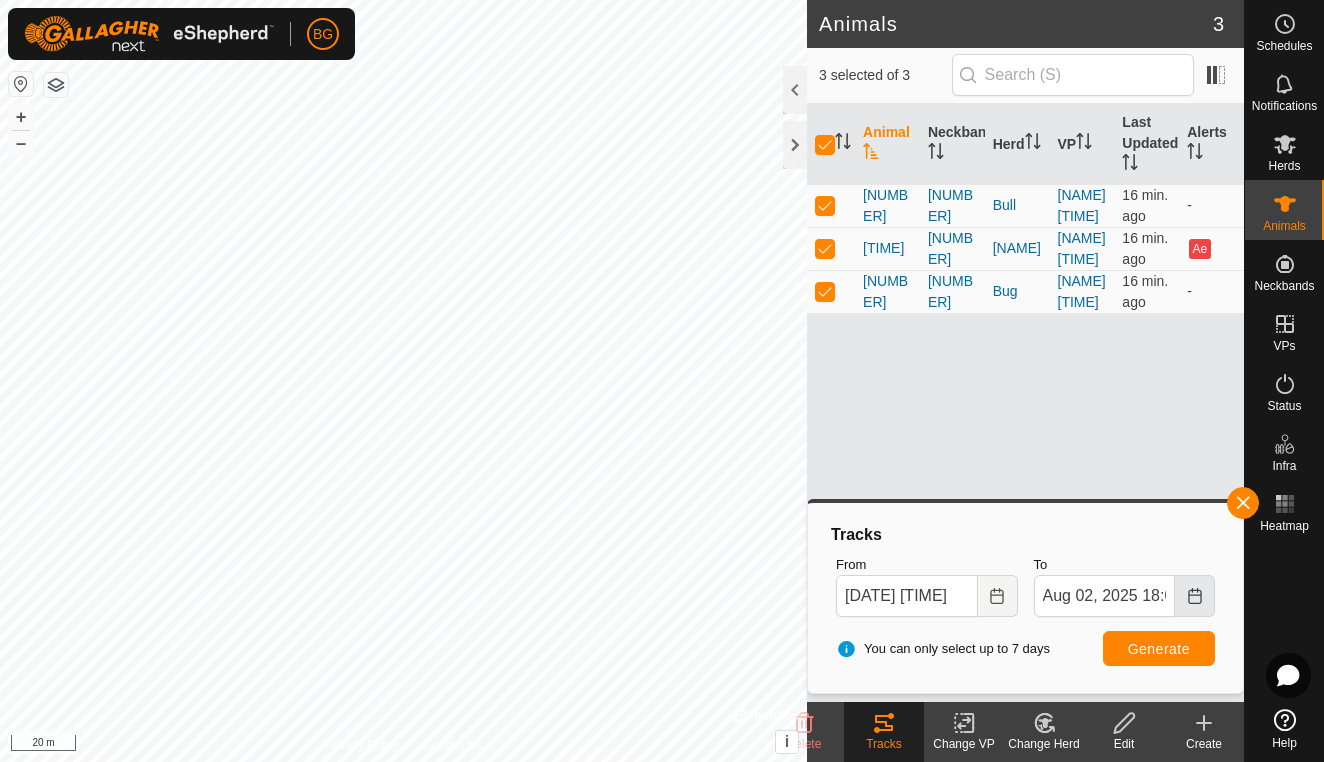 click 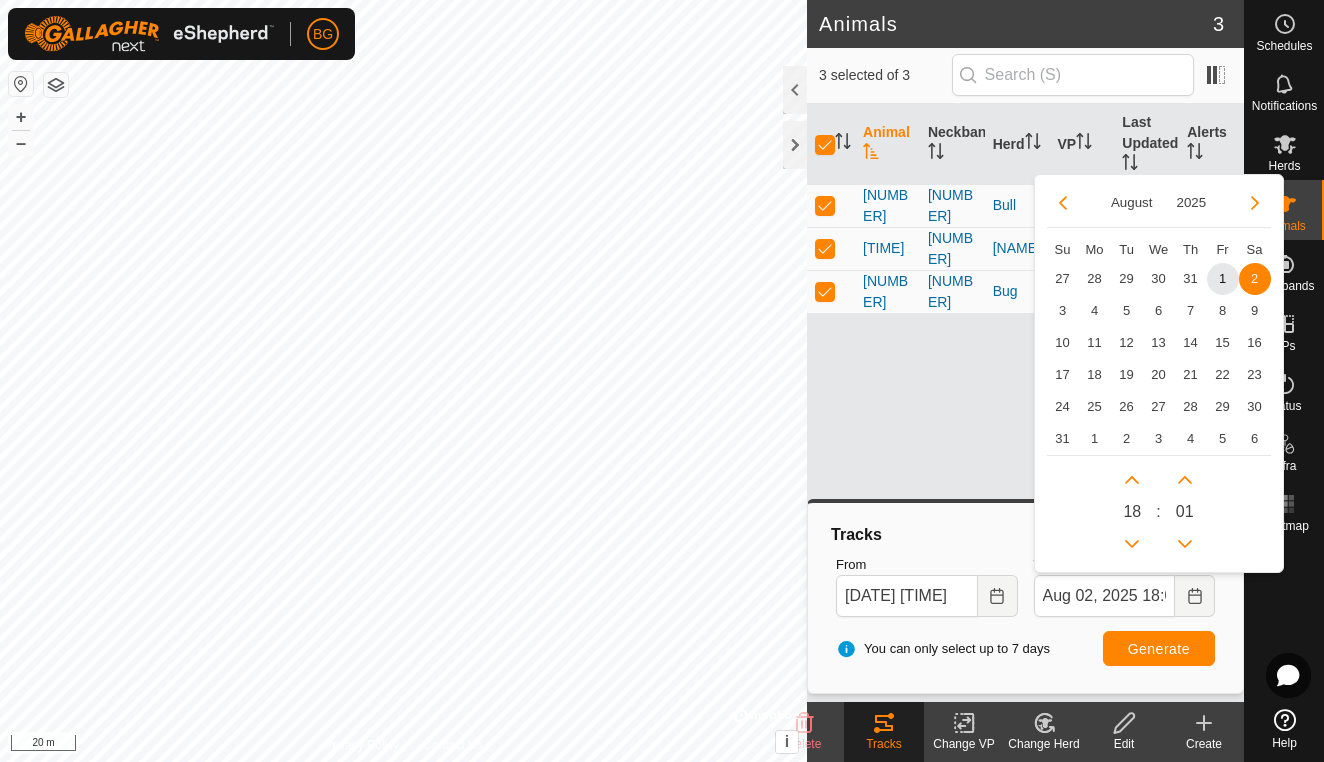 click on "Generate" at bounding box center [1159, 648] 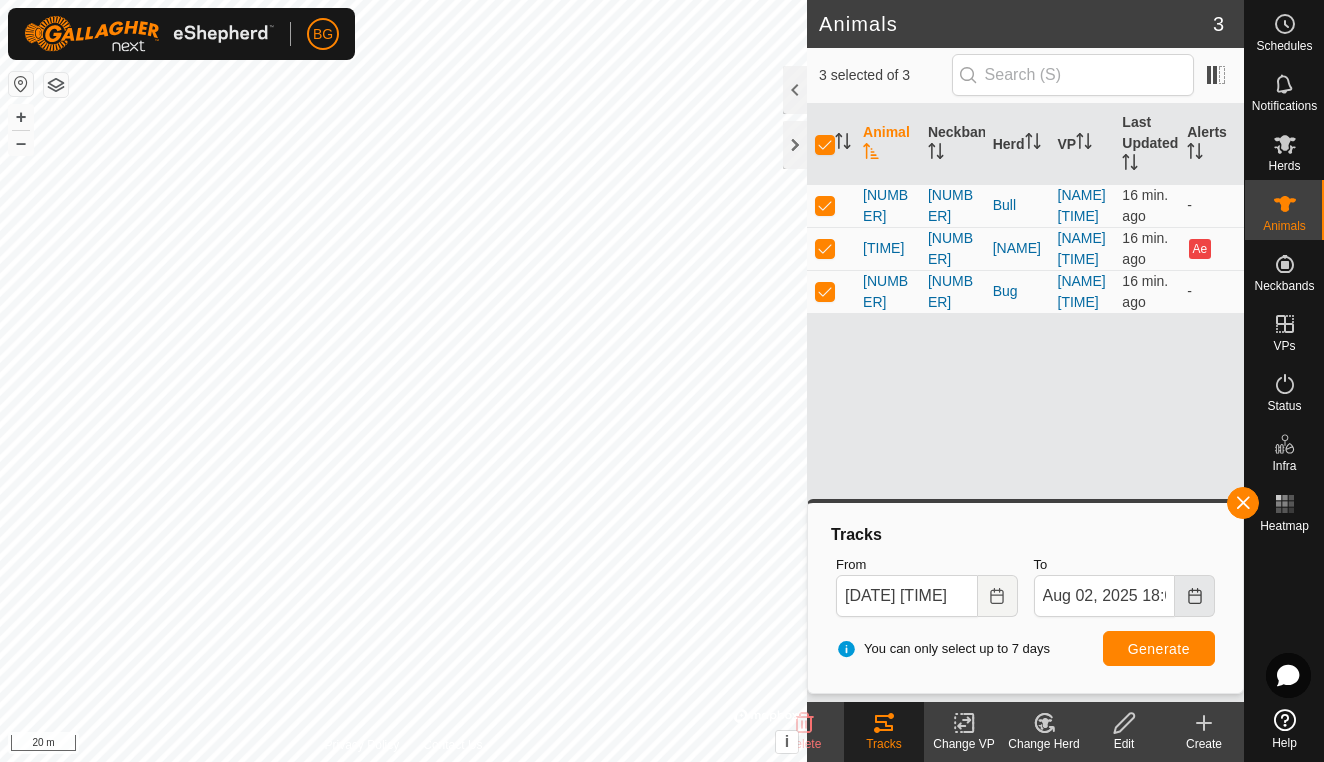 click 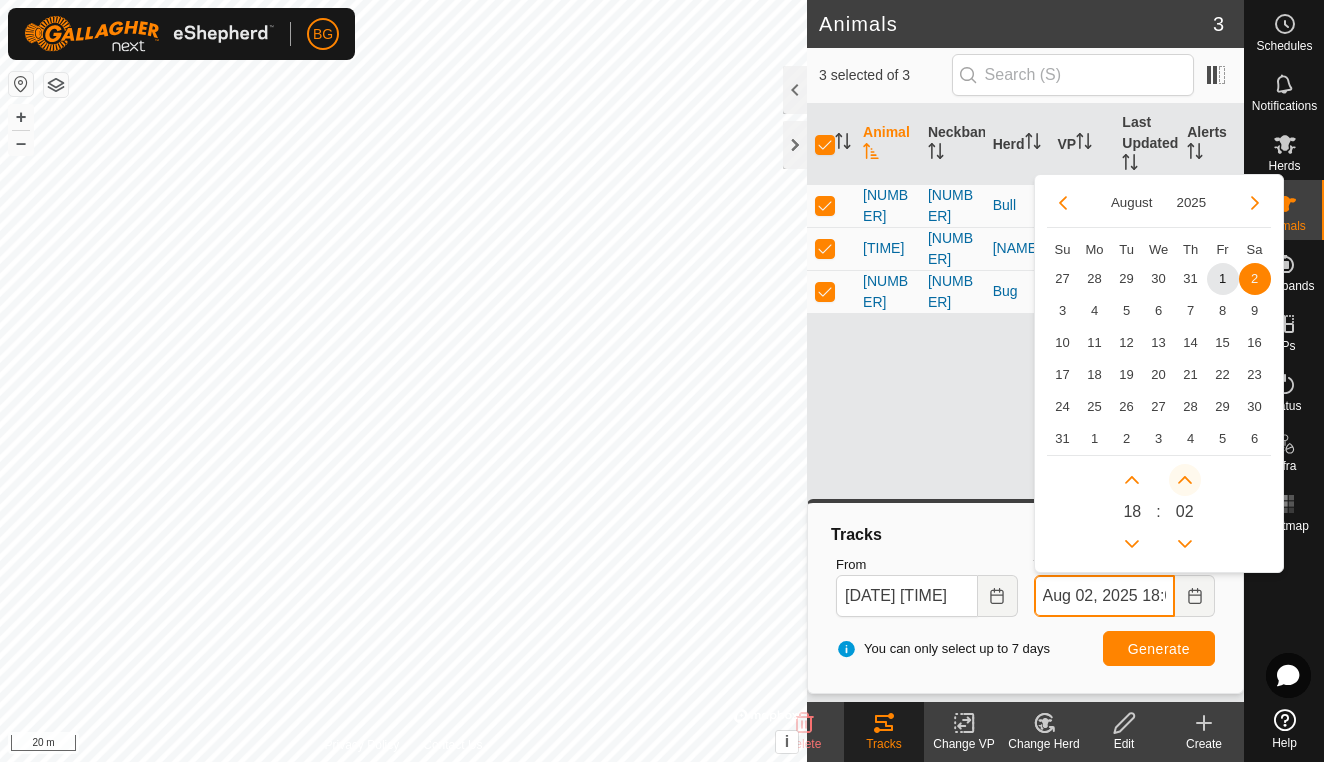 click at bounding box center [1185, 480] 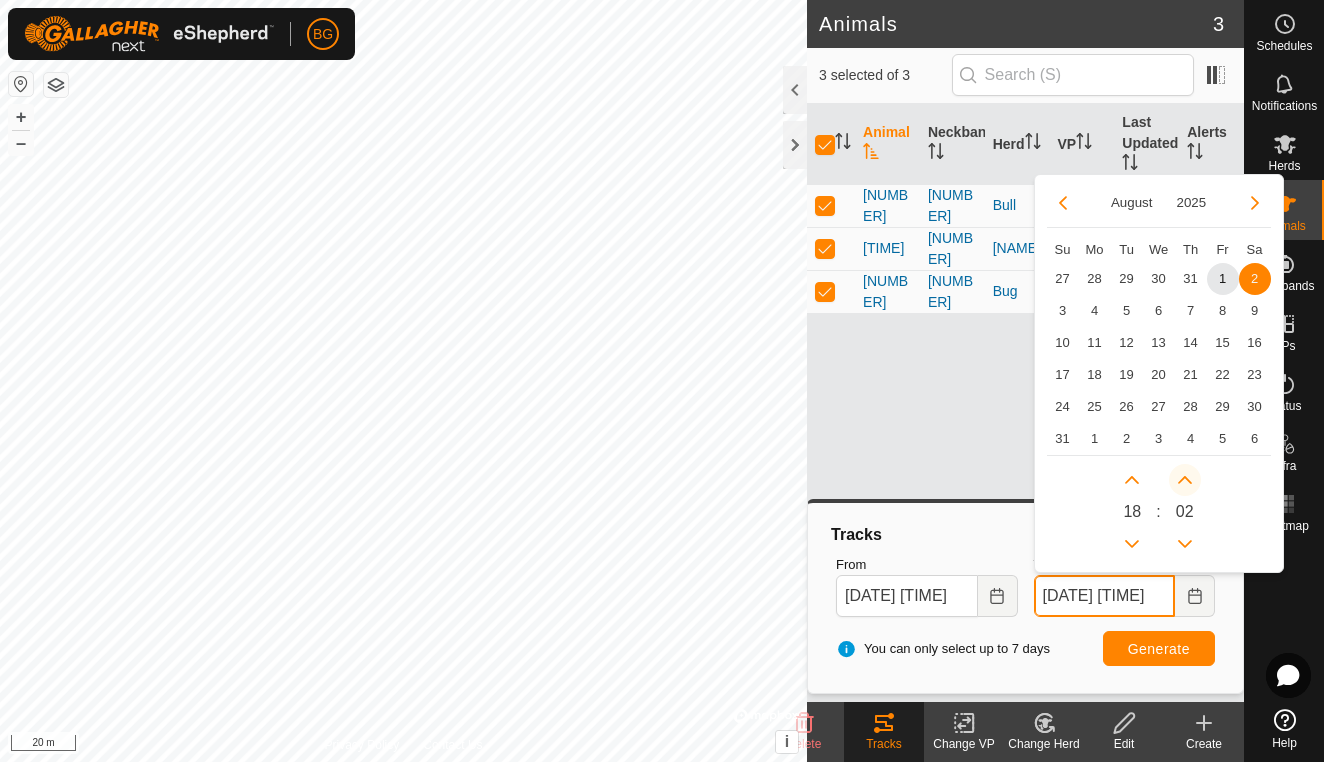 click at bounding box center (1187, 478) 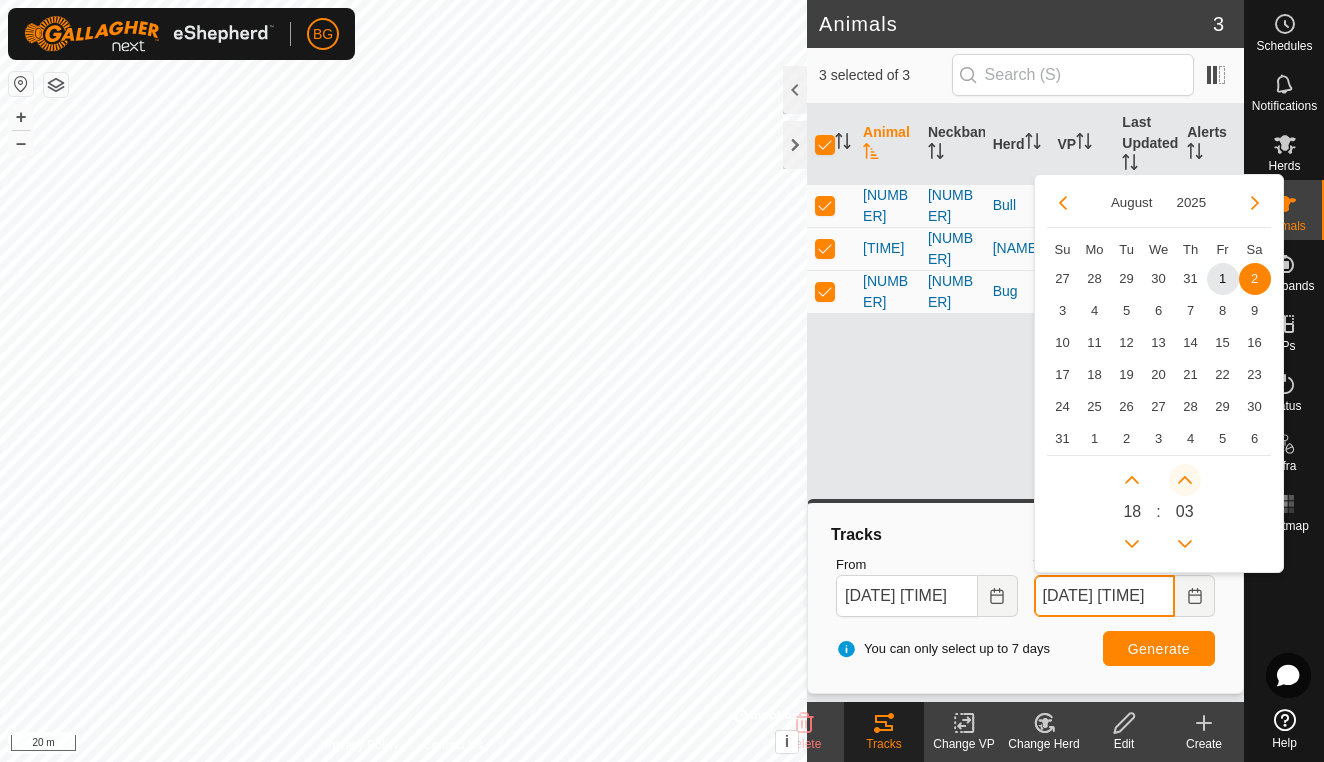 click at bounding box center (1185, 480) 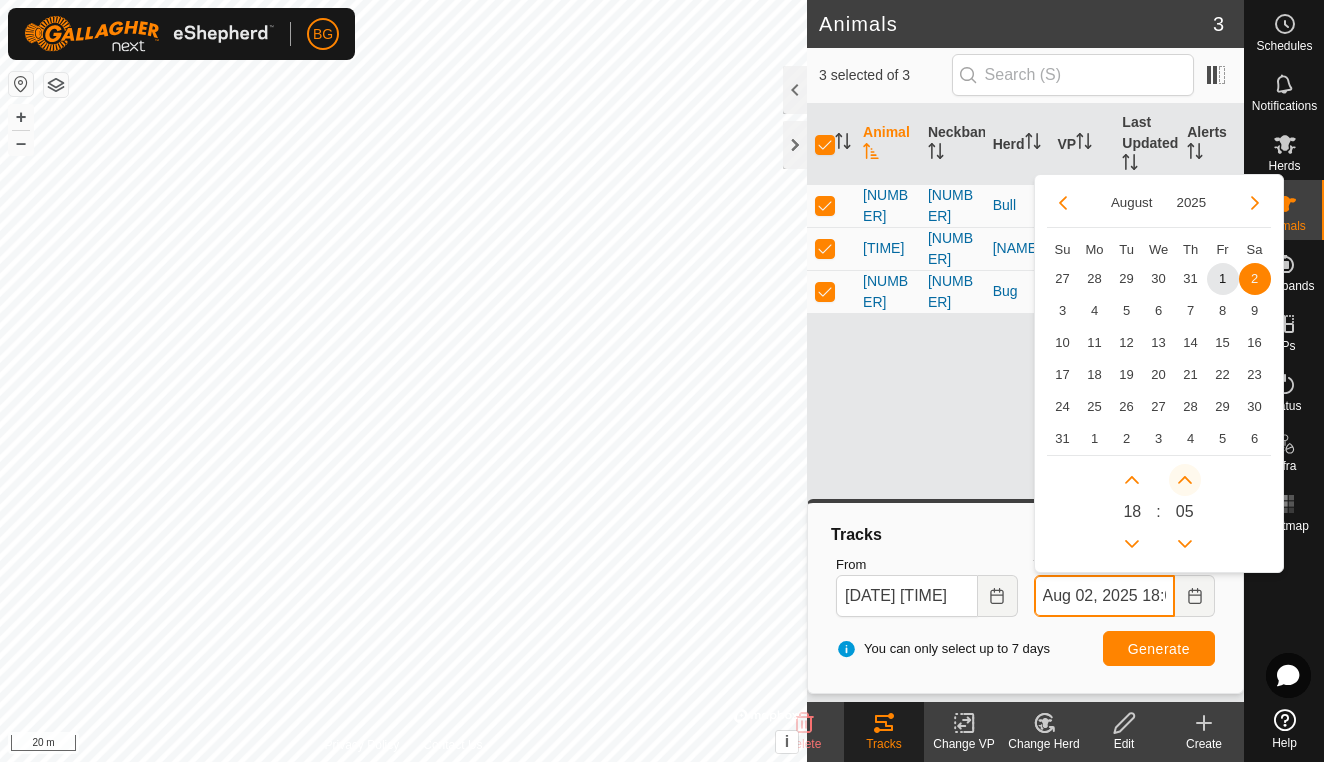 click 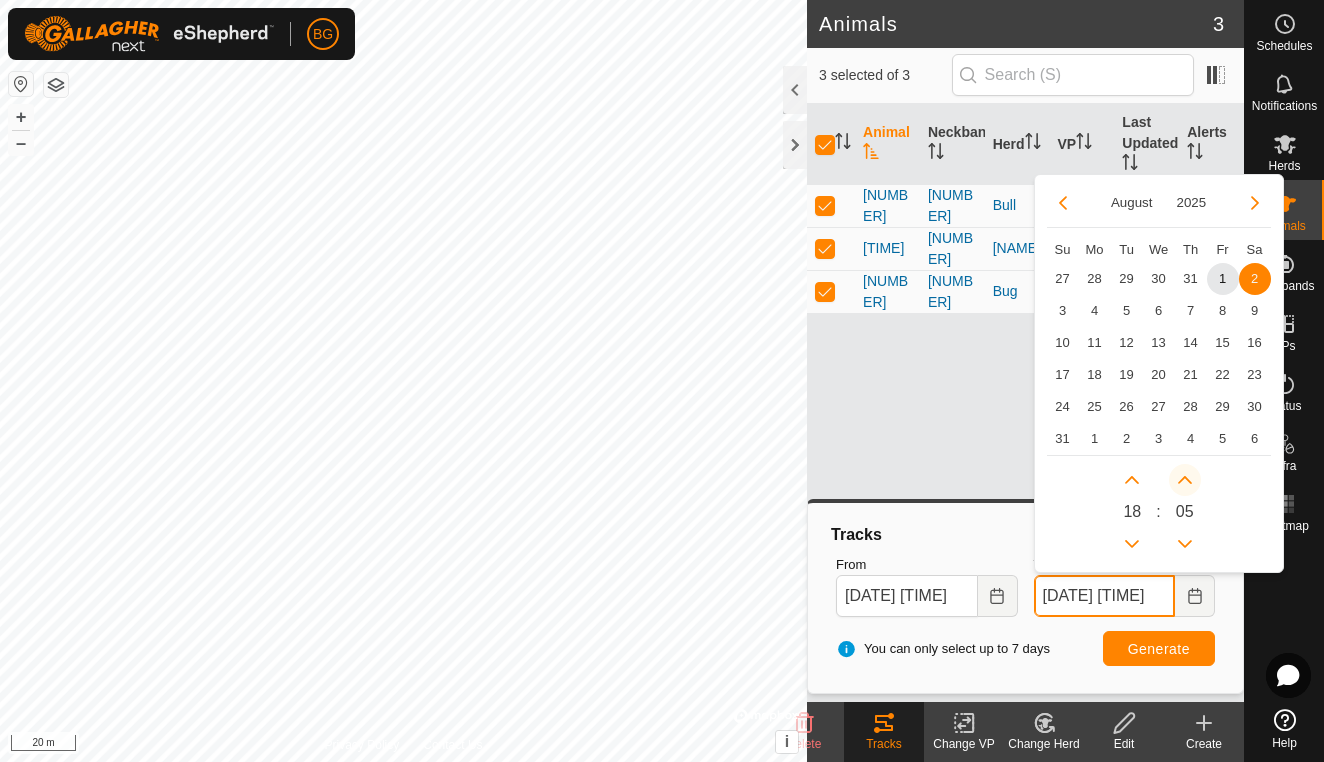 click 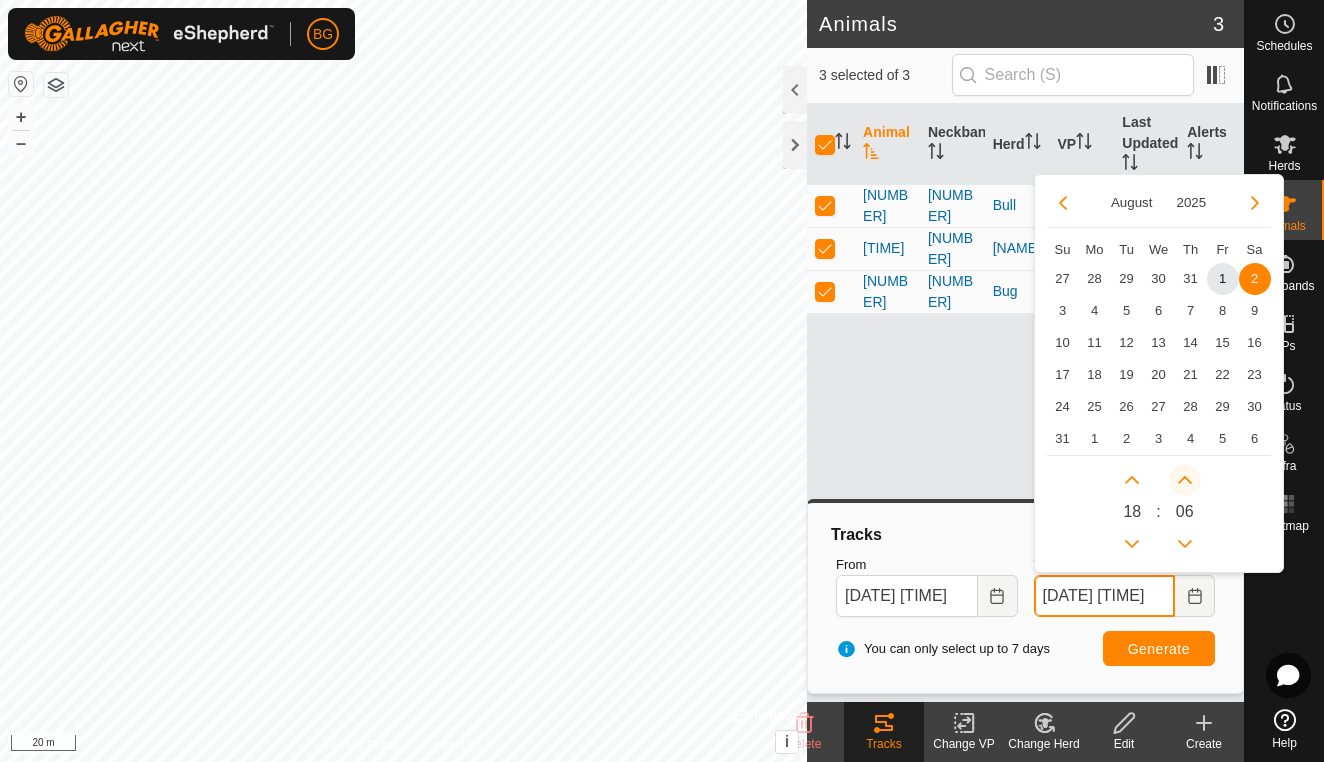 click 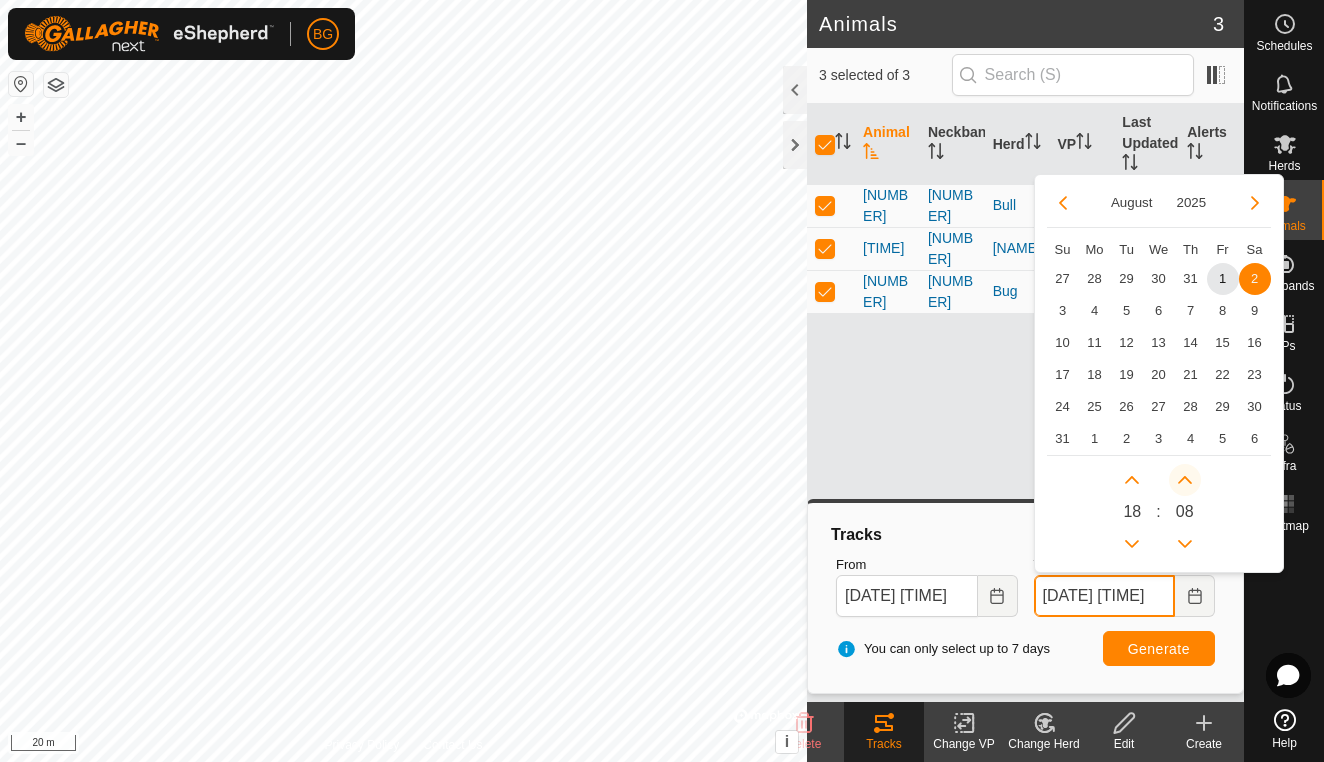 click 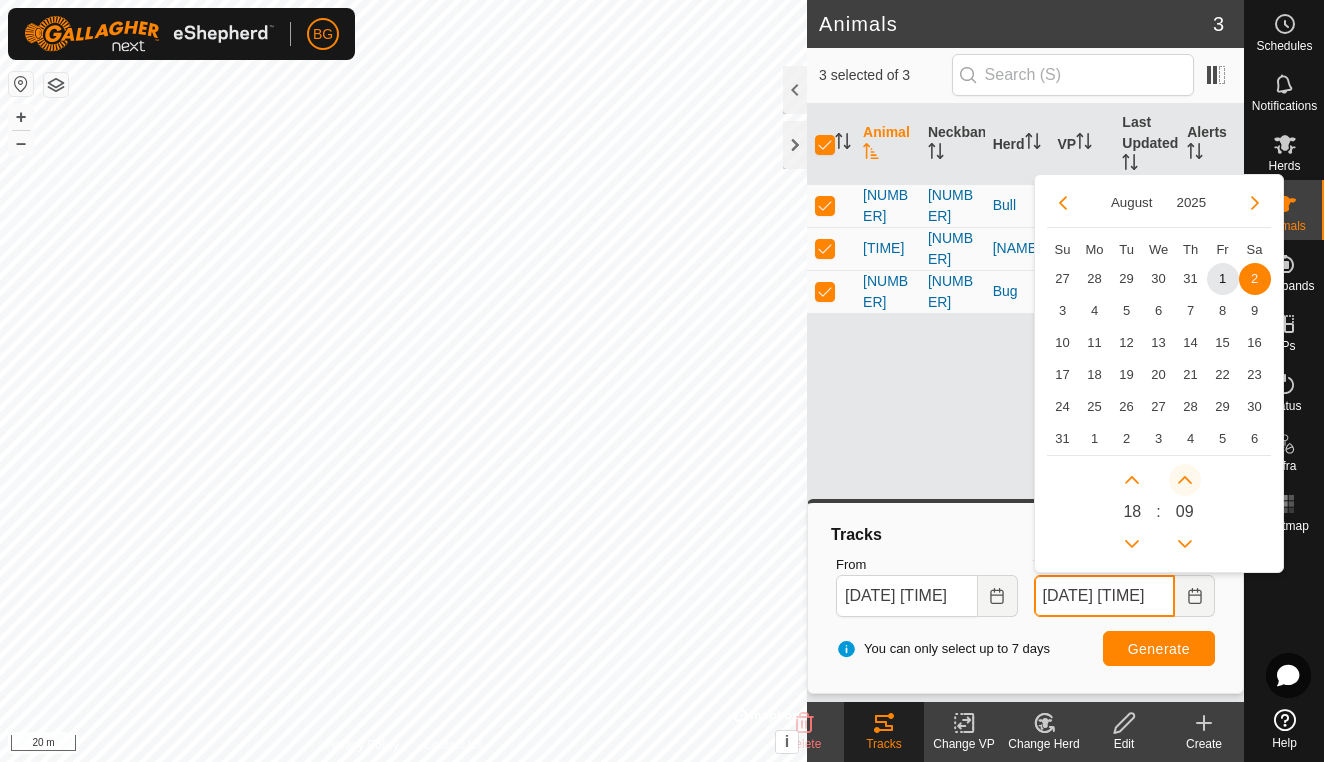 click 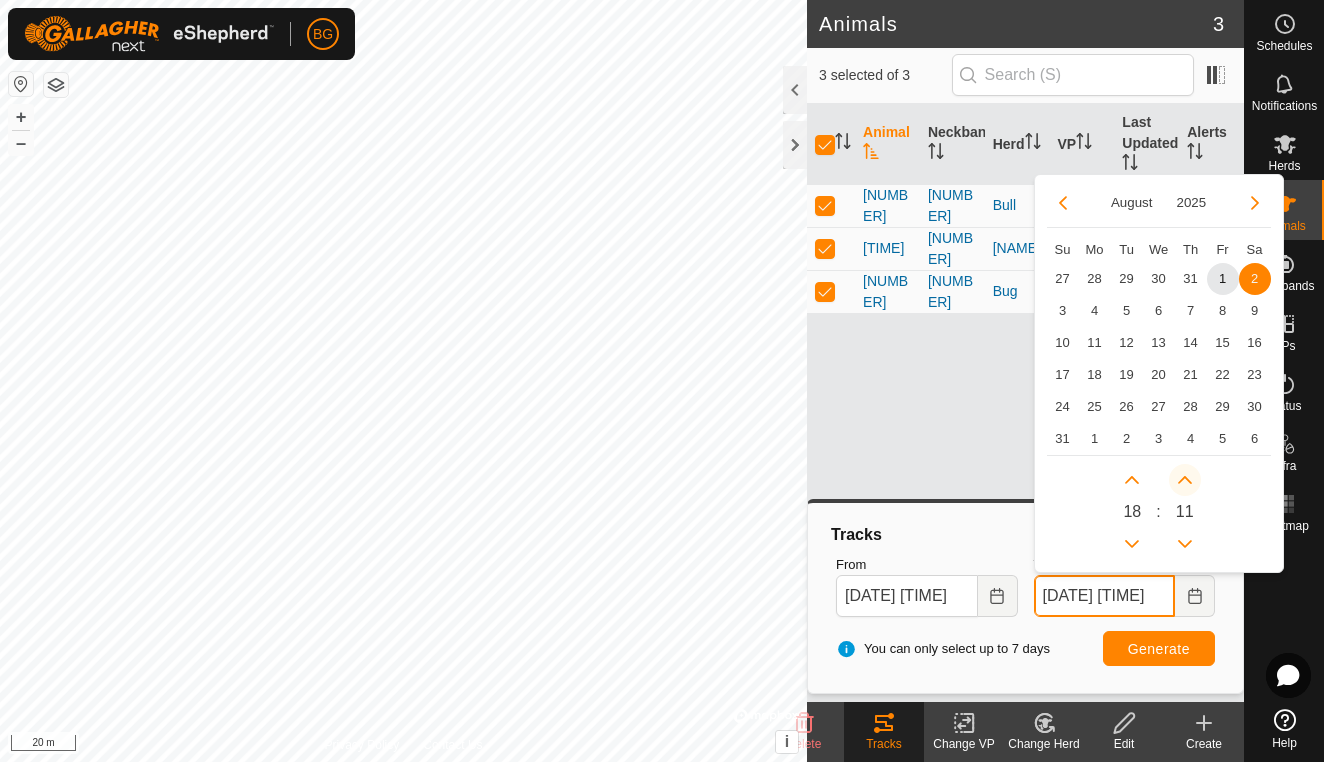click 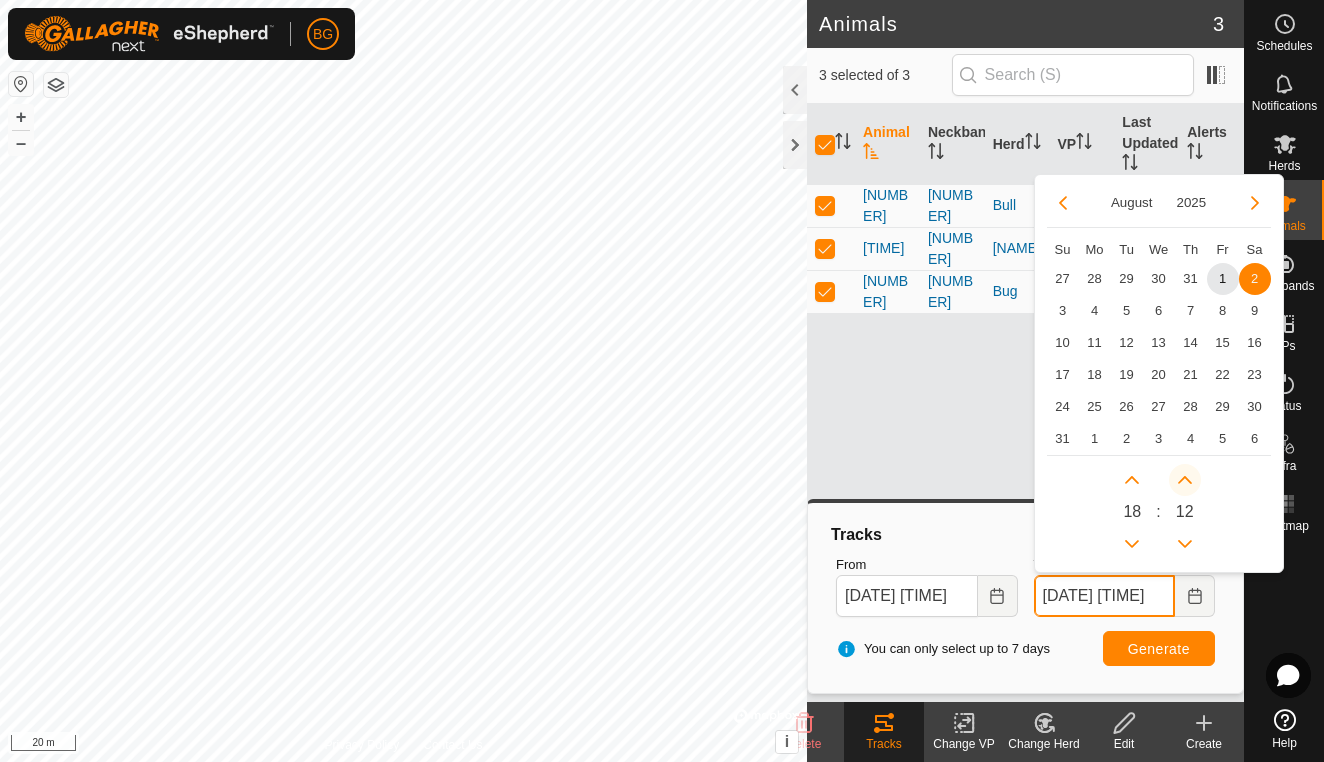 click 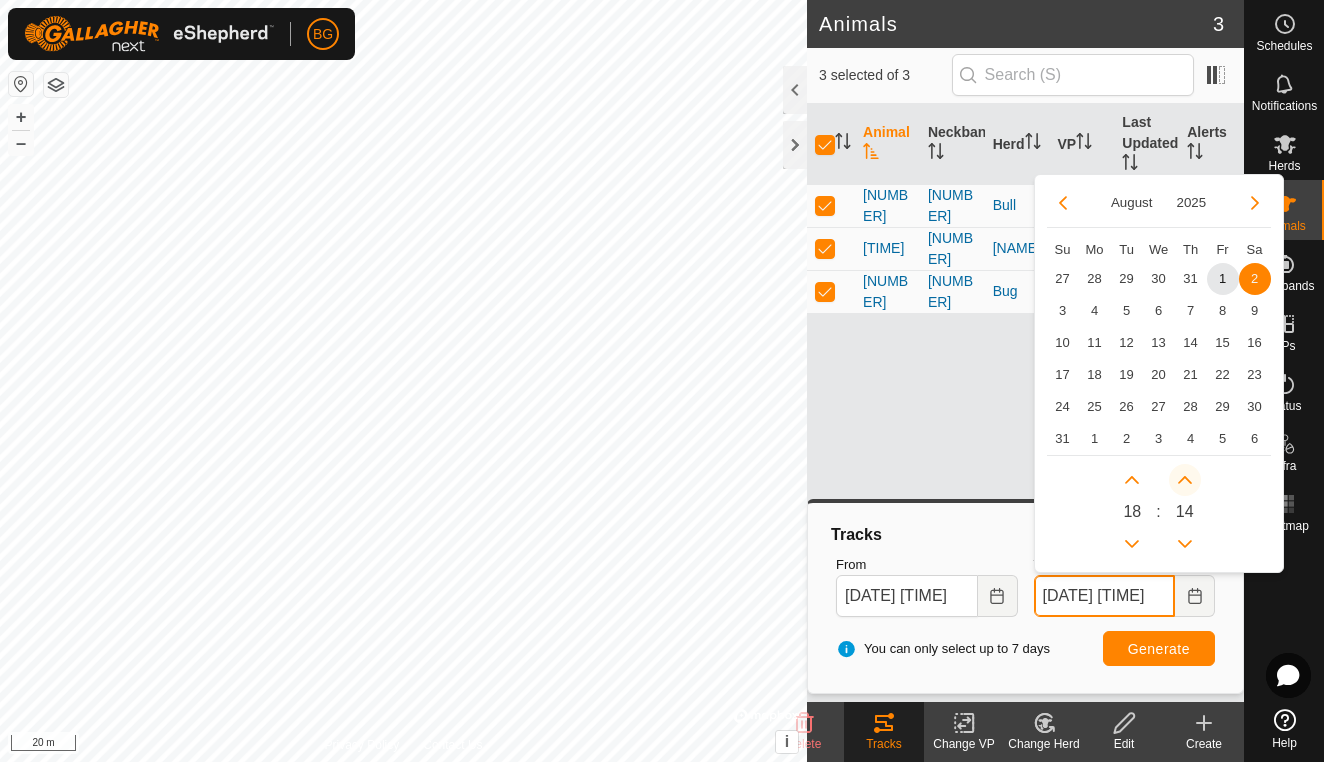 click 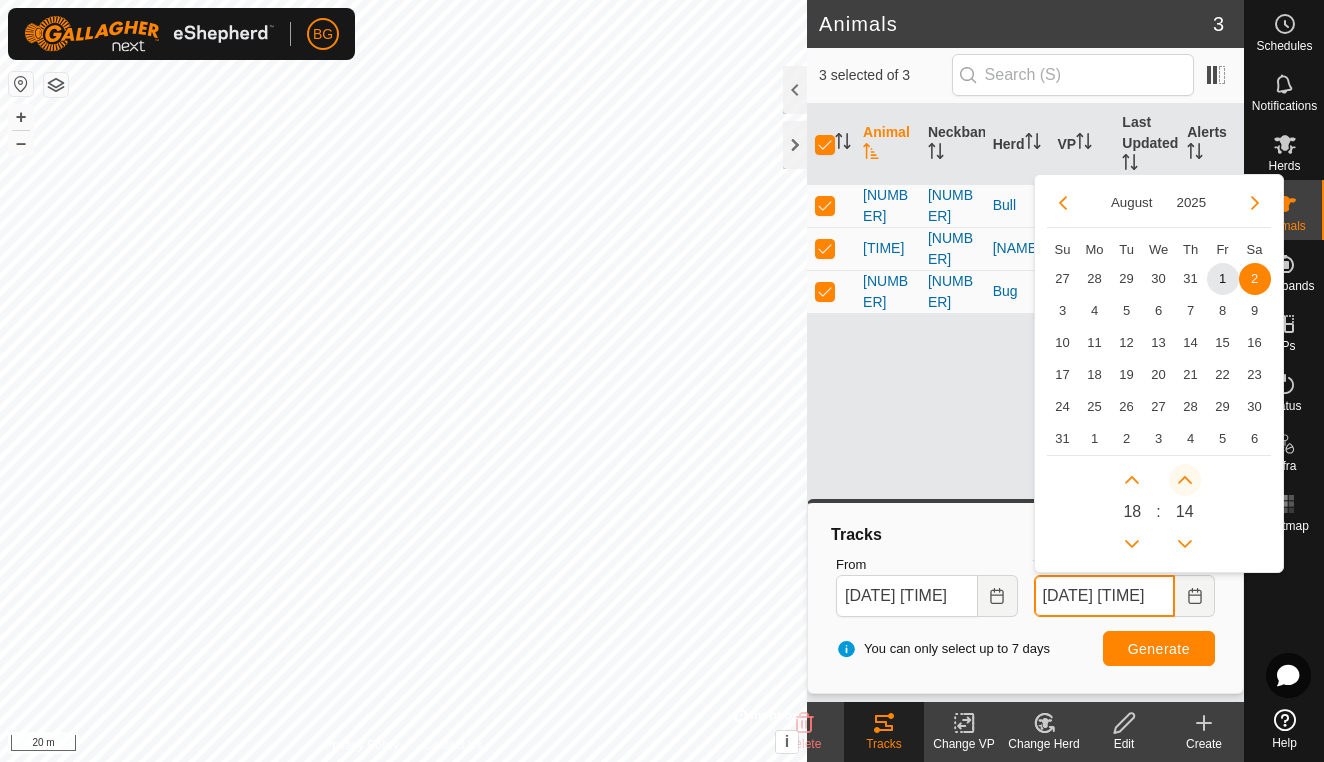 click 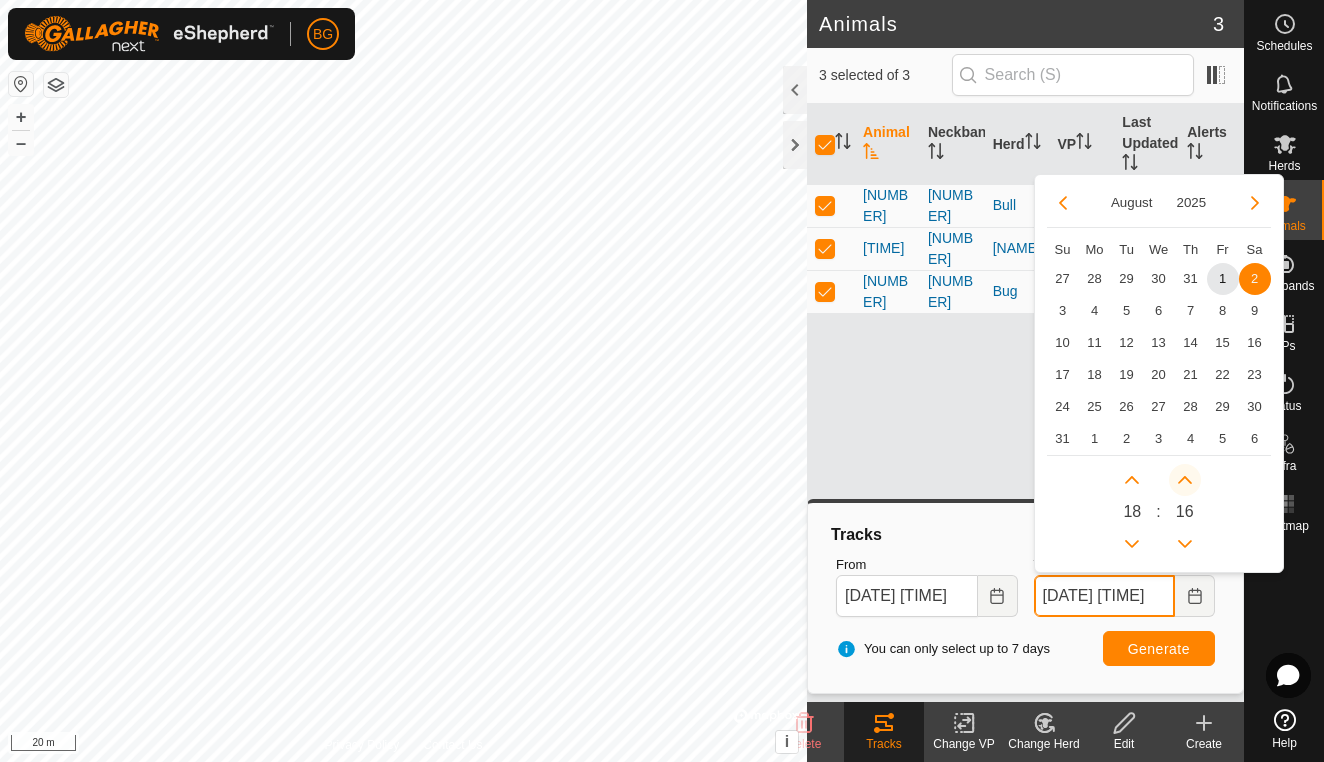 click at bounding box center (1185, 480) 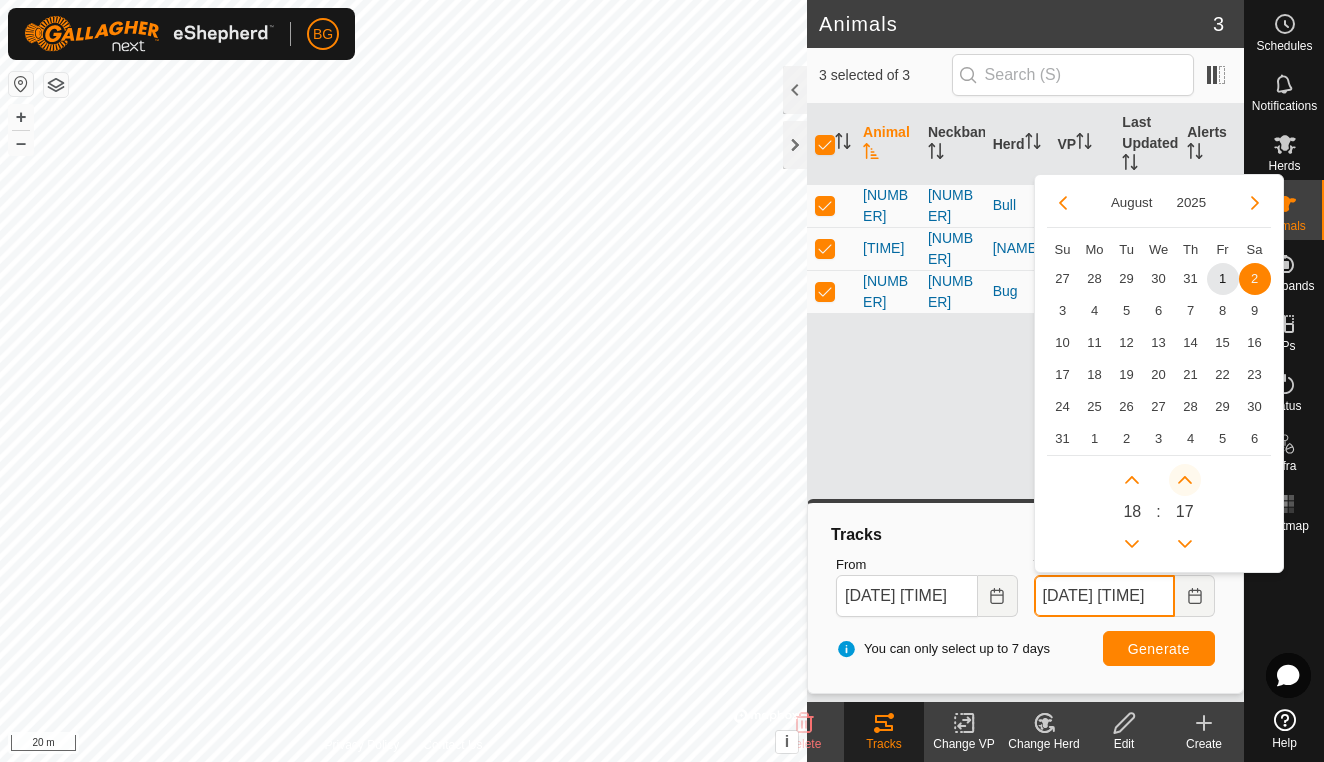 click at bounding box center [1185, 480] 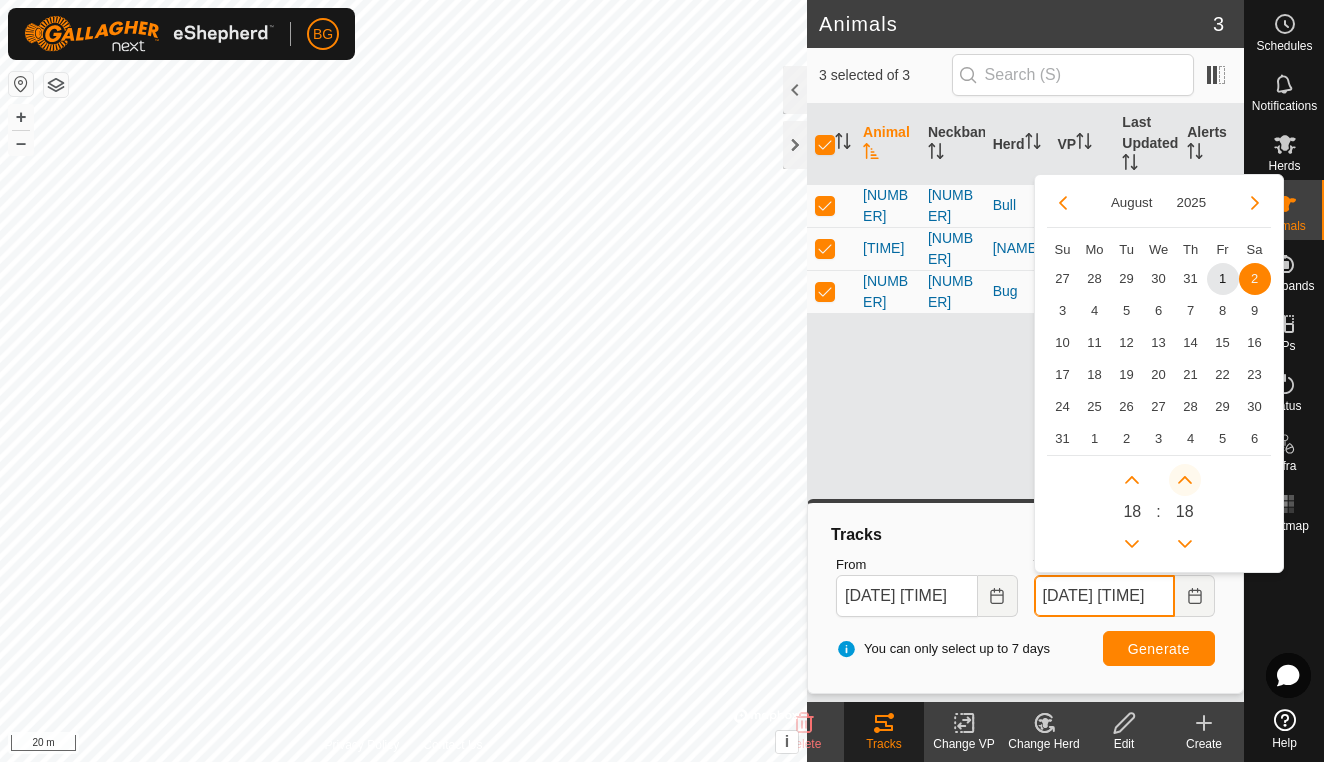 click 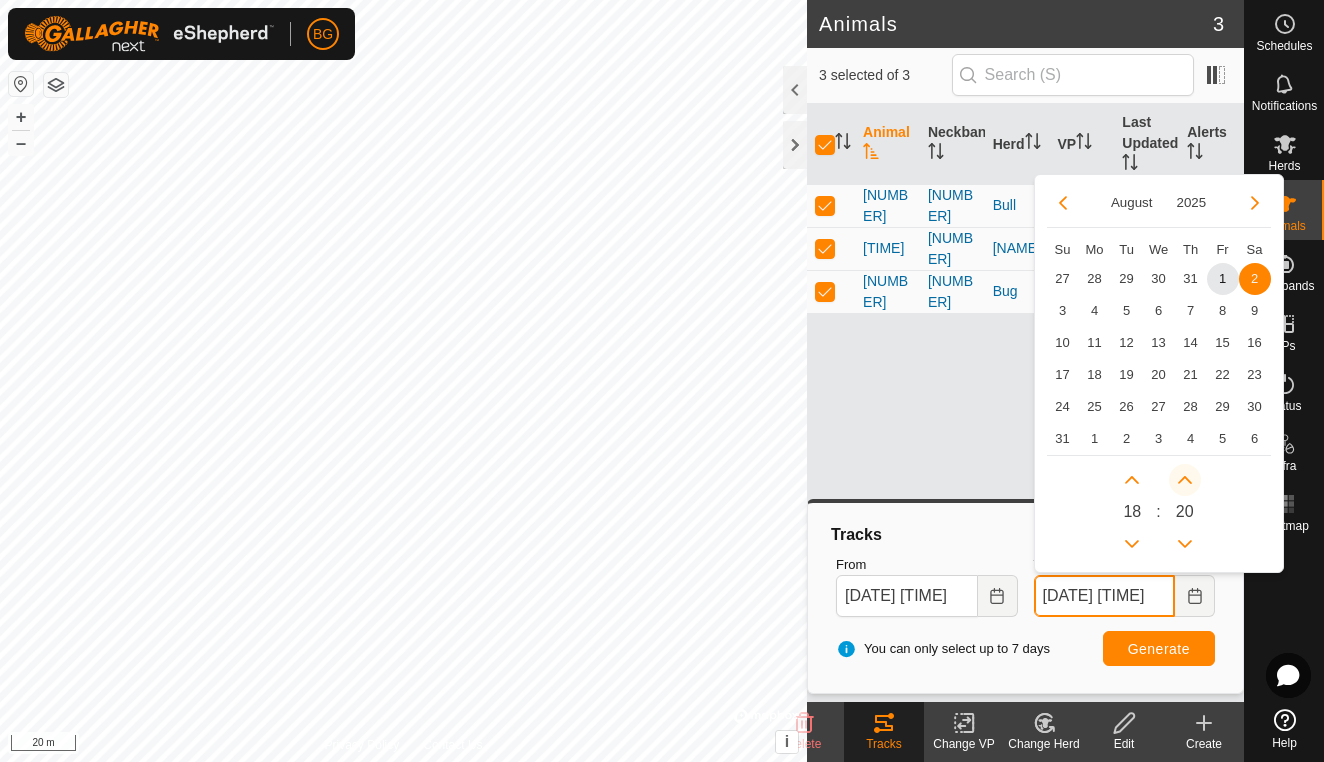 click at bounding box center (1185, 480) 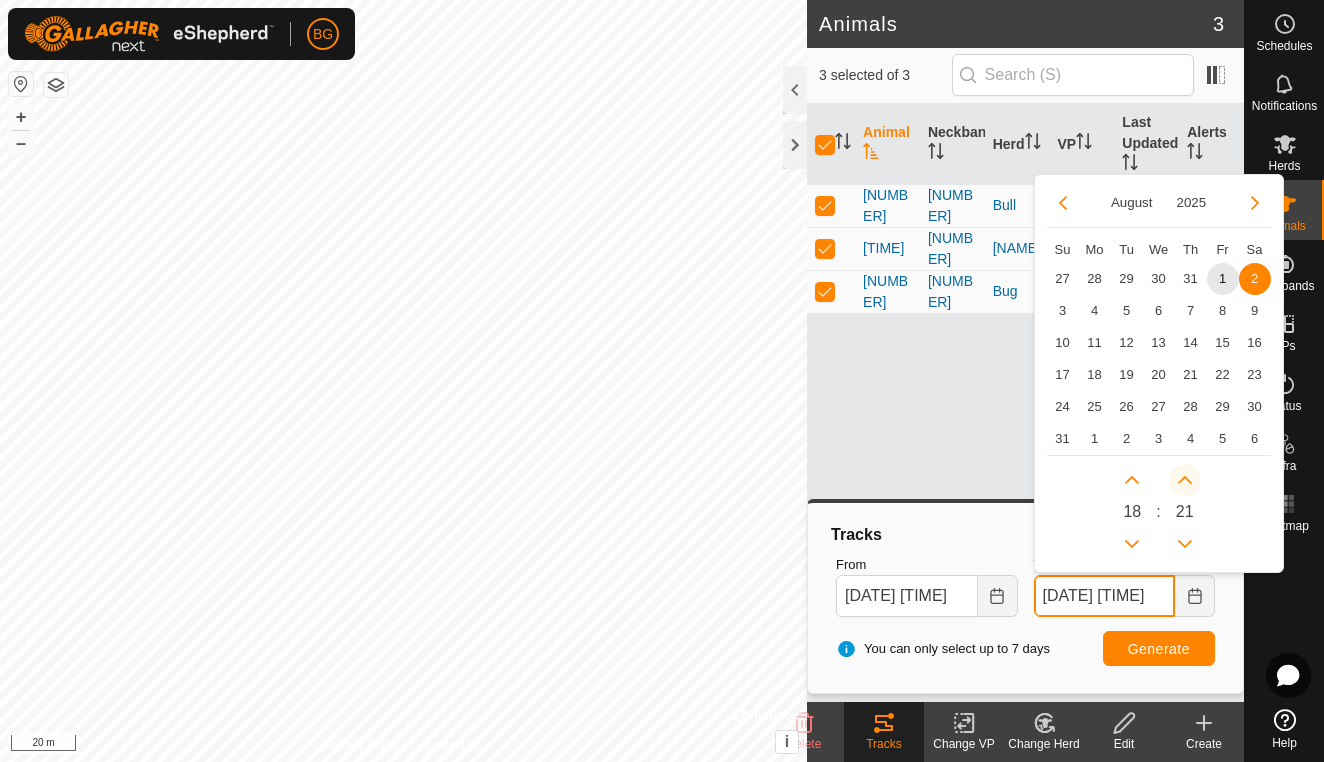 click at bounding box center (1185, 480) 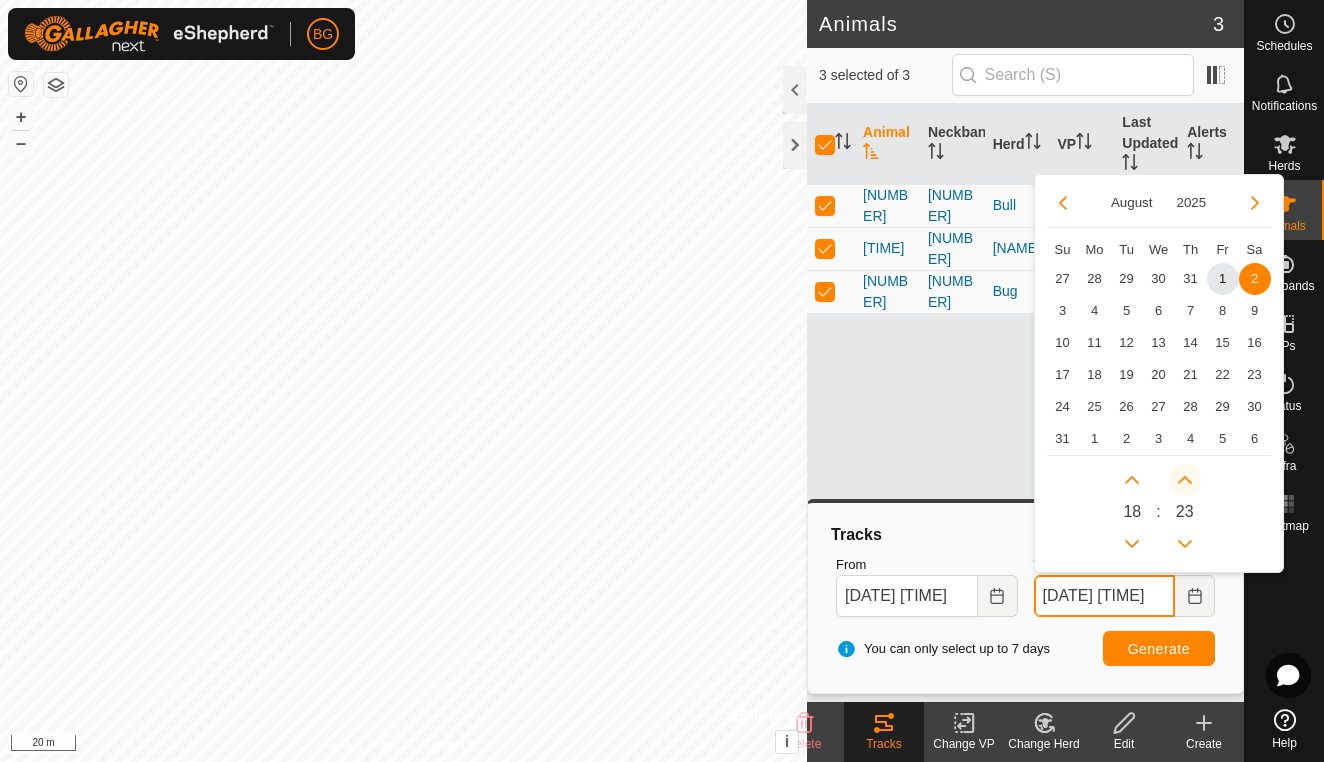 click at bounding box center [1185, 480] 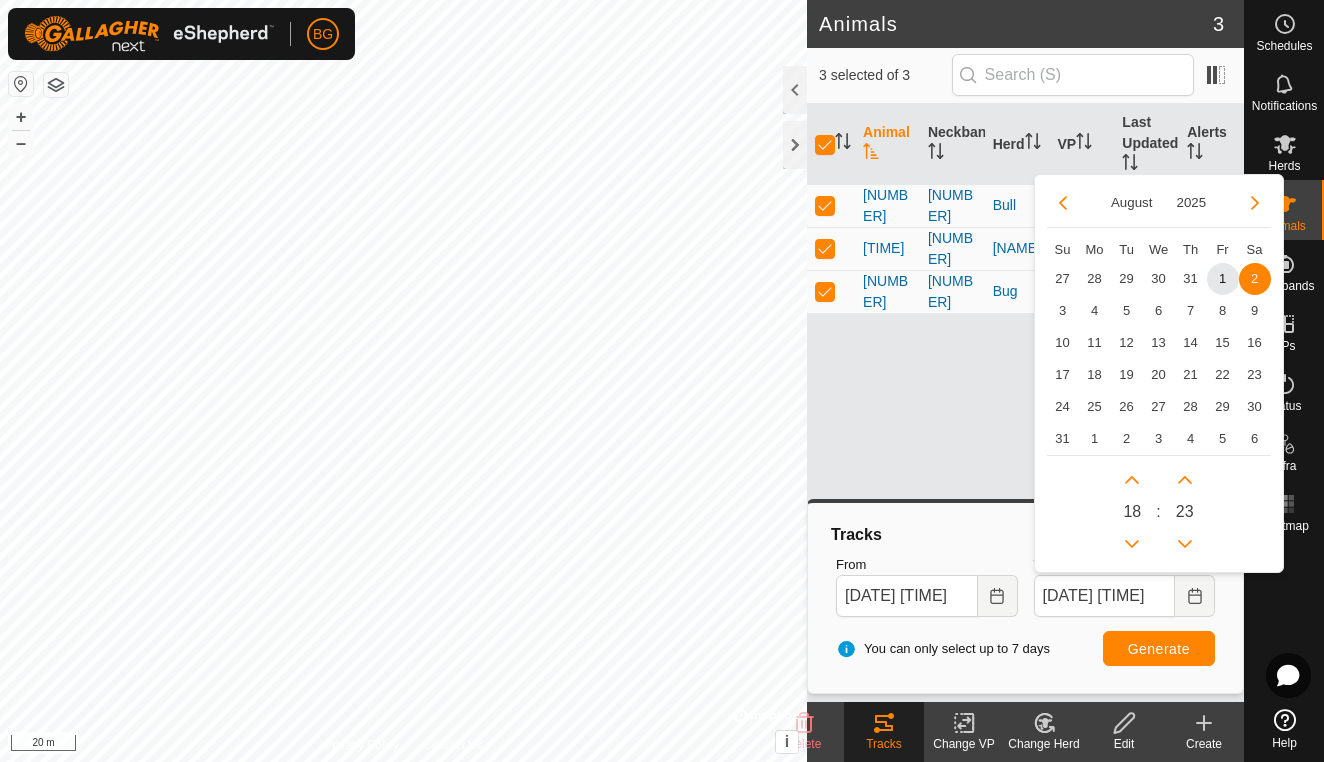 click on "Generate" at bounding box center [1159, 648] 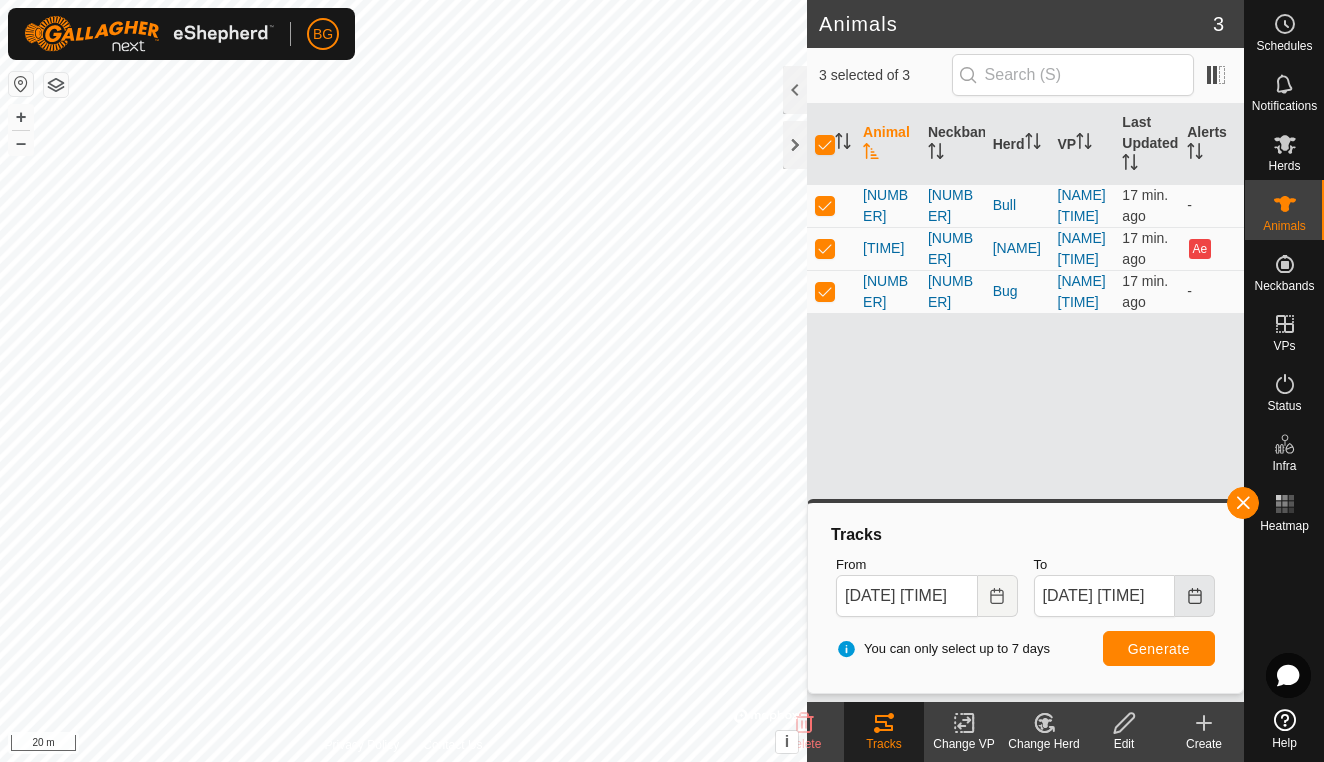 click 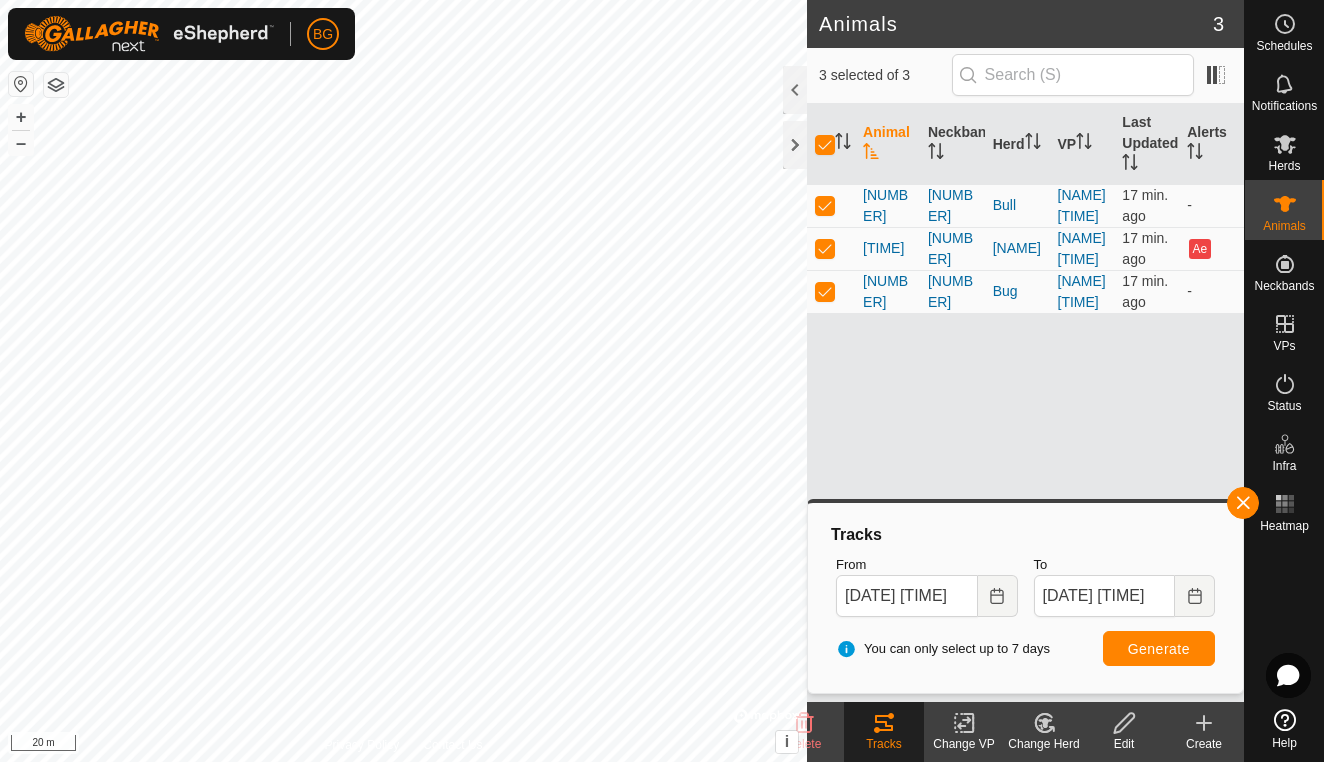 click on "Generate" at bounding box center [1159, 649] 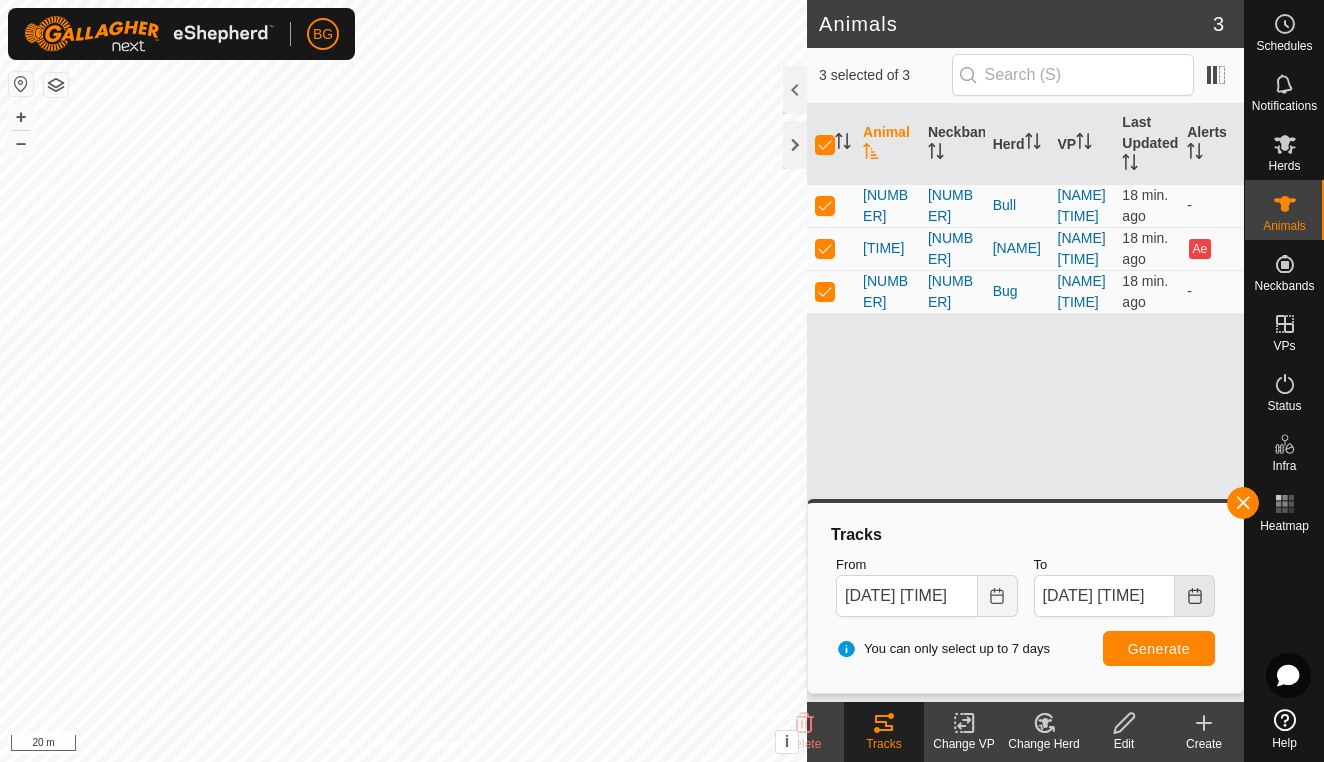 click 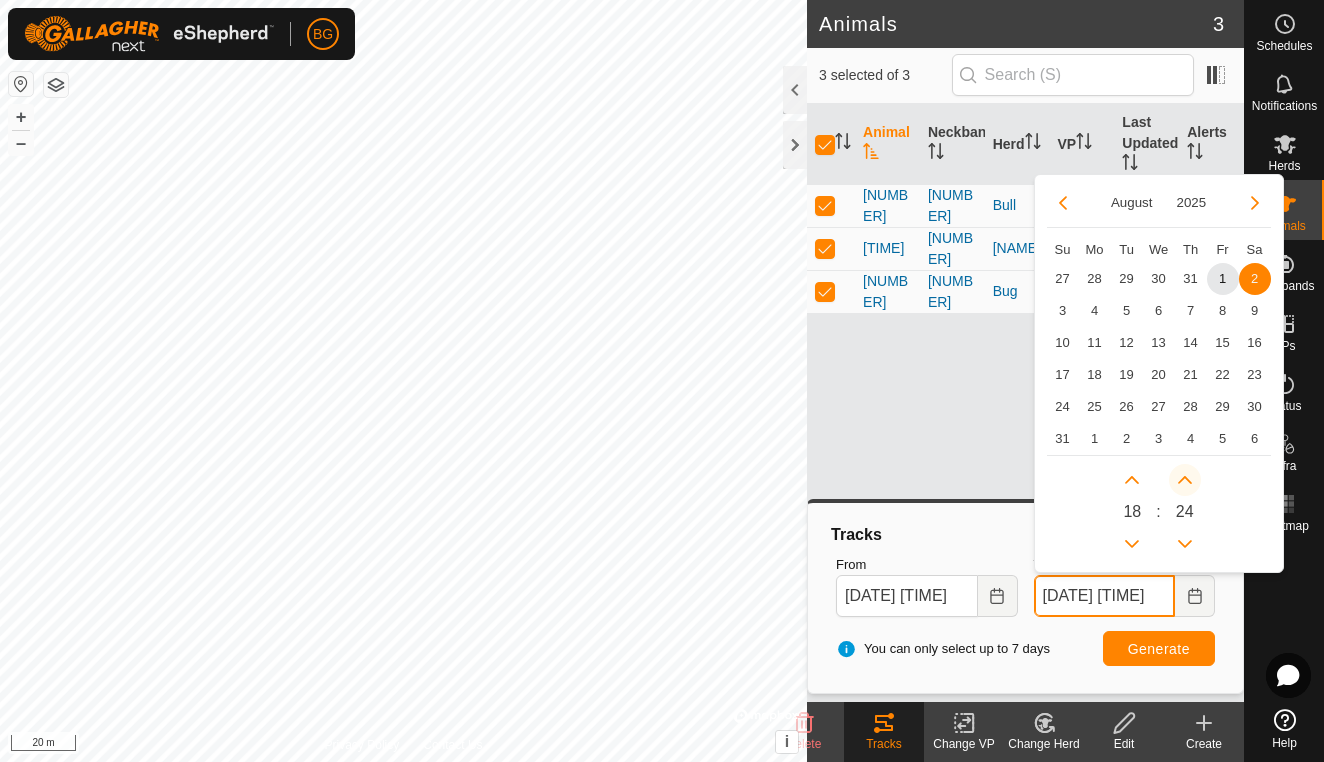 click at bounding box center (1185, 480) 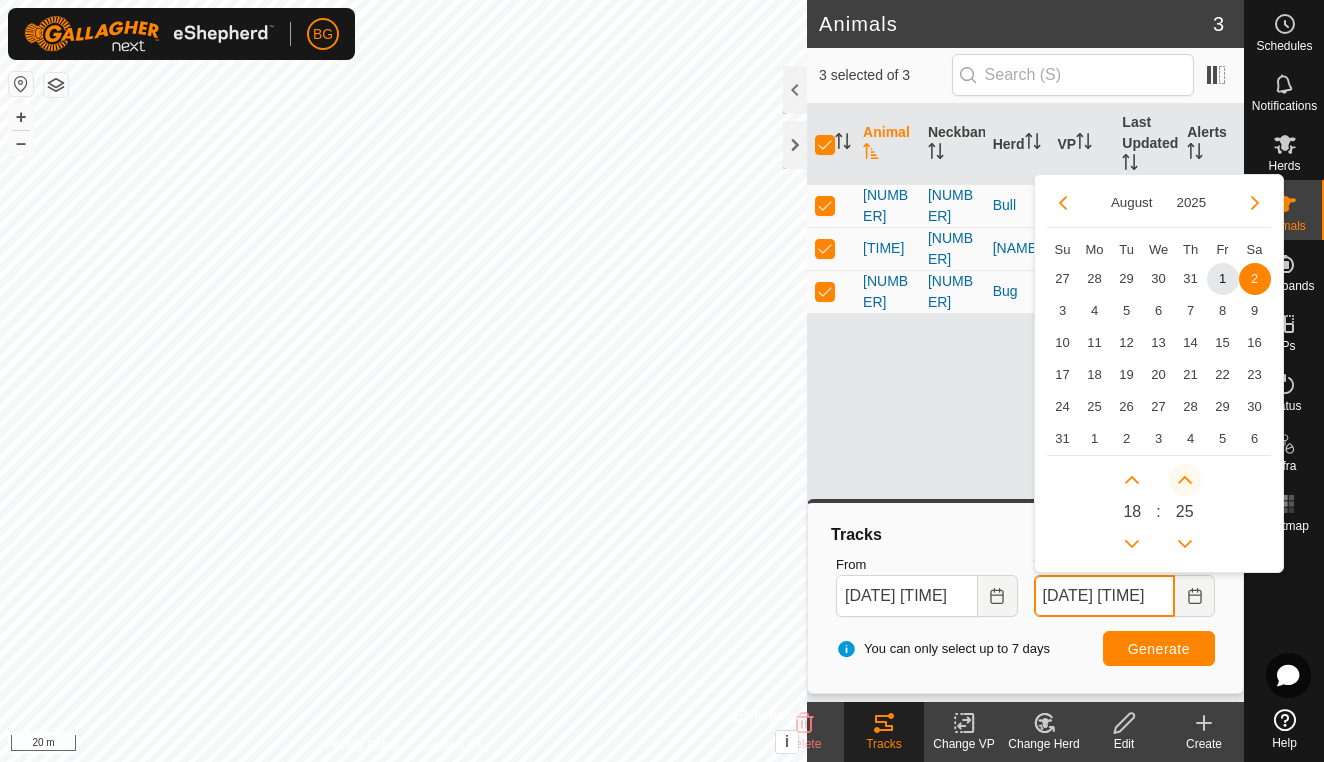 click at bounding box center [1185, 480] 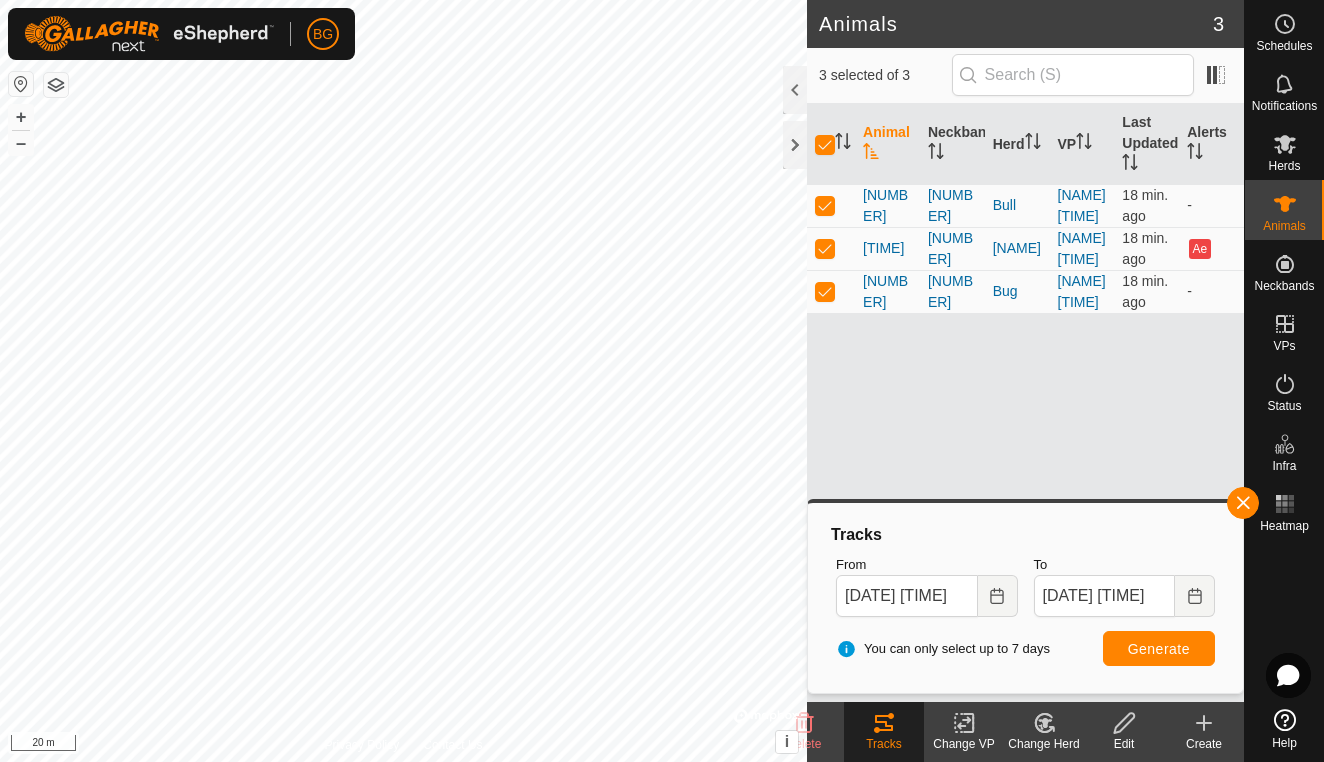 click on "Generate" at bounding box center (1159, 649) 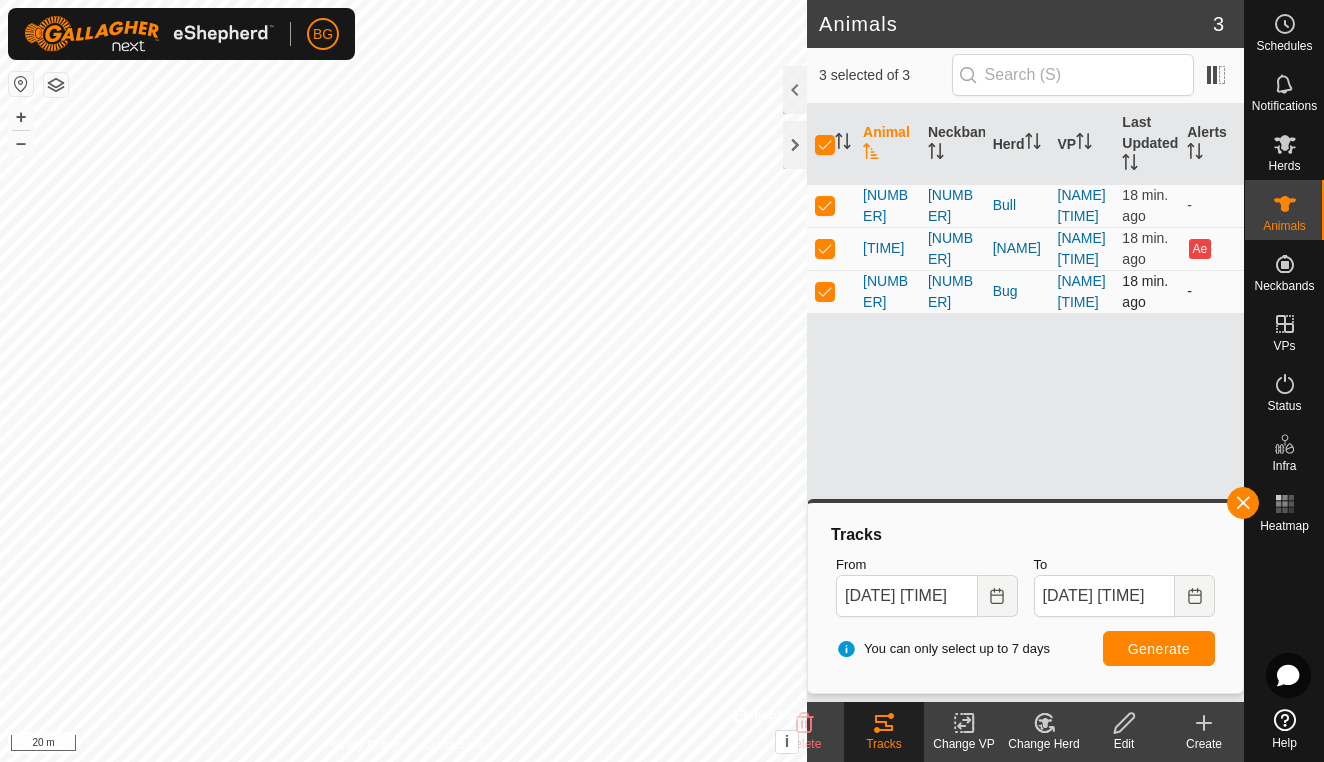 click at bounding box center (825, 291) 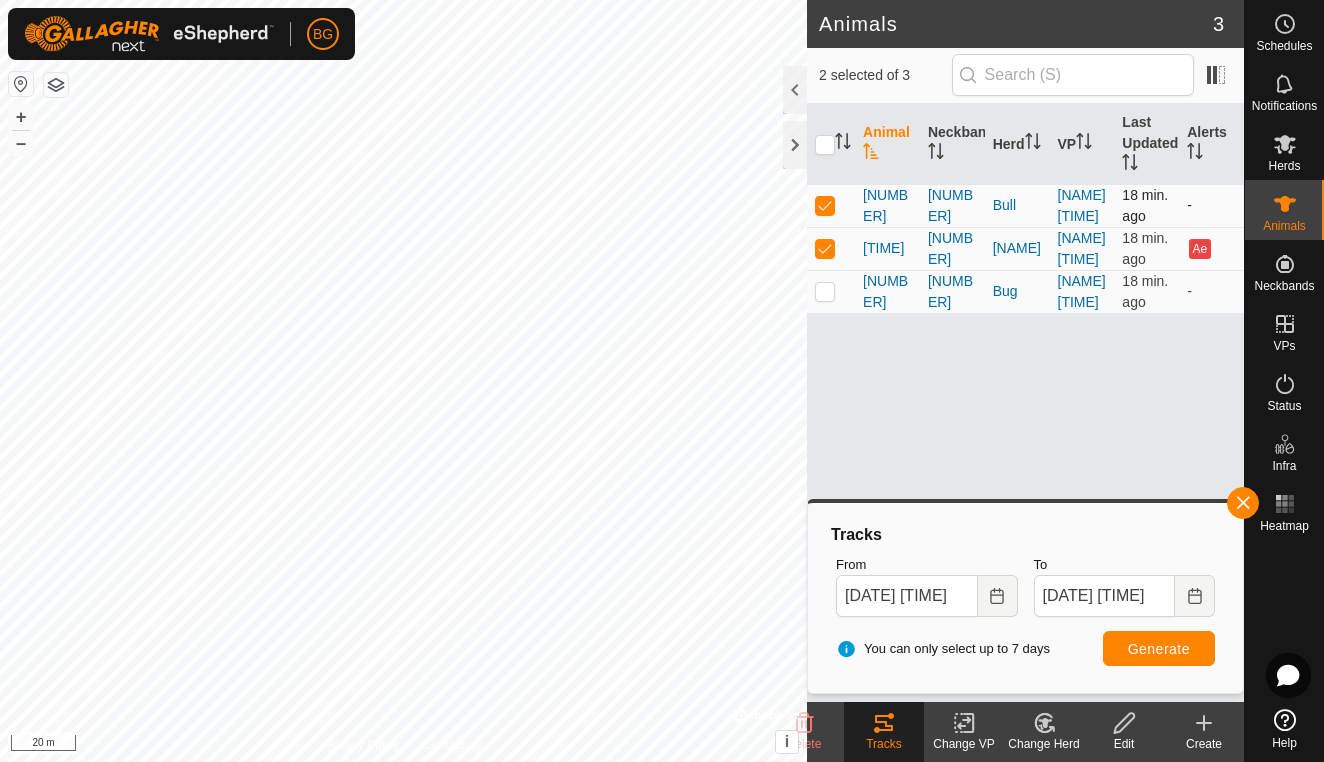 click at bounding box center [825, 205] 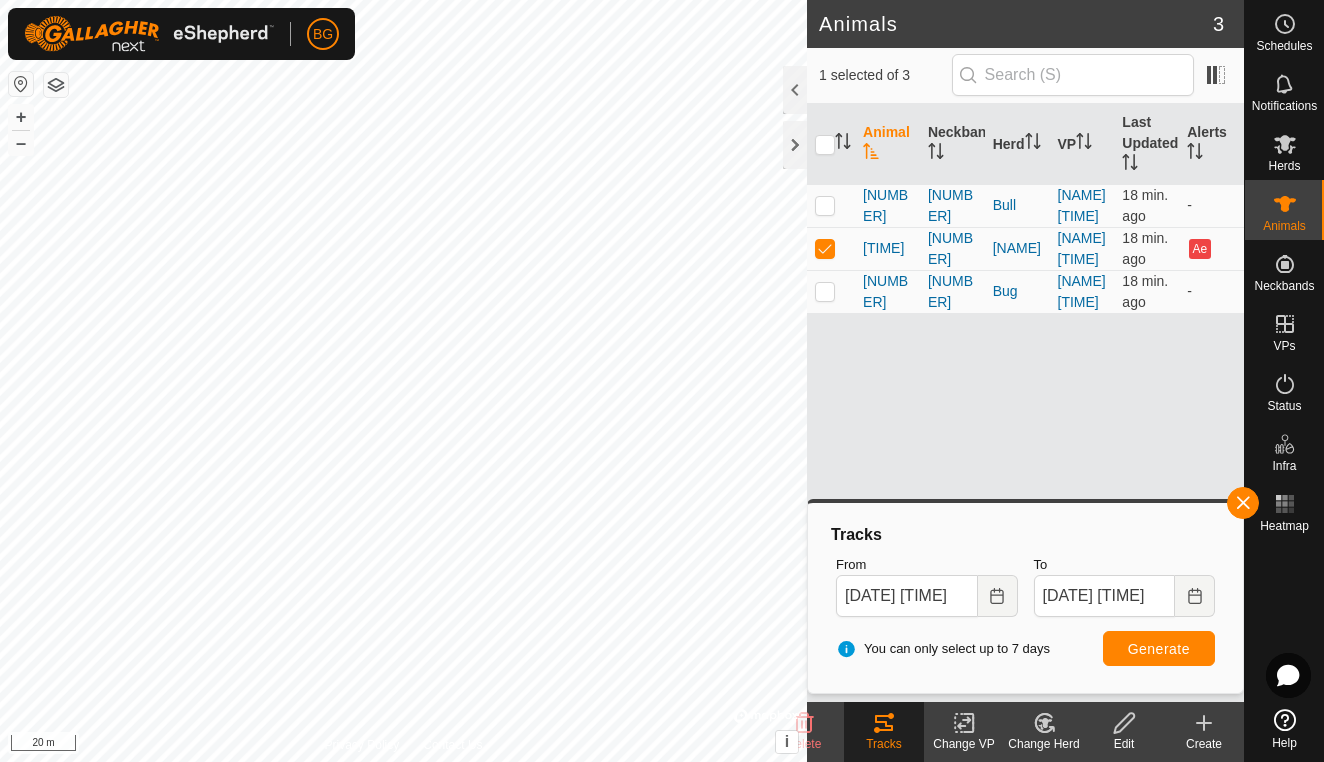 click on "Generate" at bounding box center [1159, 649] 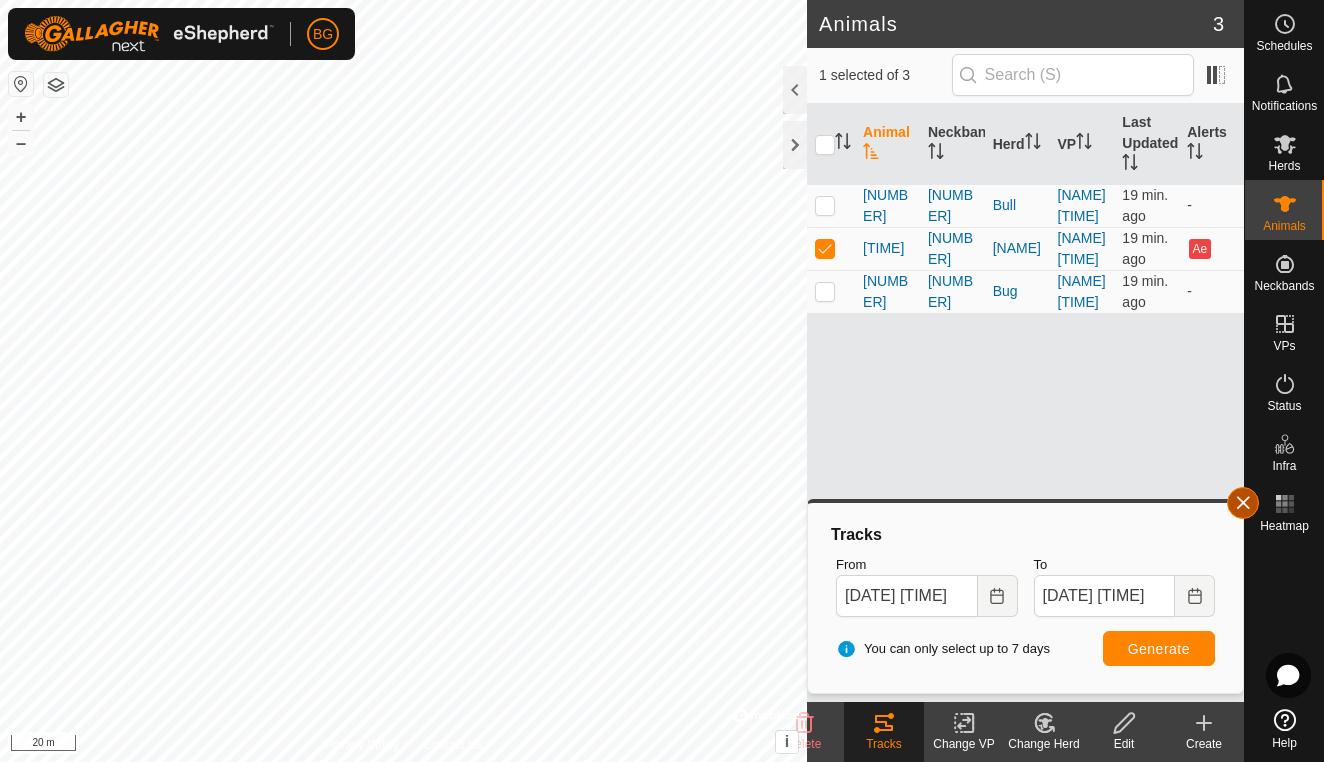 click at bounding box center [1243, 503] 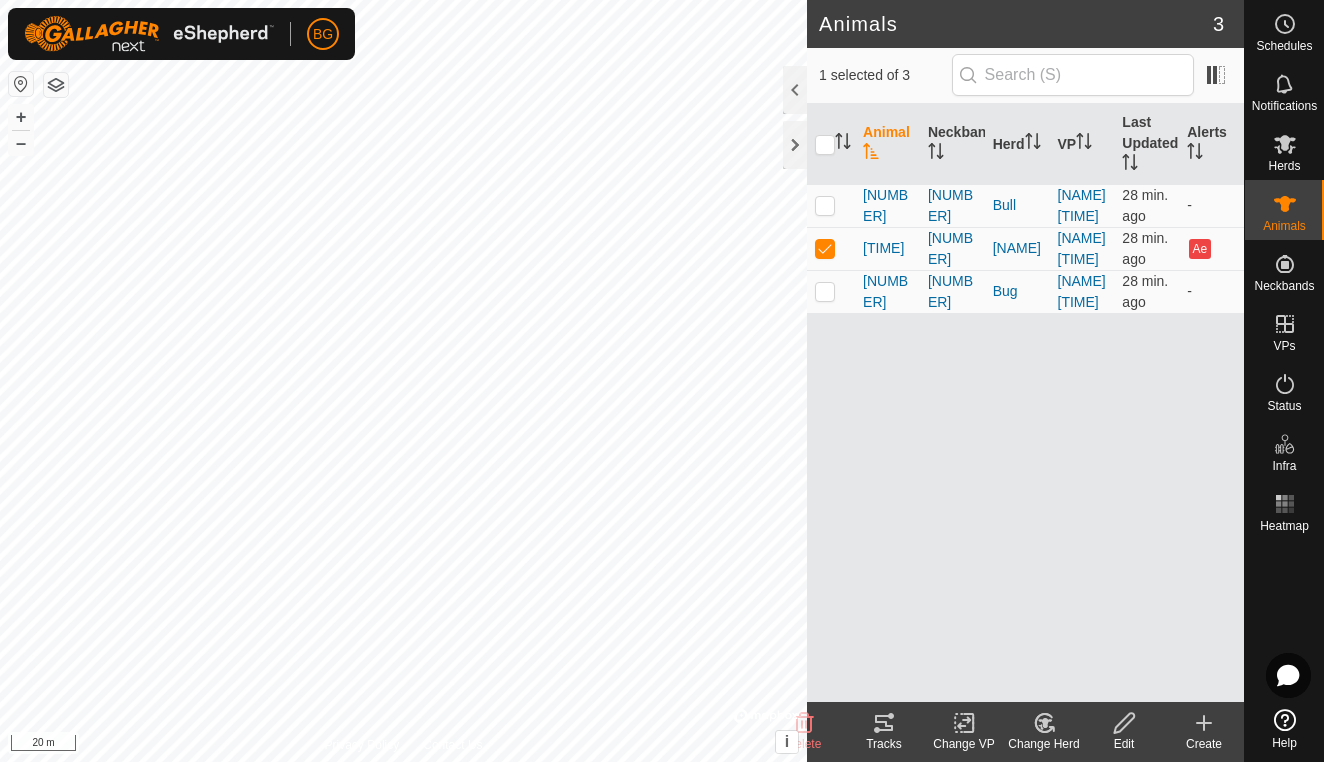 click 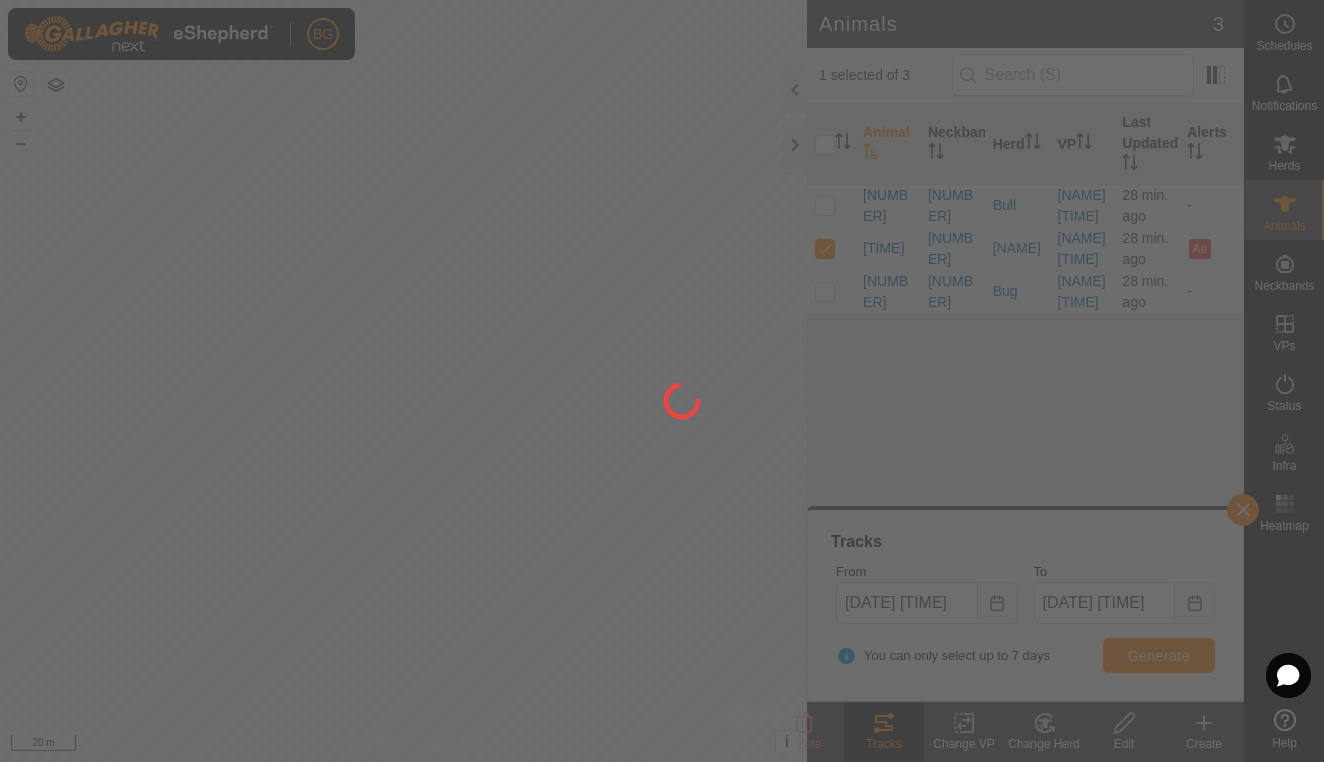 click 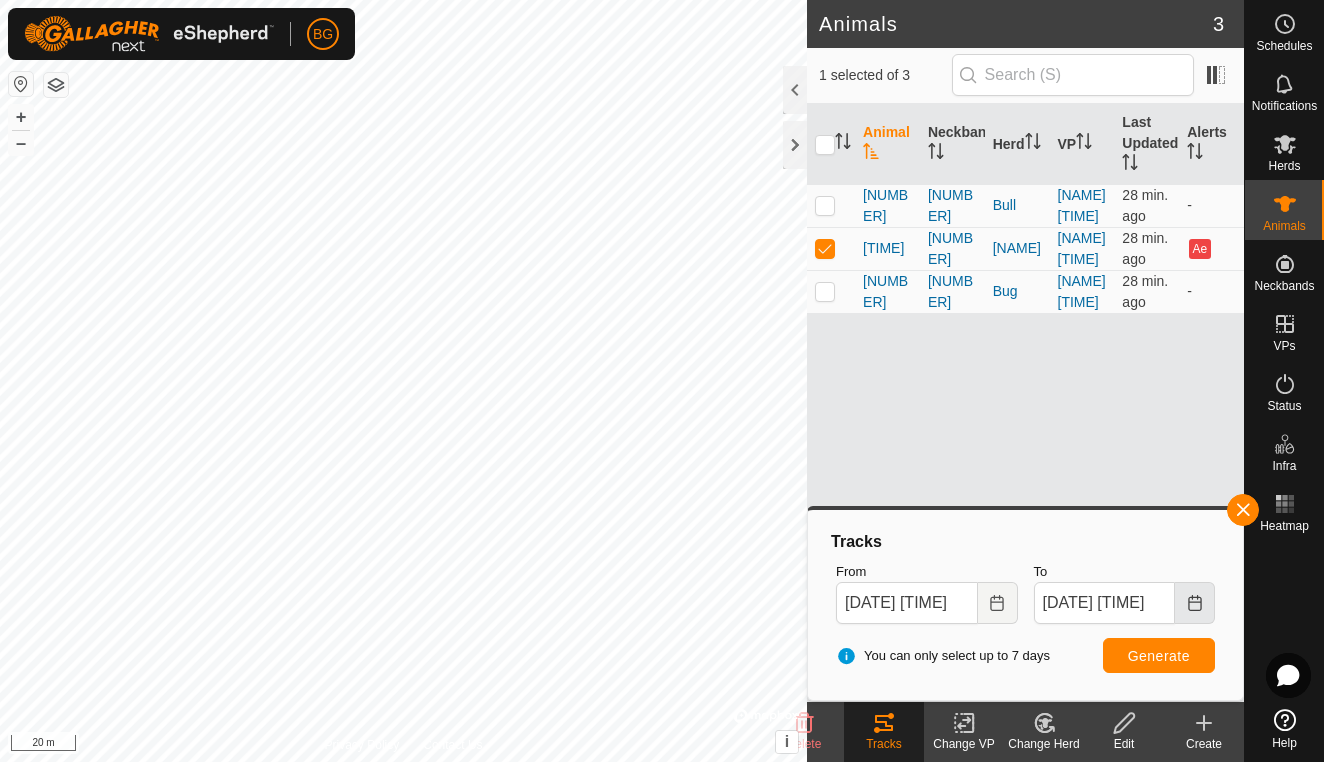 click 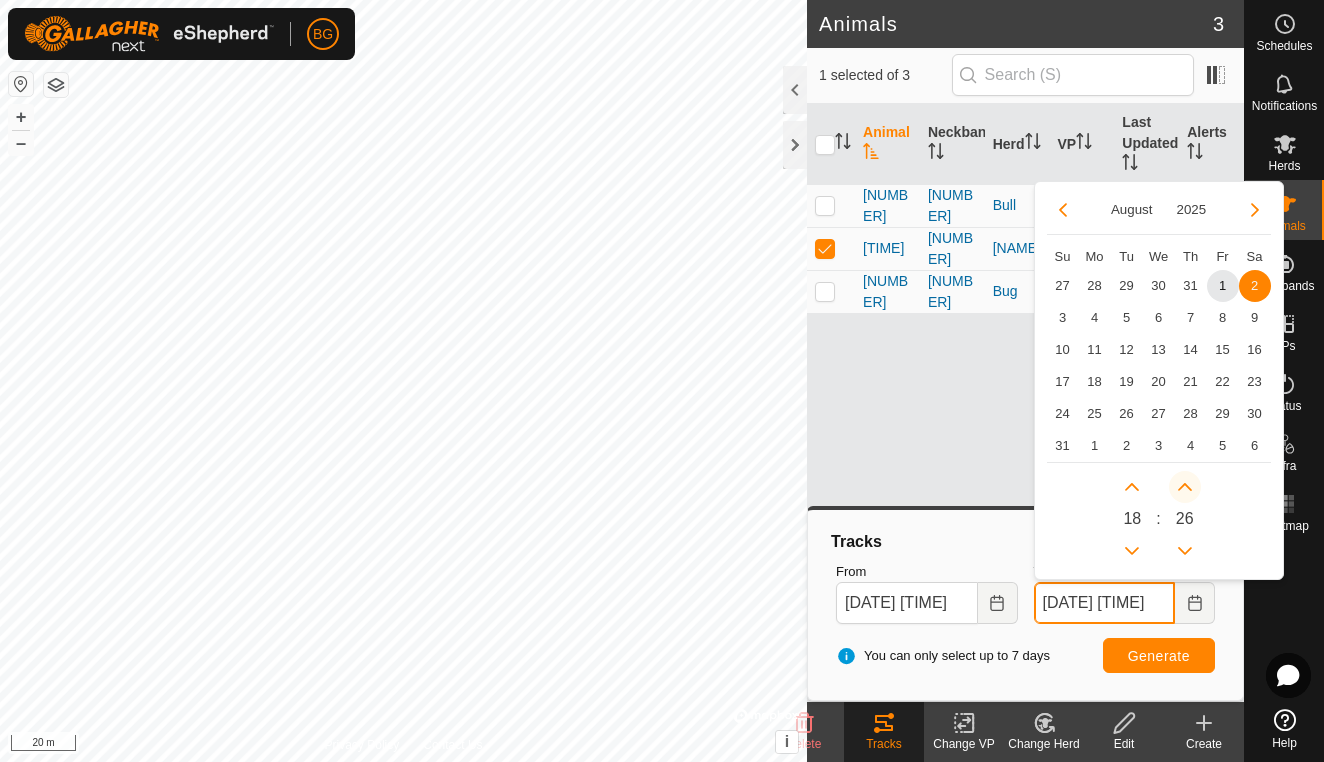 click at bounding box center (1185, 487) 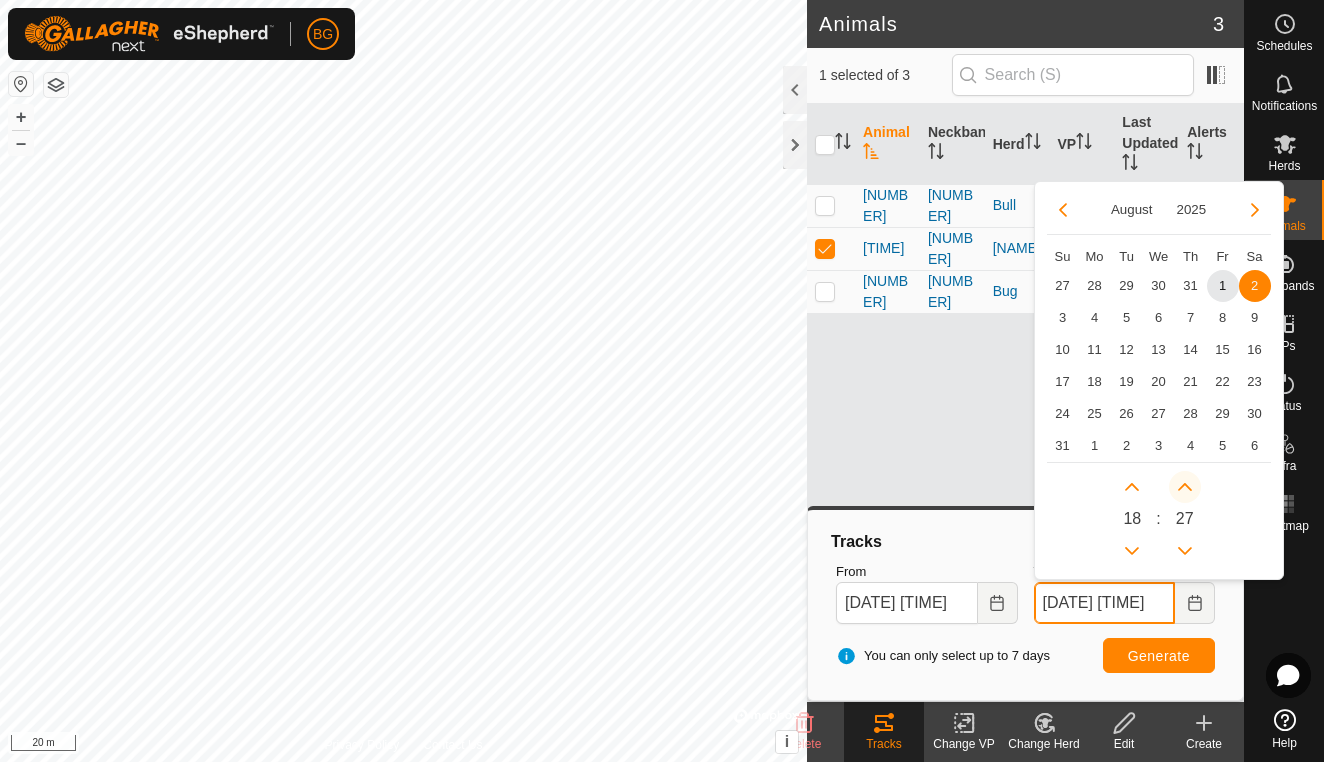 click at bounding box center [1186, 491] 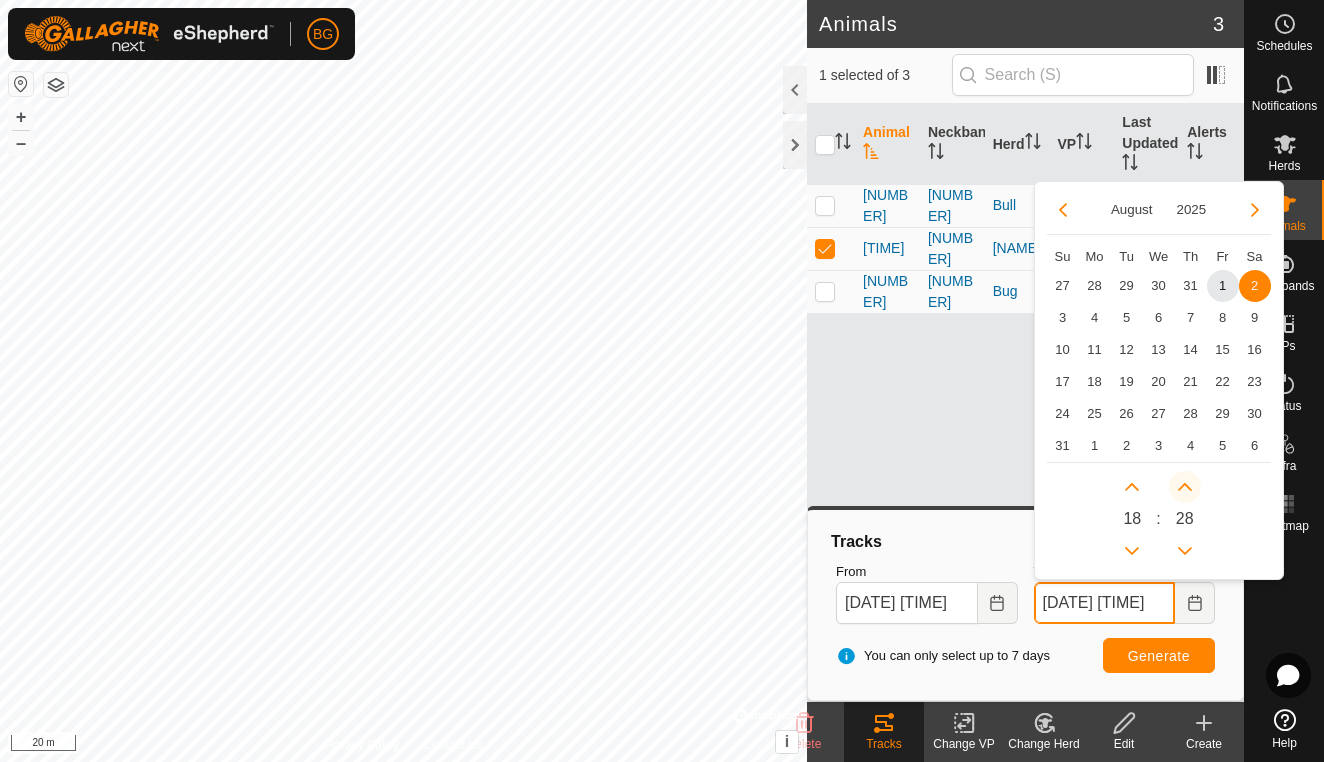 click at bounding box center (1185, 487) 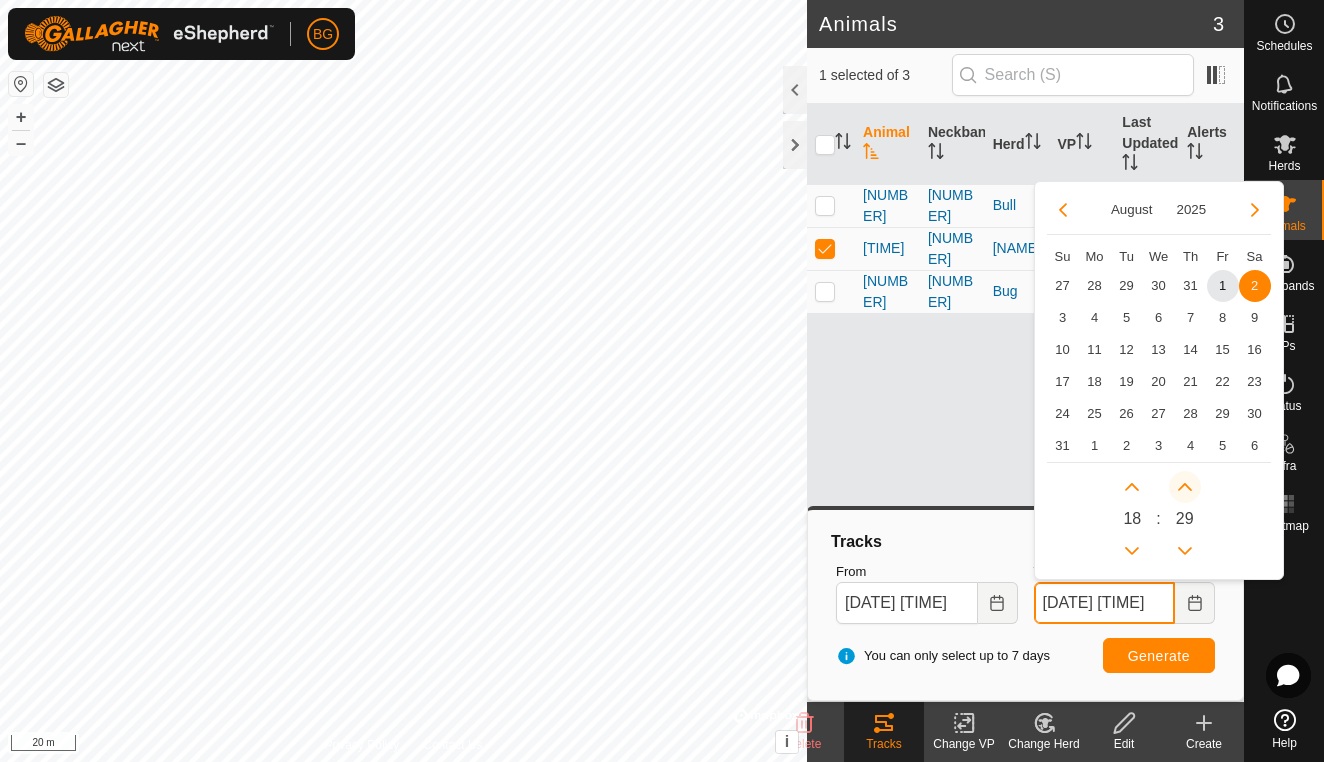 click at bounding box center (1185, 487) 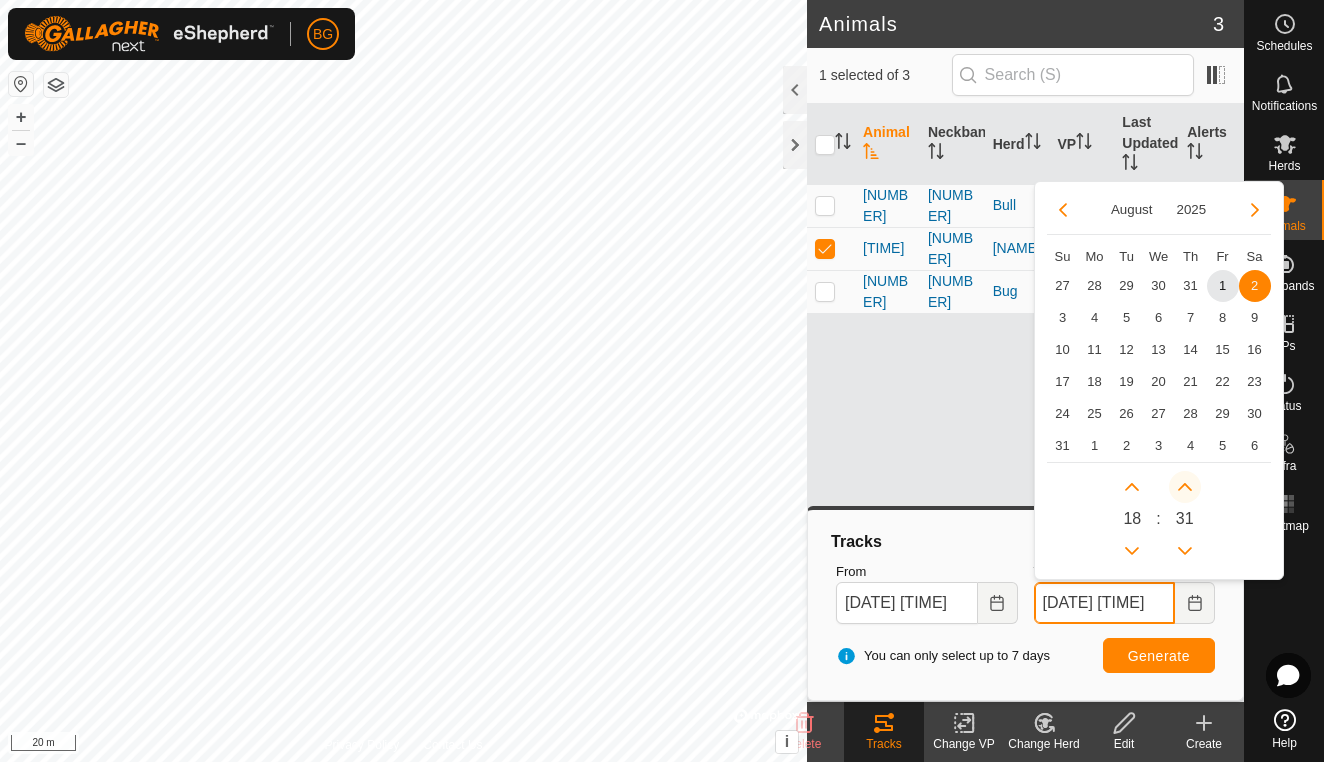click 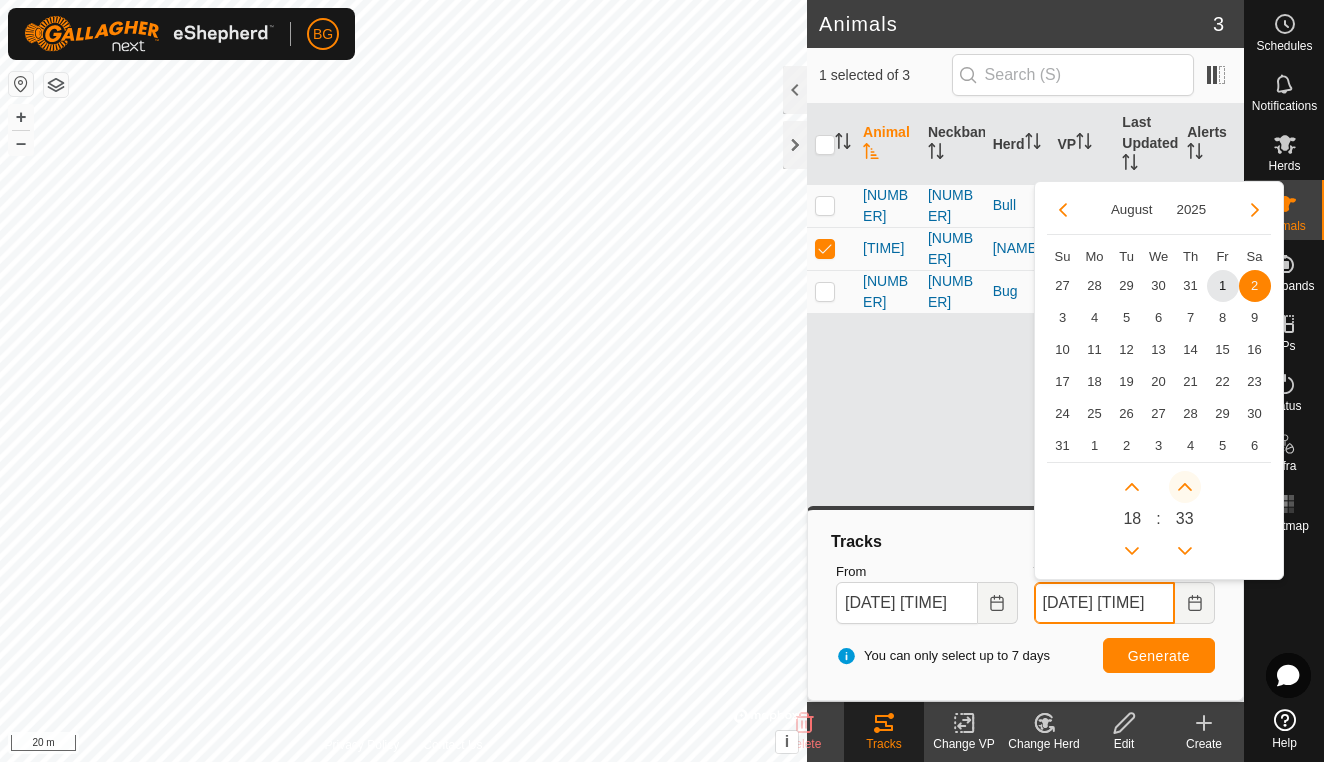 click at bounding box center (1185, 487) 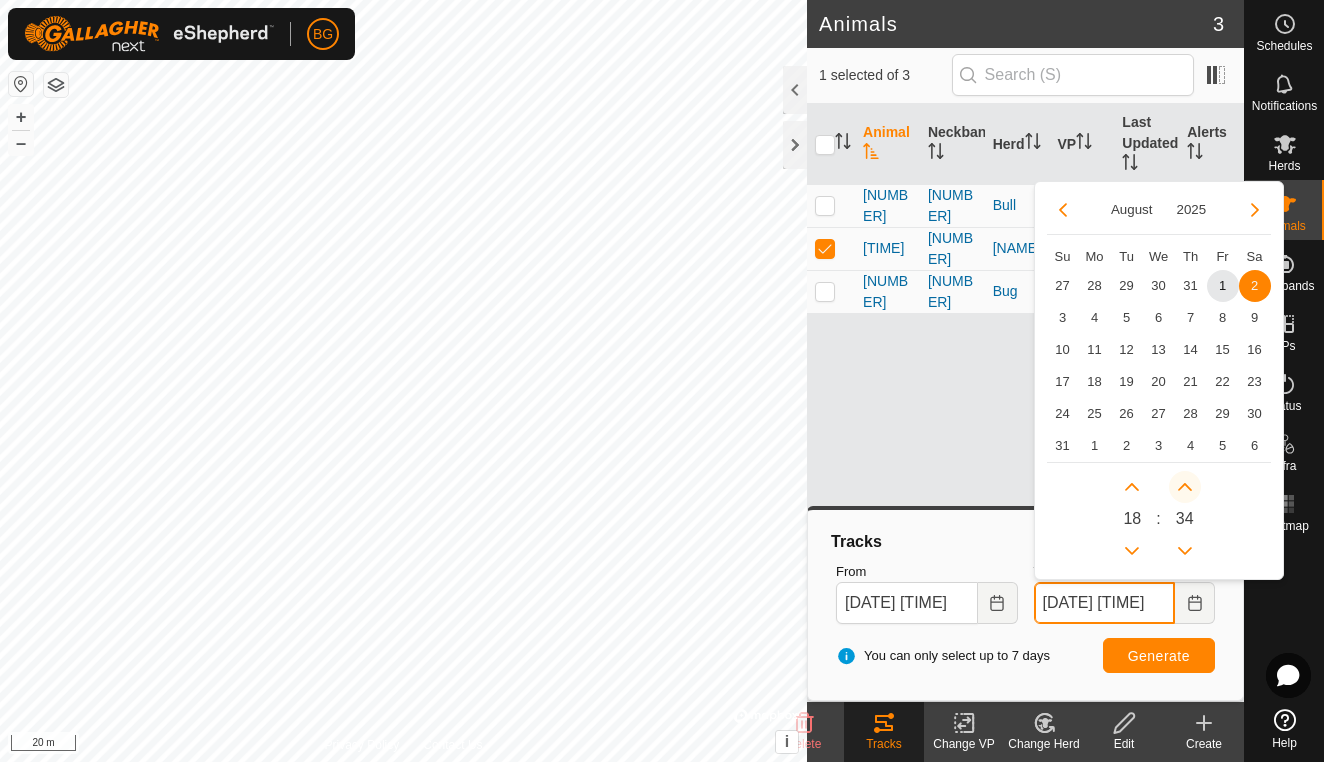 click at bounding box center (1185, 487) 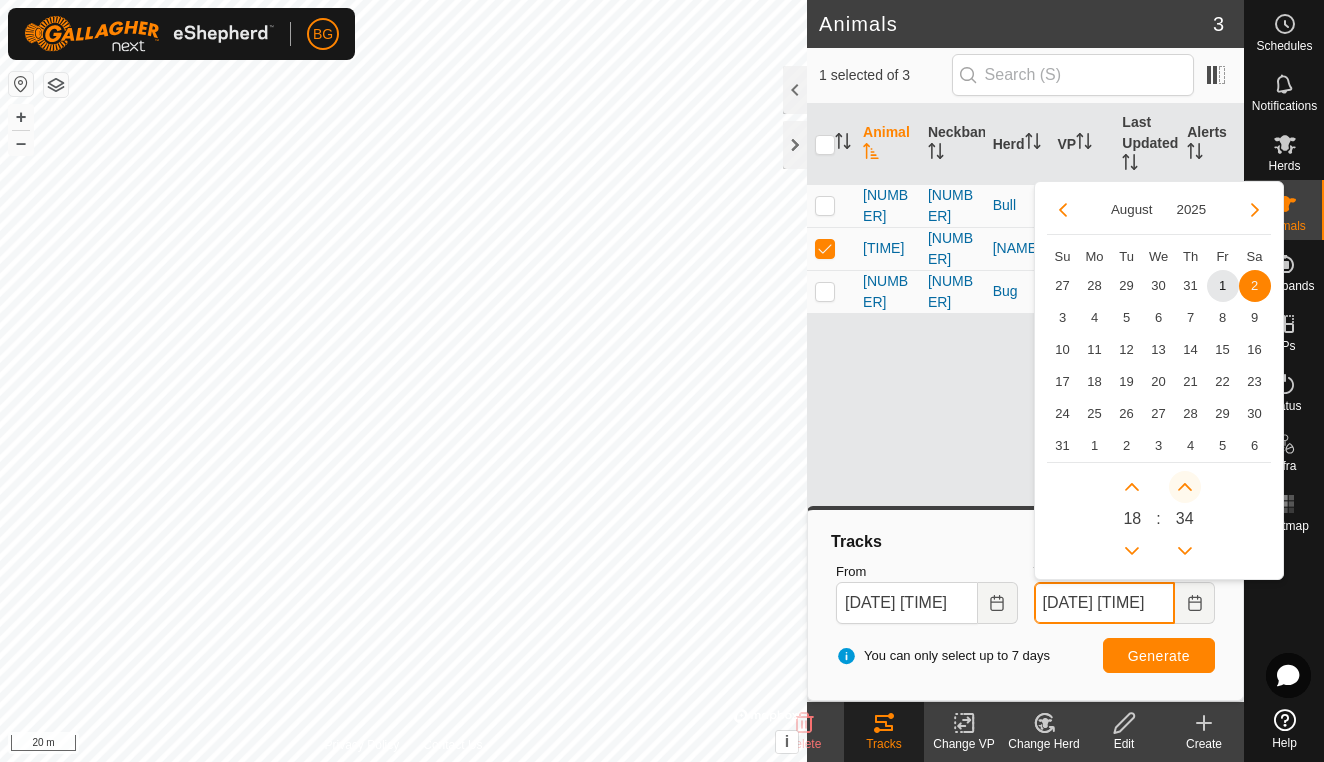 click 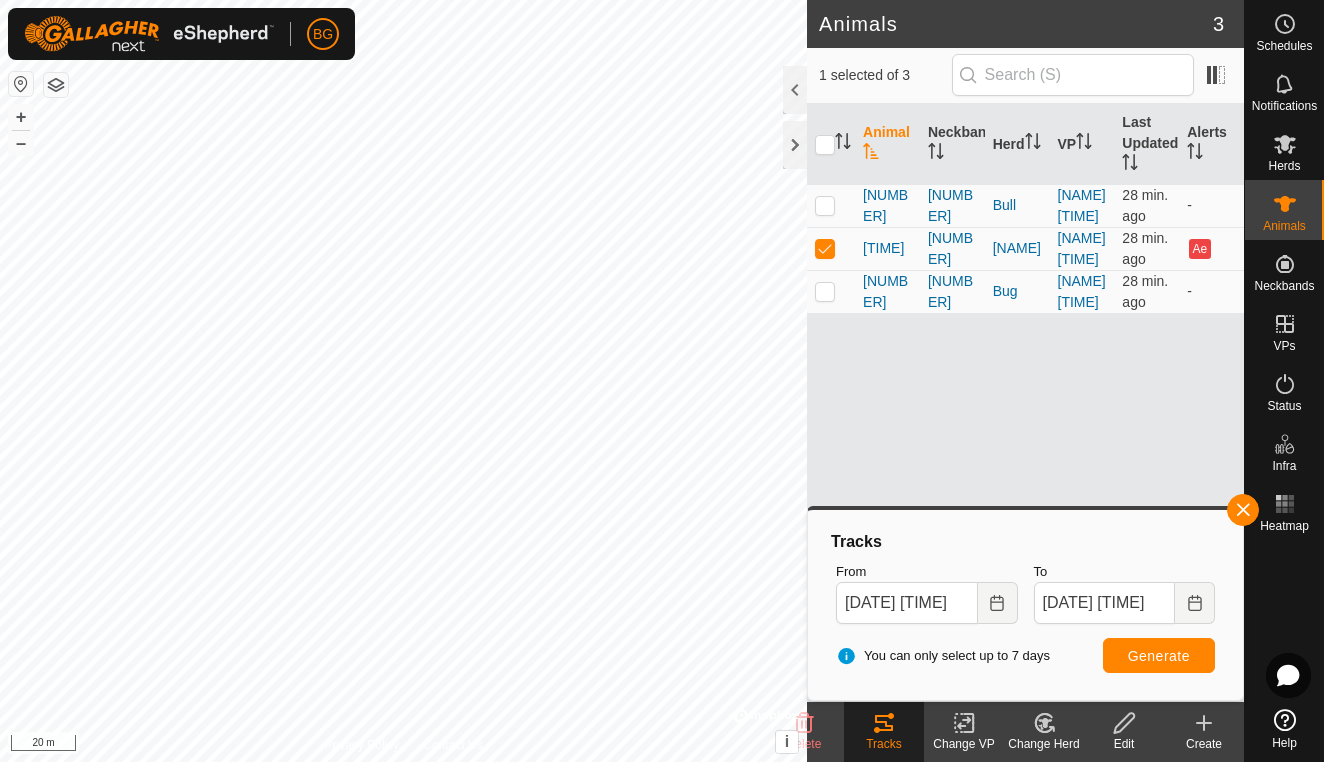 click on "Generate" at bounding box center (1159, 656) 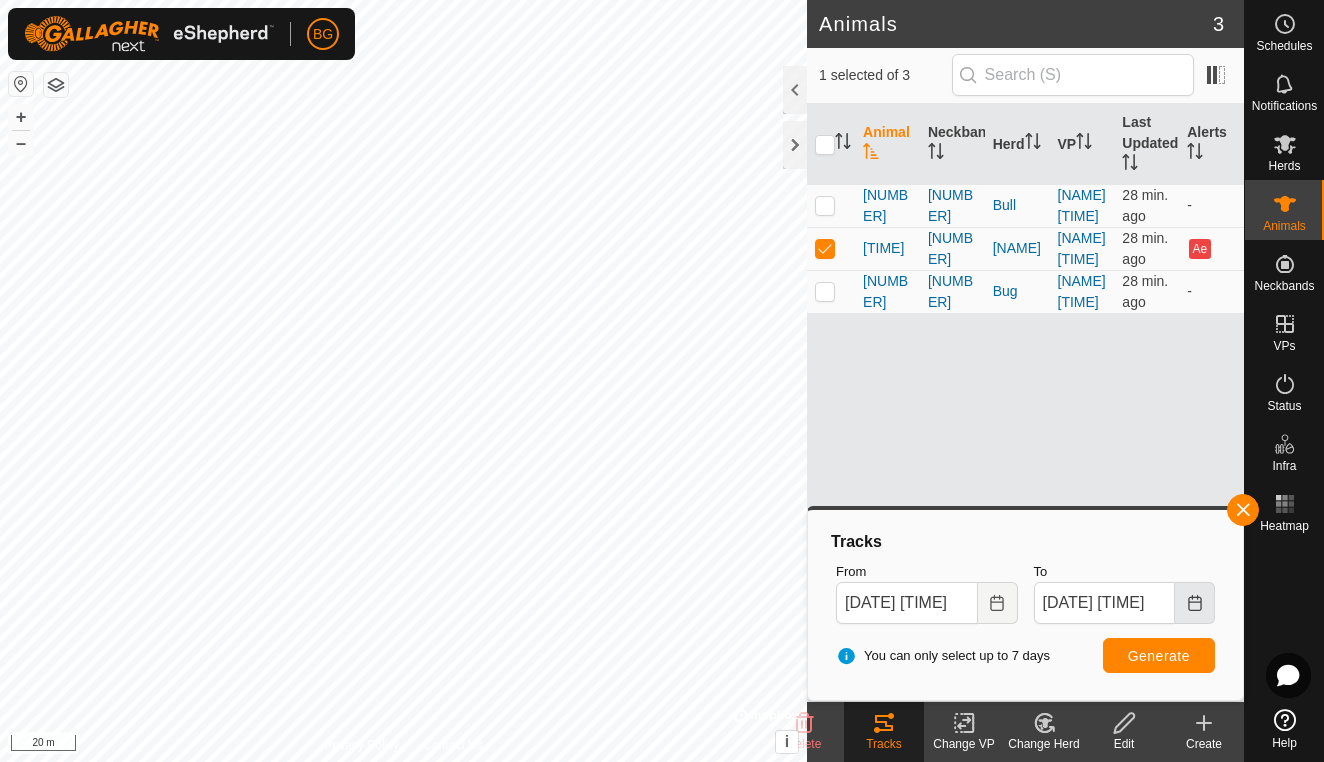click 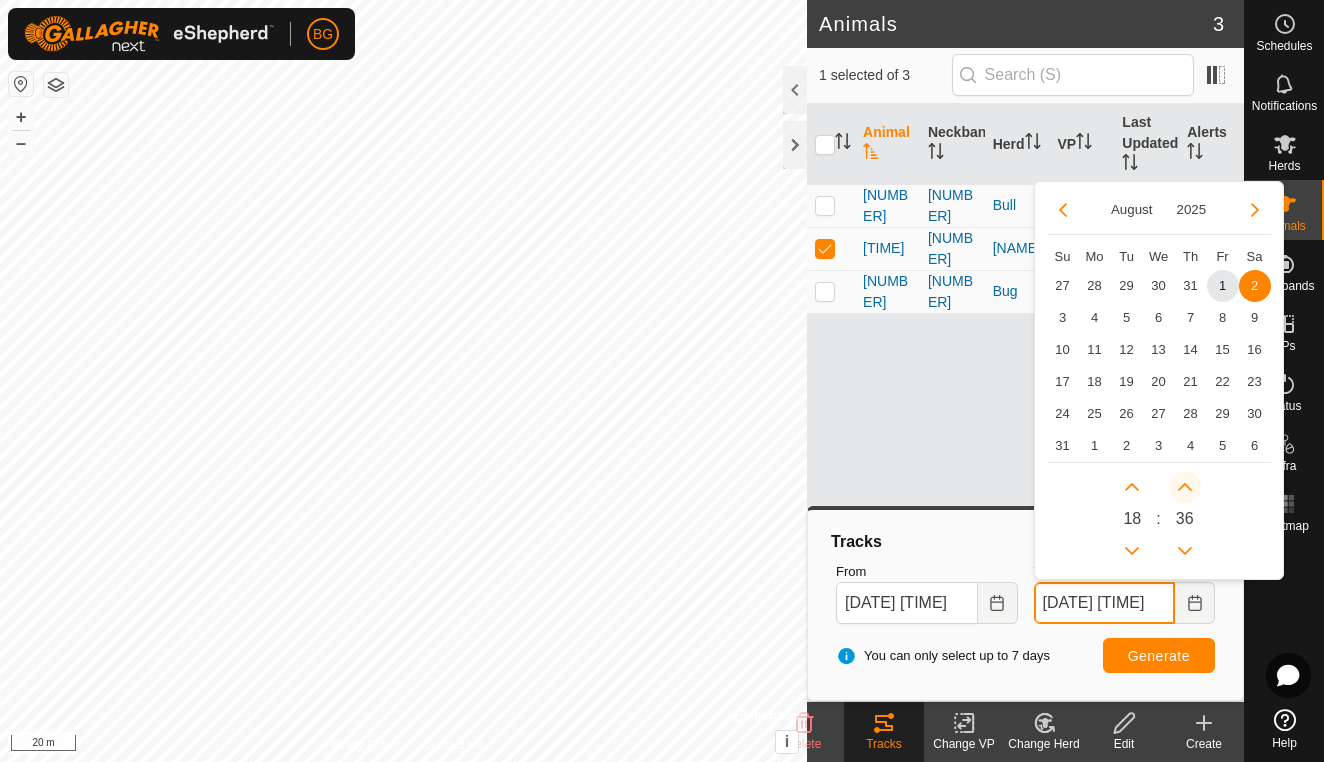 click at bounding box center (1185, 487) 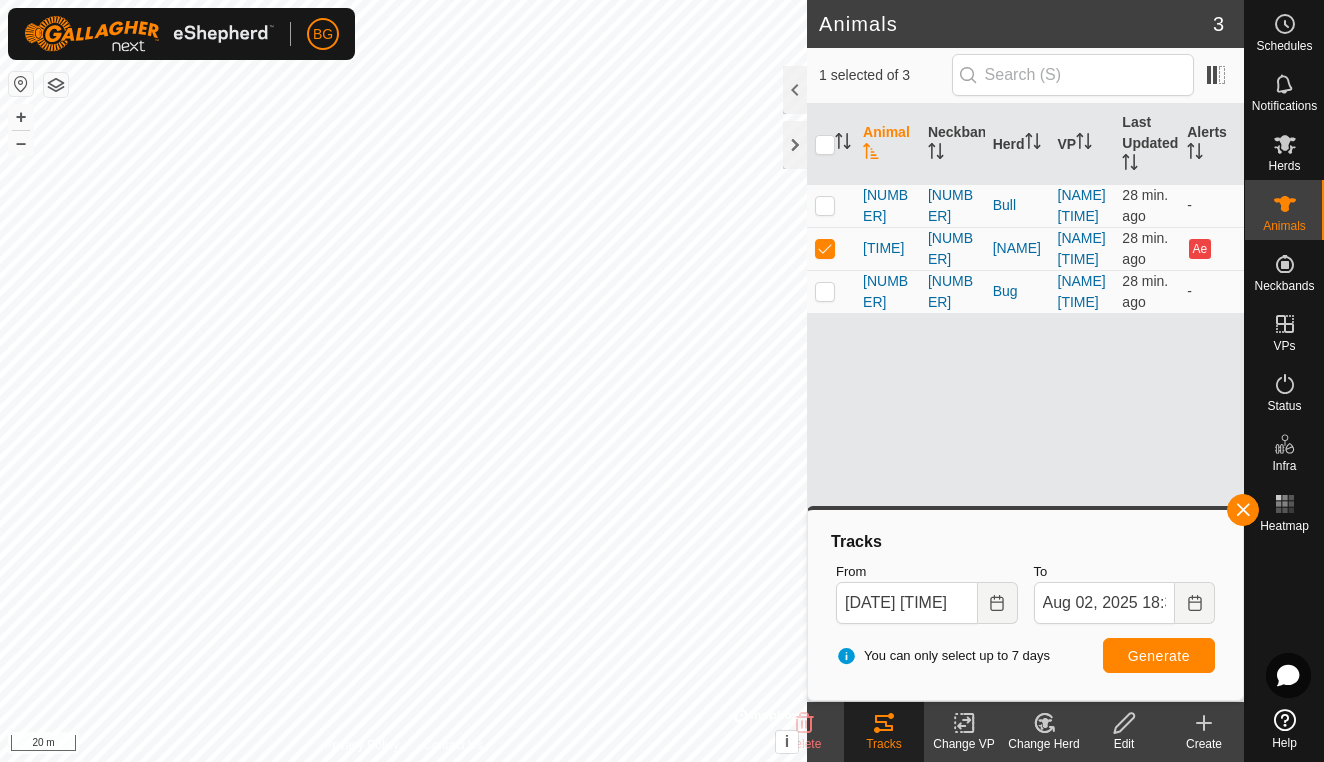 click on "Generate" at bounding box center [1159, 656] 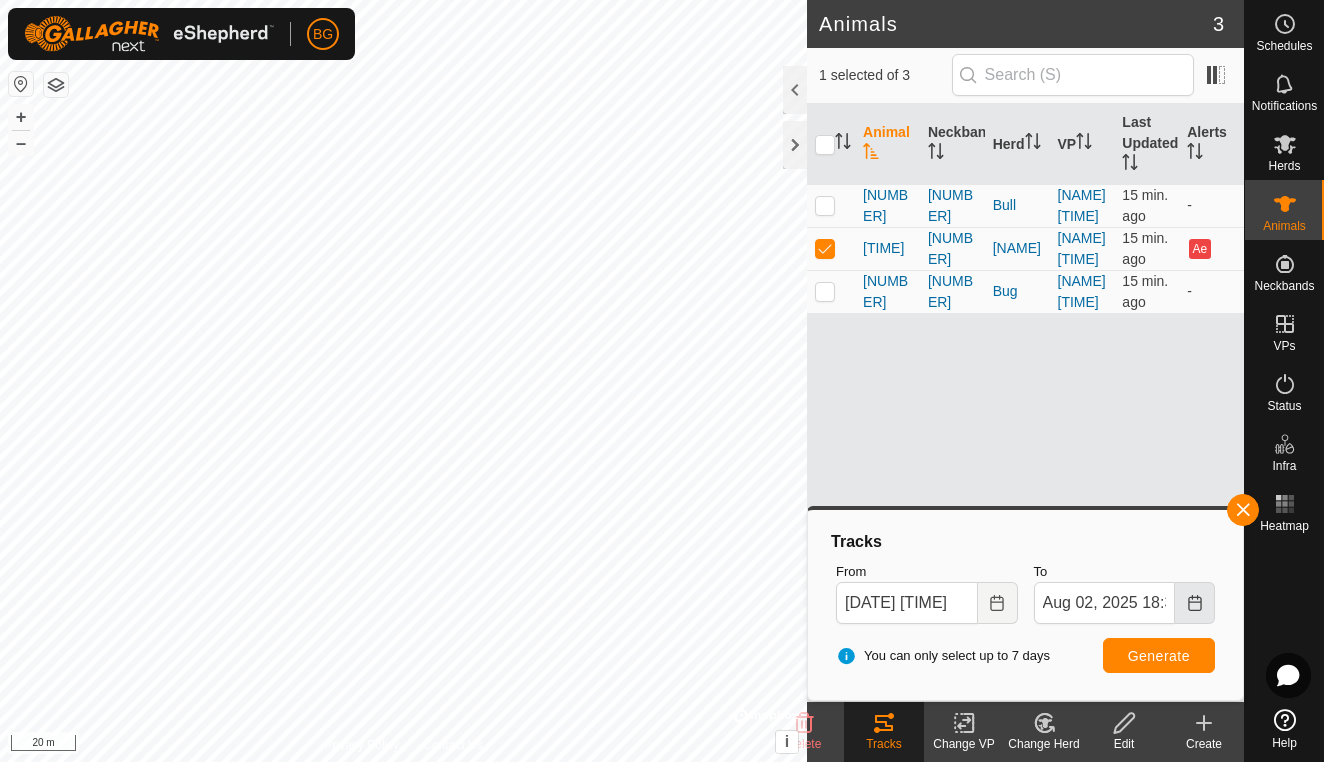 click 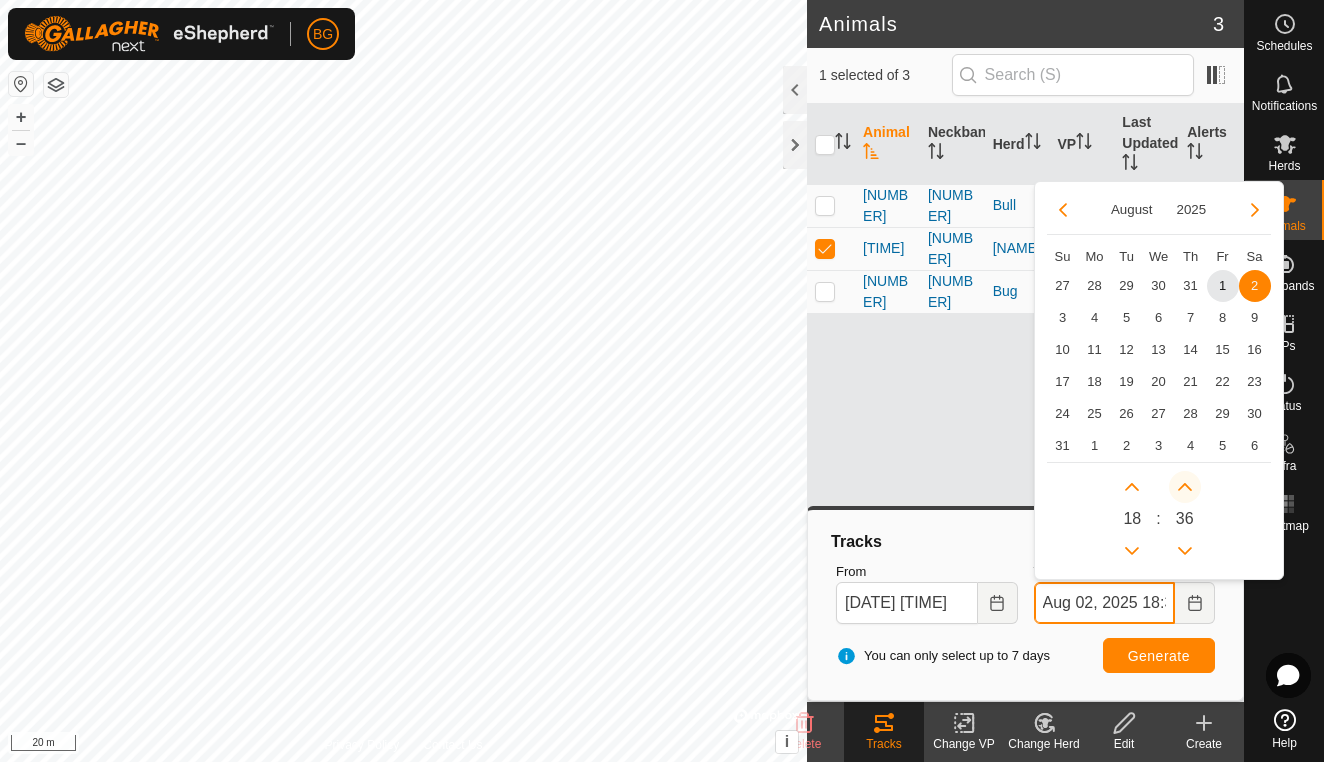 click at bounding box center (1185, 487) 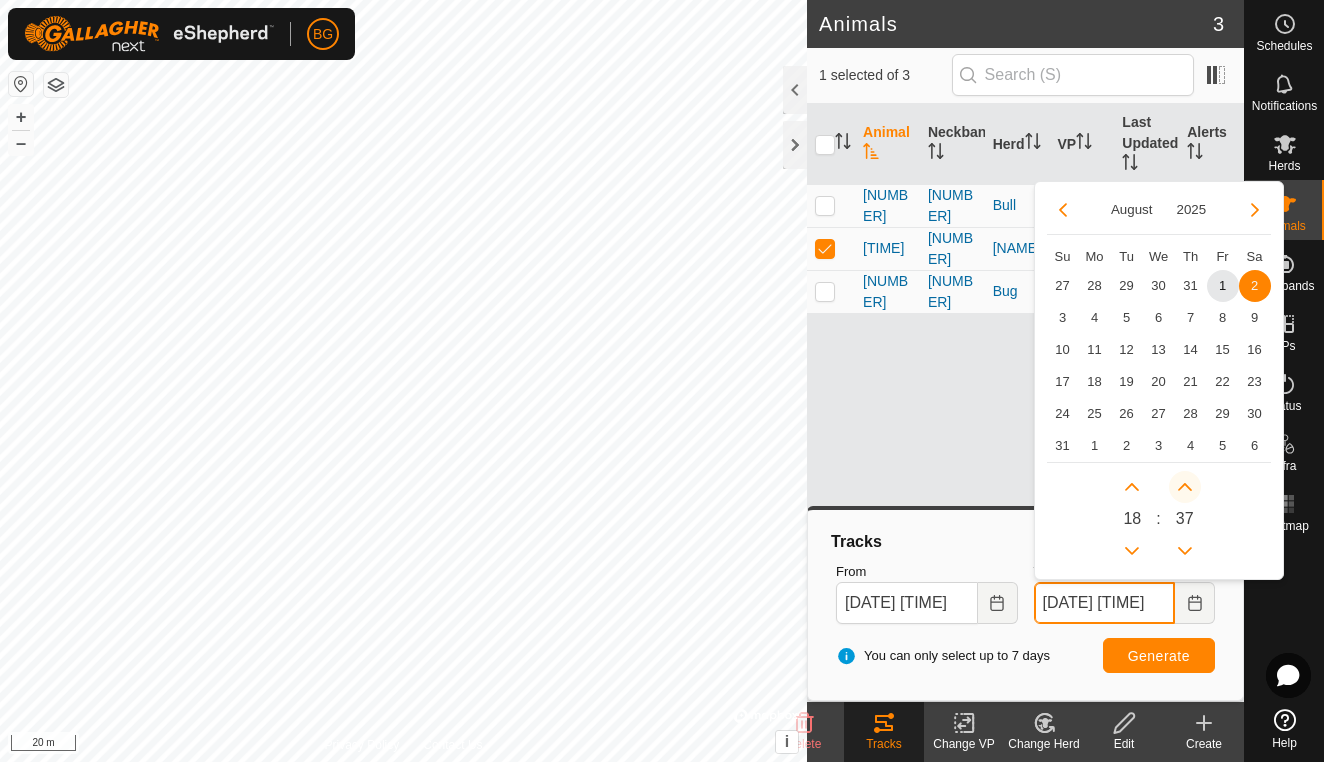 click at bounding box center (1188, 487) 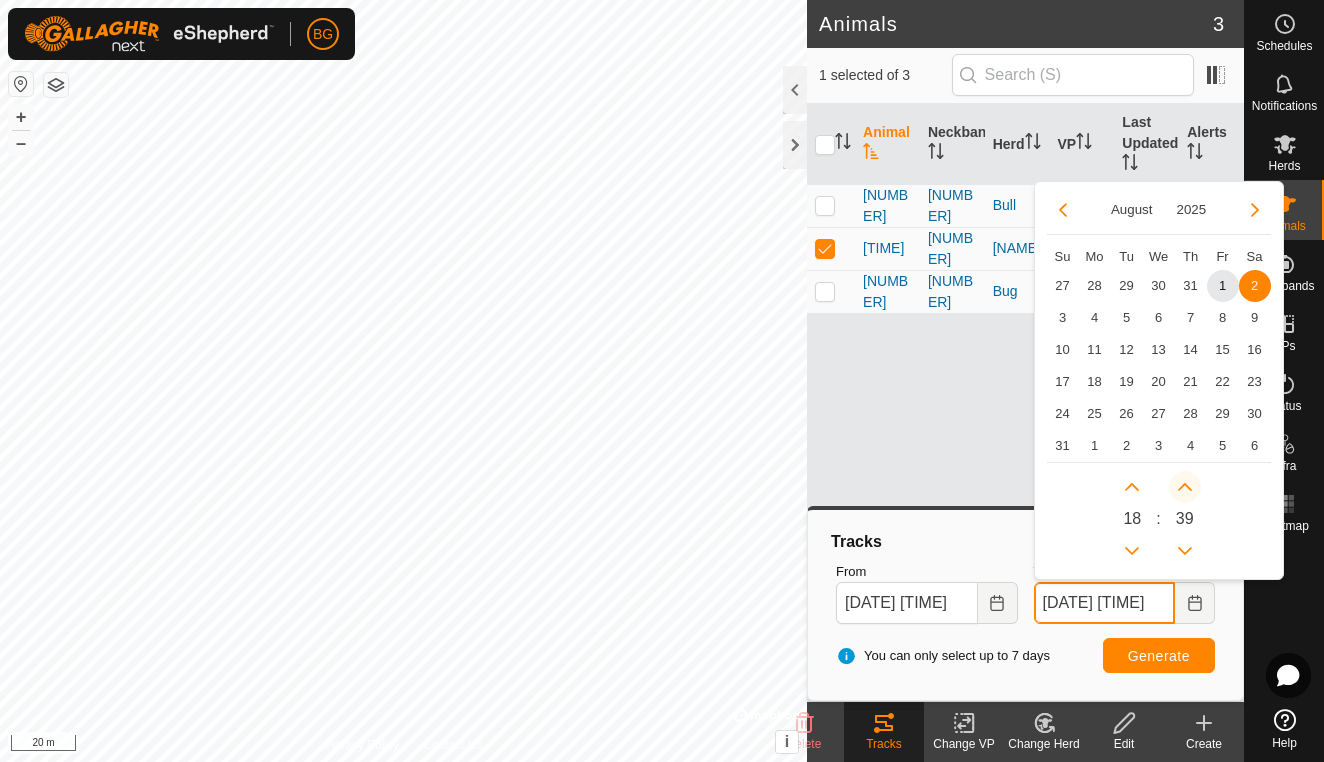 click at bounding box center [1185, 487] 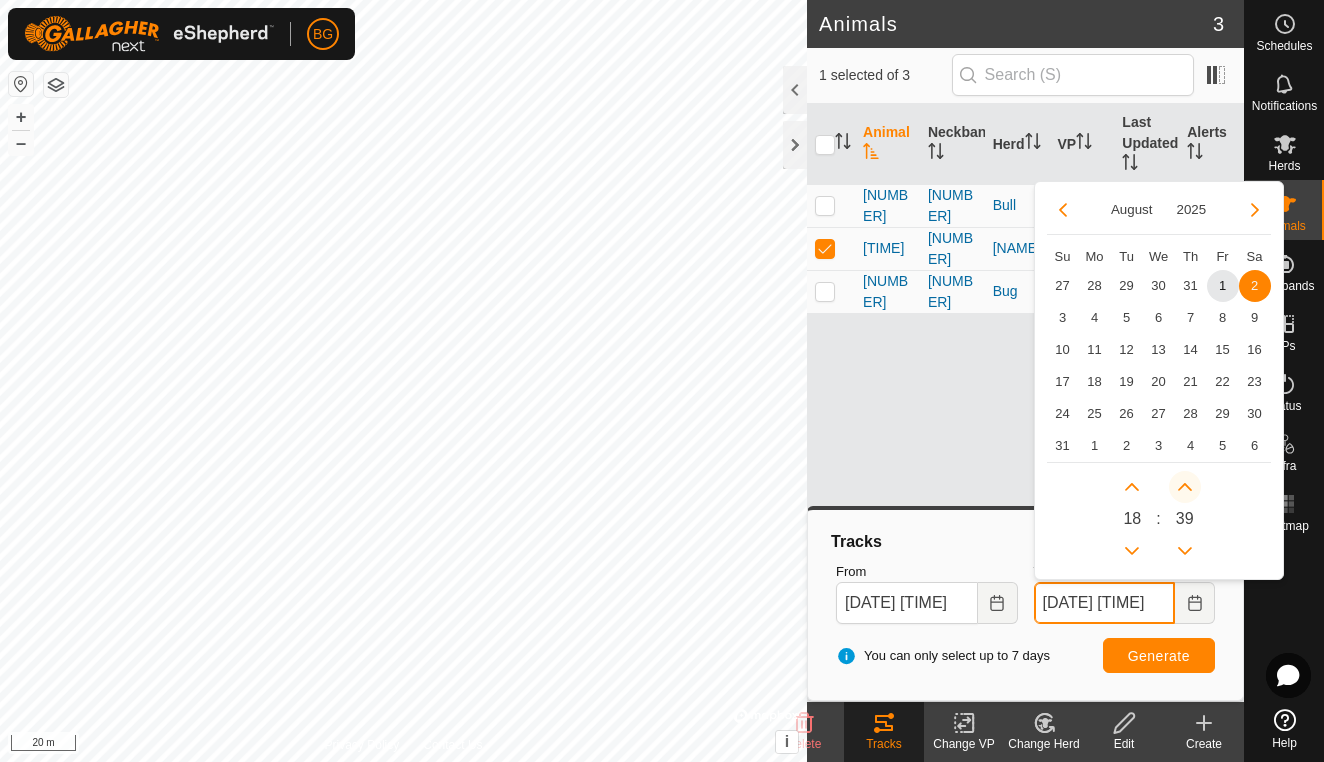 click 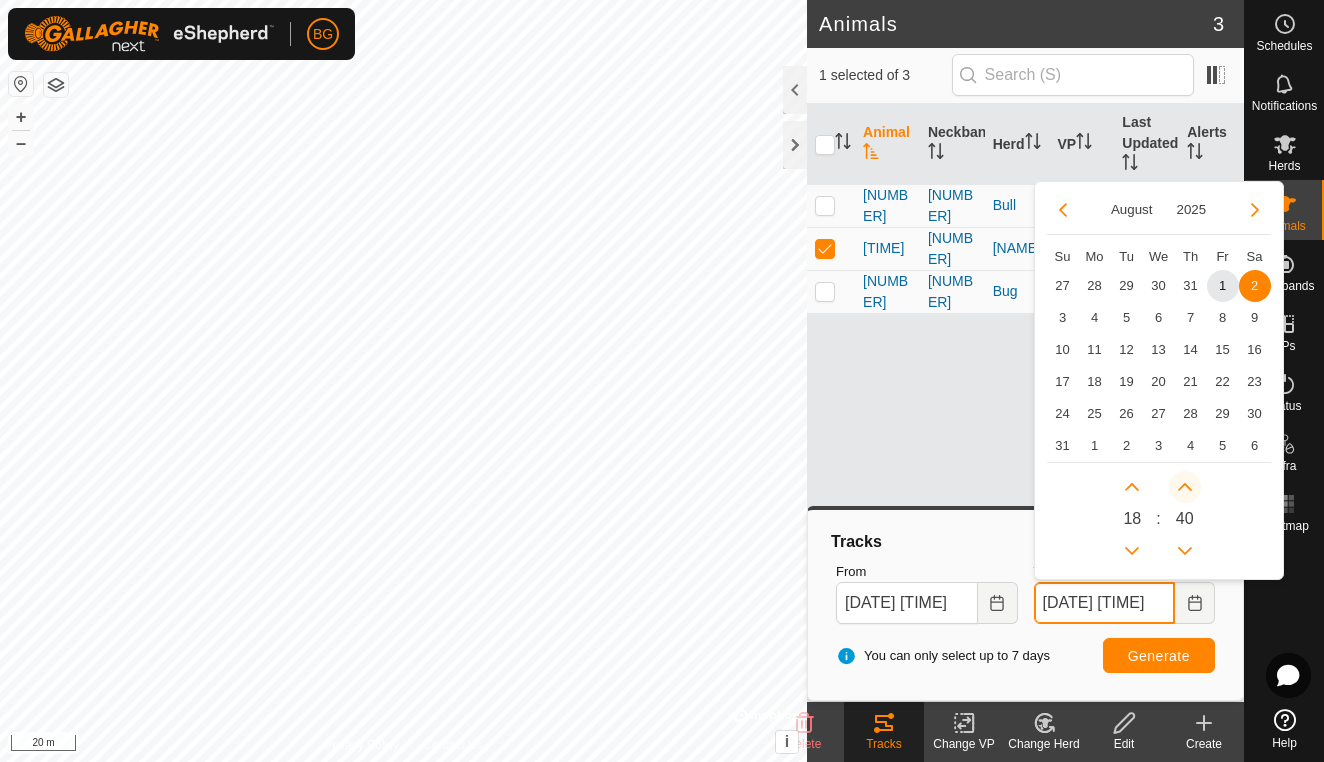 click 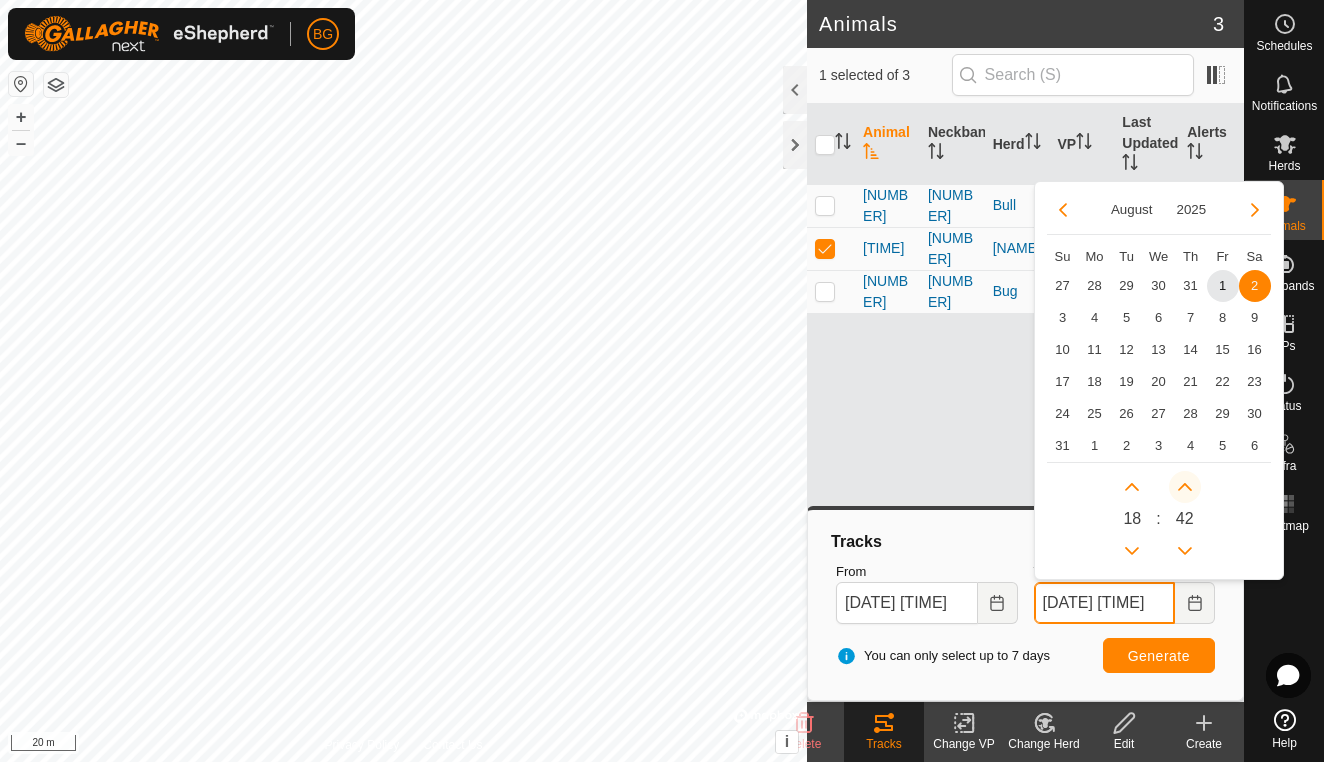click 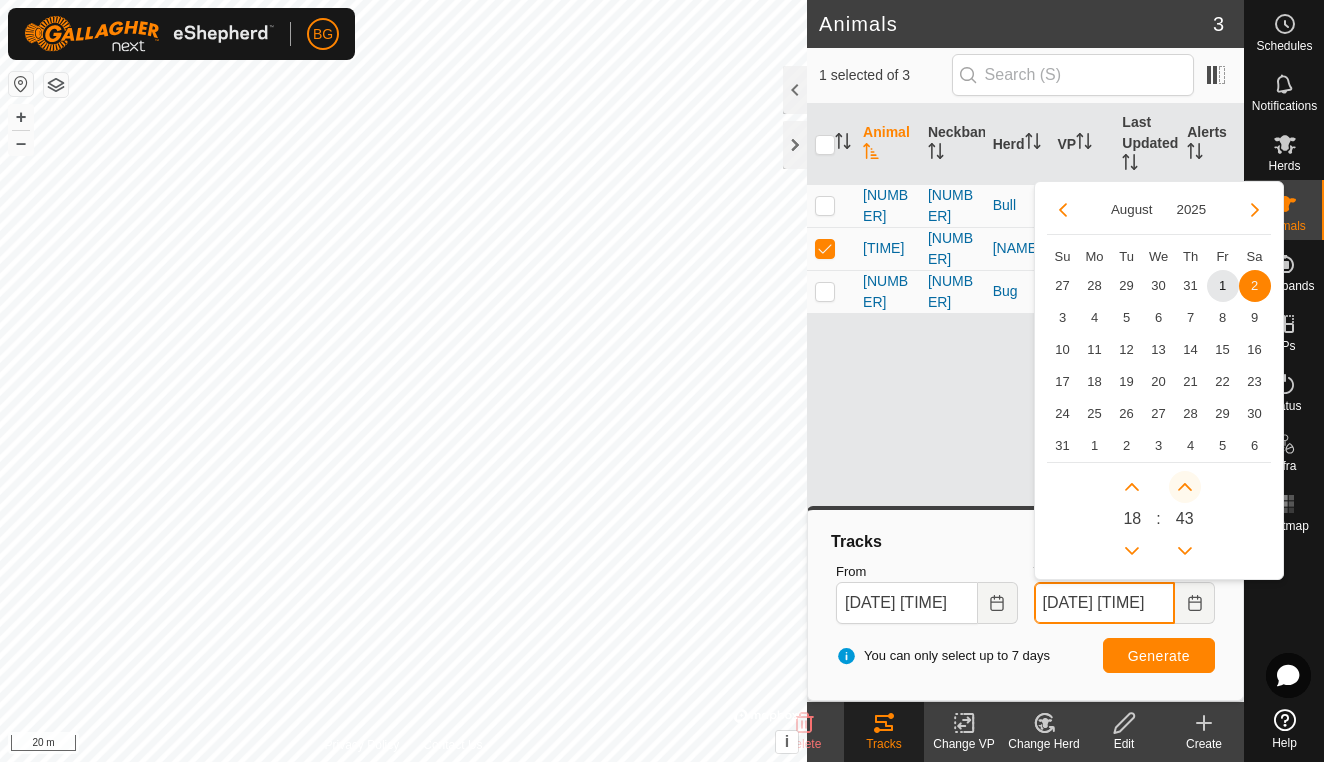 click at bounding box center [1185, 487] 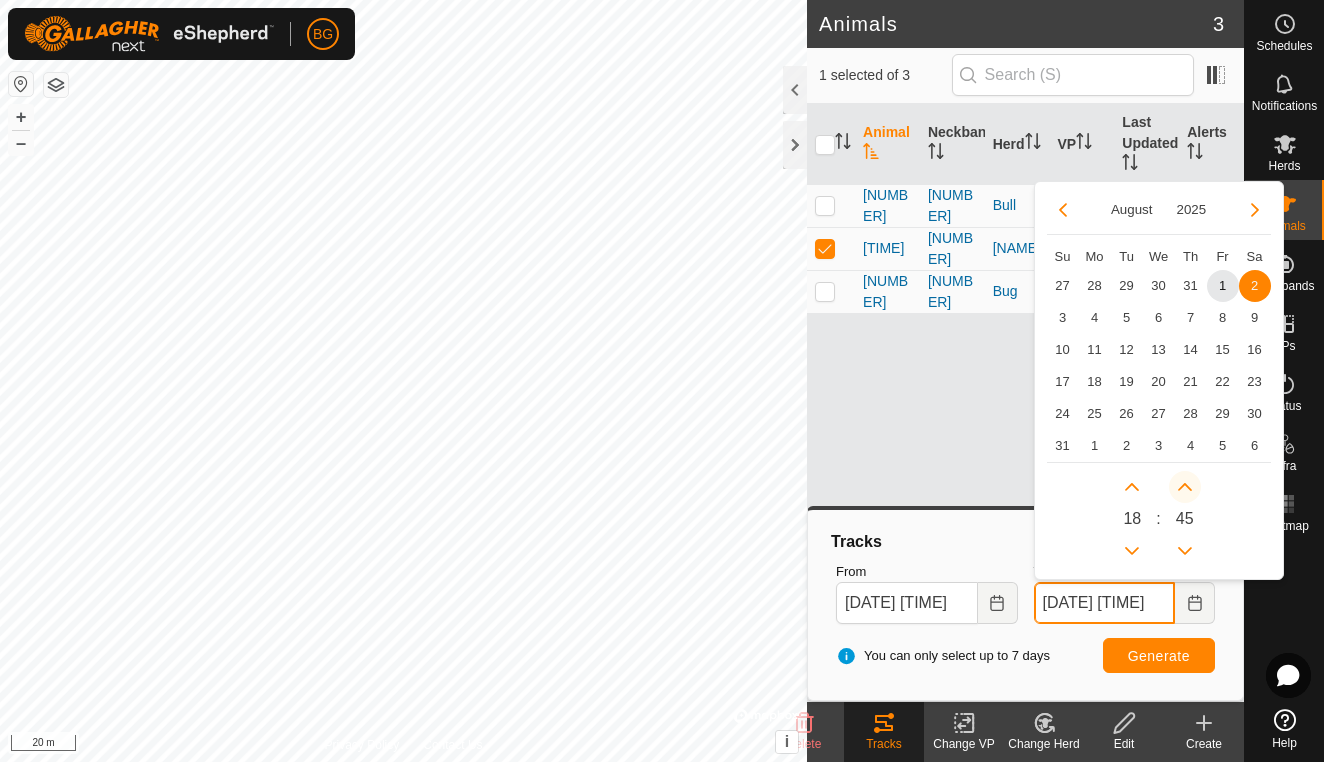 click at bounding box center [1185, 487] 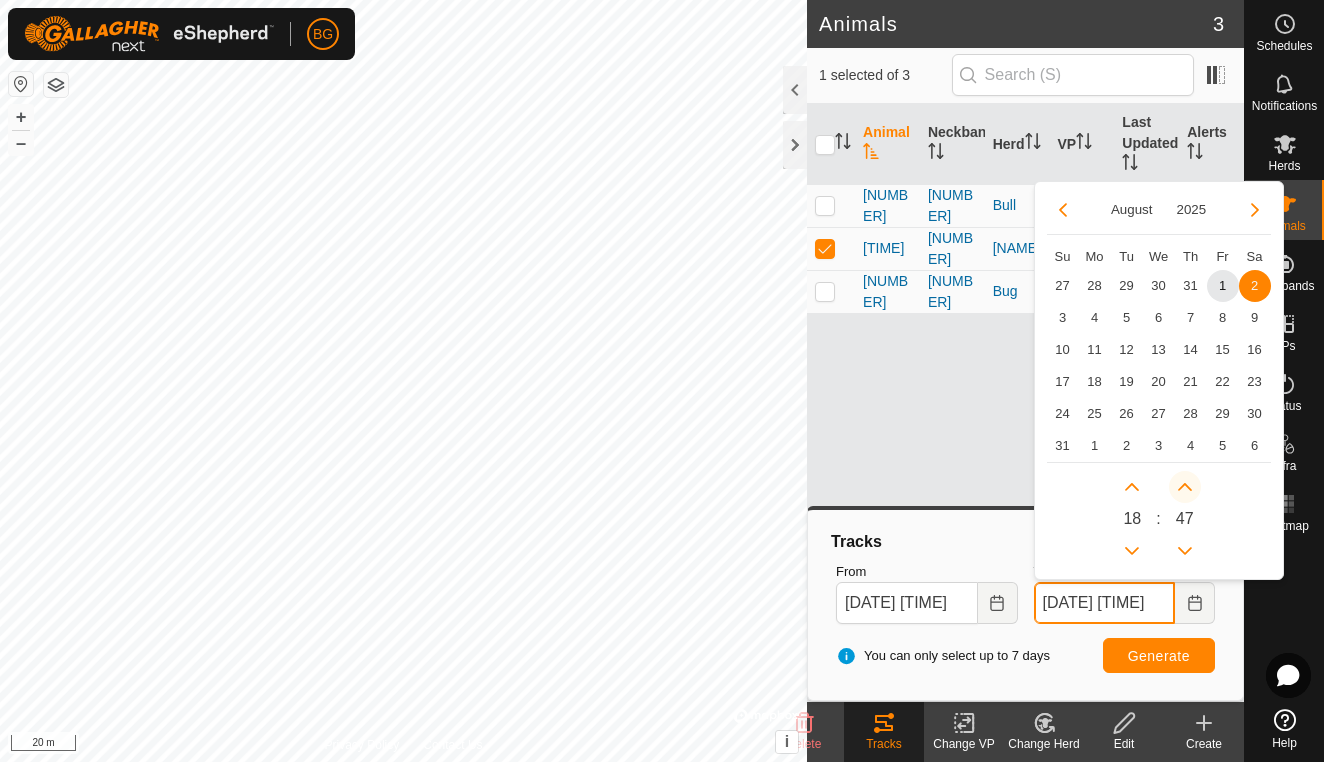 click at bounding box center (1185, 487) 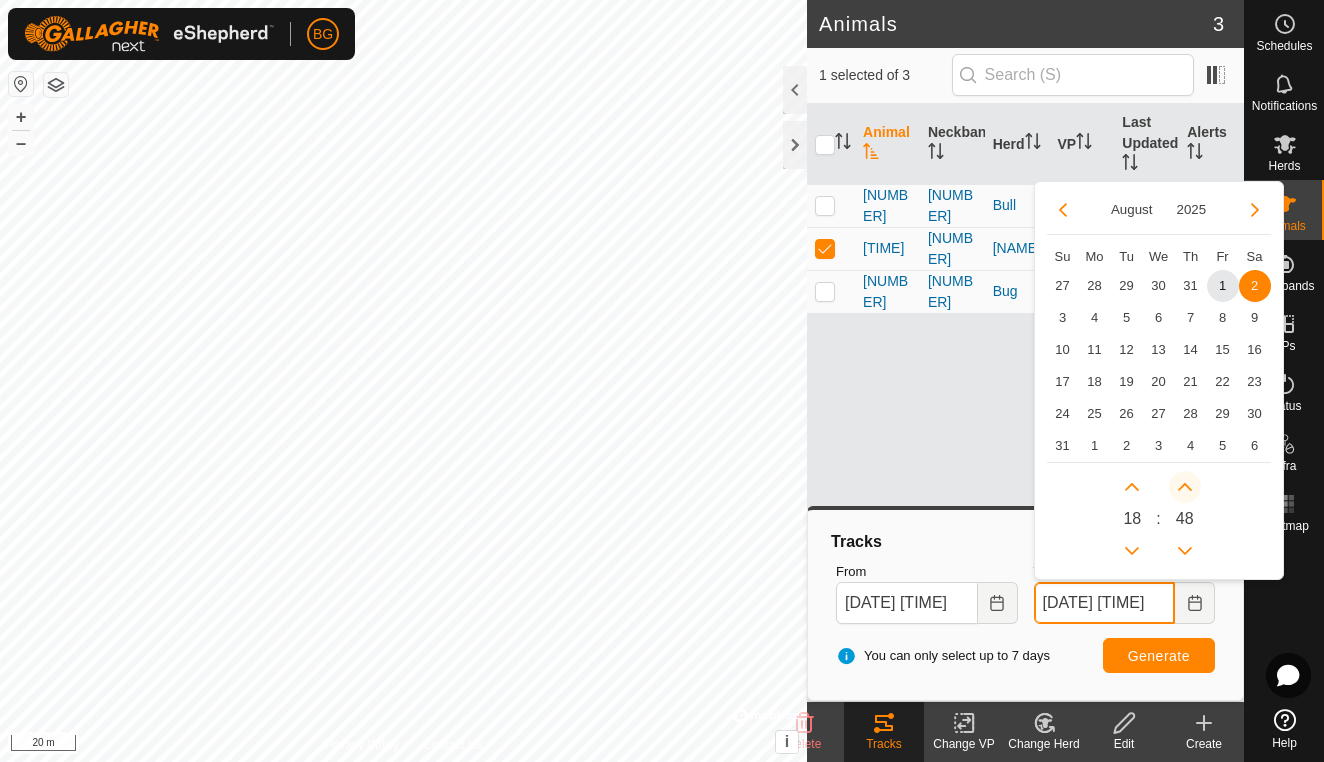 click 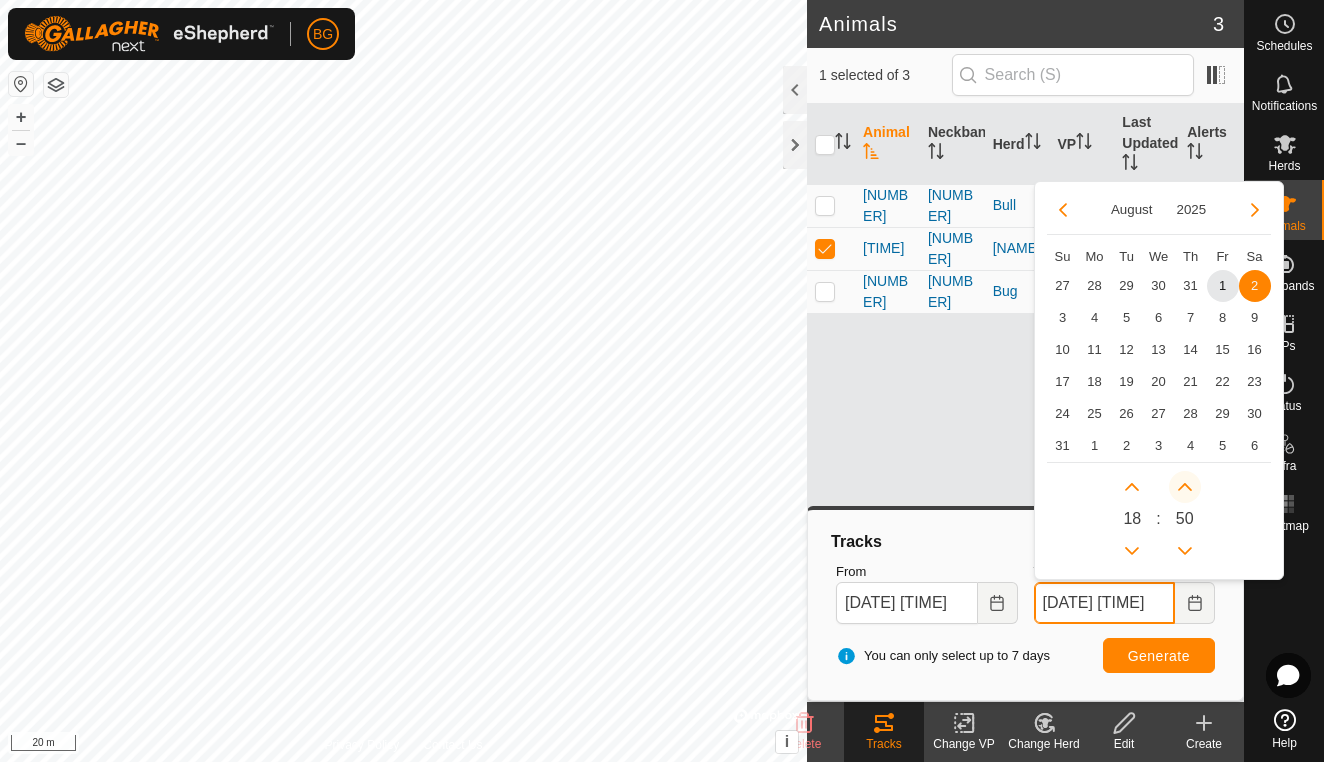 click 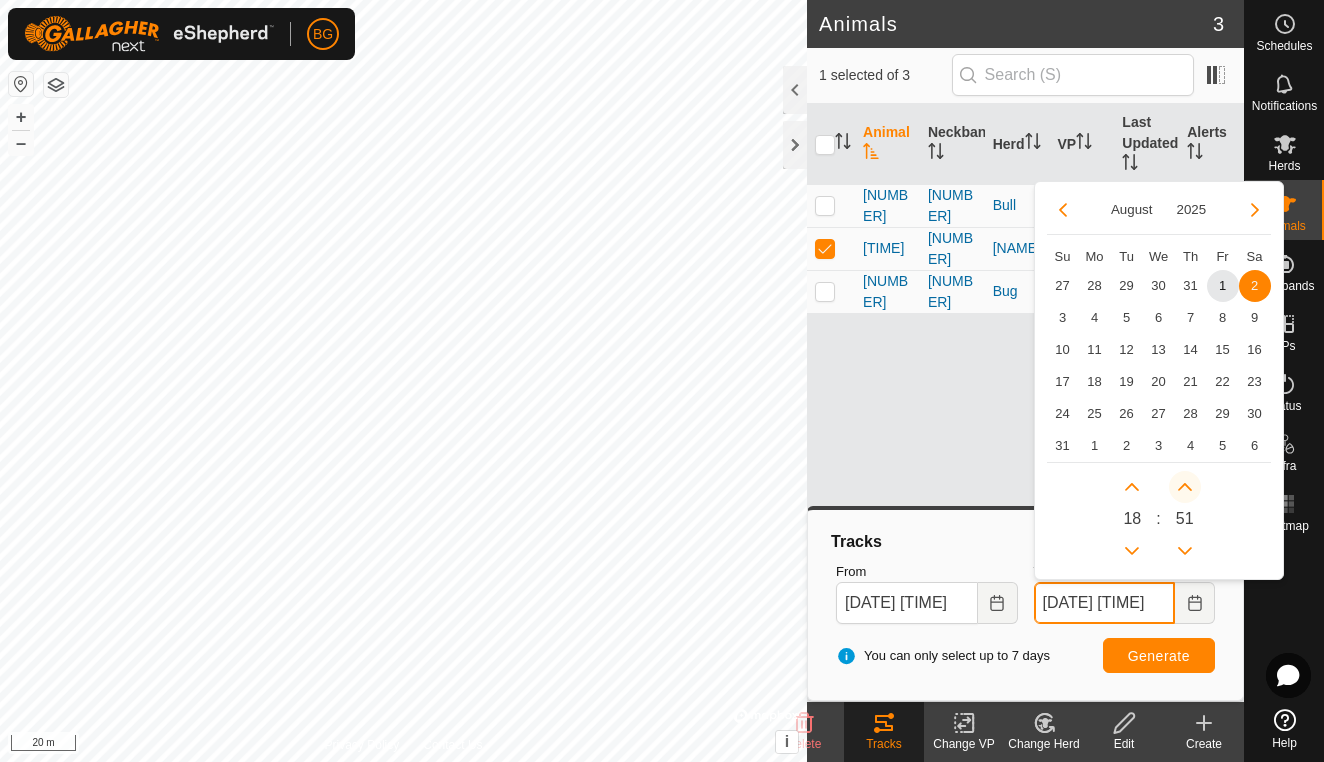 click at bounding box center [1185, 487] 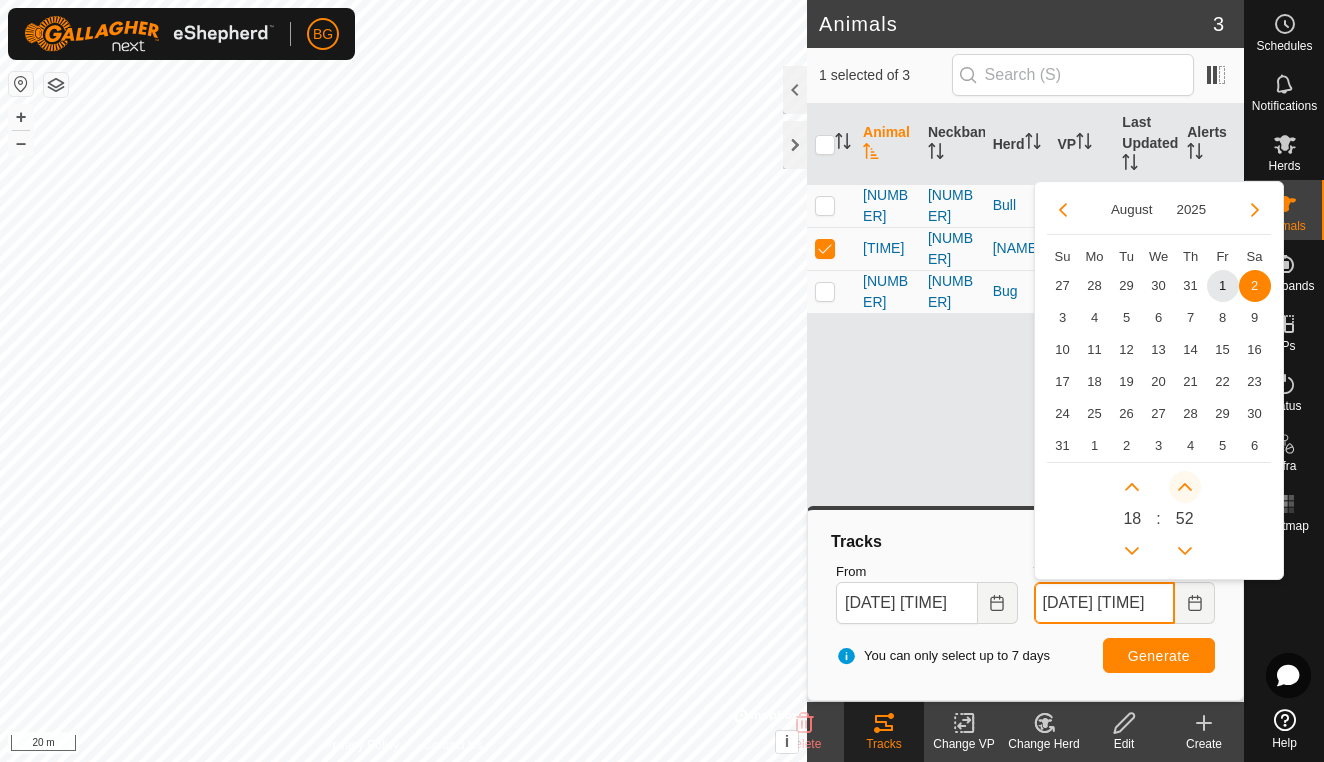 click at bounding box center (1185, 487) 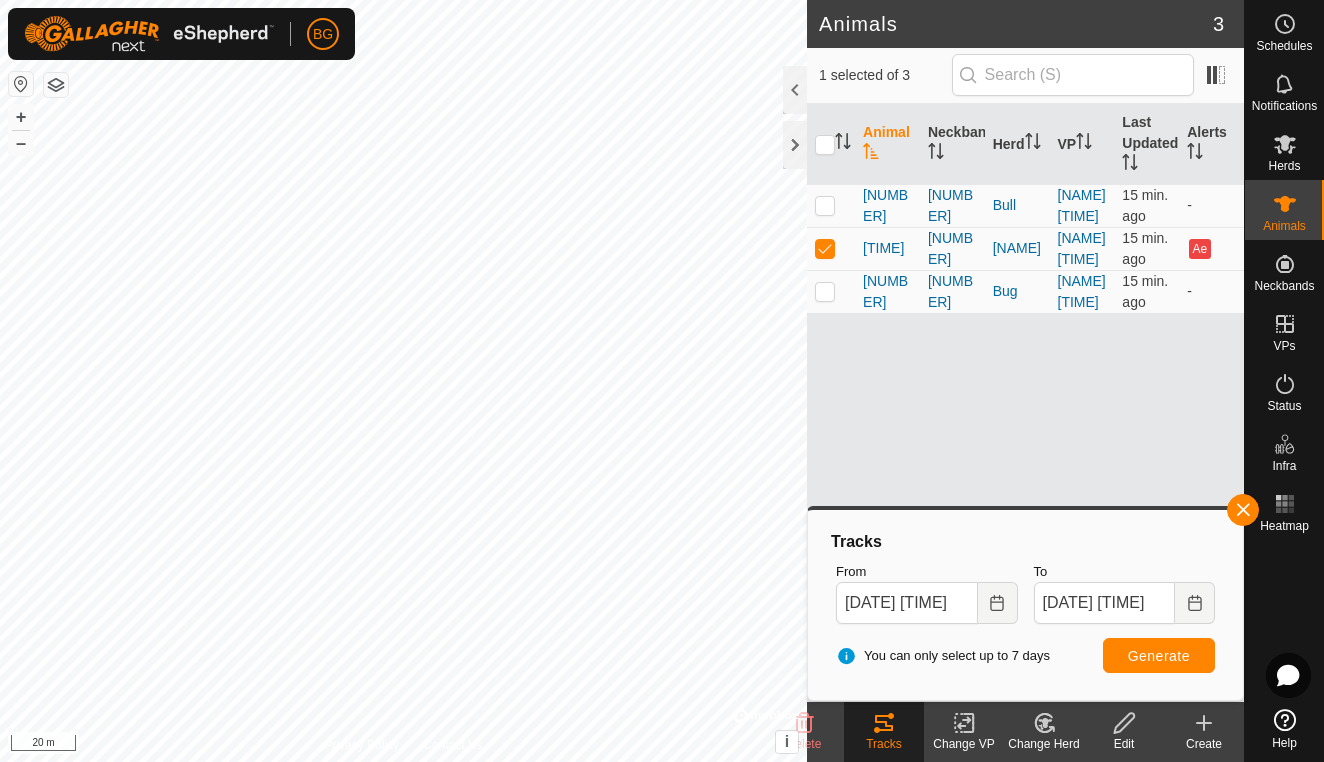 click on "Generate" at bounding box center [1159, 656] 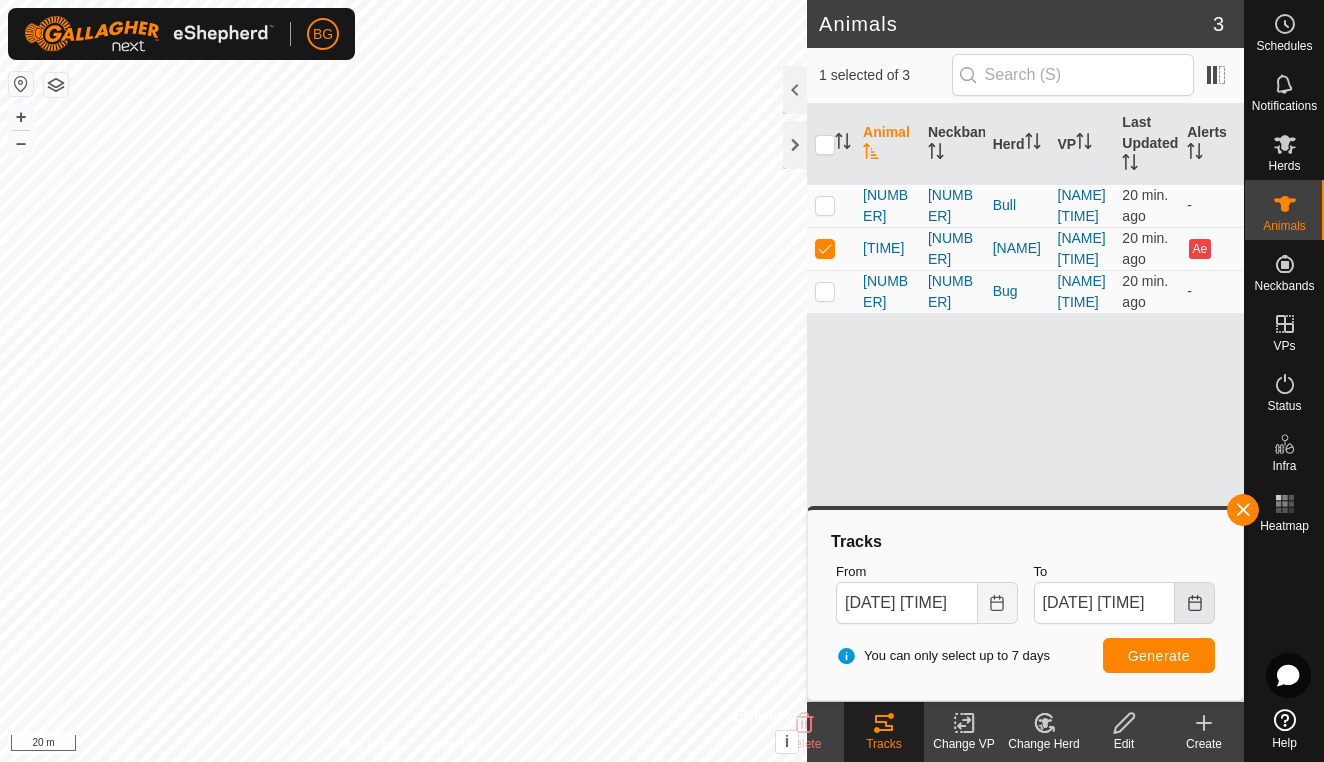click 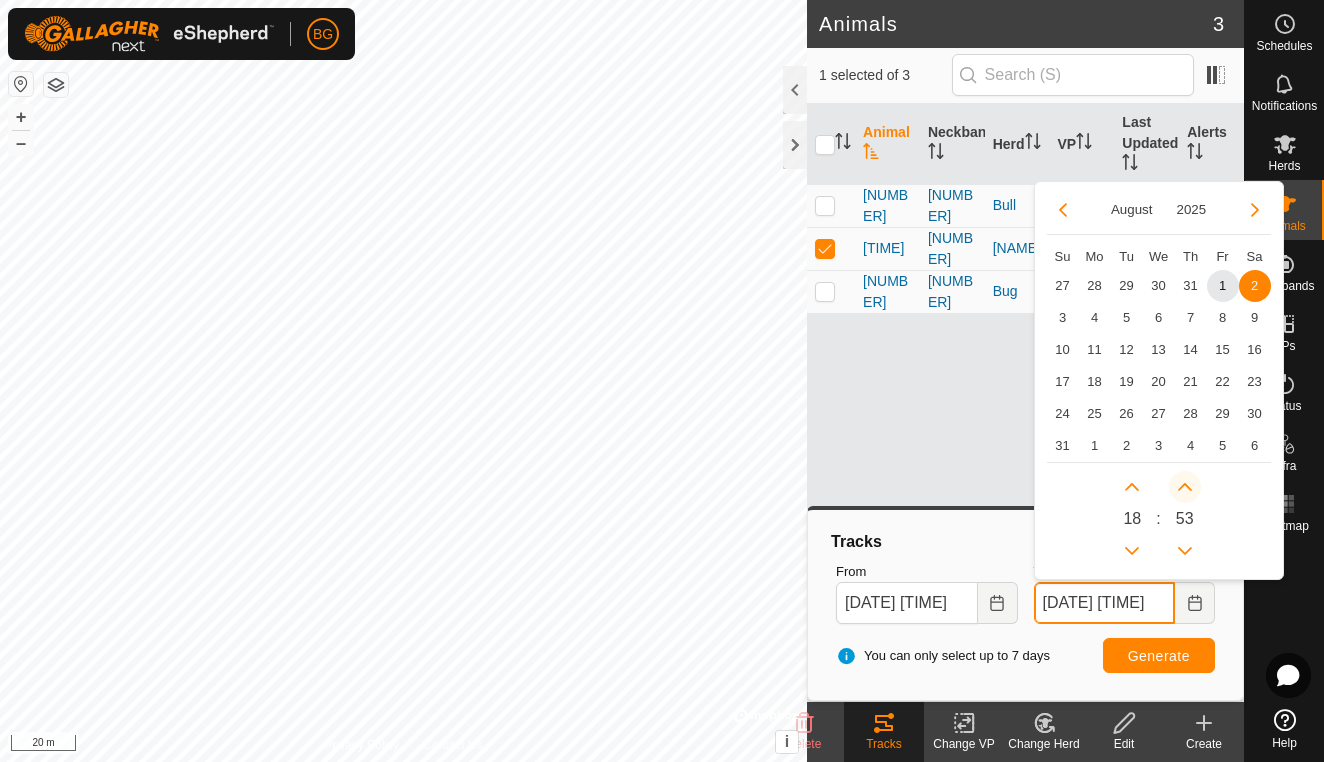 click at bounding box center [1185, 487] 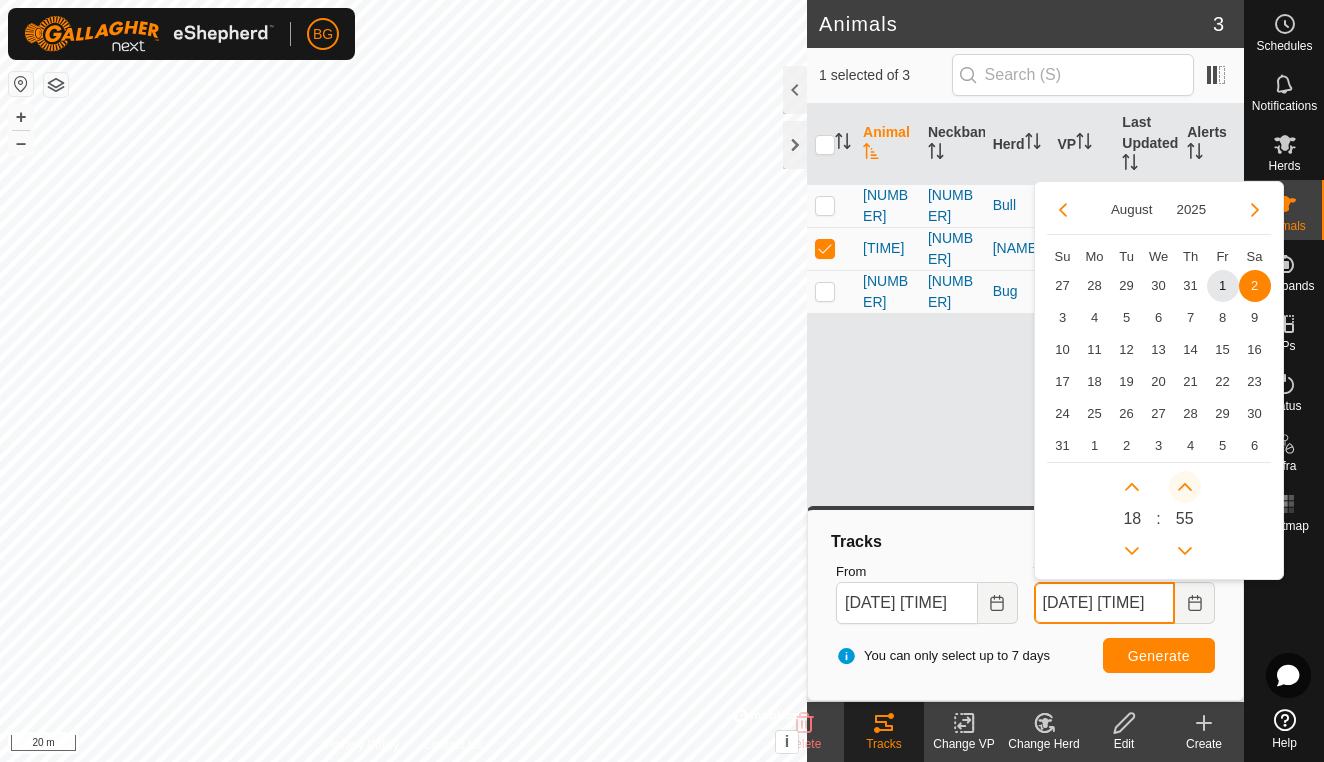 click at bounding box center [1187, 490] 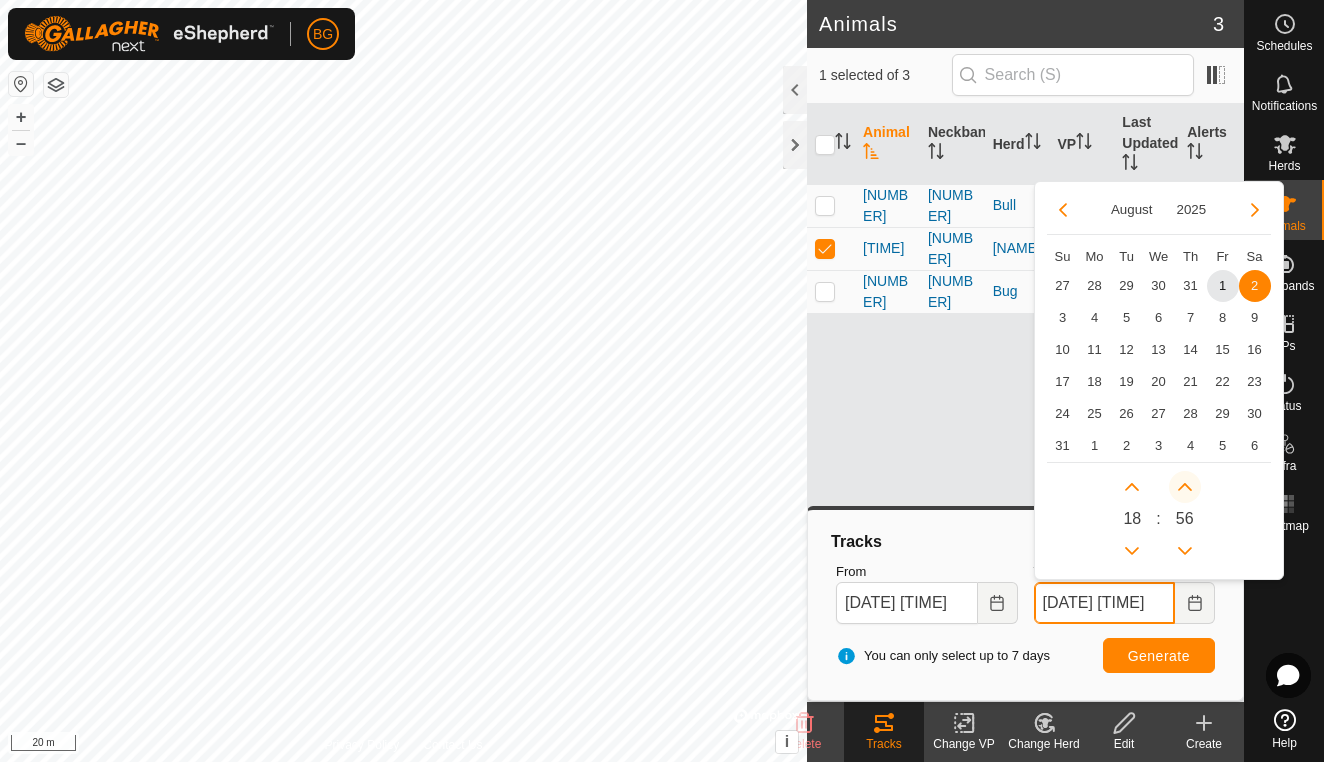 click 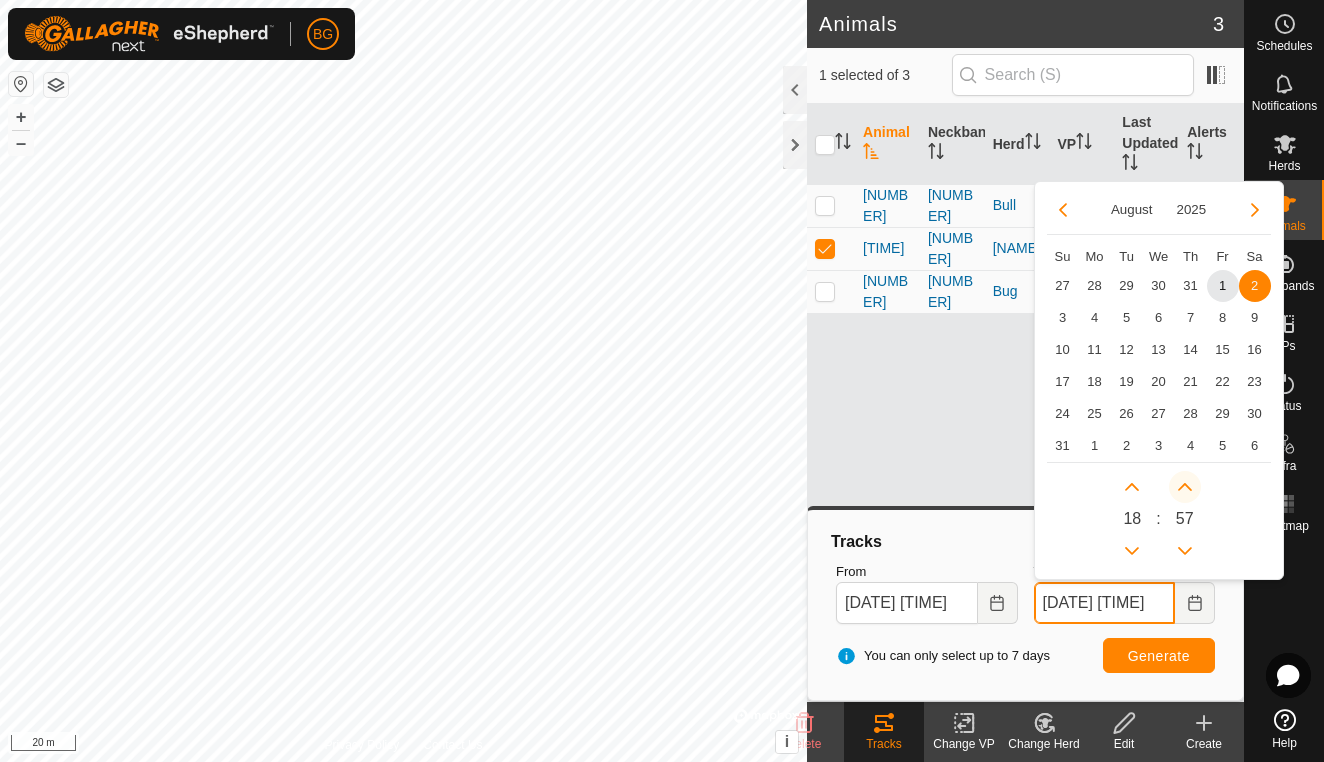 click at bounding box center (1185, 487) 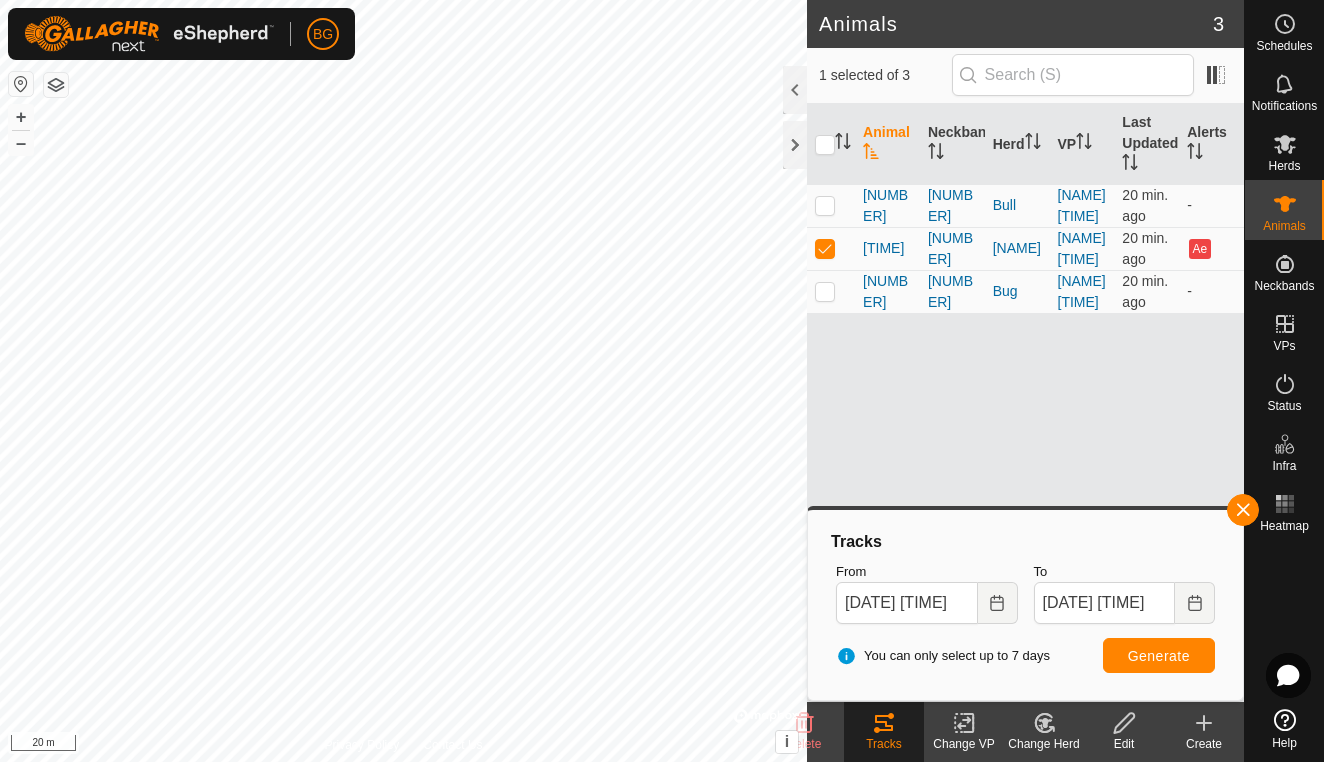 click on "Generate" at bounding box center [1159, 656] 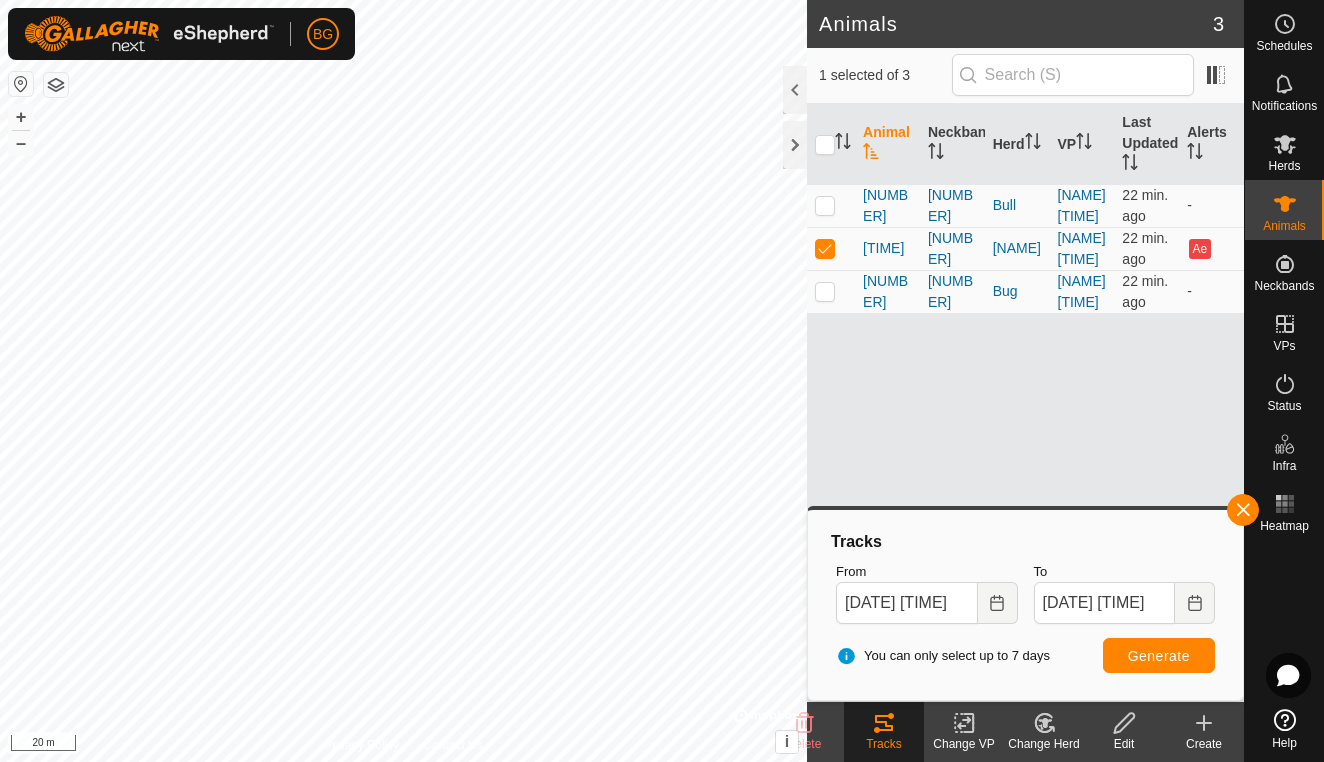 click on "Generate" at bounding box center [1159, 656] 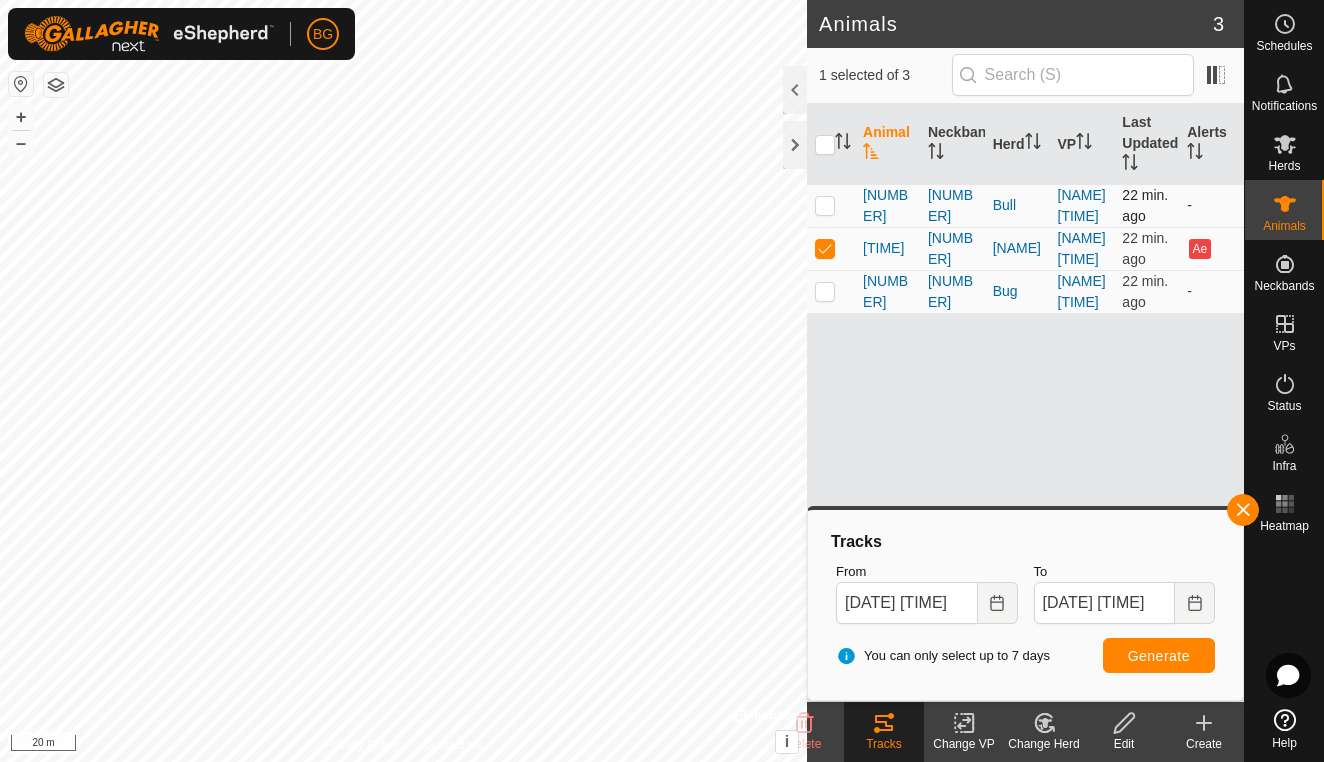 click at bounding box center (825, 205) 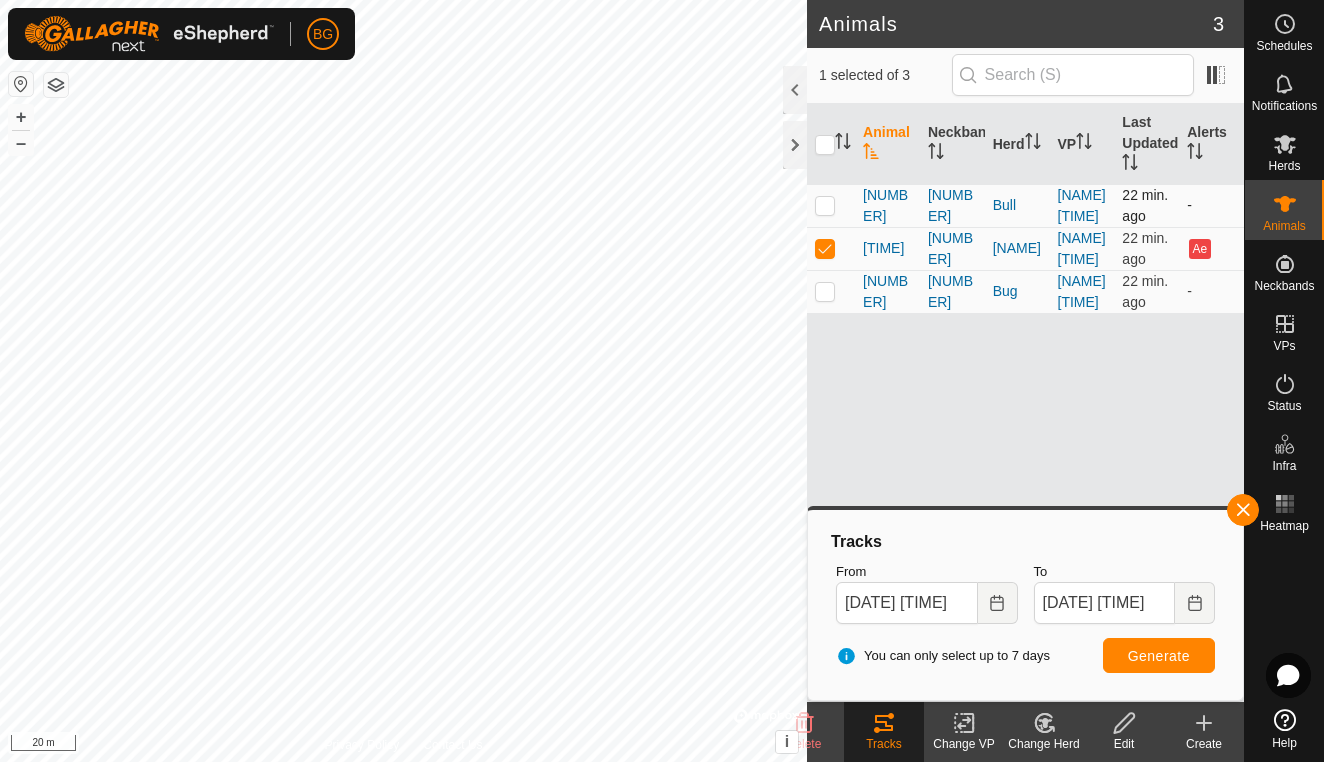 checkbox on "true" 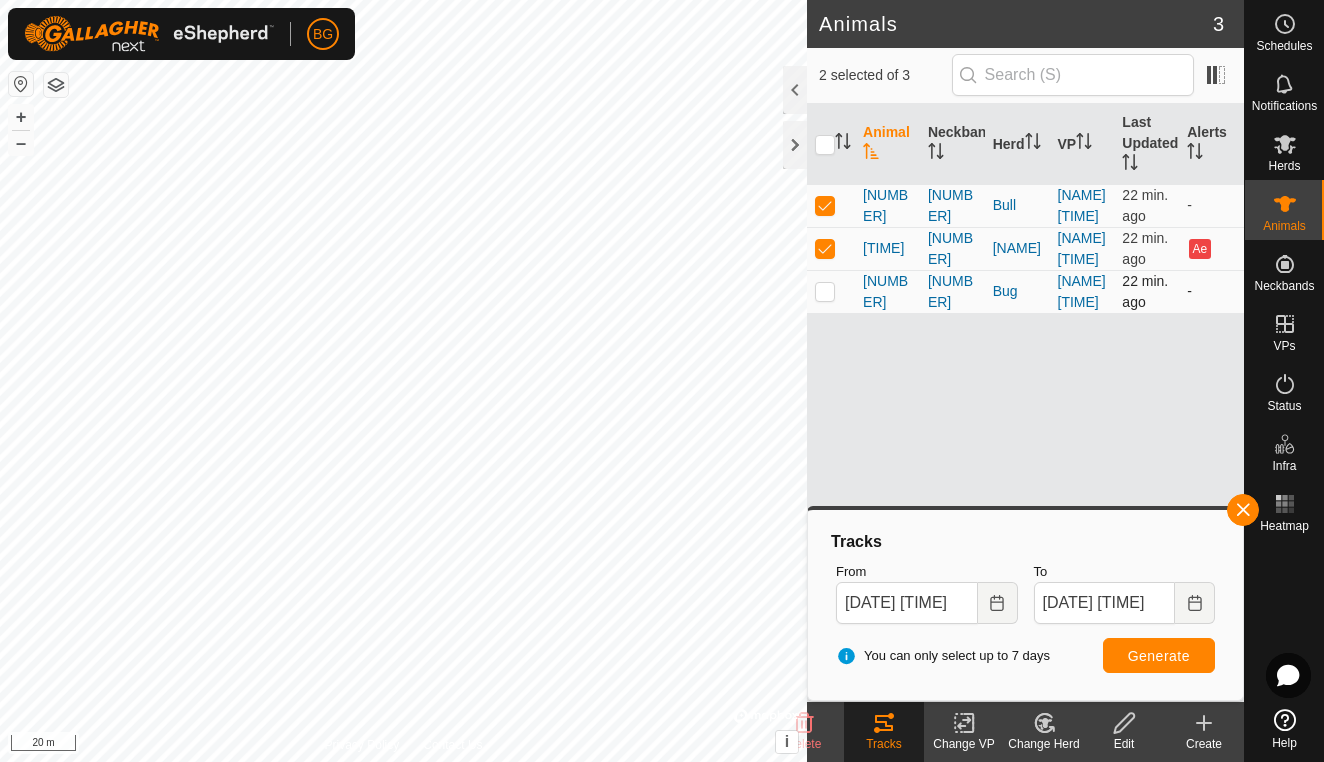 click at bounding box center (825, 291) 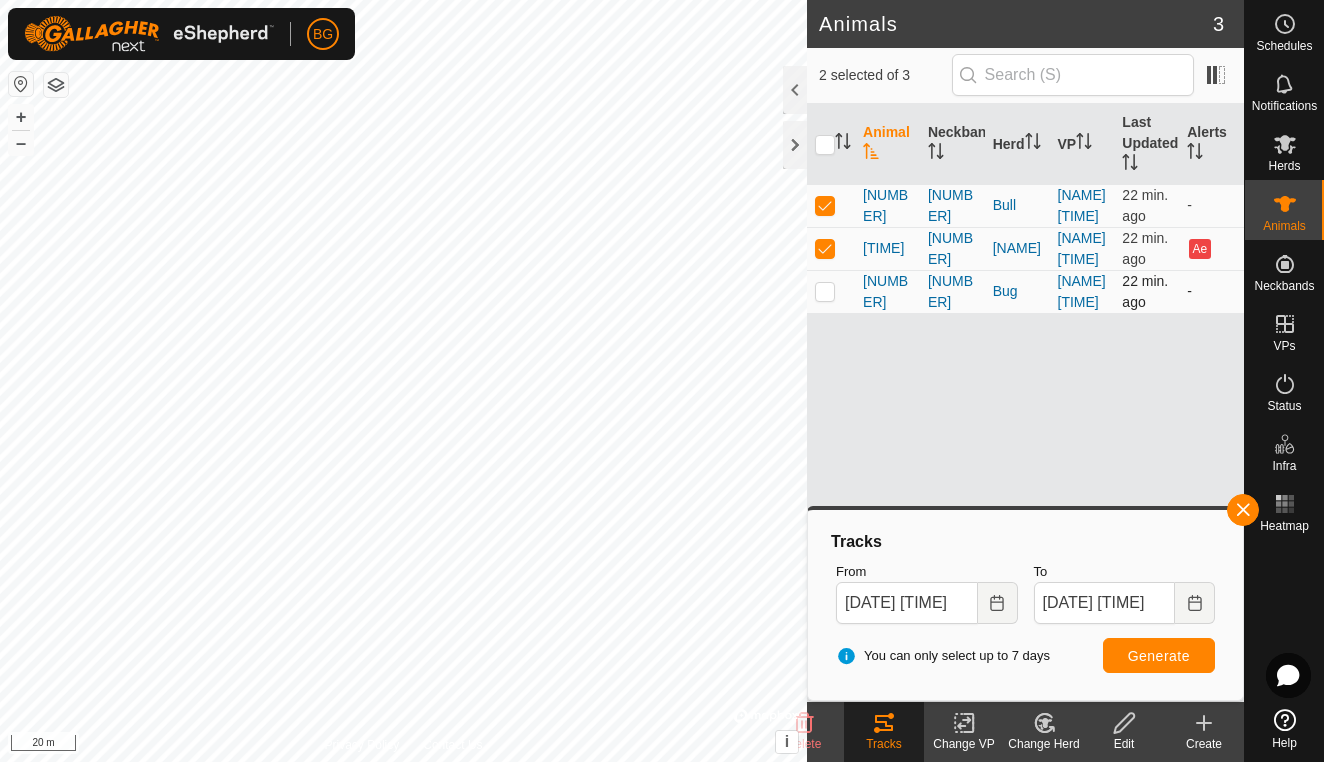 checkbox on "true" 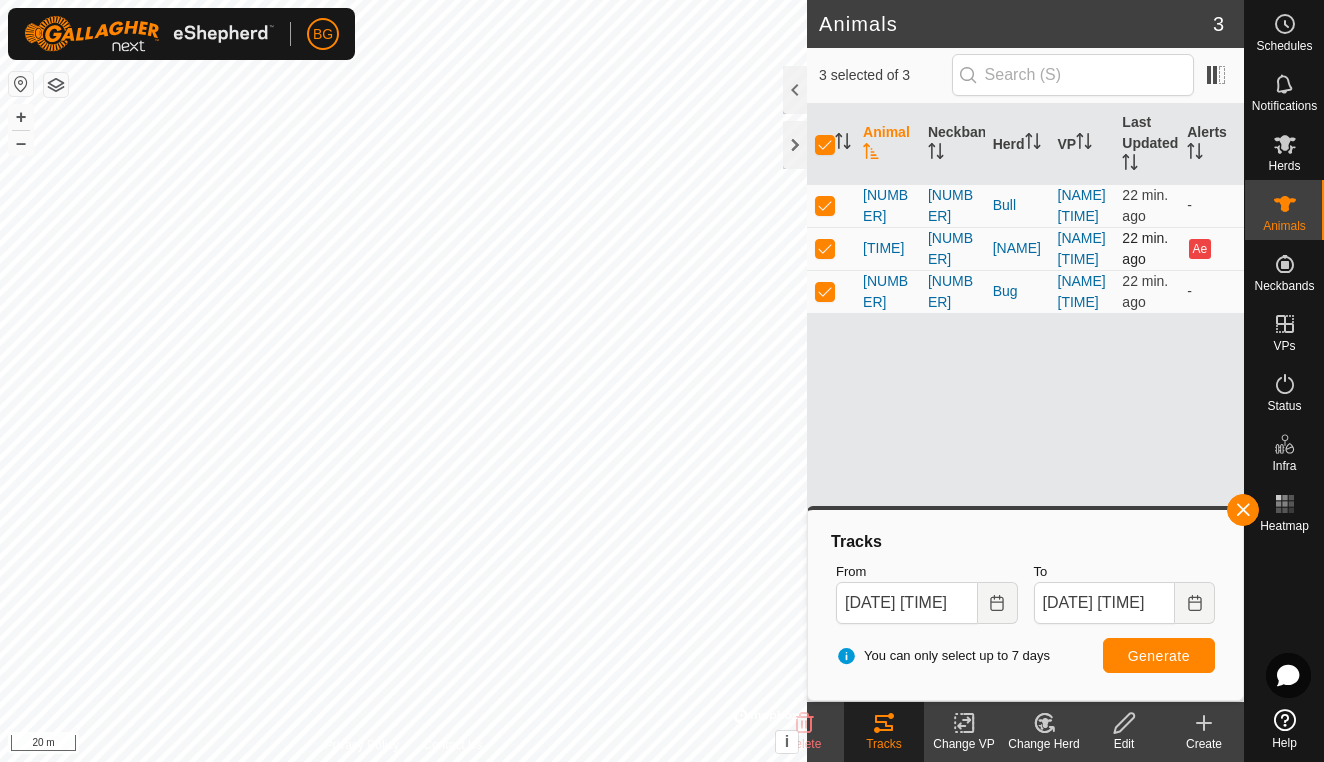 click at bounding box center [825, 248] 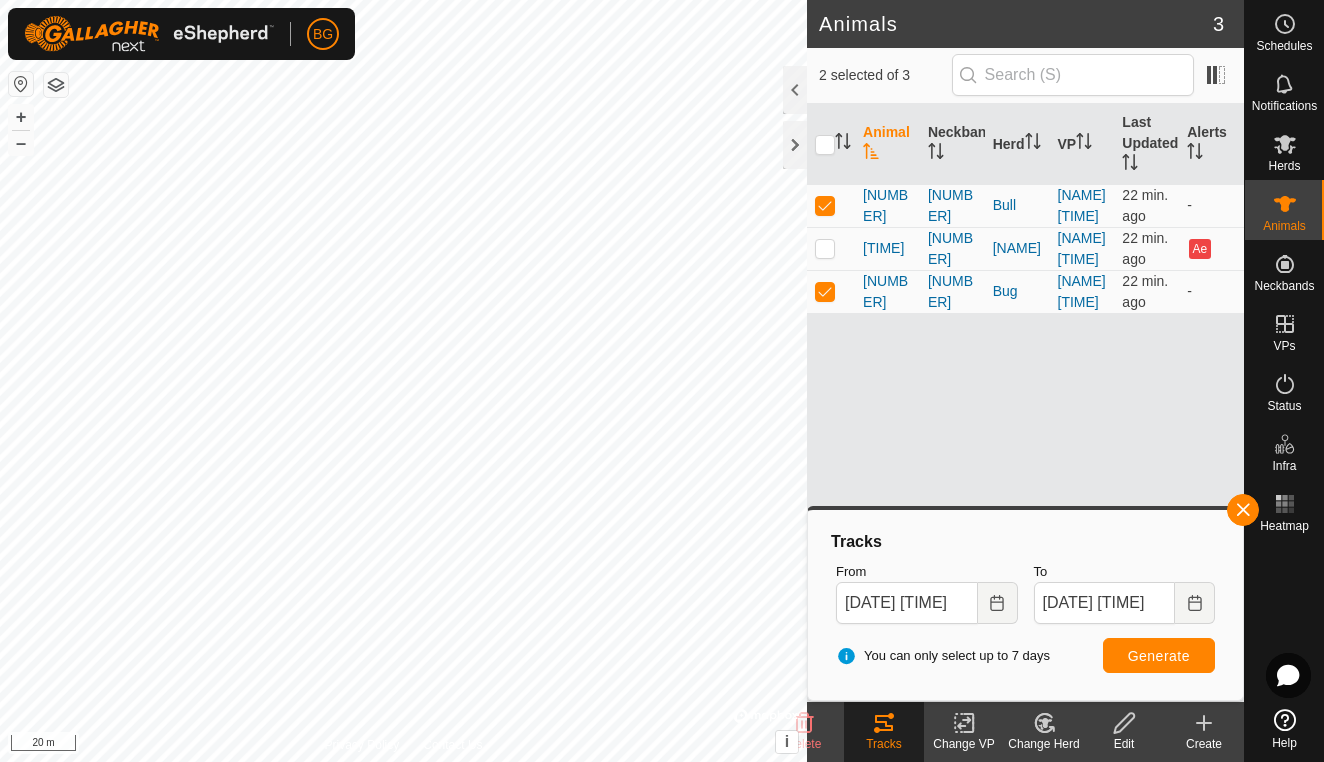 click on "Generate" at bounding box center (1159, 656) 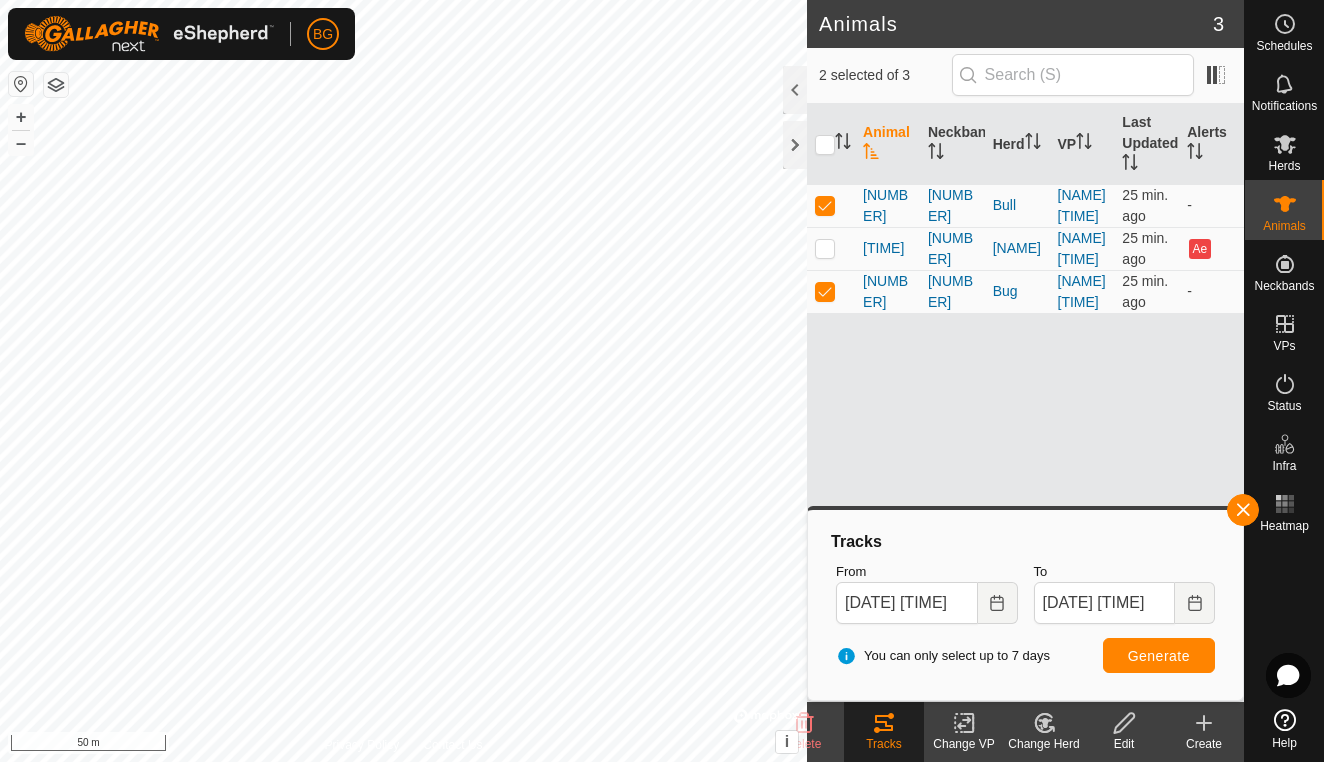 click on "Generate" at bounding box center (1159, 655) 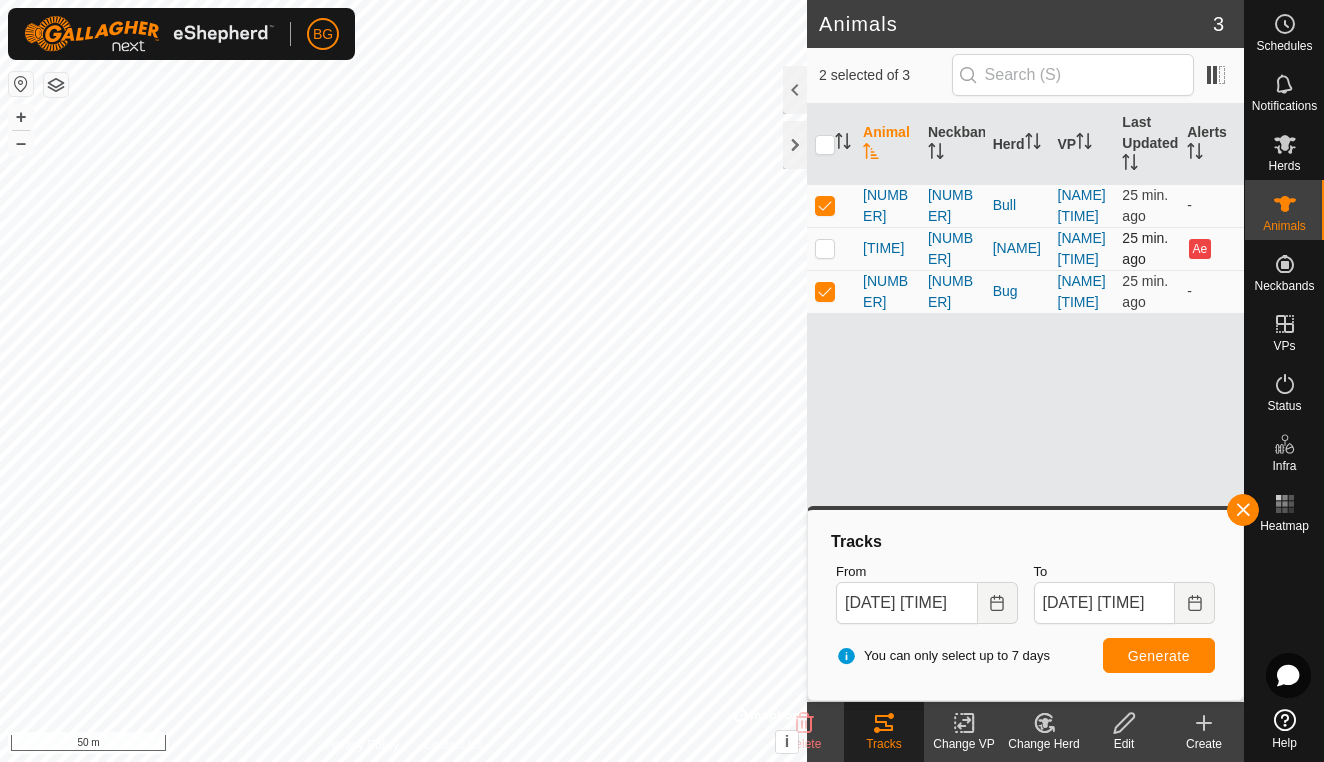 click at bounding box center (825, 248) 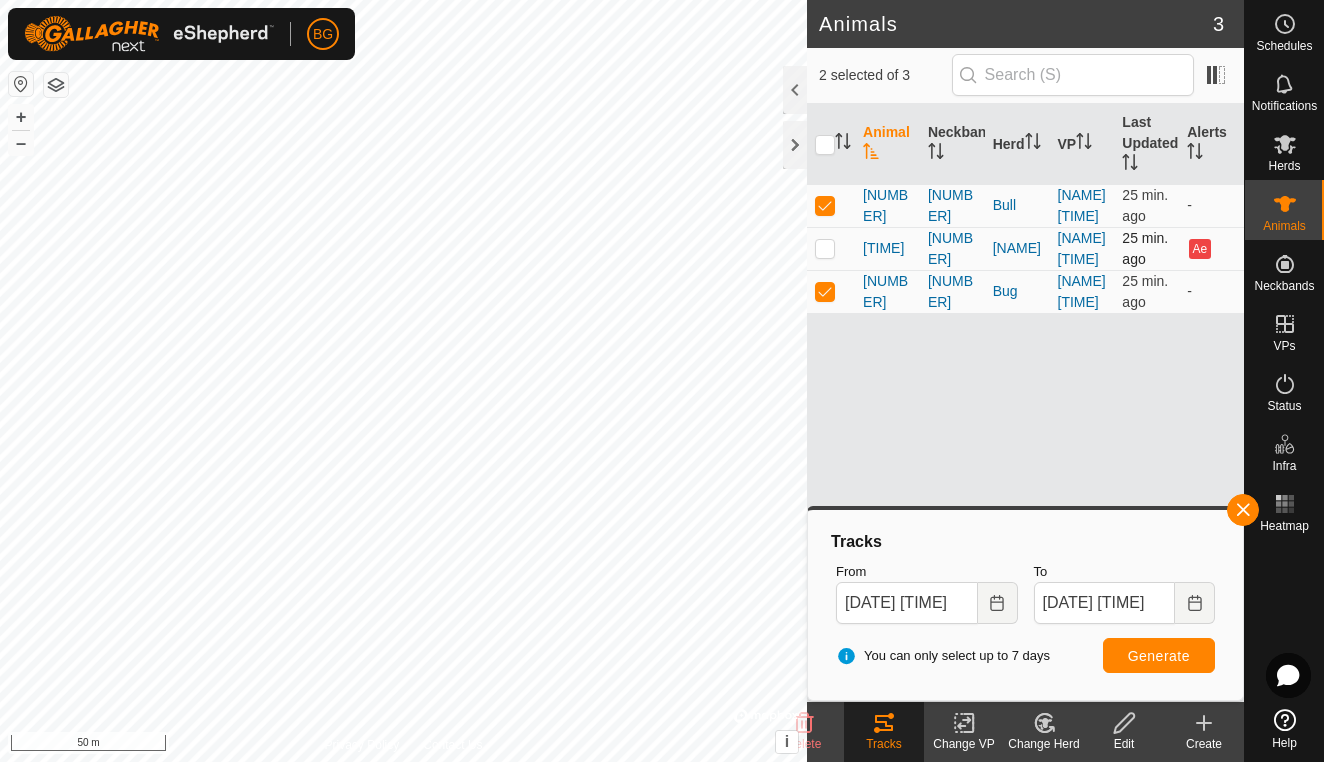 checkbox on "true" 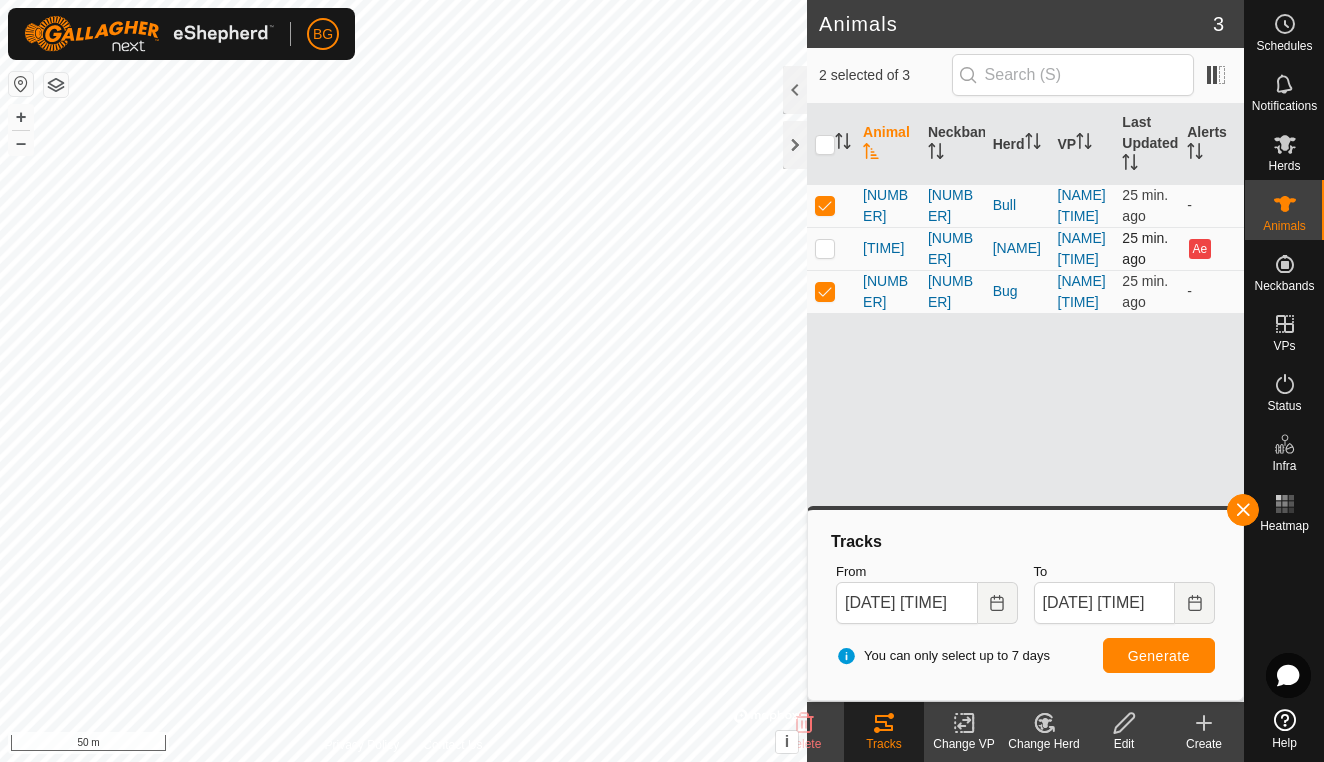 checkbox on "true" 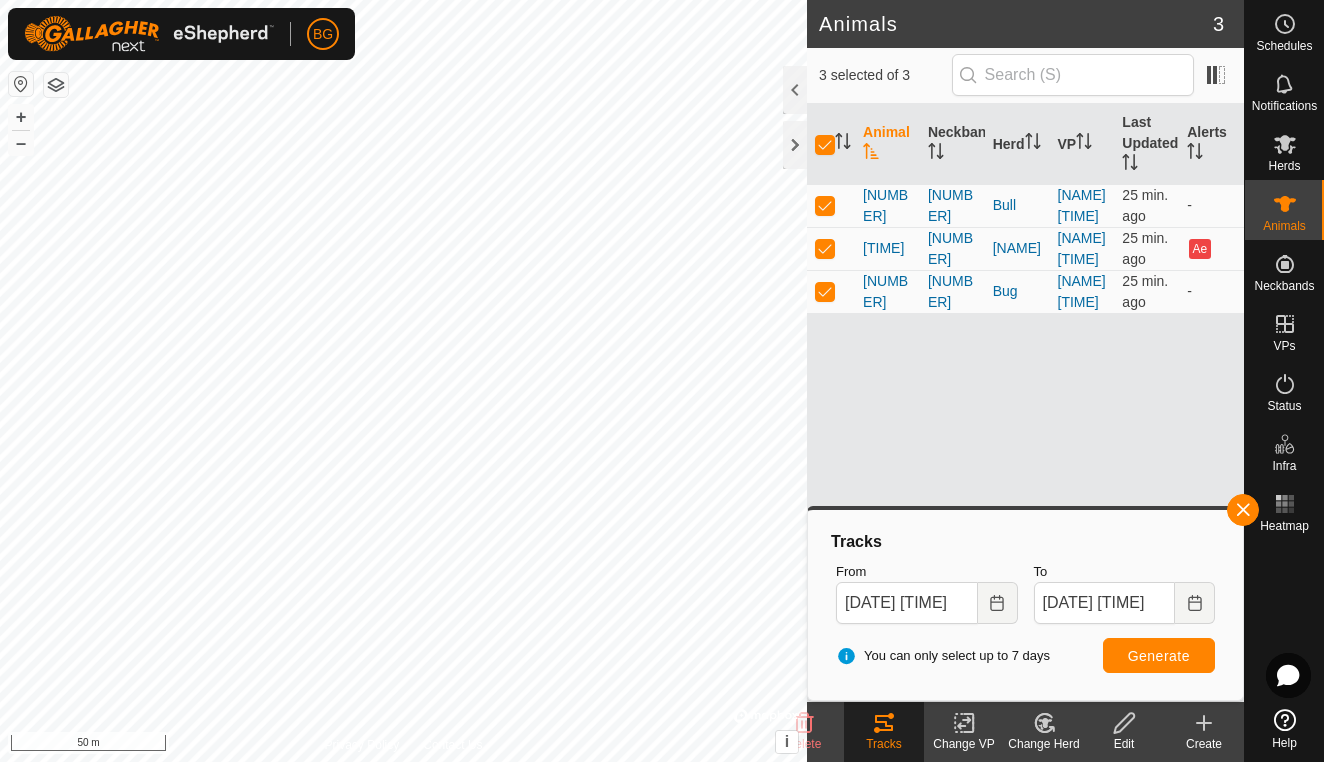 click on "Generate" at bounding box center [1159, 656] 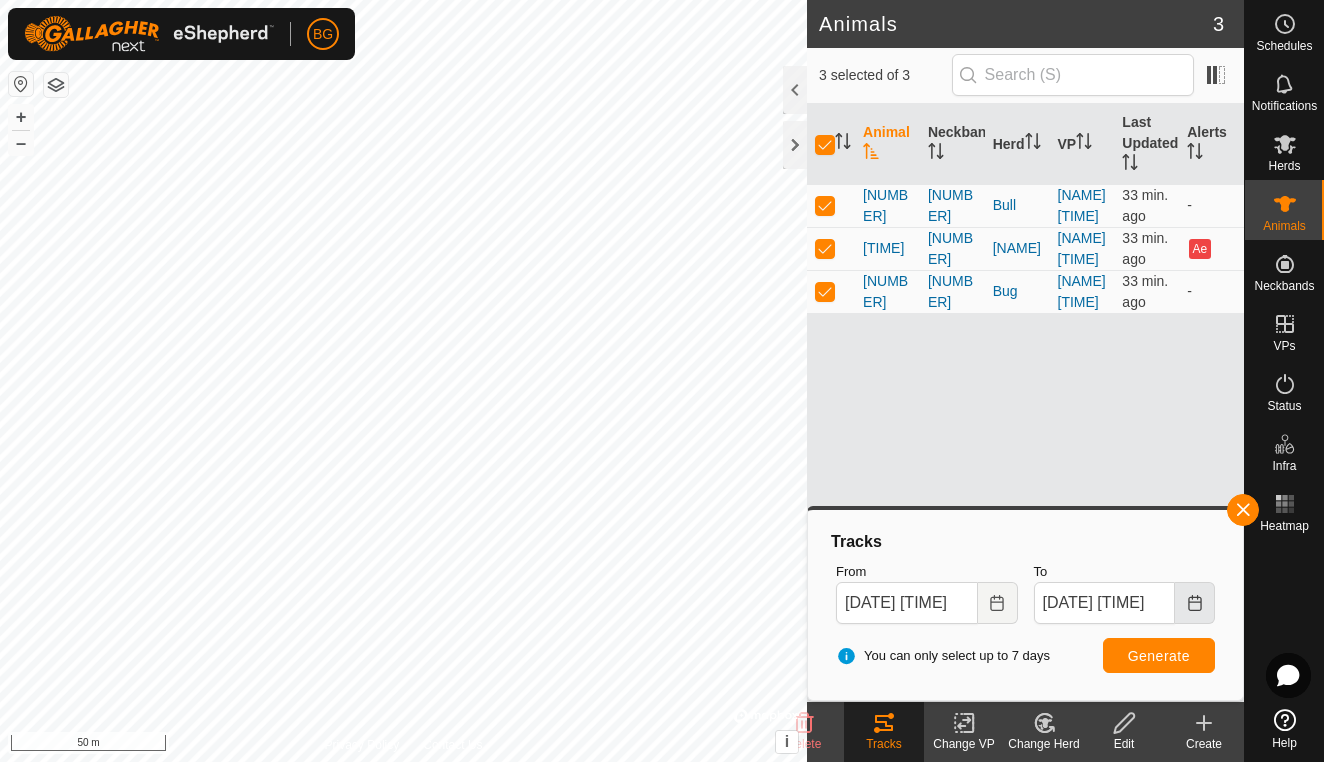 click 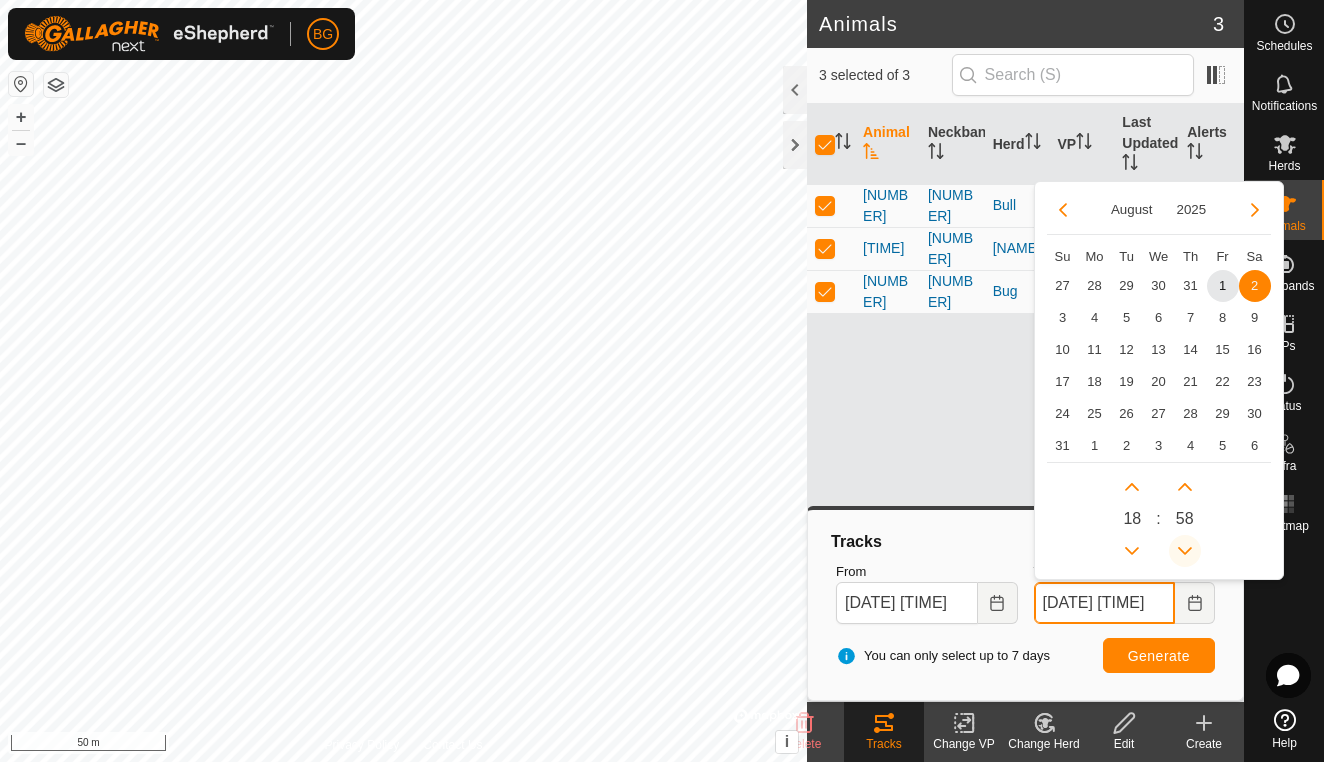 click at bounding box center (1185, 551) 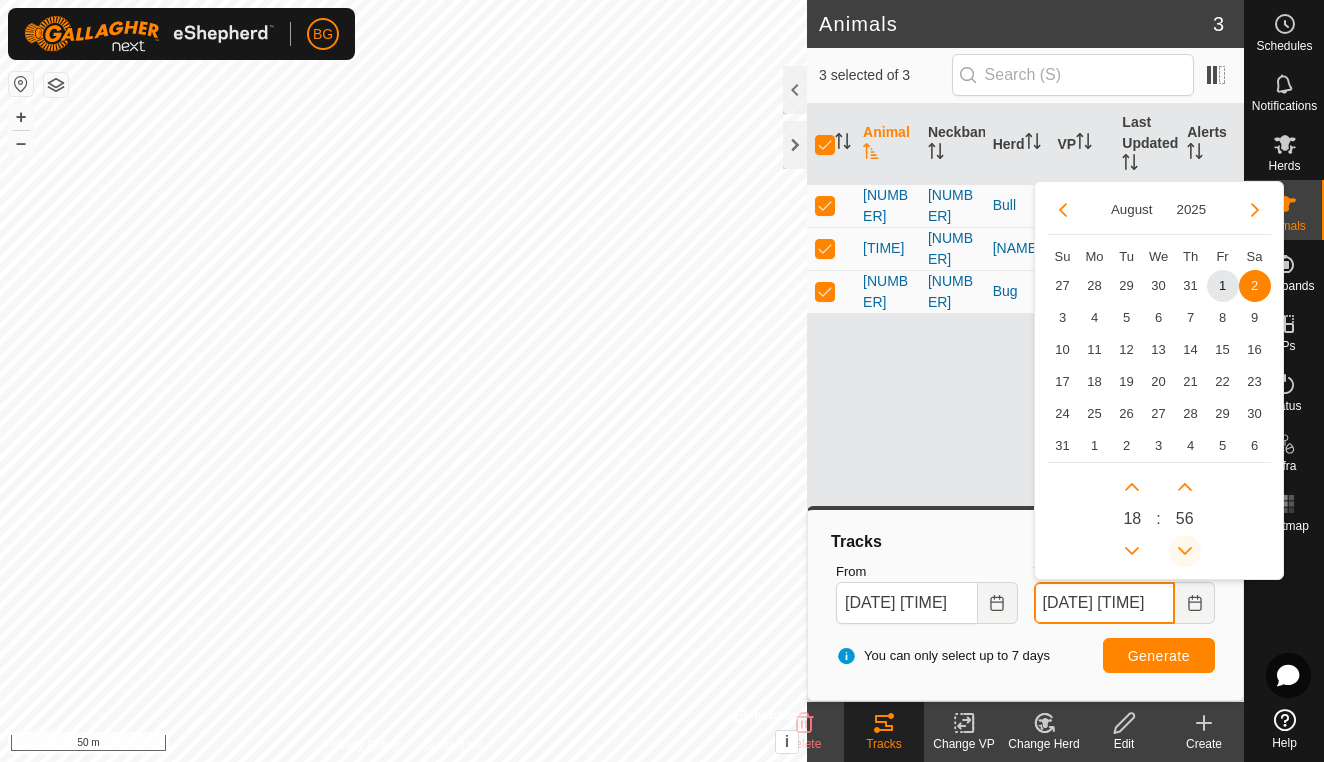 click at bounding box center (1186, 545) 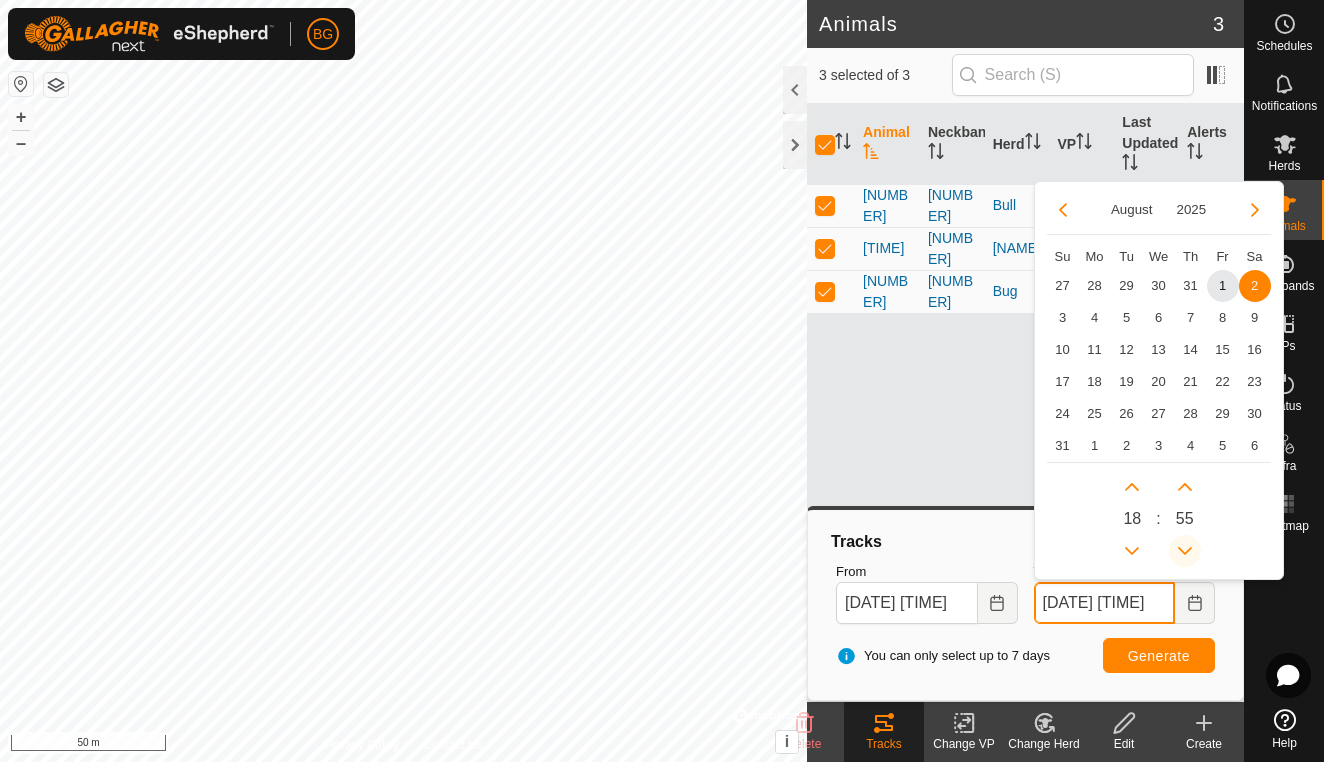 click at bounding box center (1185, 551) 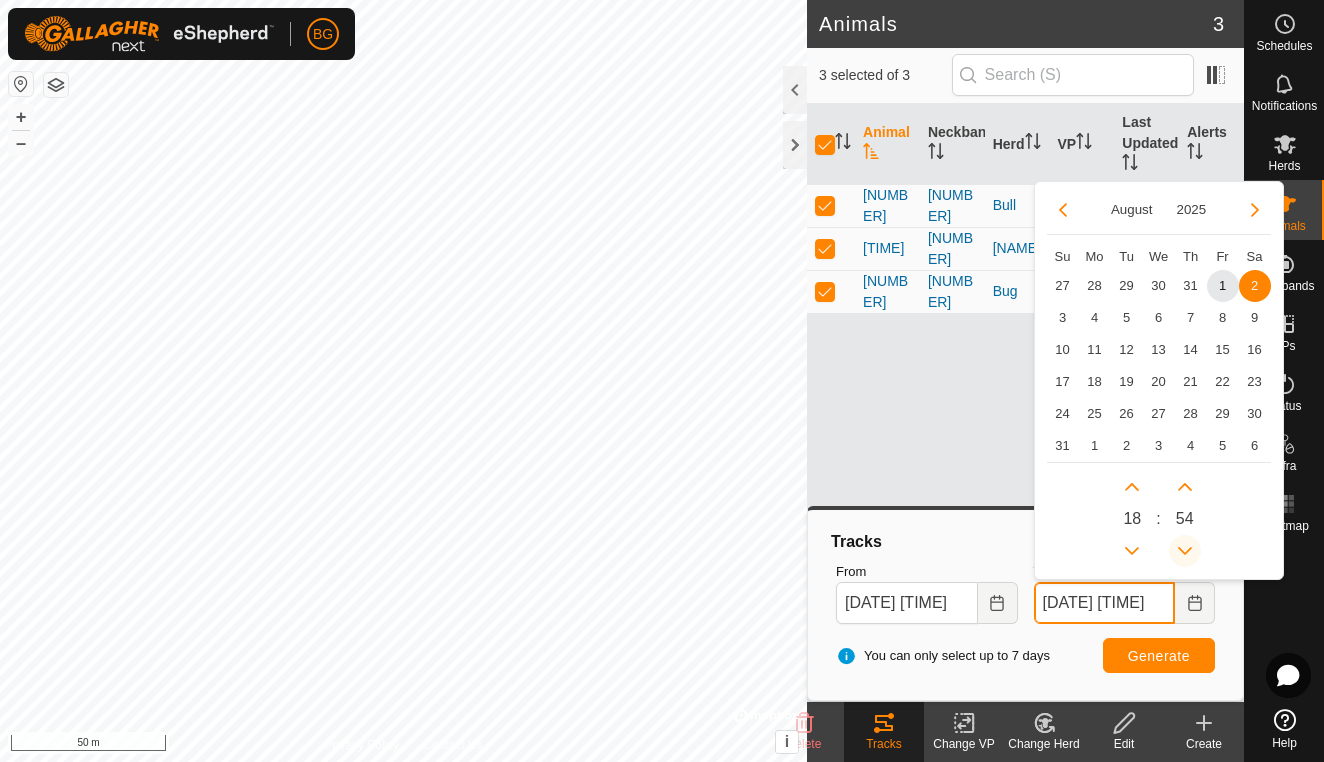 click 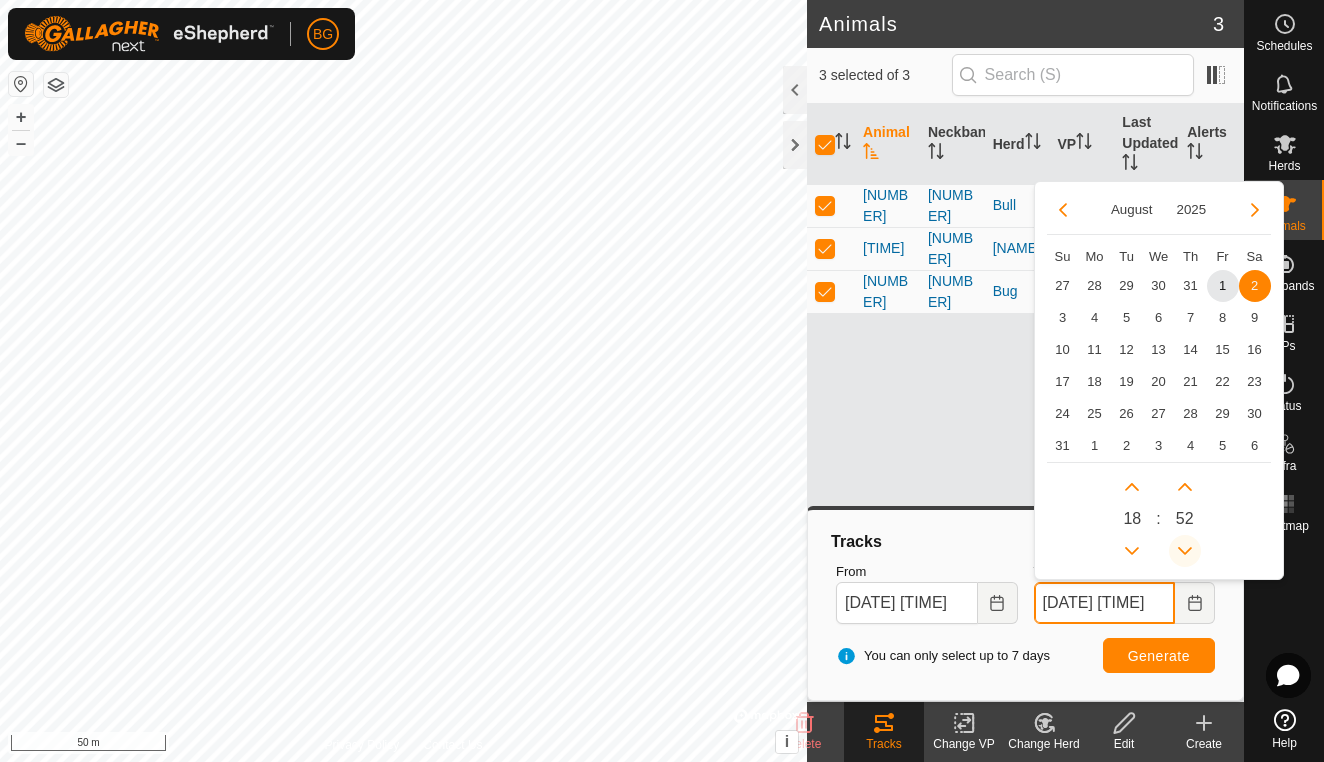 click 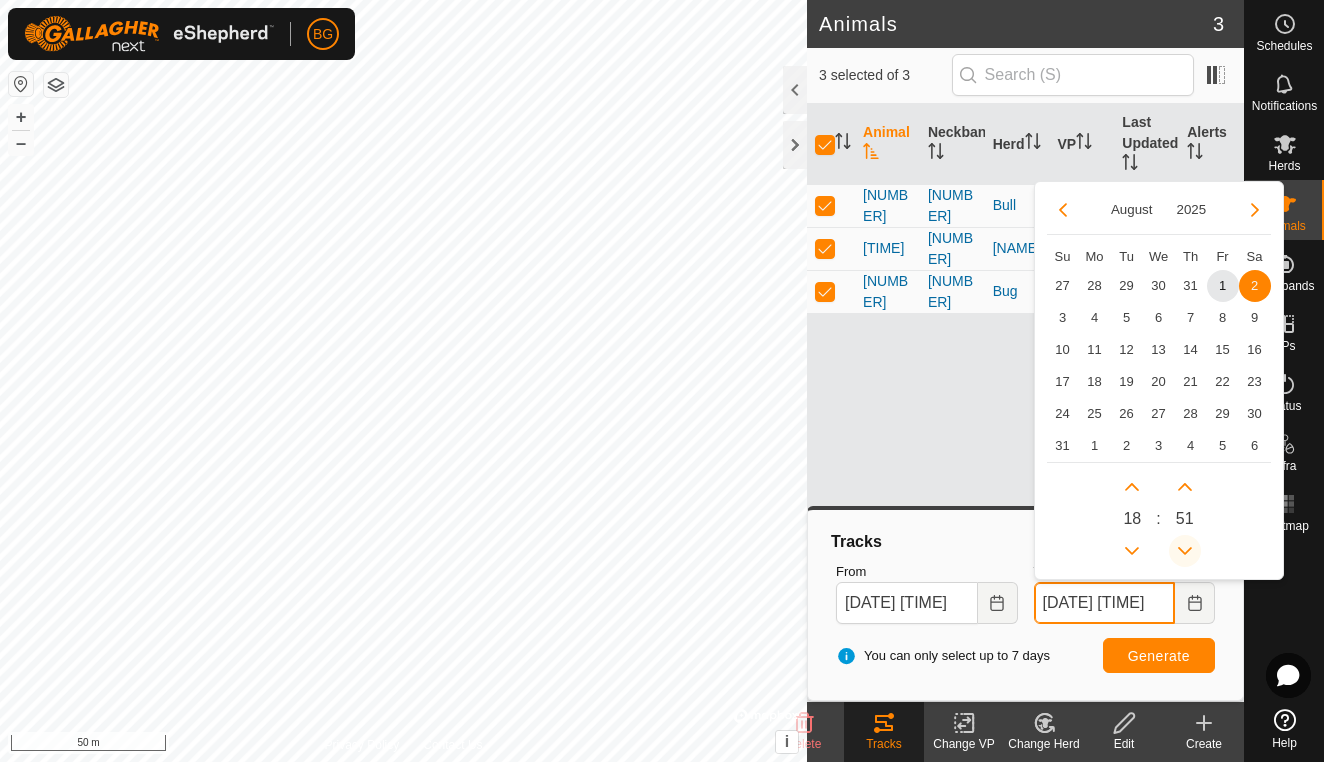 click 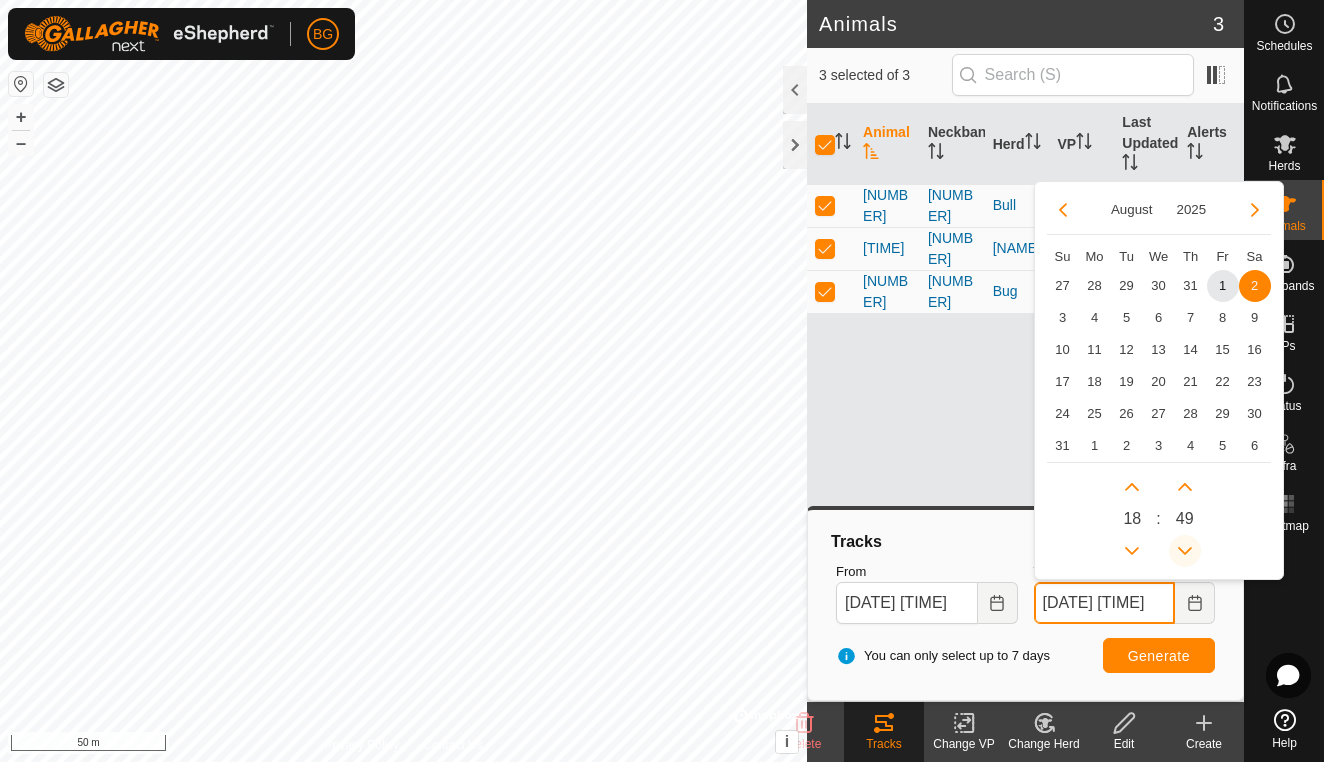 click 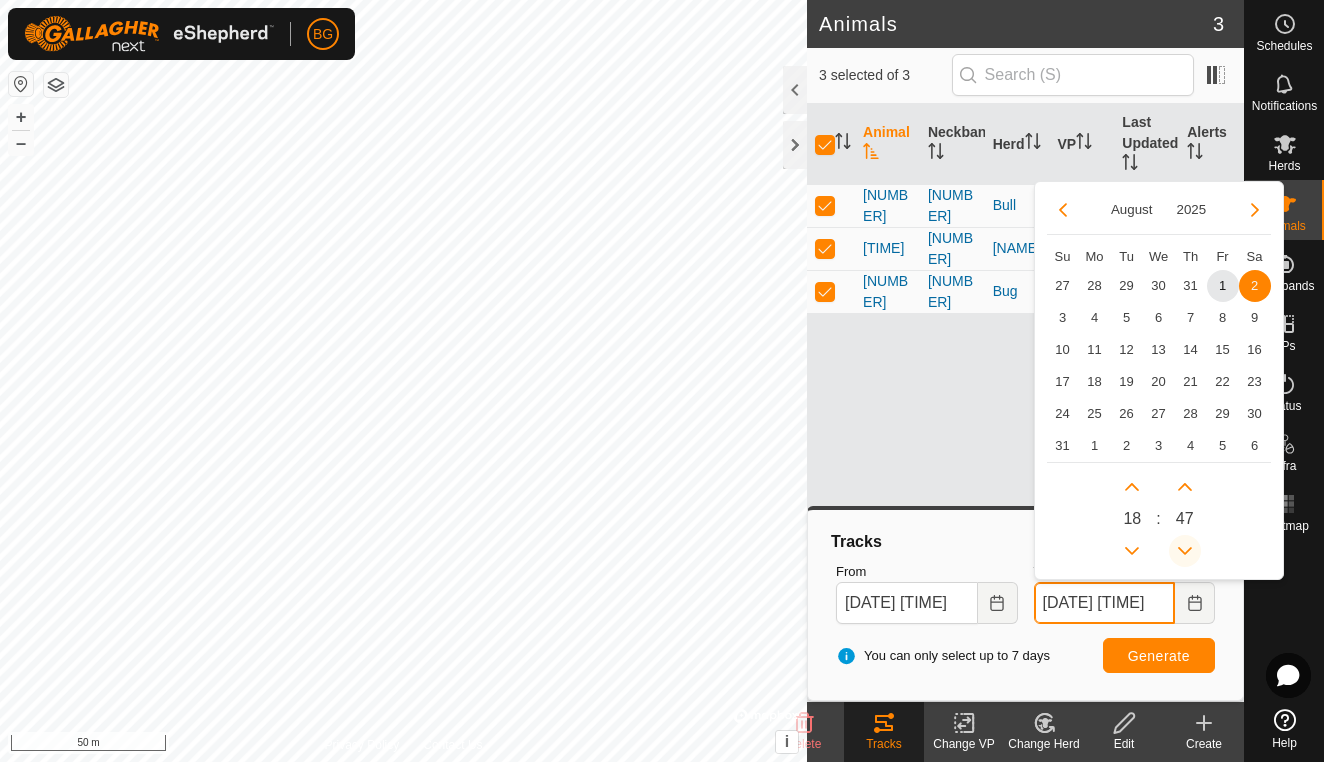 click 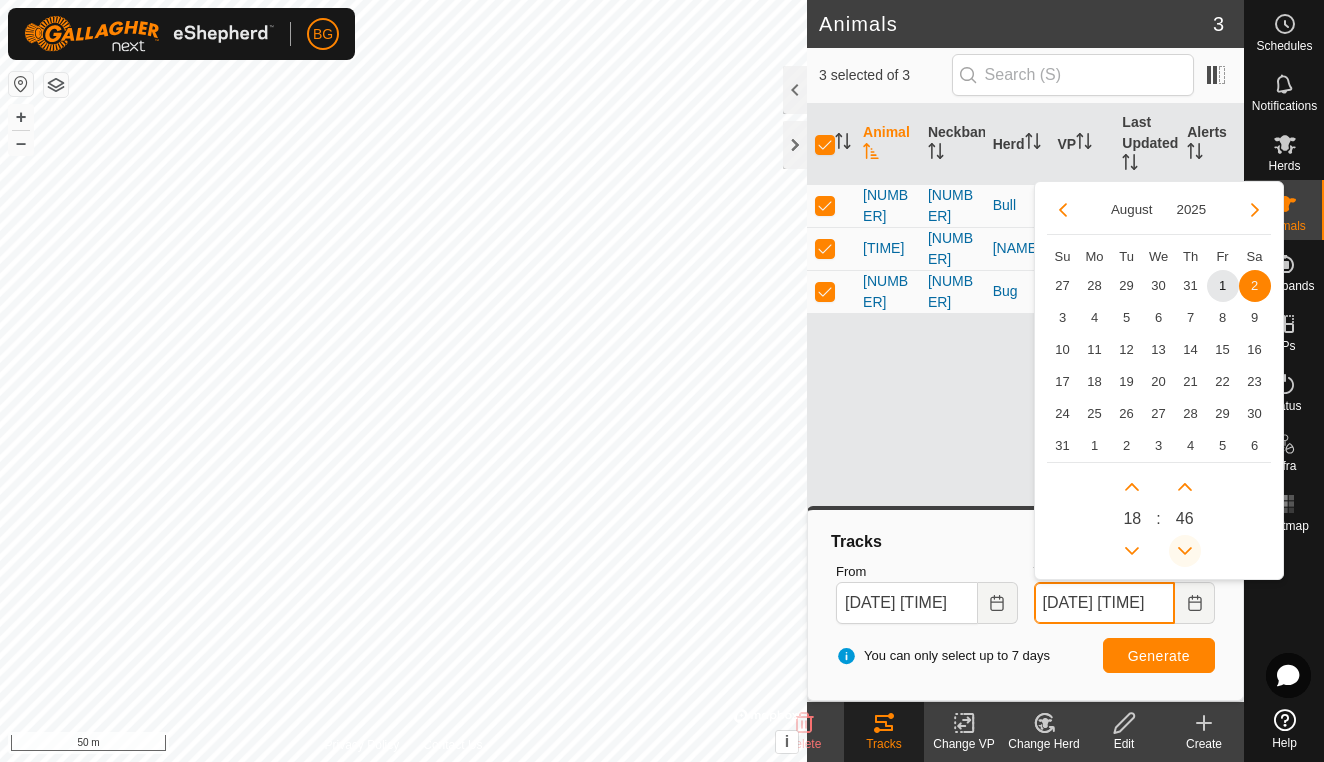 click 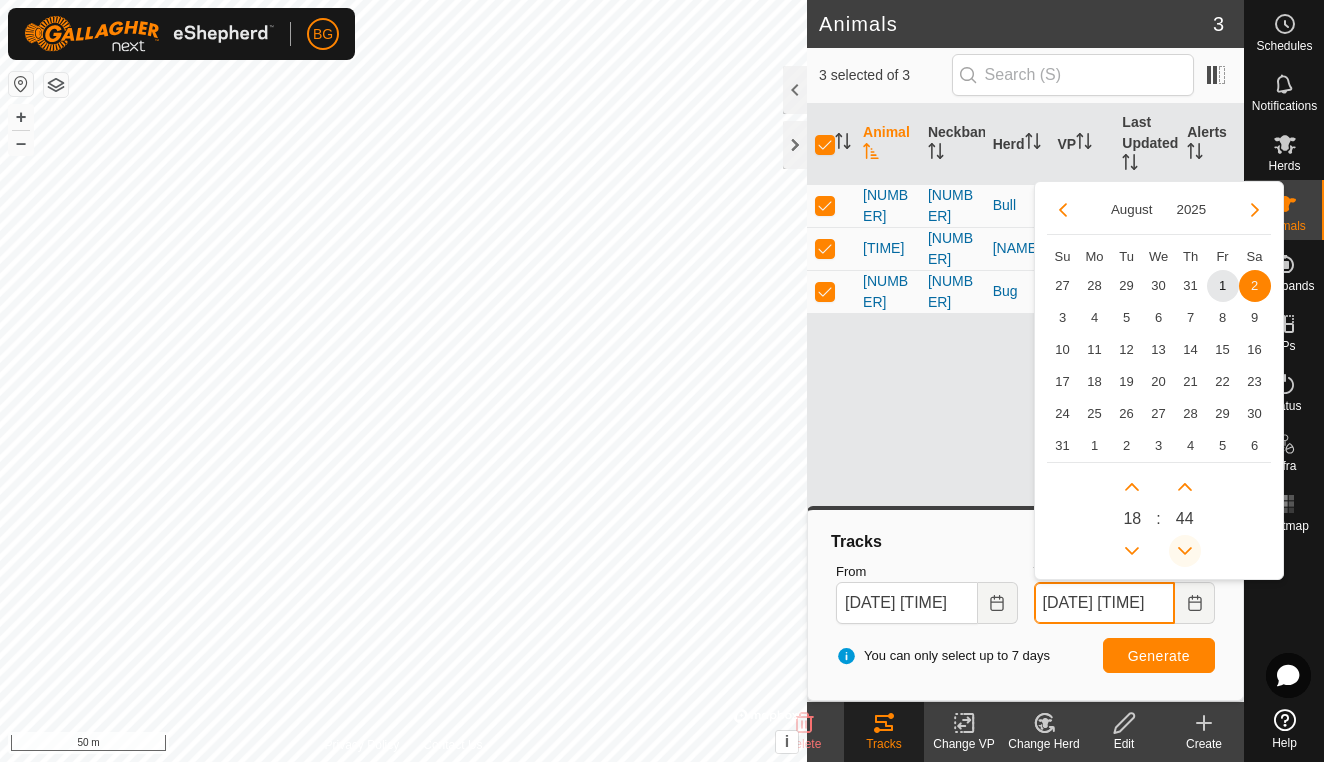 click 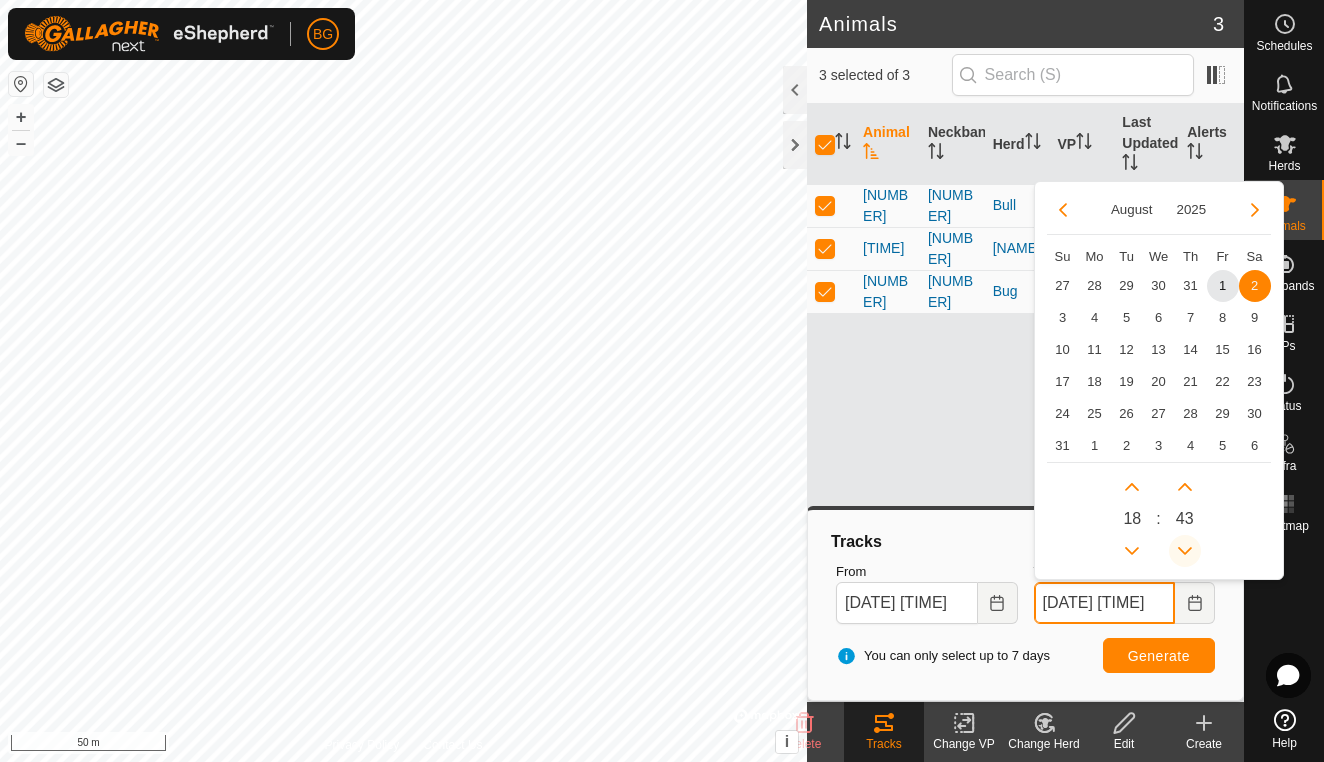 click 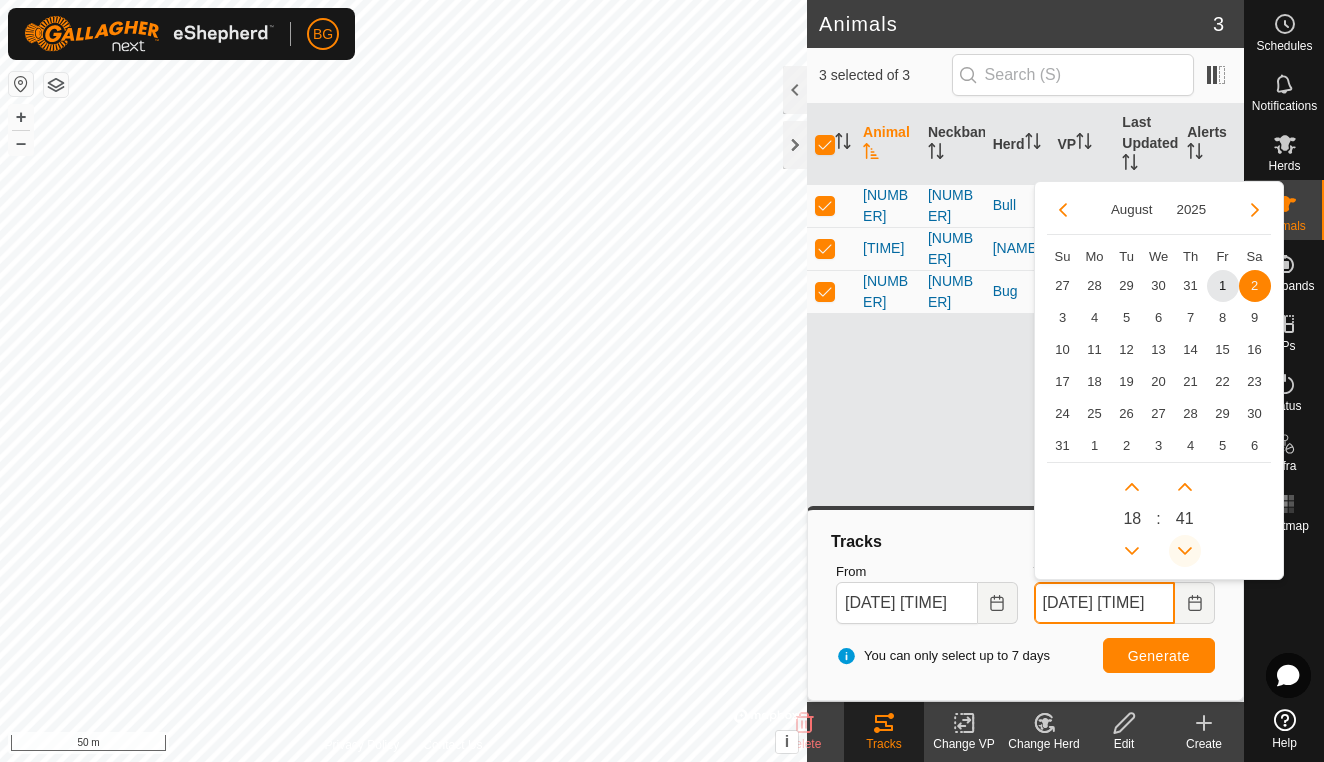click 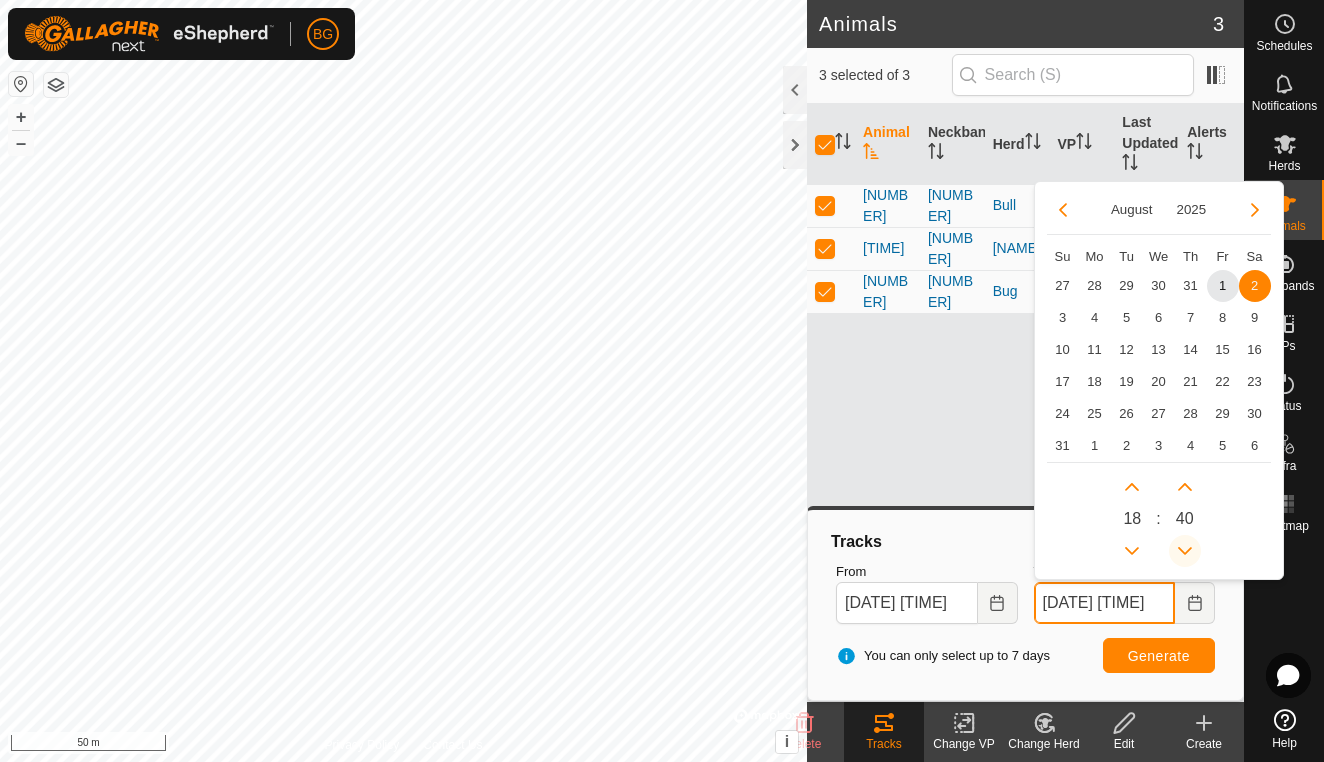 click 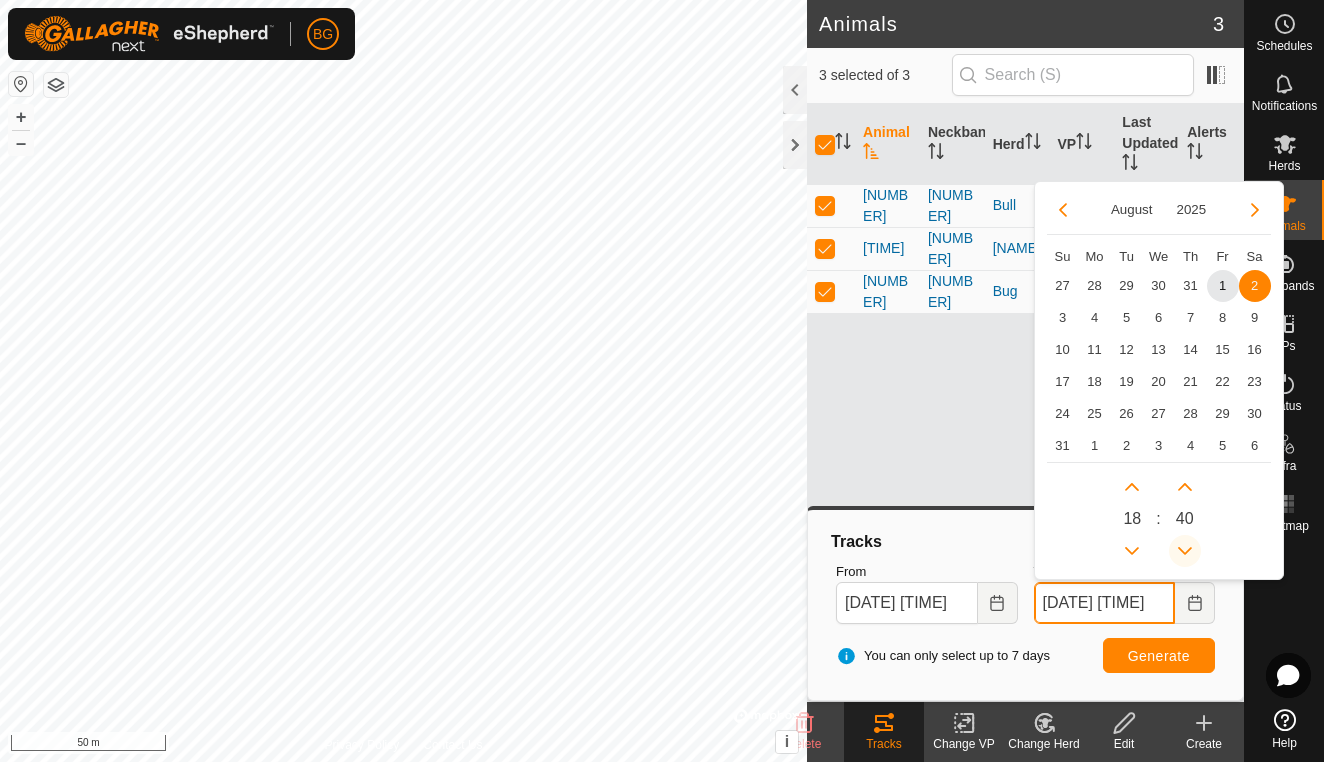 click 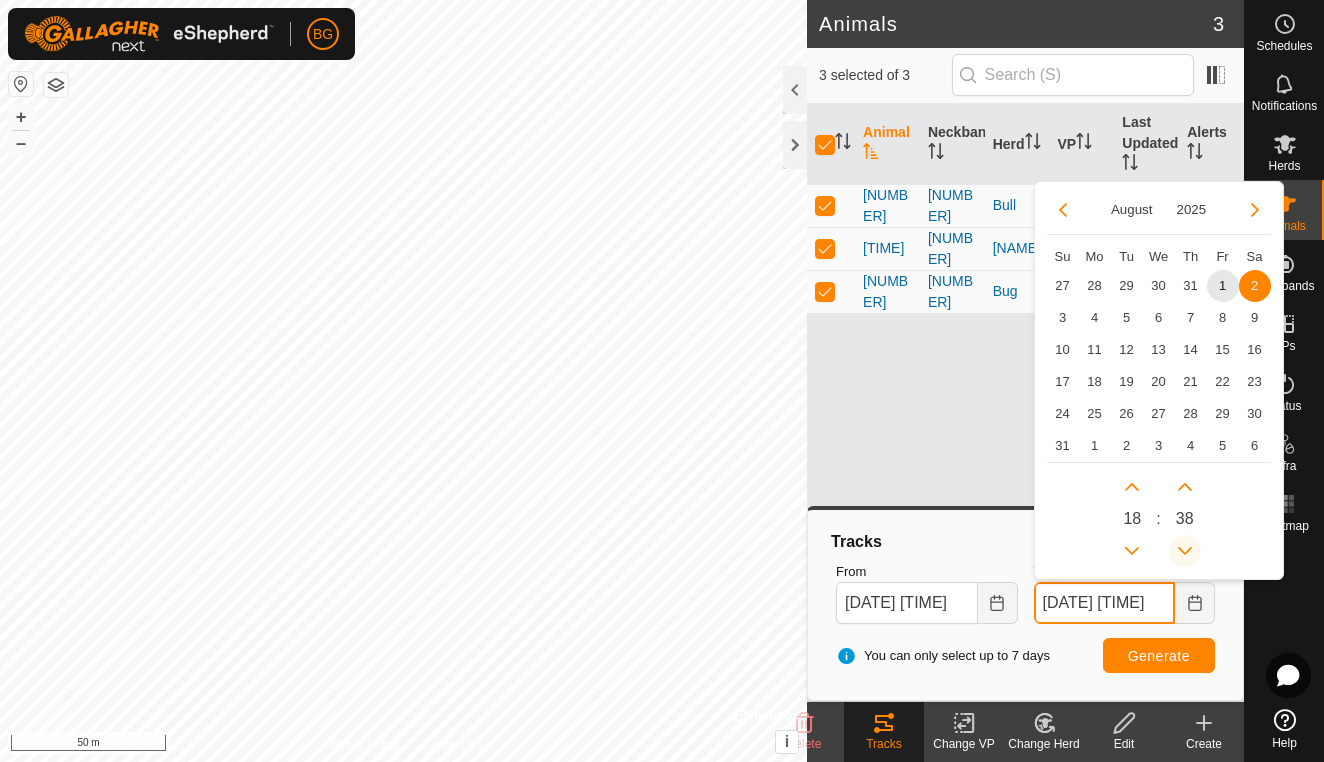 click 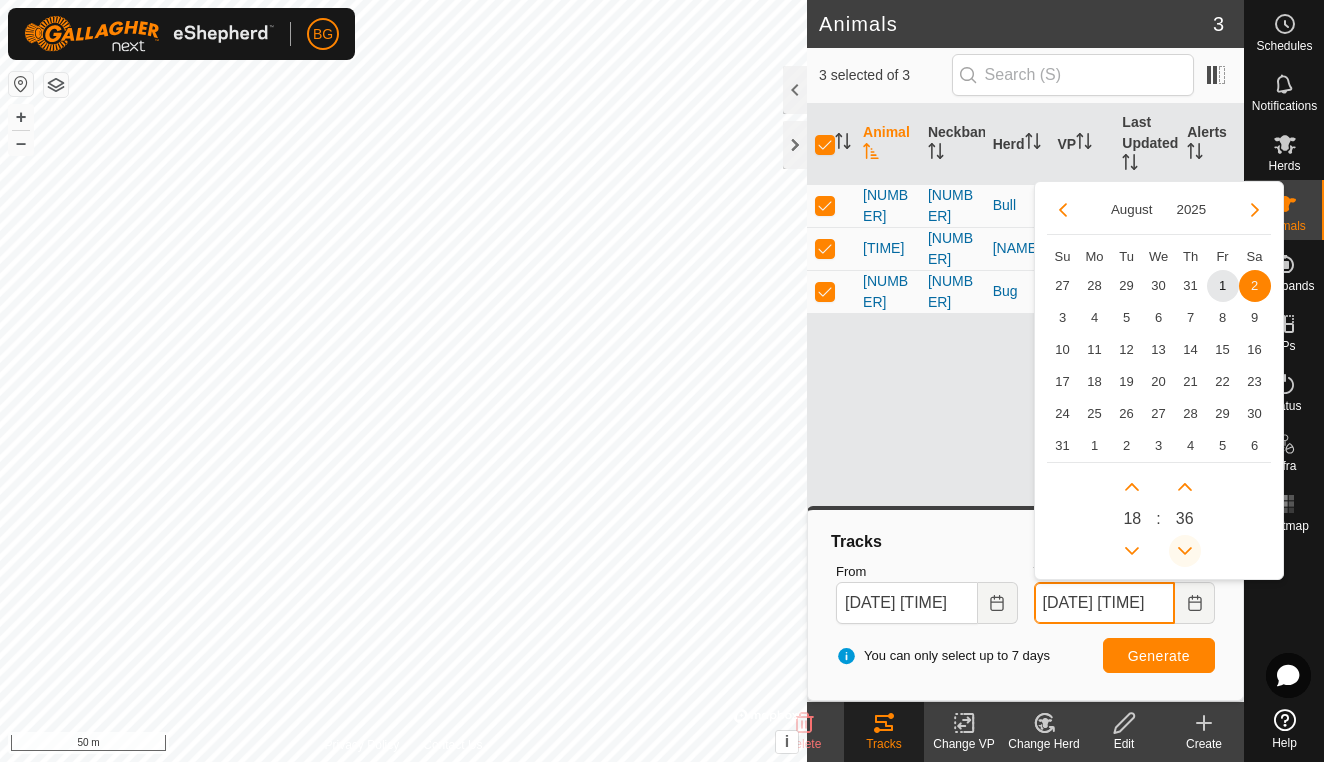 click 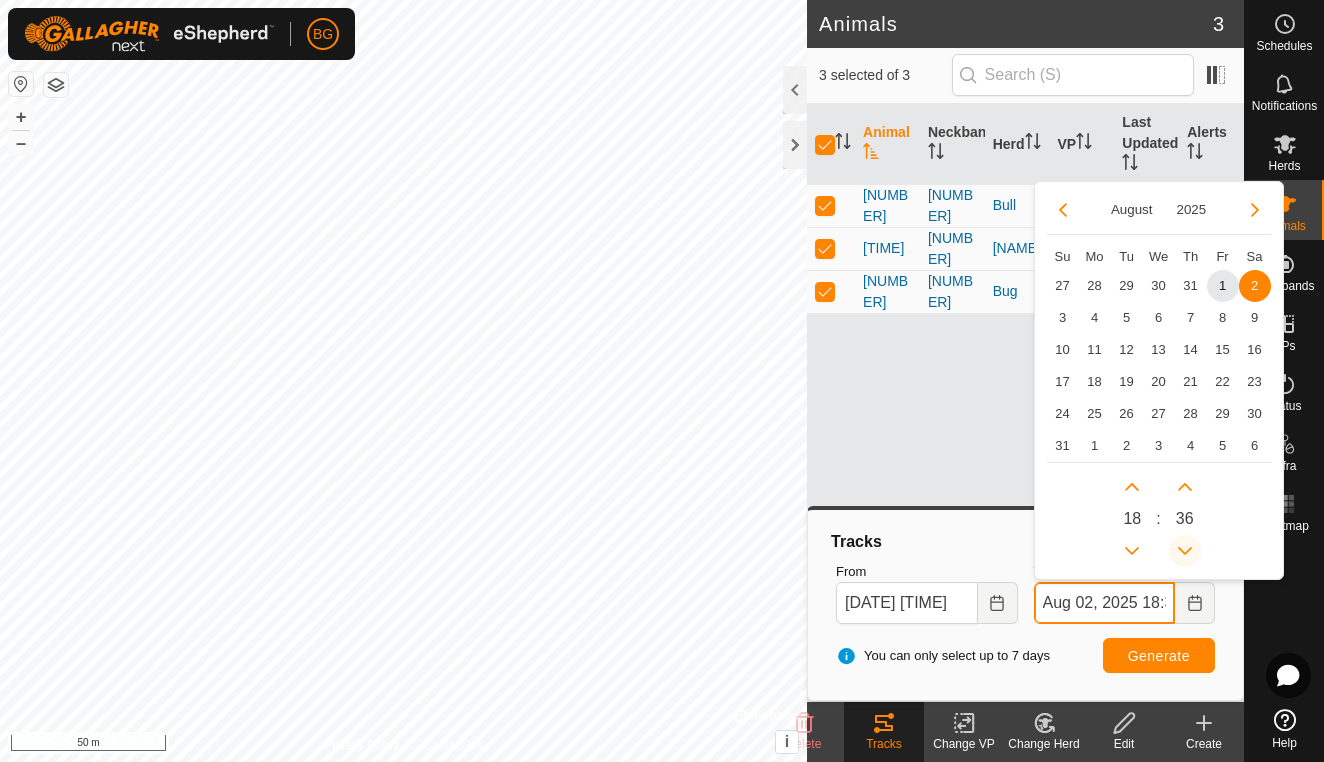 click 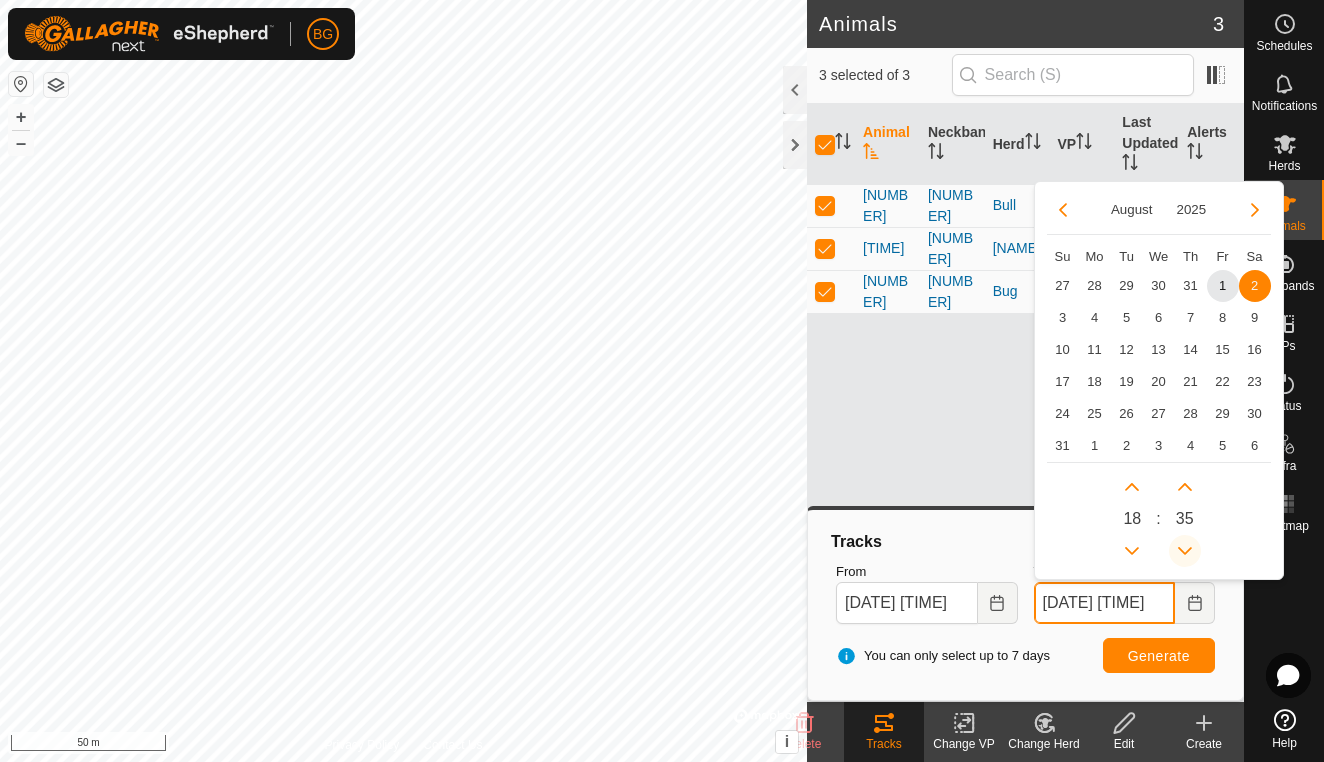click 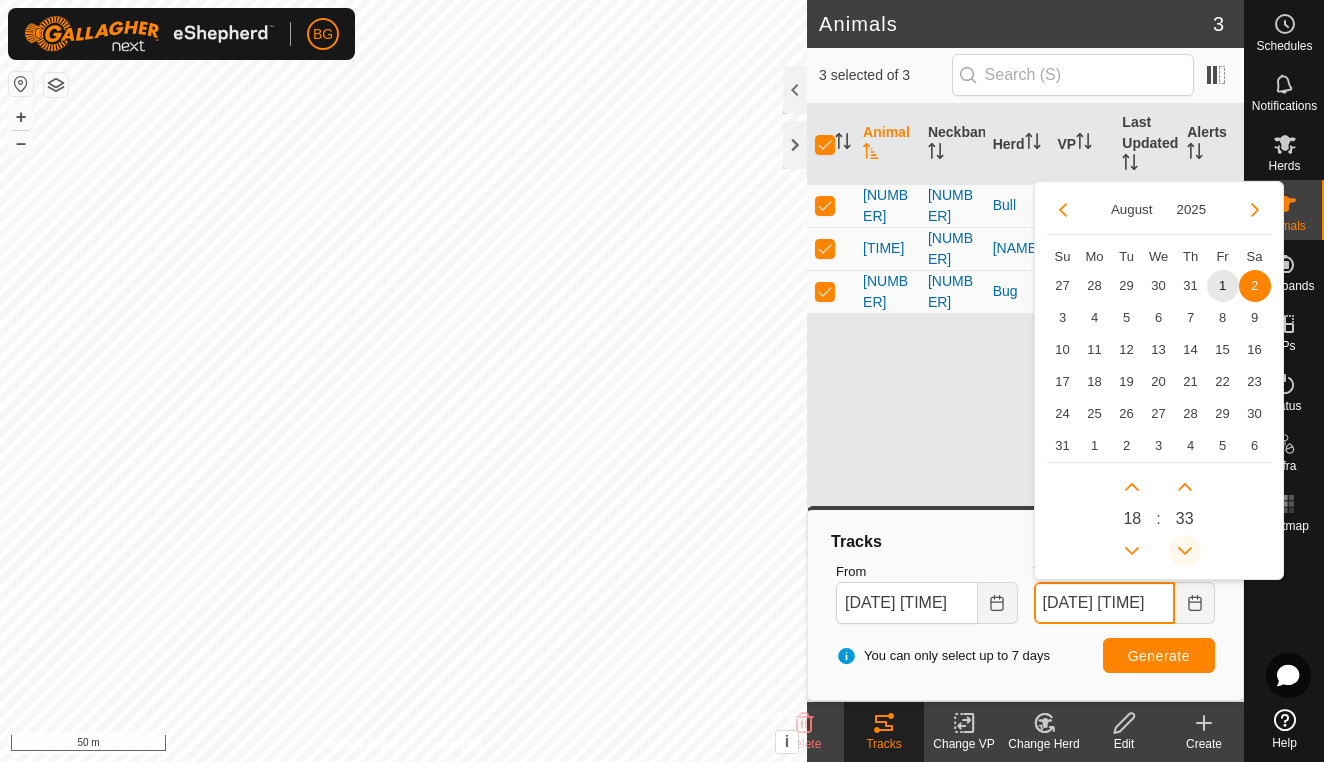 click 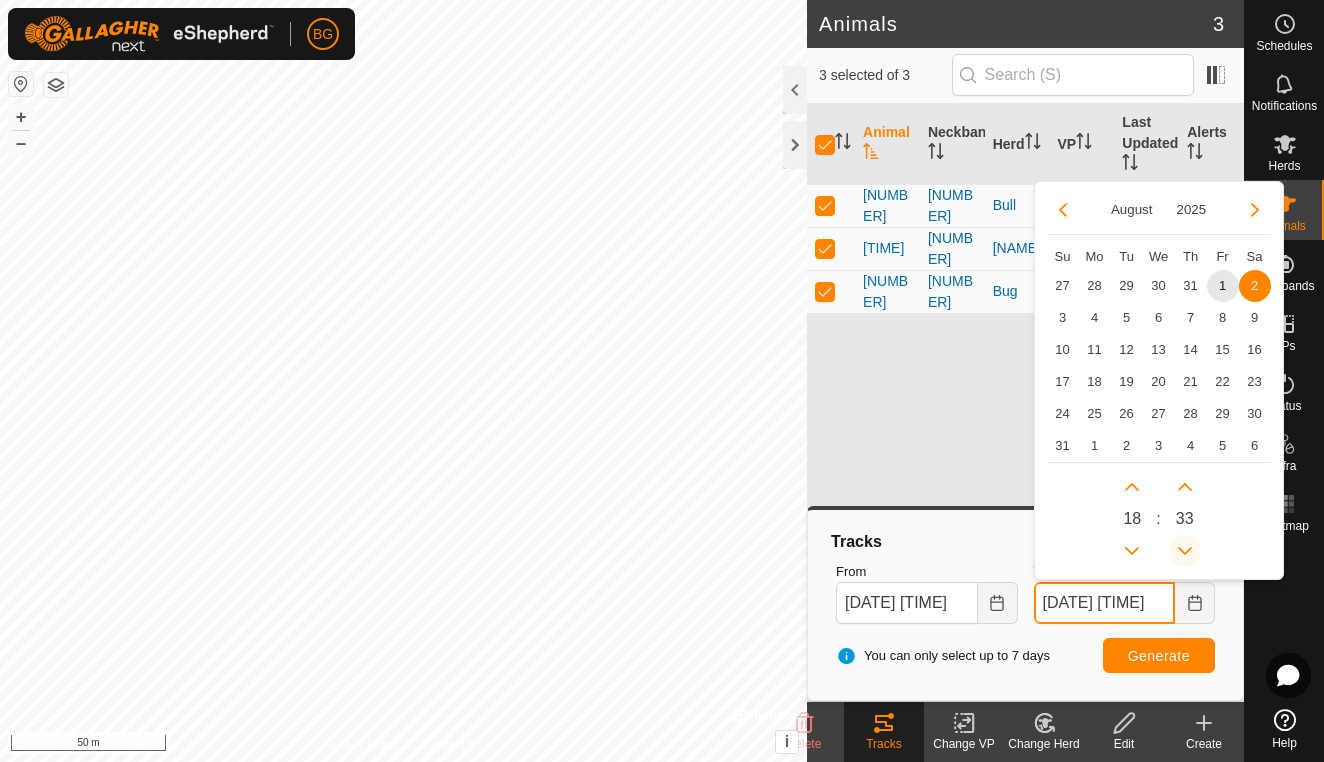 click 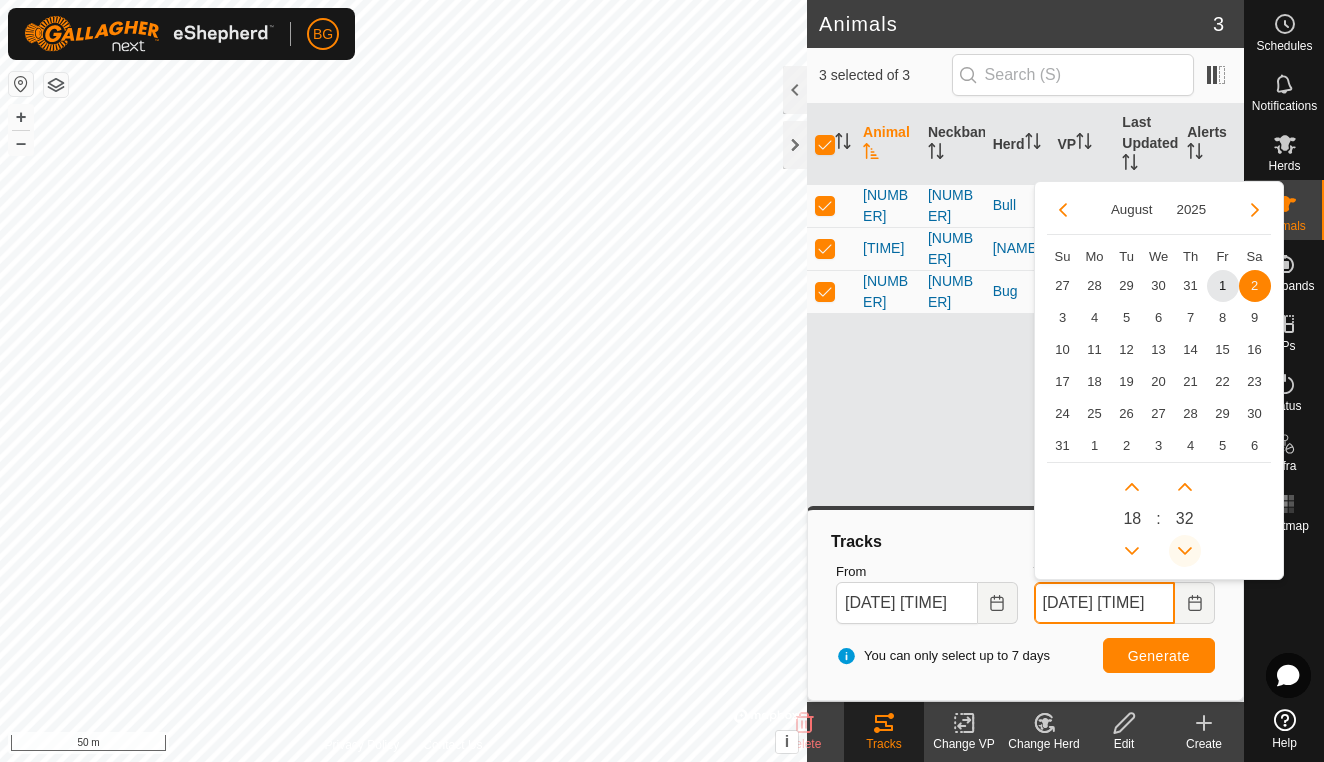 click 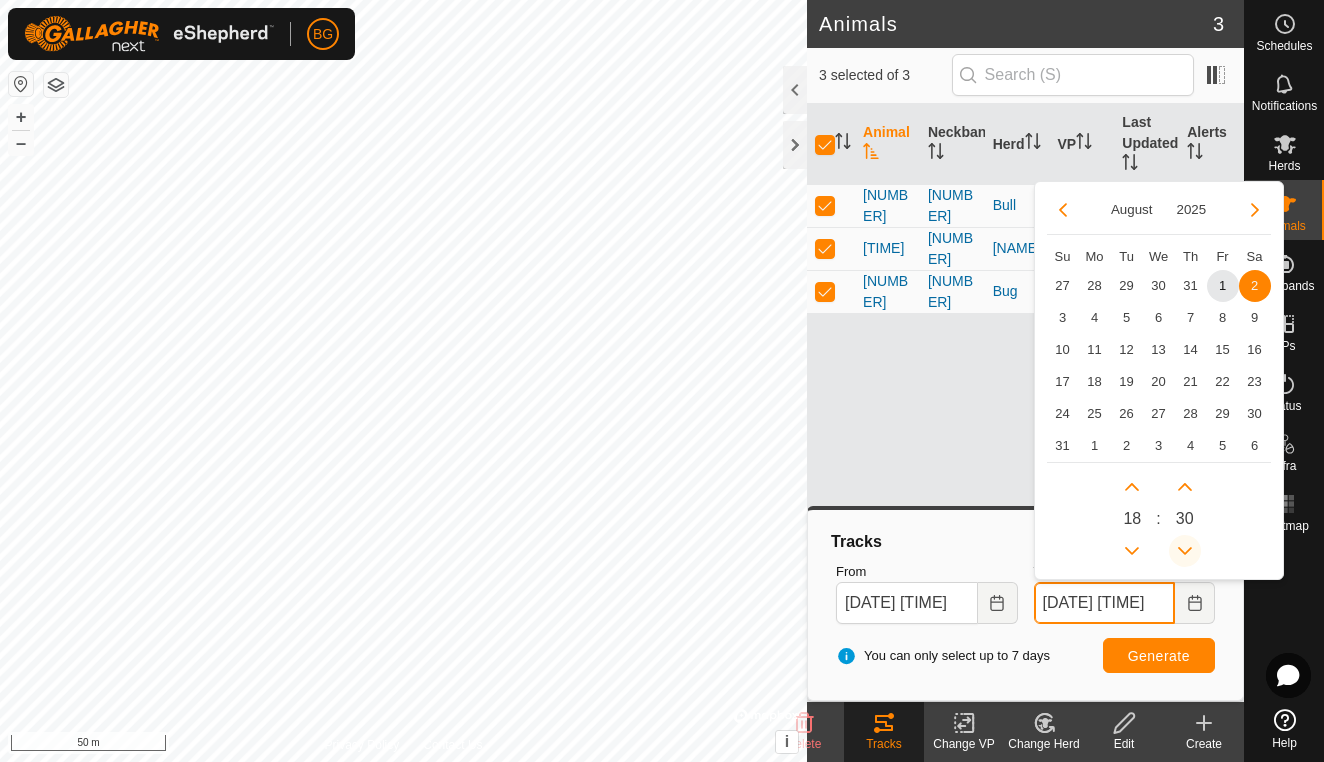 click 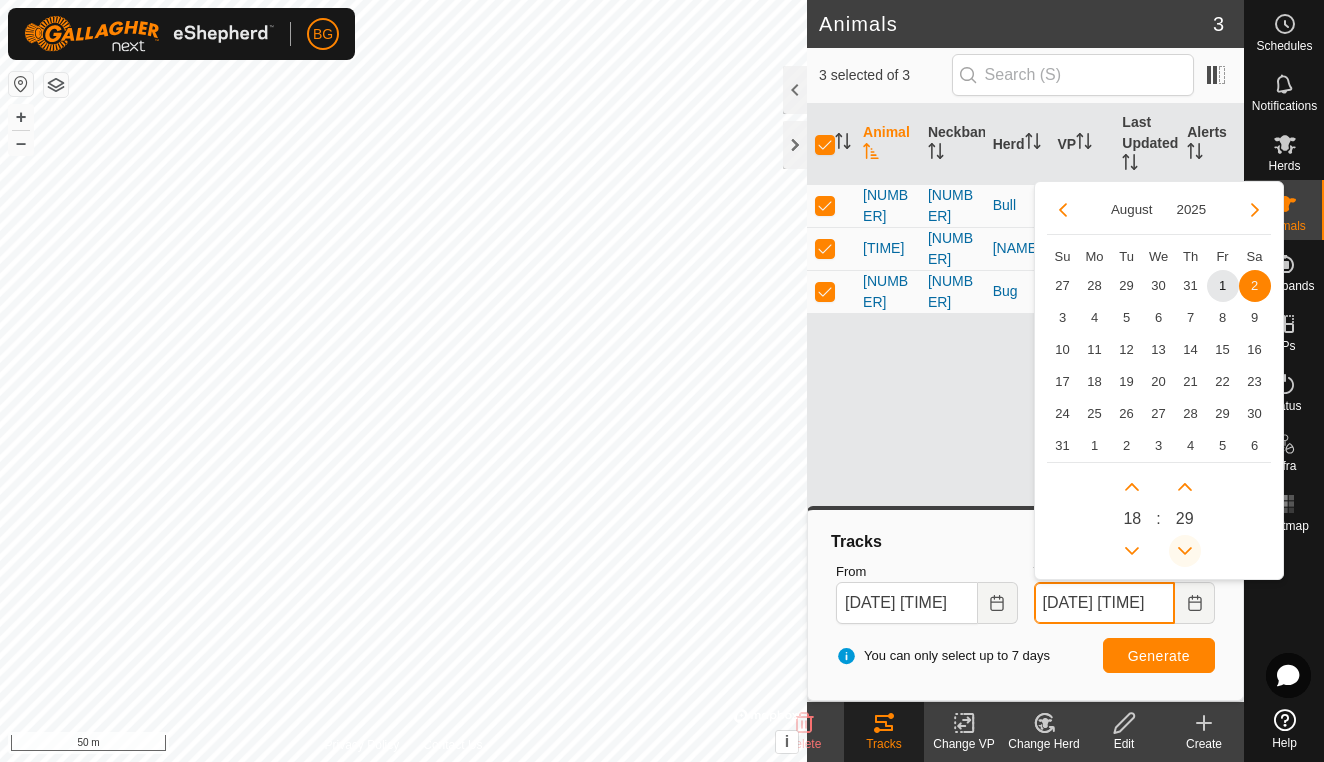 click 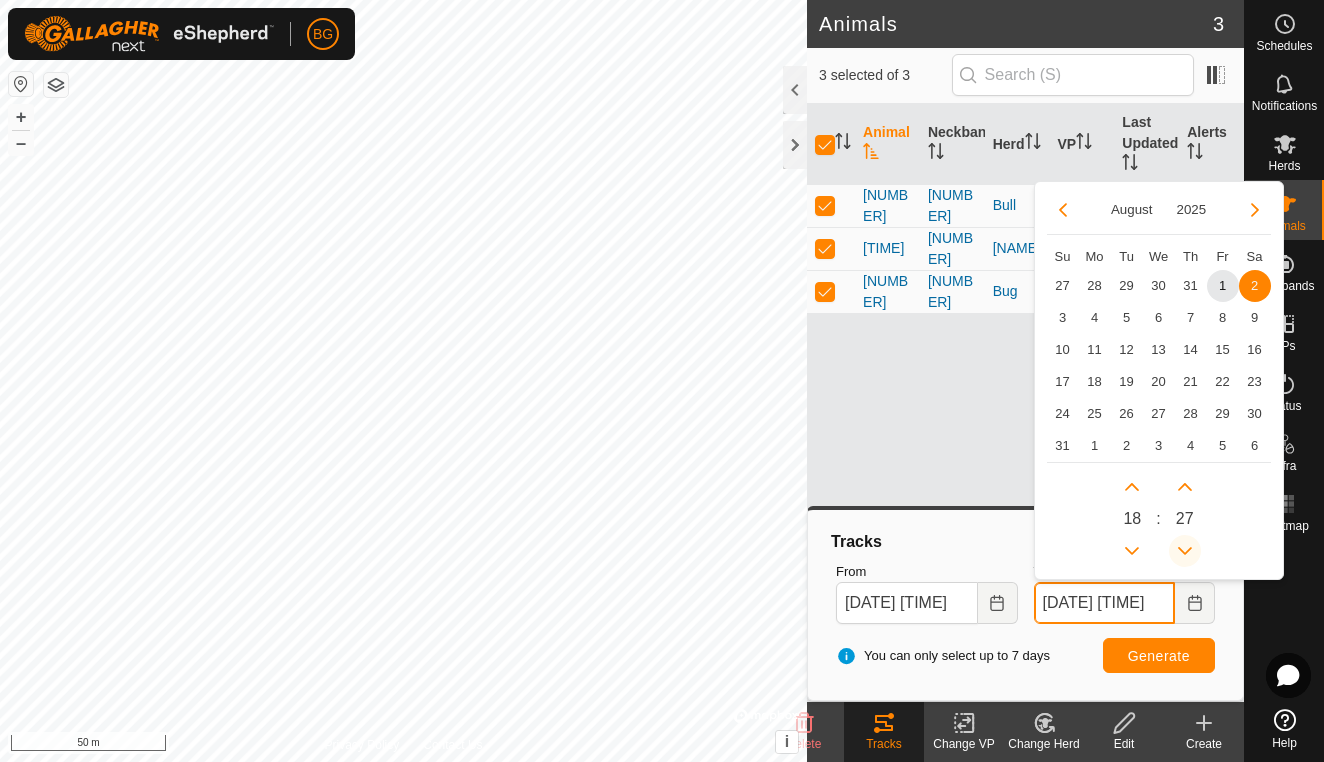 click 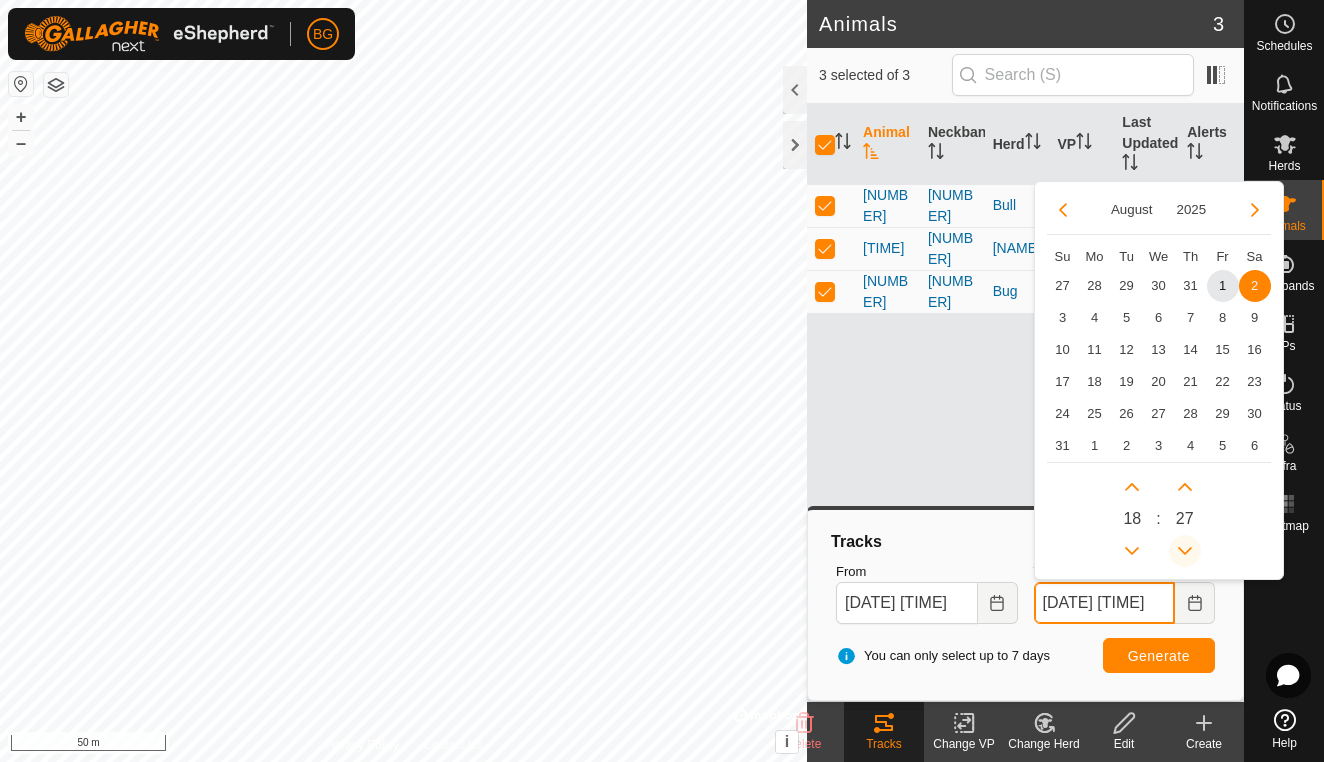 click 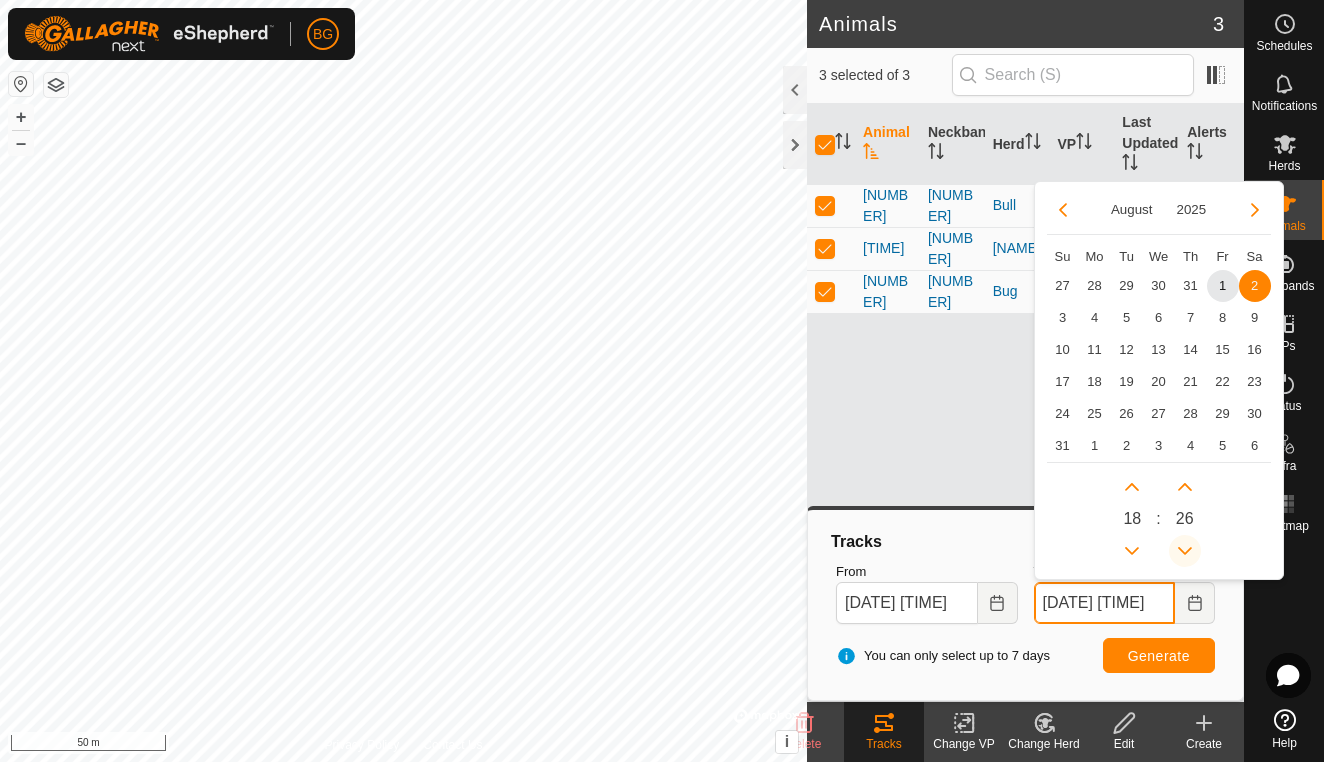 click 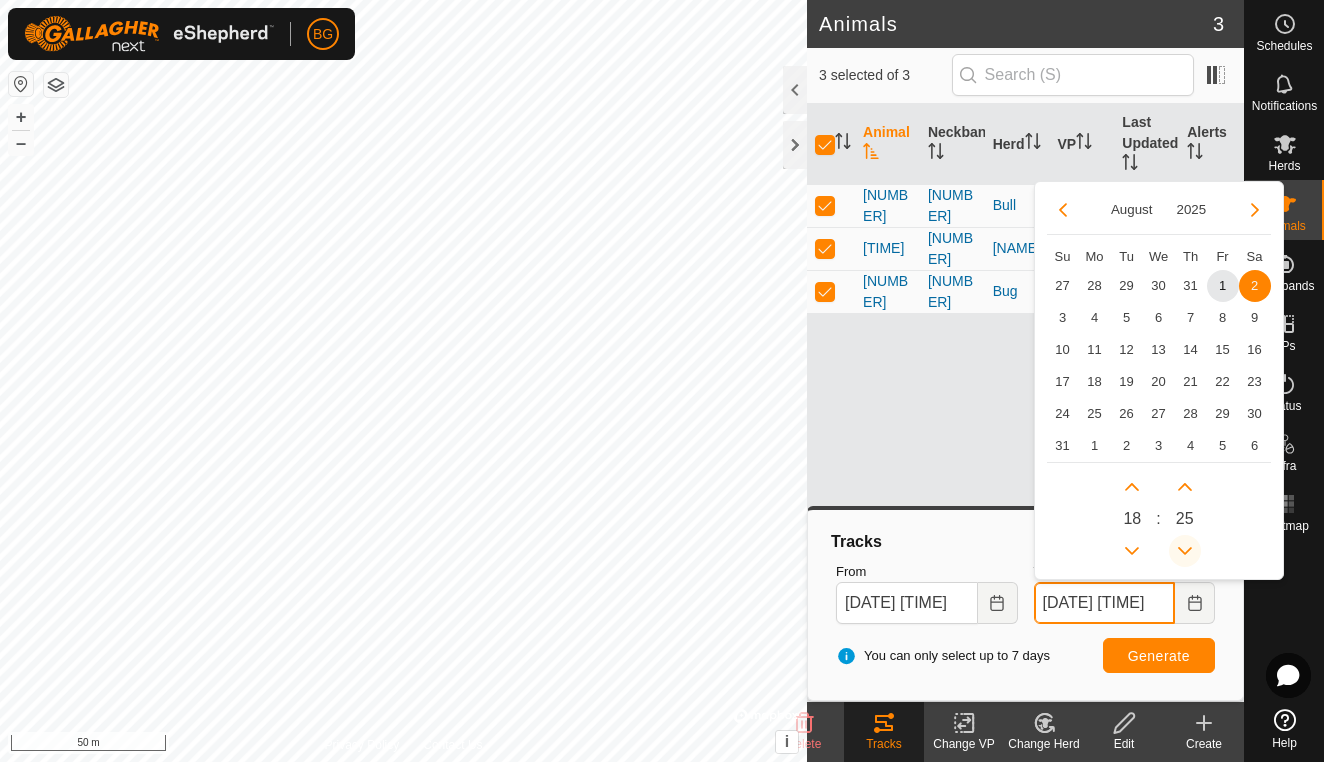 click 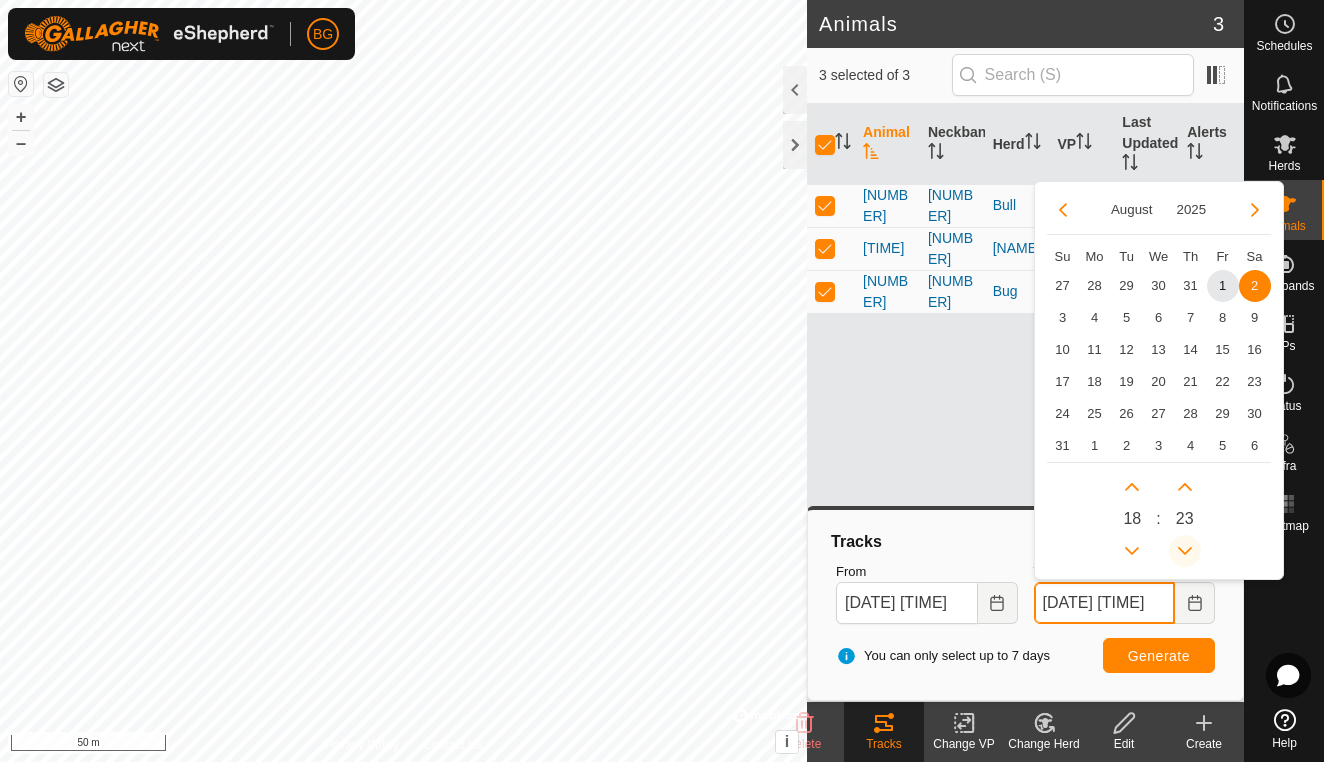 click 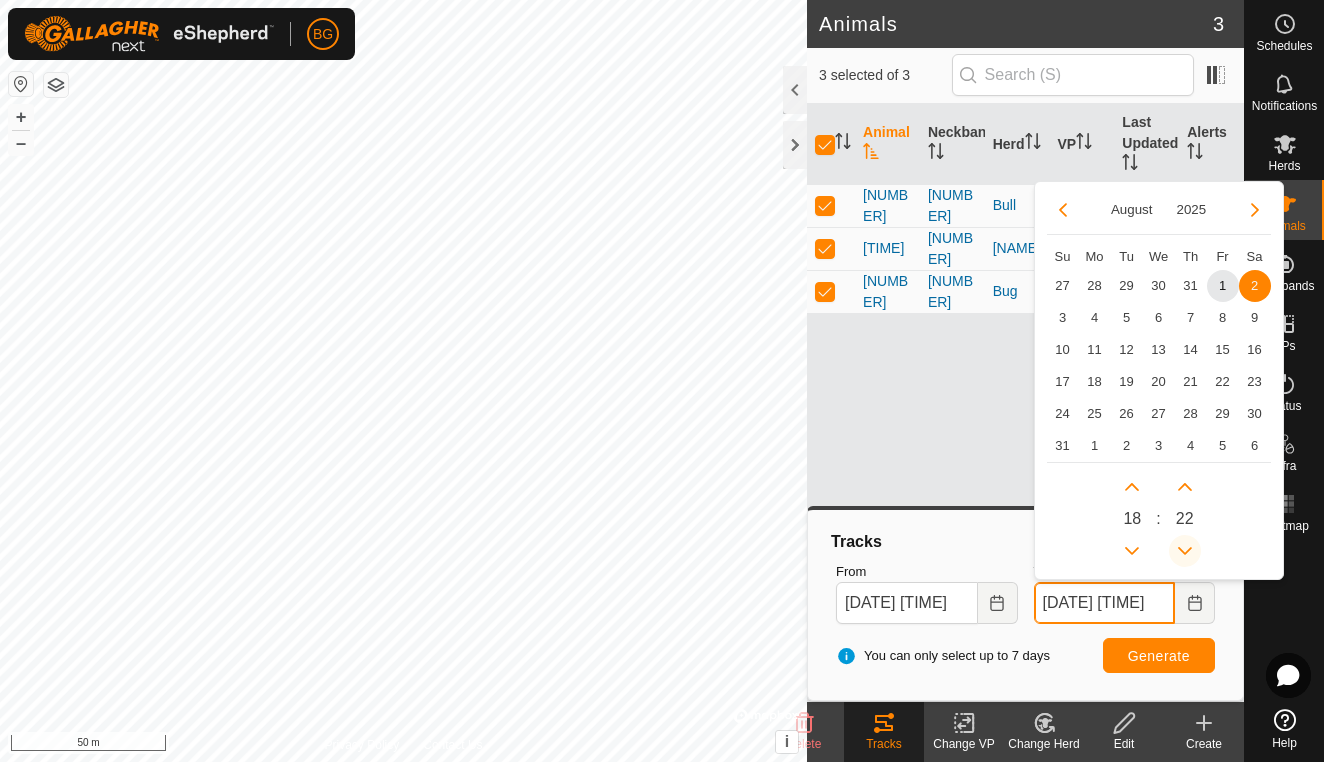 click 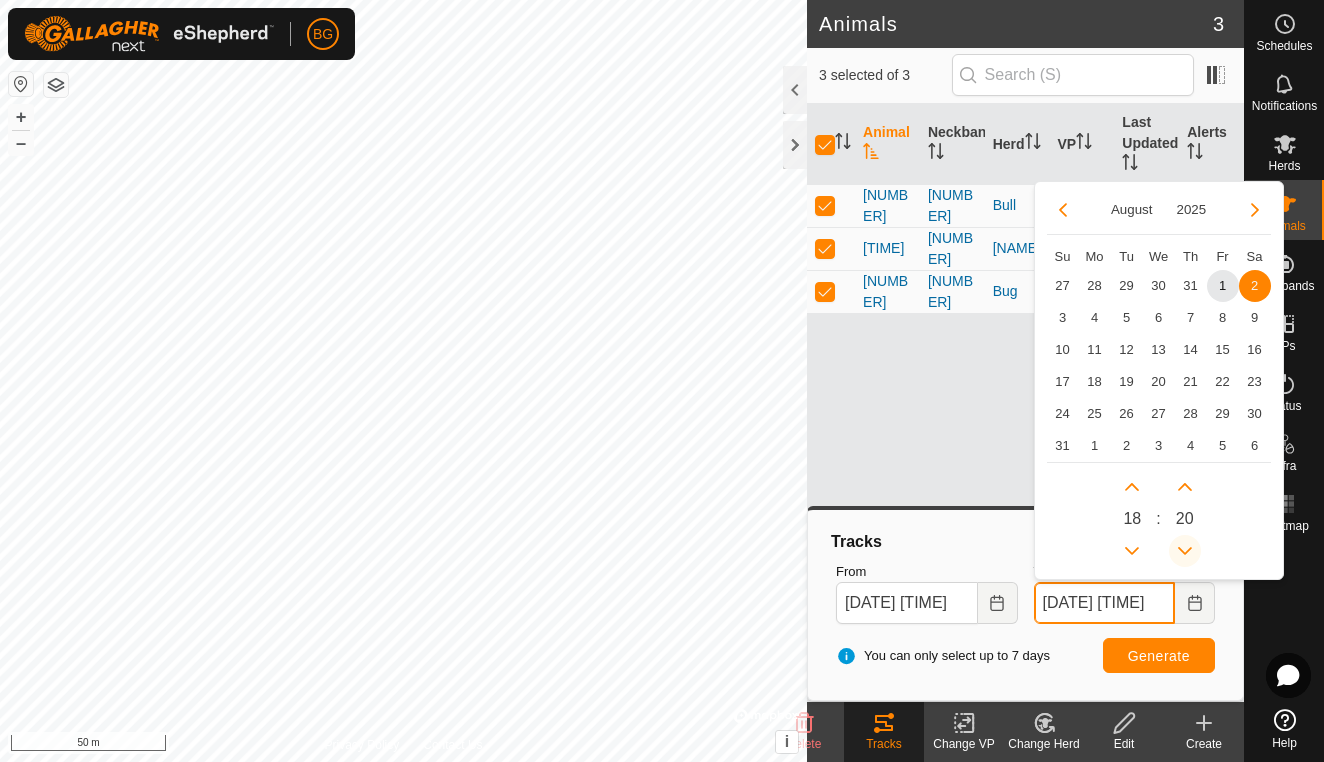 click 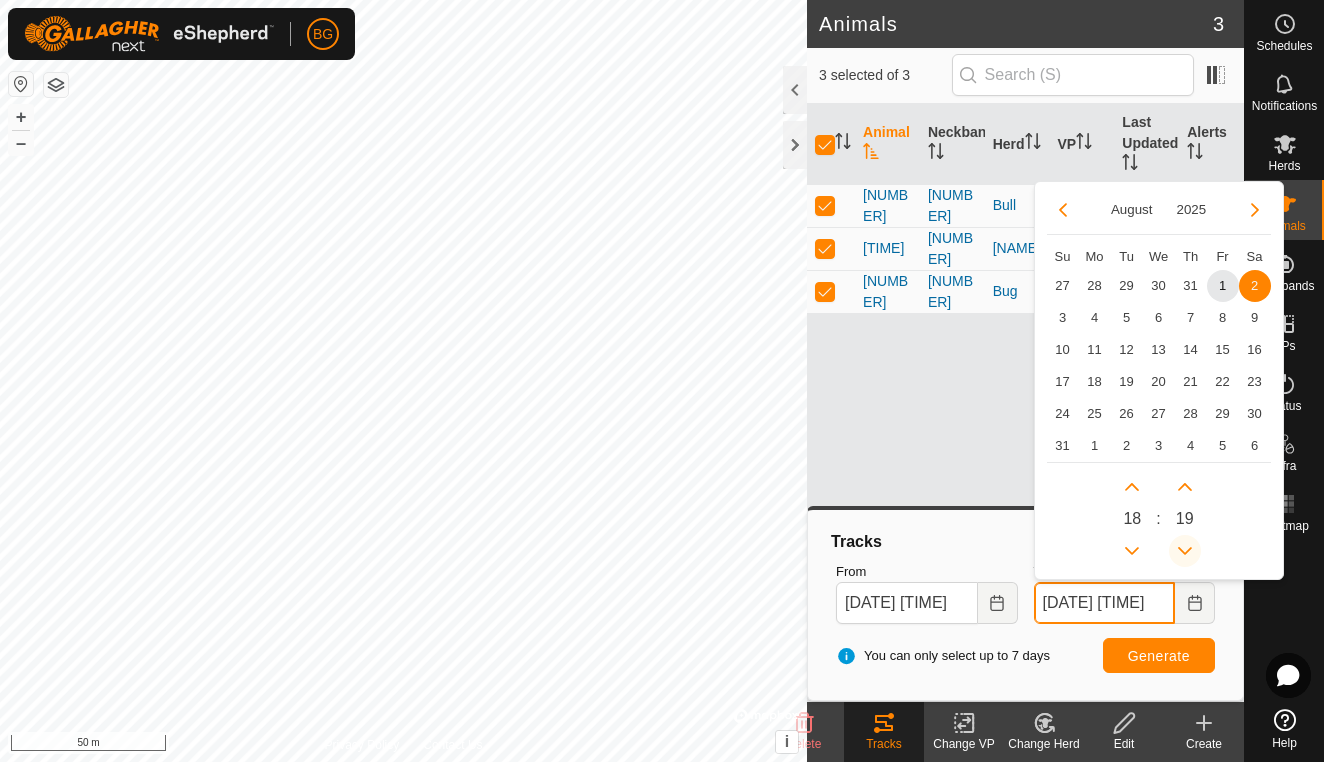 click 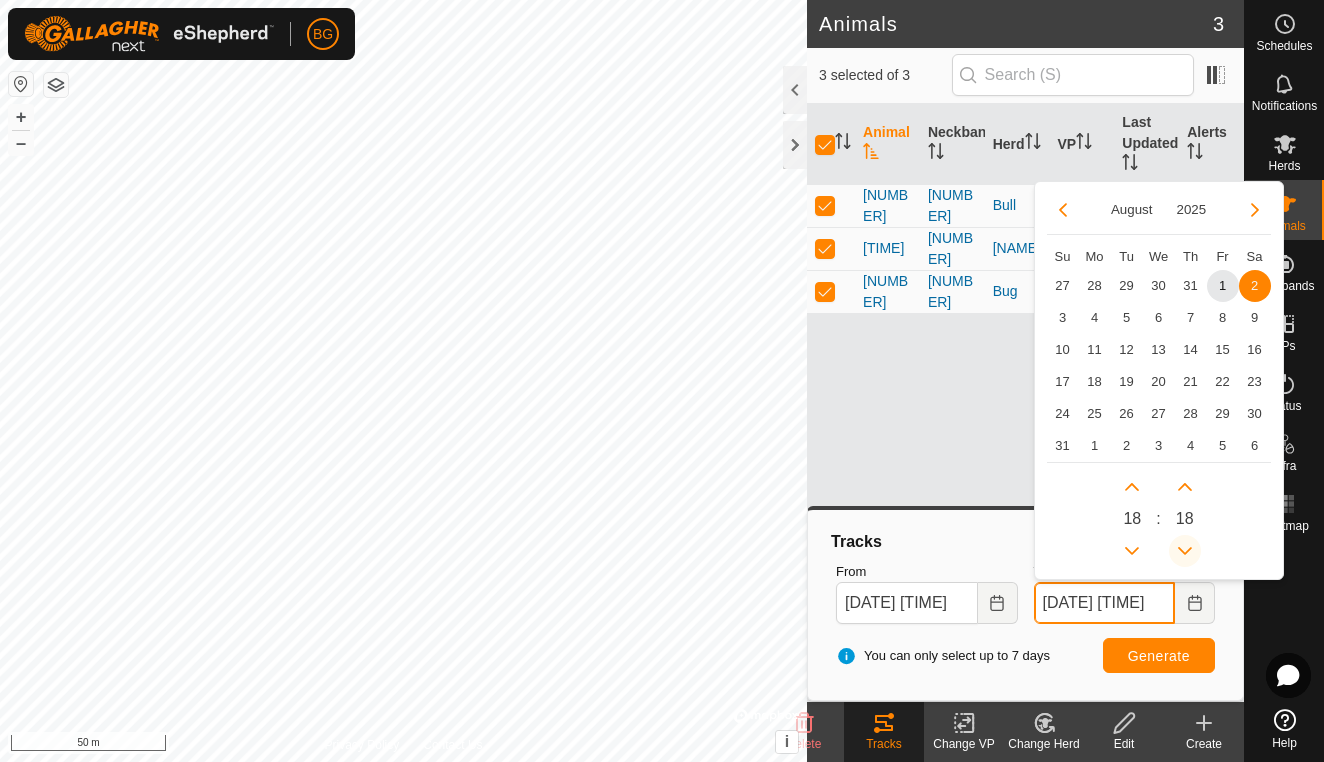 click at bounding box center [1185, 551] 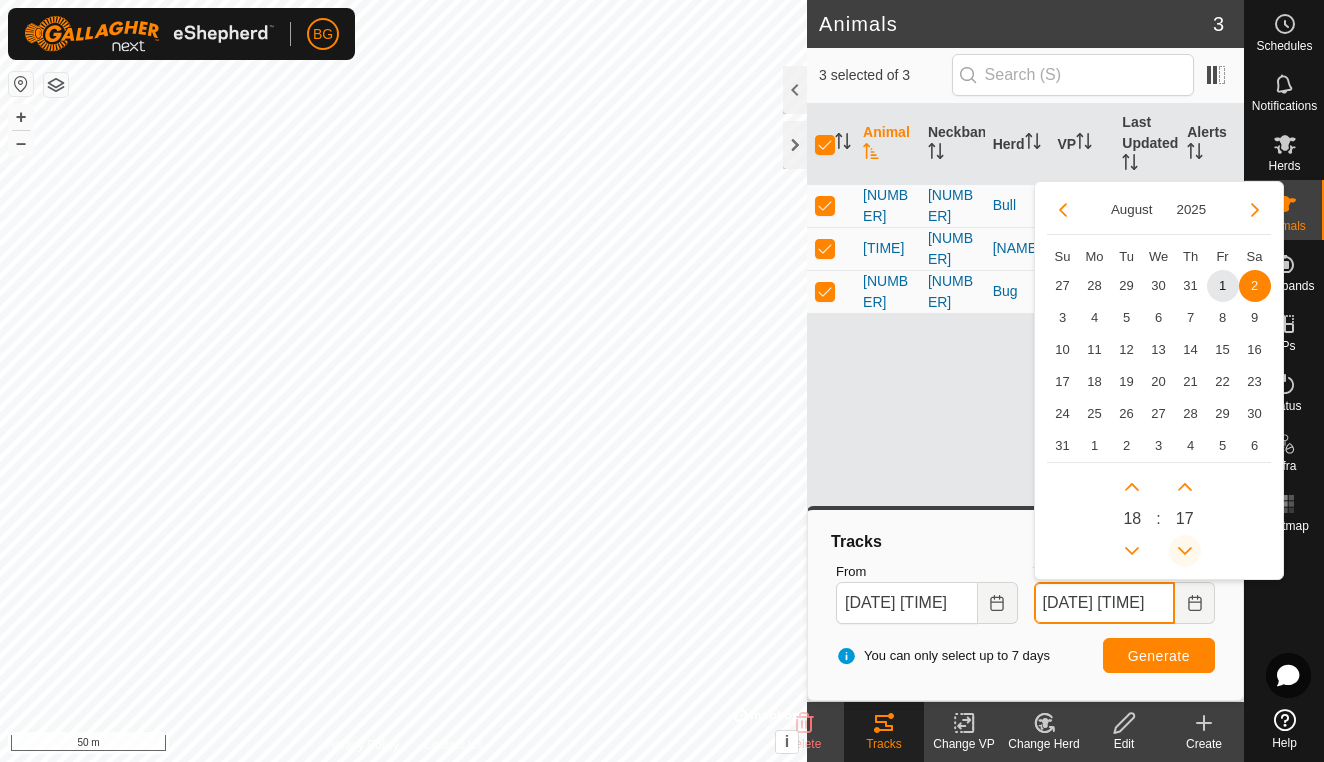 click at bounding box center (1185, 551) 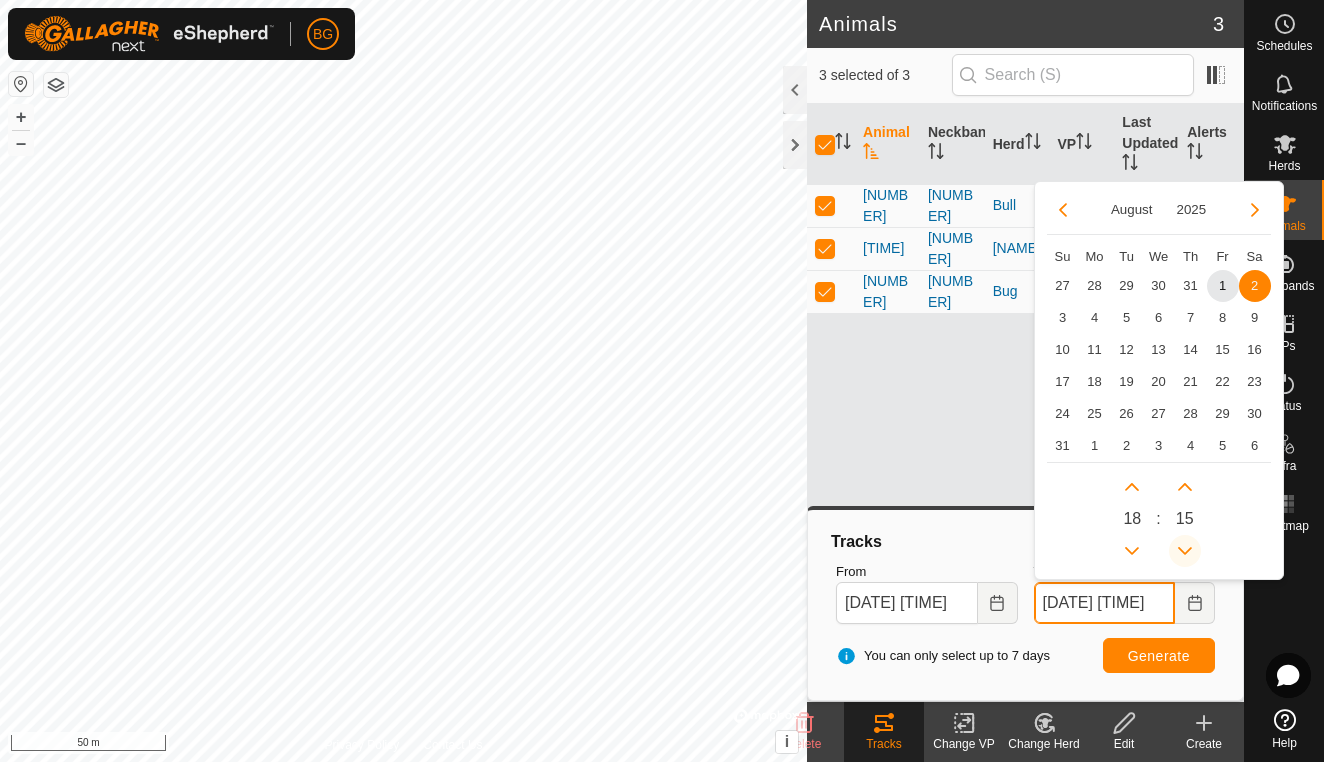 click at bounding box center (1185, 551) 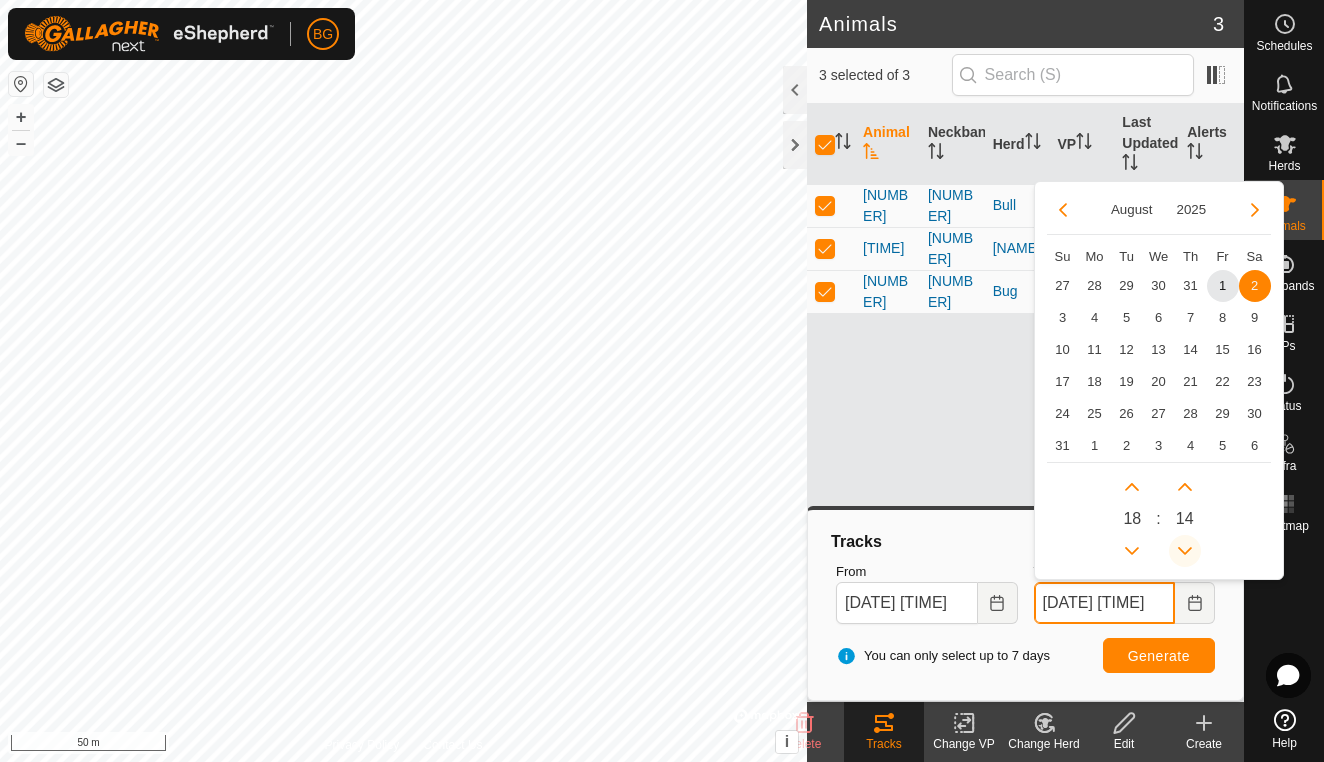 click at bounding box center (1185, 551) 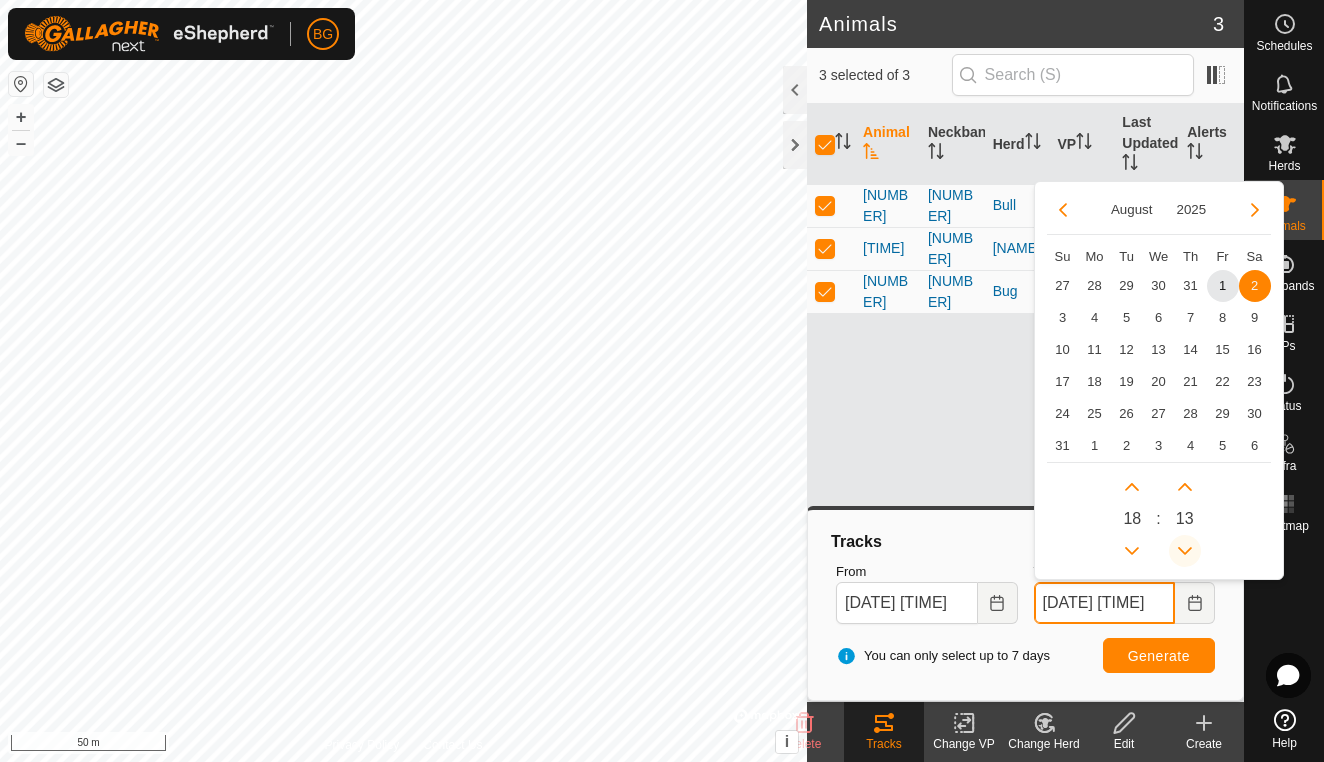 click 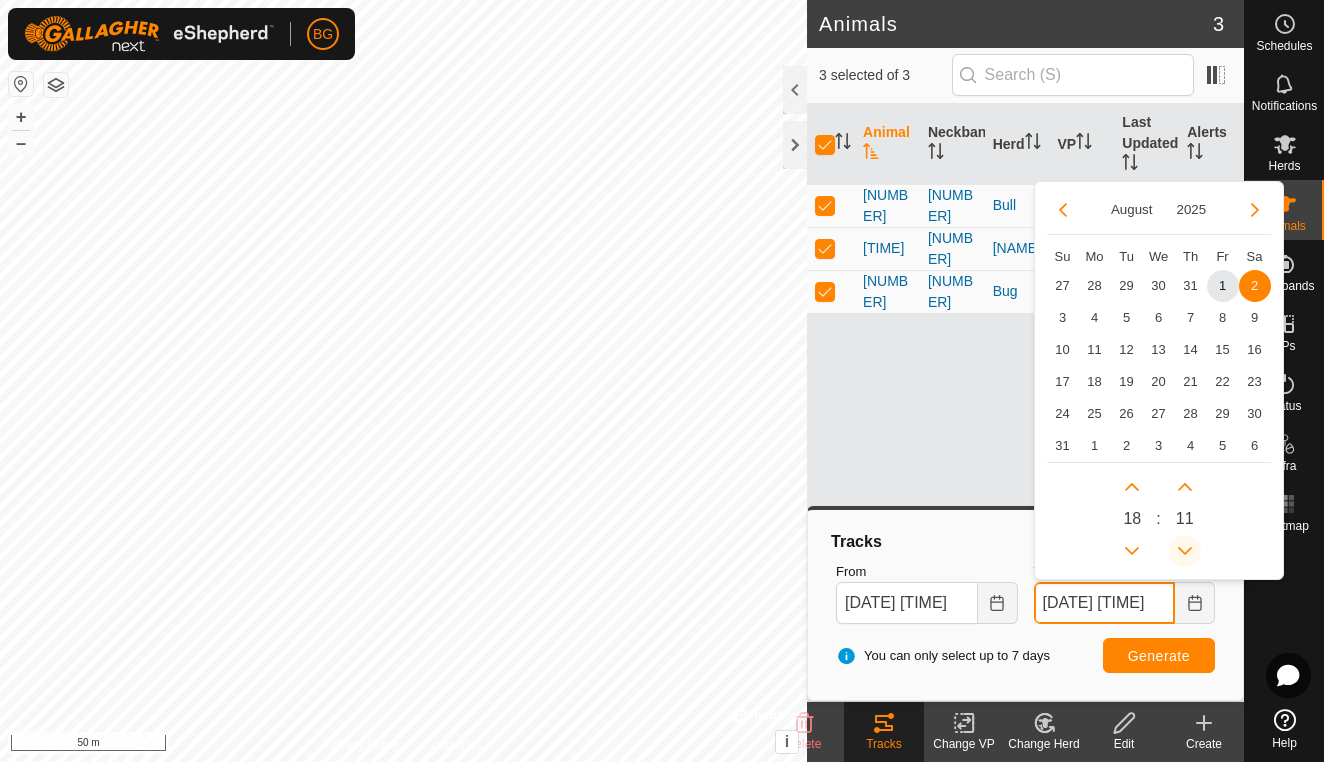 click 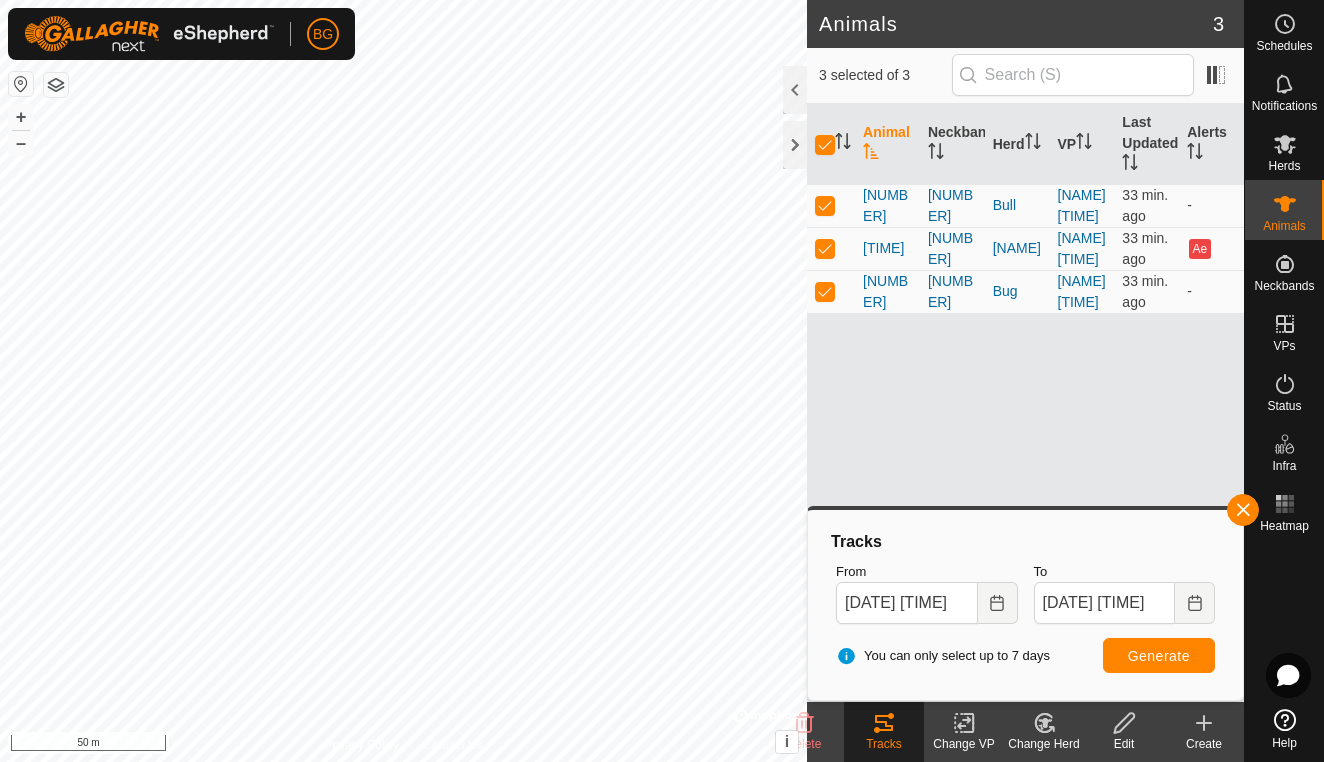 click on "Generate" at bounding box center [1159, 656] 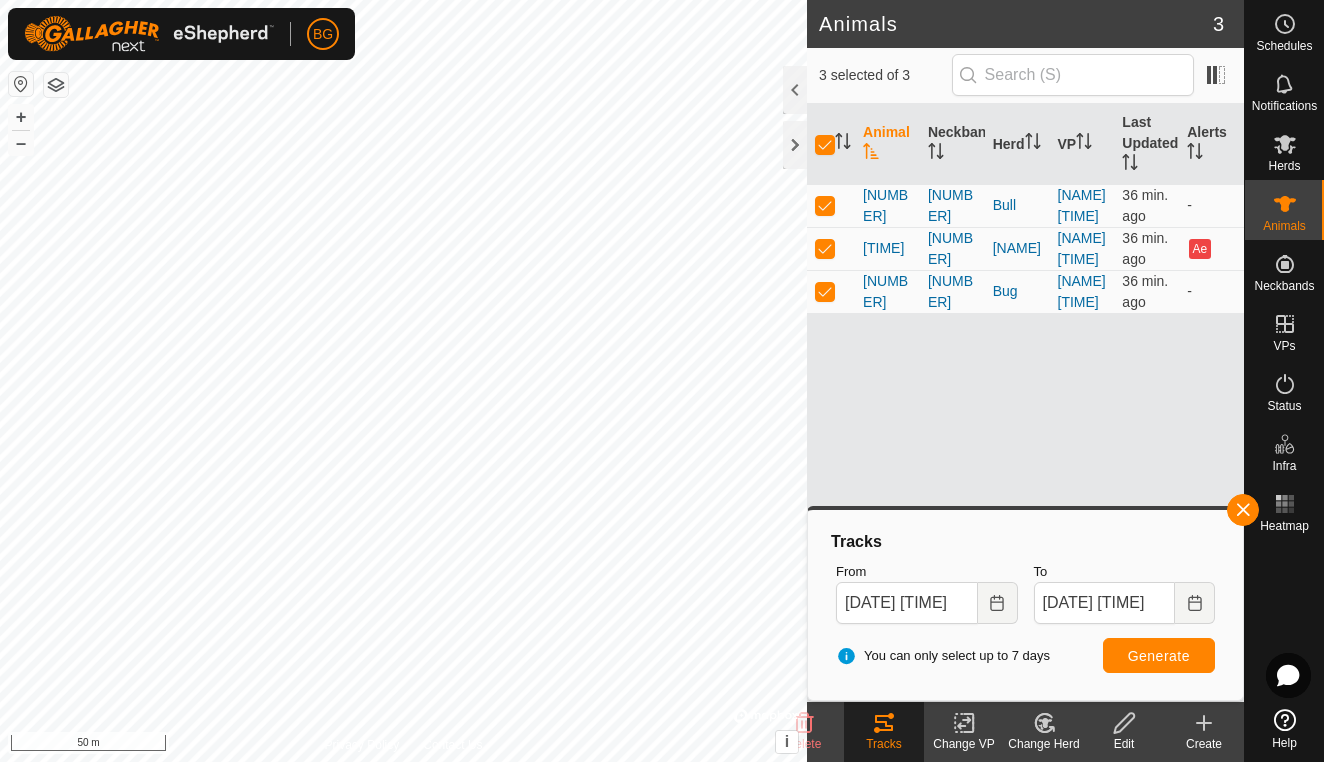 click on "Generate" at bounding box center [1159, 655] 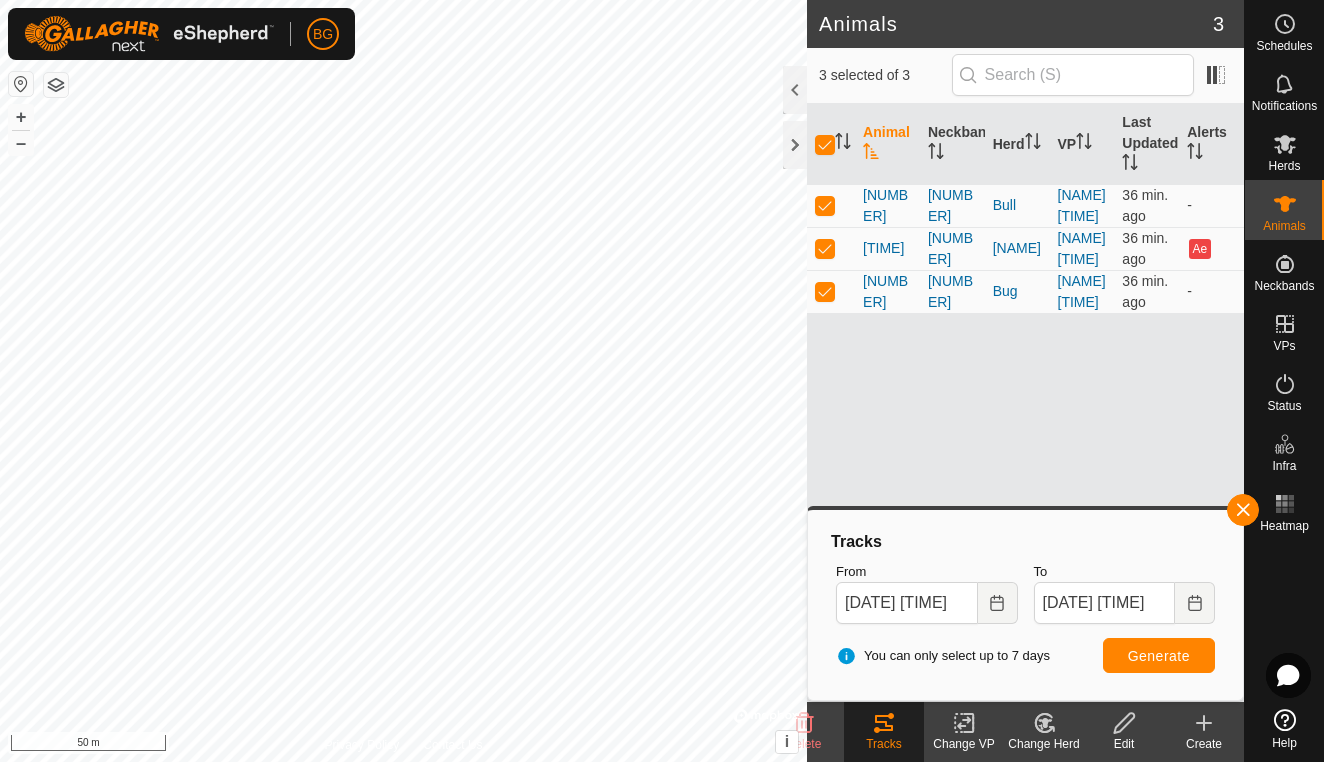 click on "Generate" at bounding box center [1159, 655] 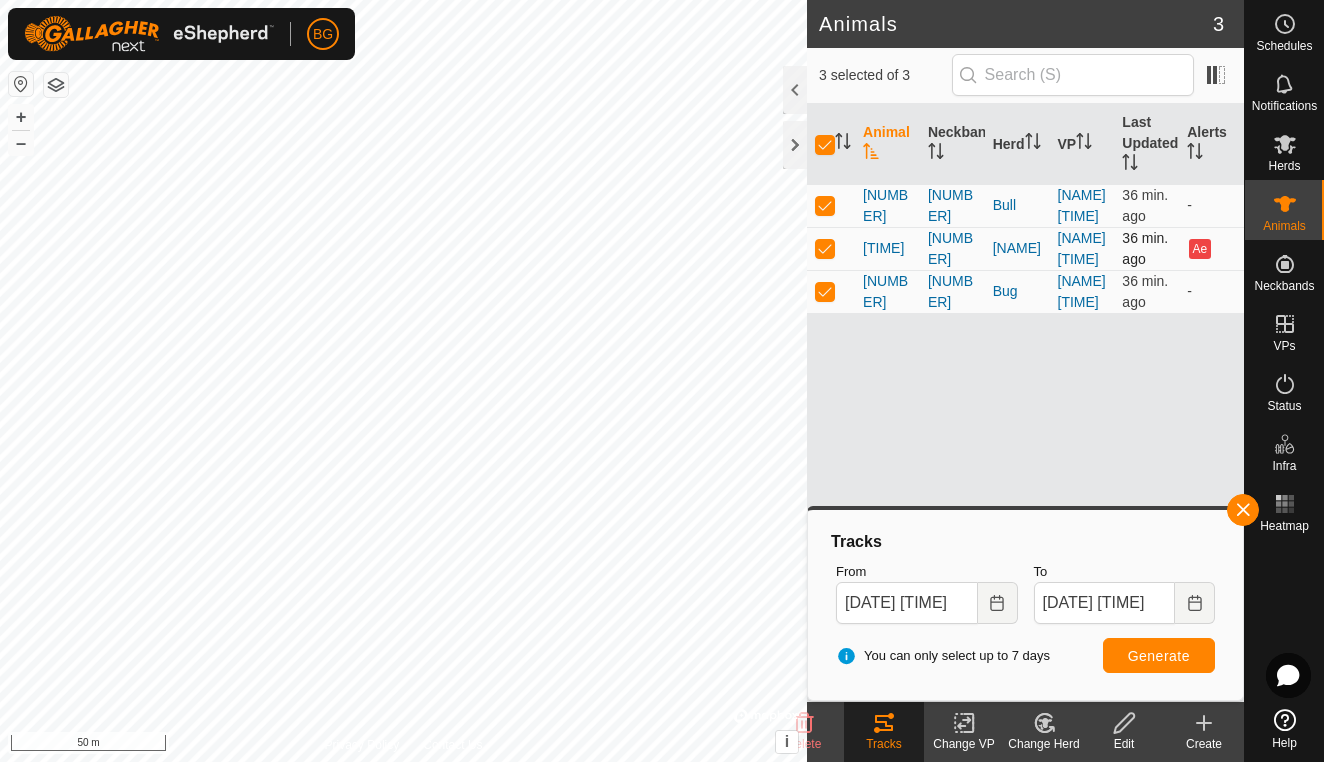 click at bounding box center (825, 248) 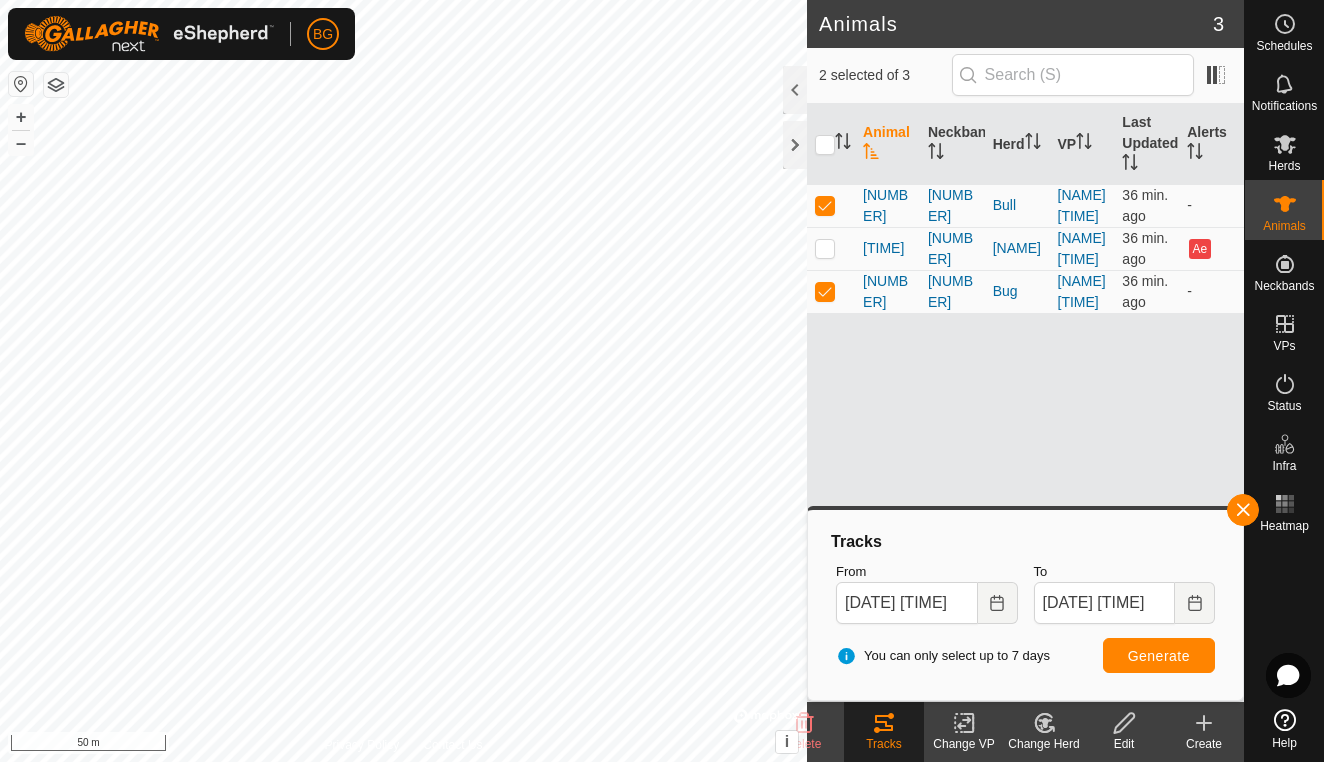click on "Generate" at bounding box center (1159, 656) 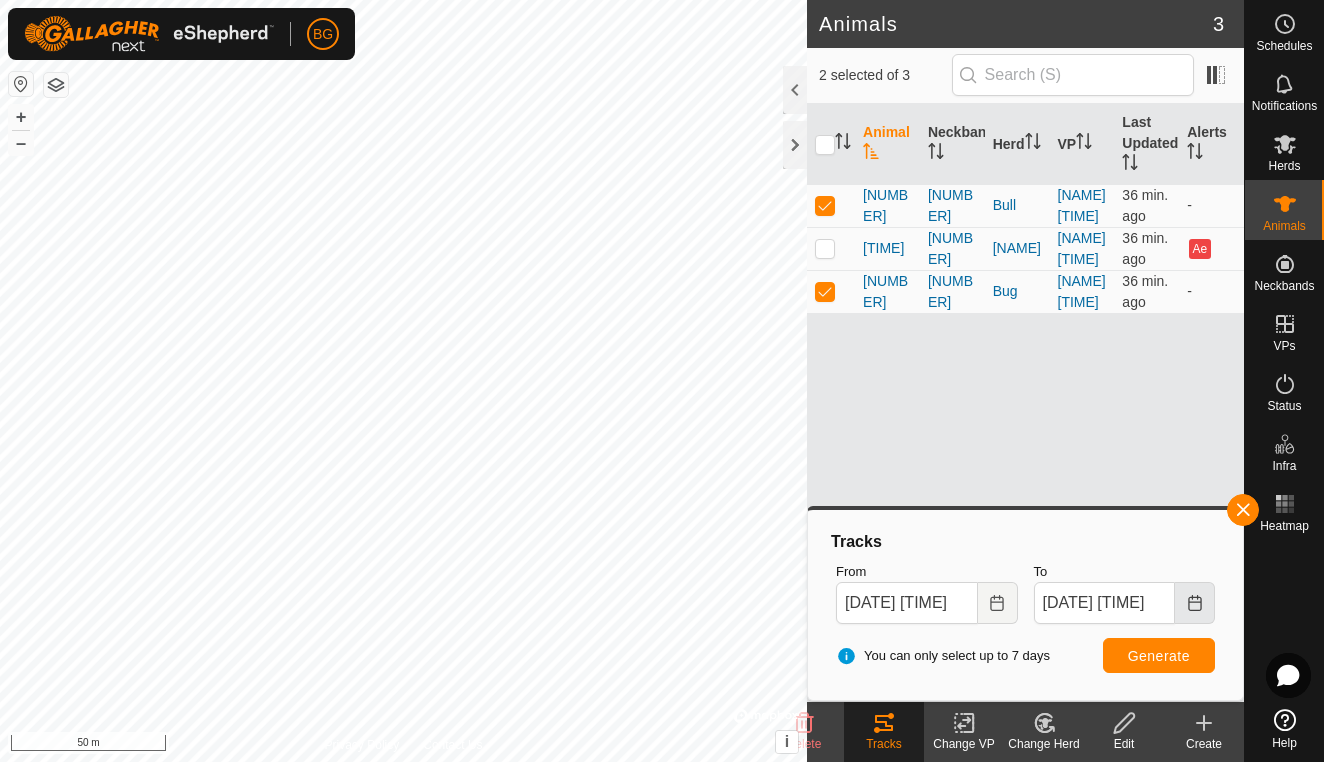 click 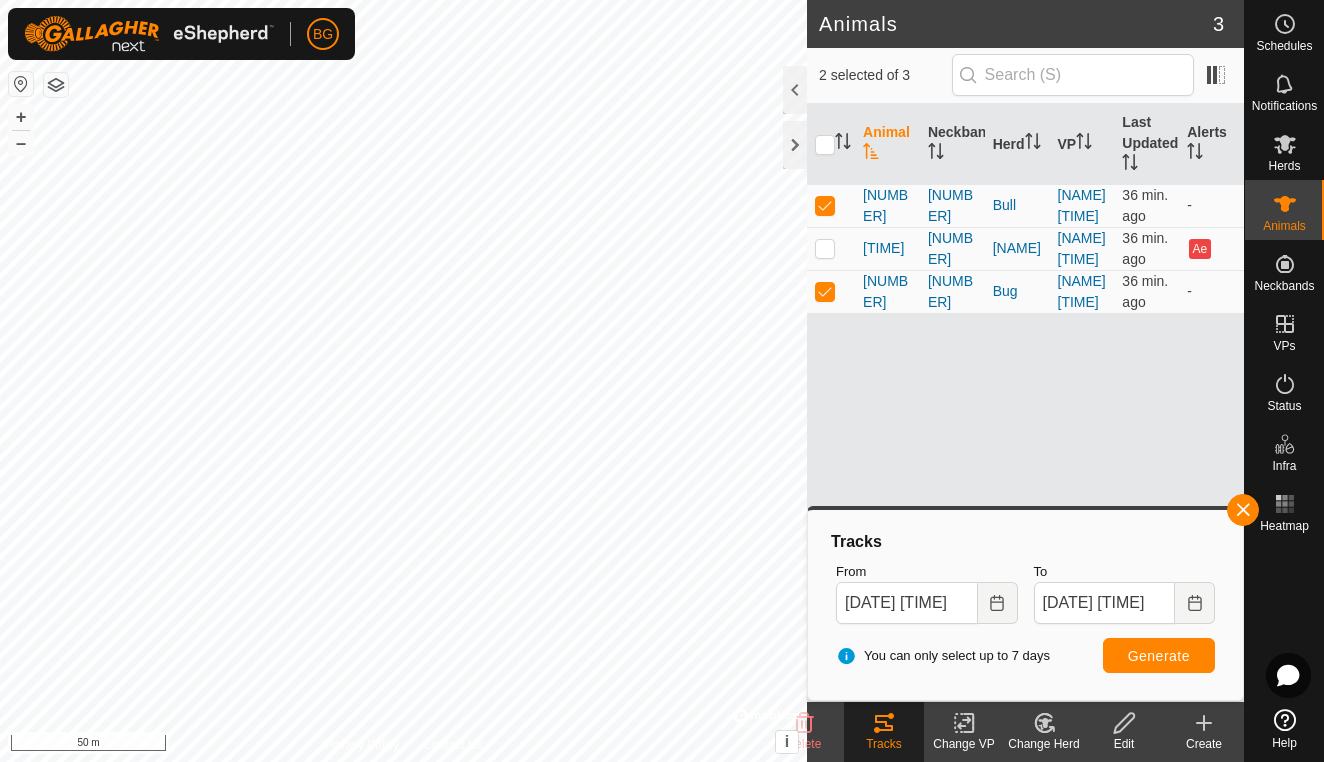 click on "Generate" at bounding box center [1159, 656] 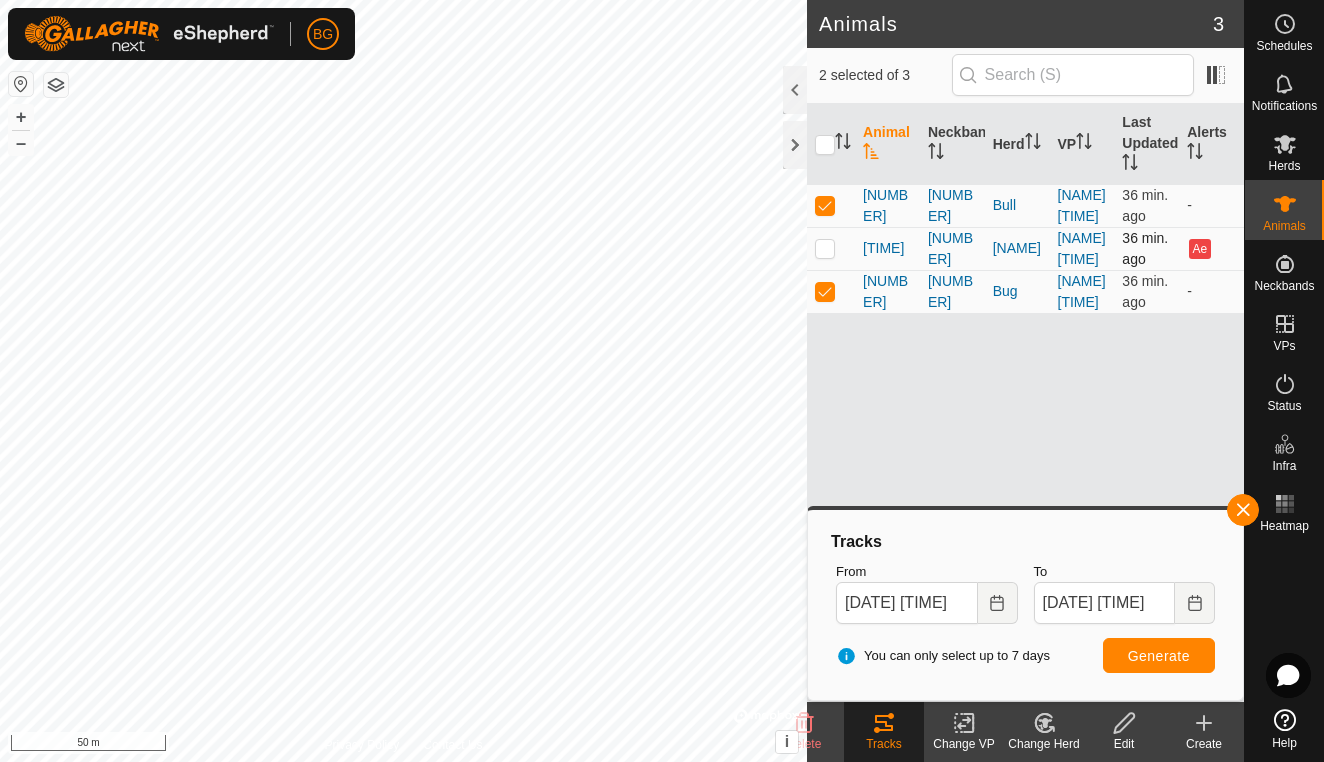 click at bounding box center (825, 248) 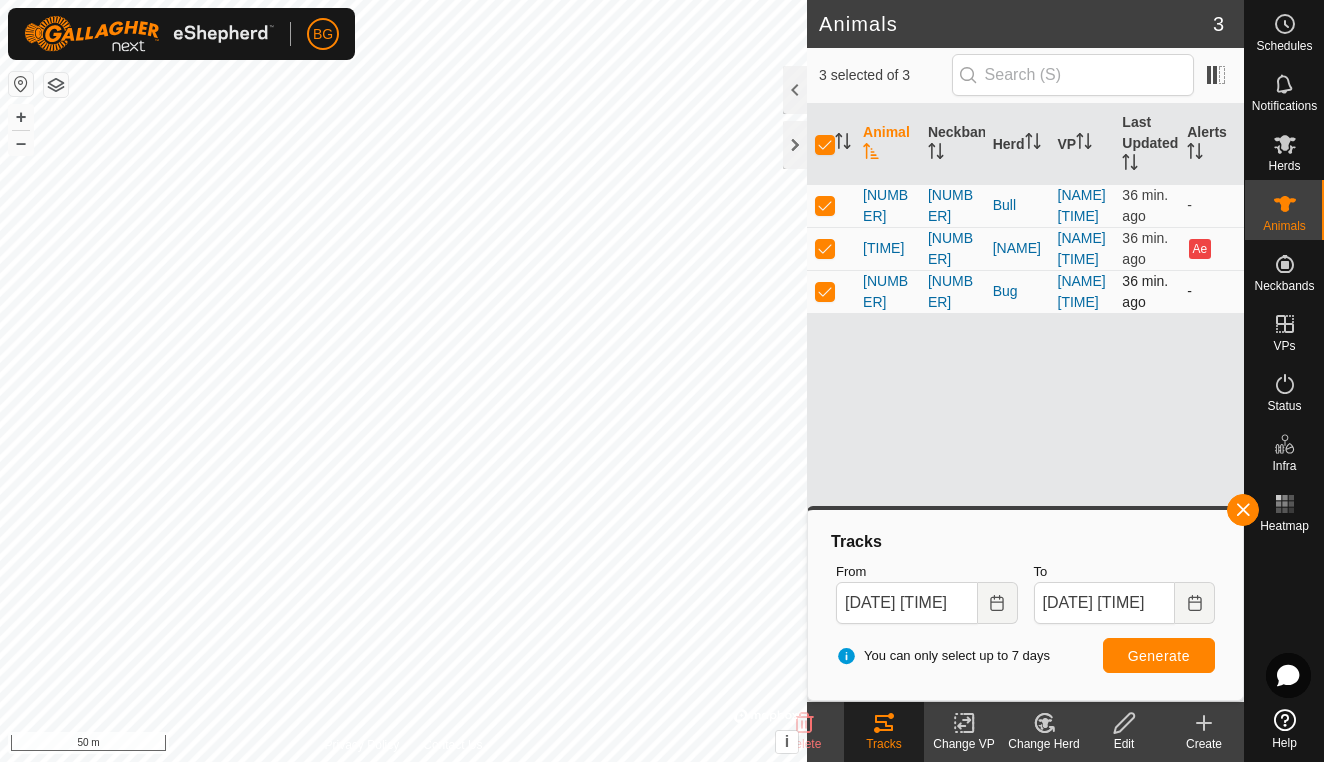 click at bounding box center (825, 291) 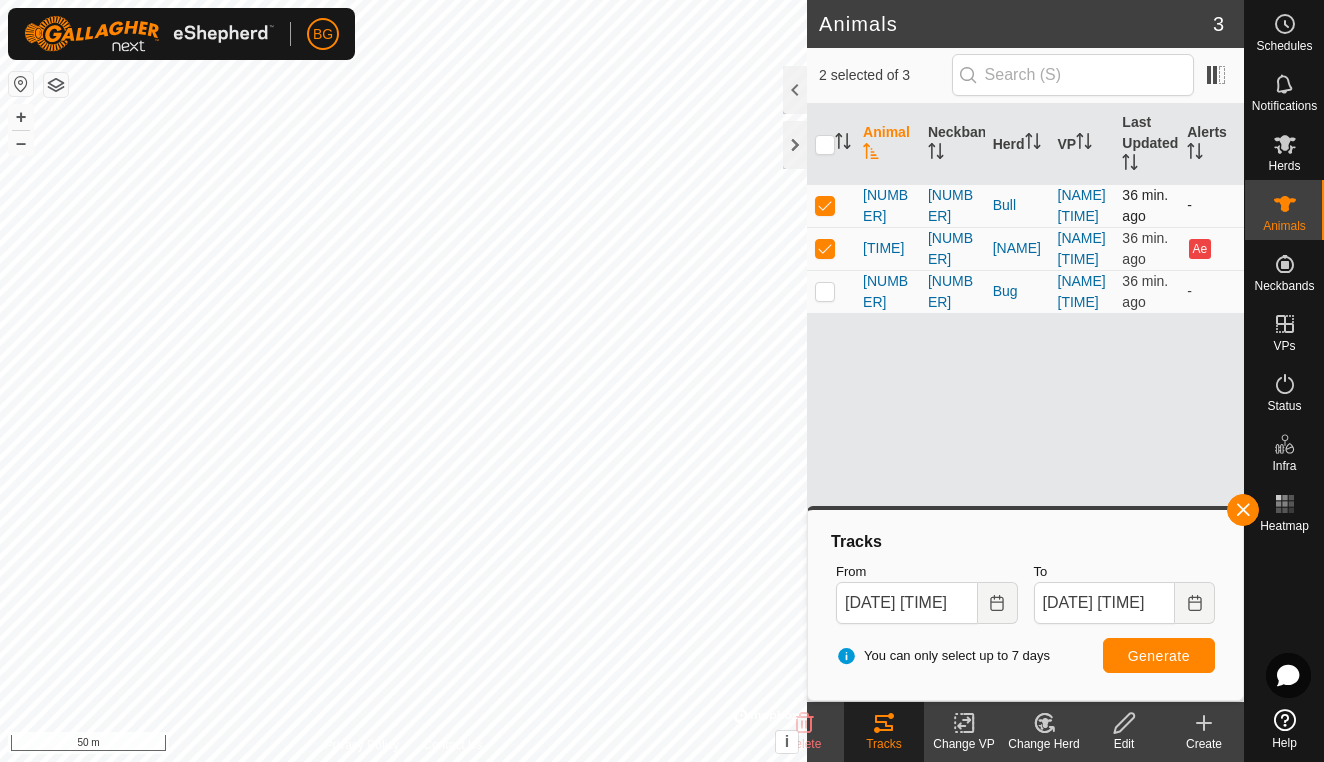 click at bounding box center (825, 205) 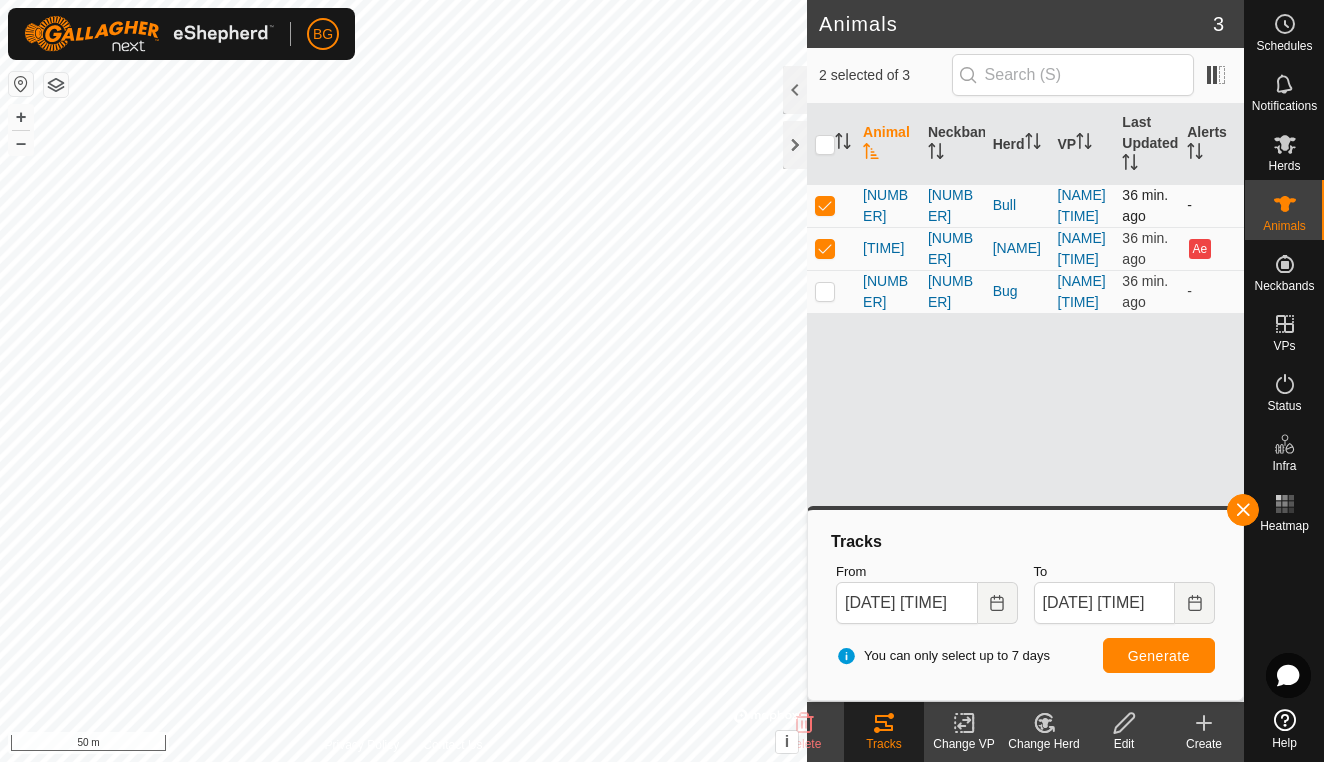 checkbox on "false" 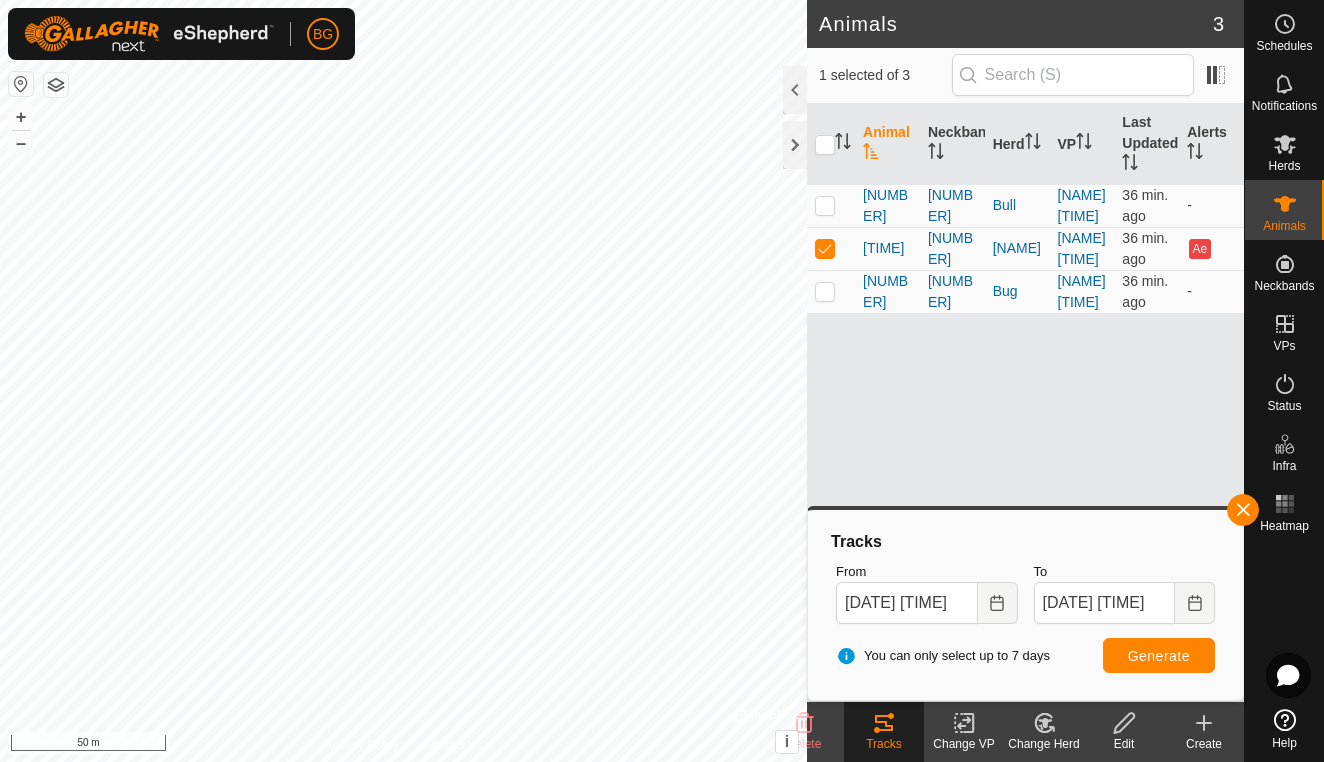 click on "Generate" at bounding box center [1159, 656] 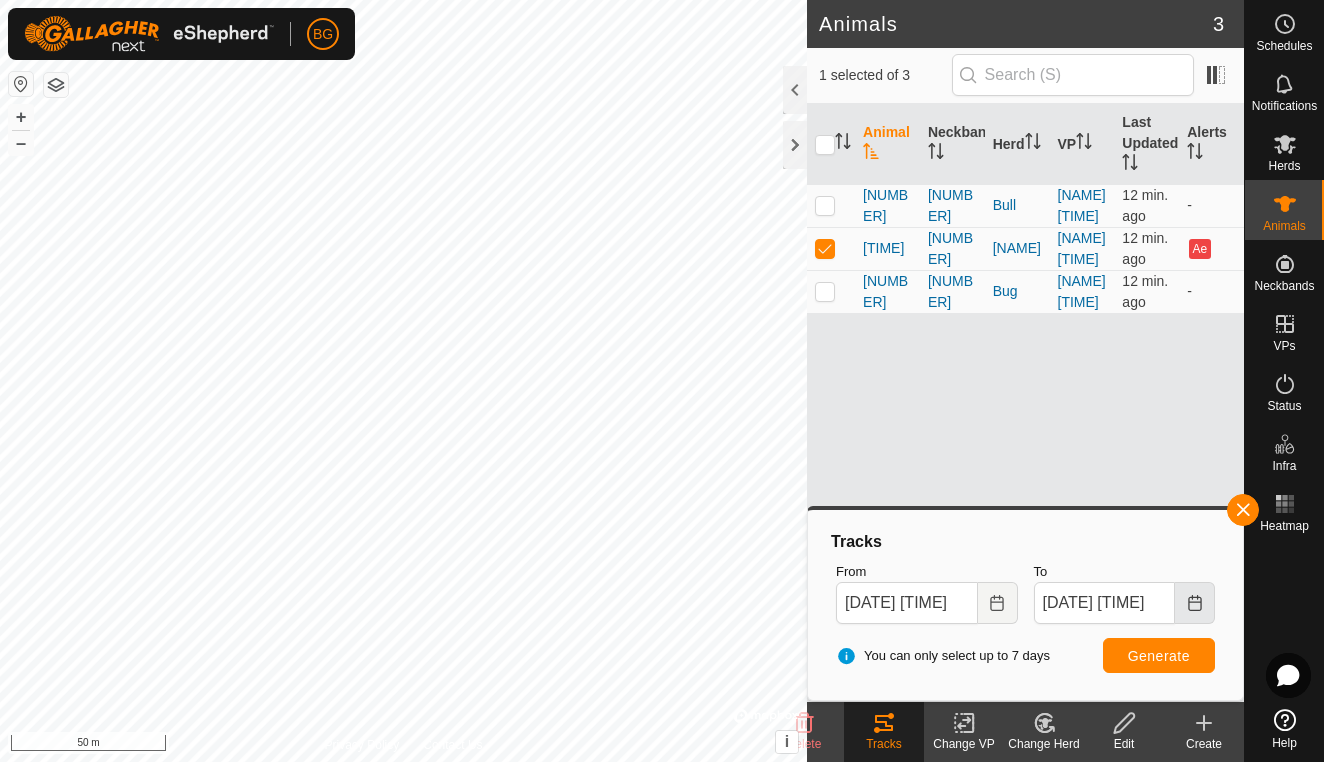 click 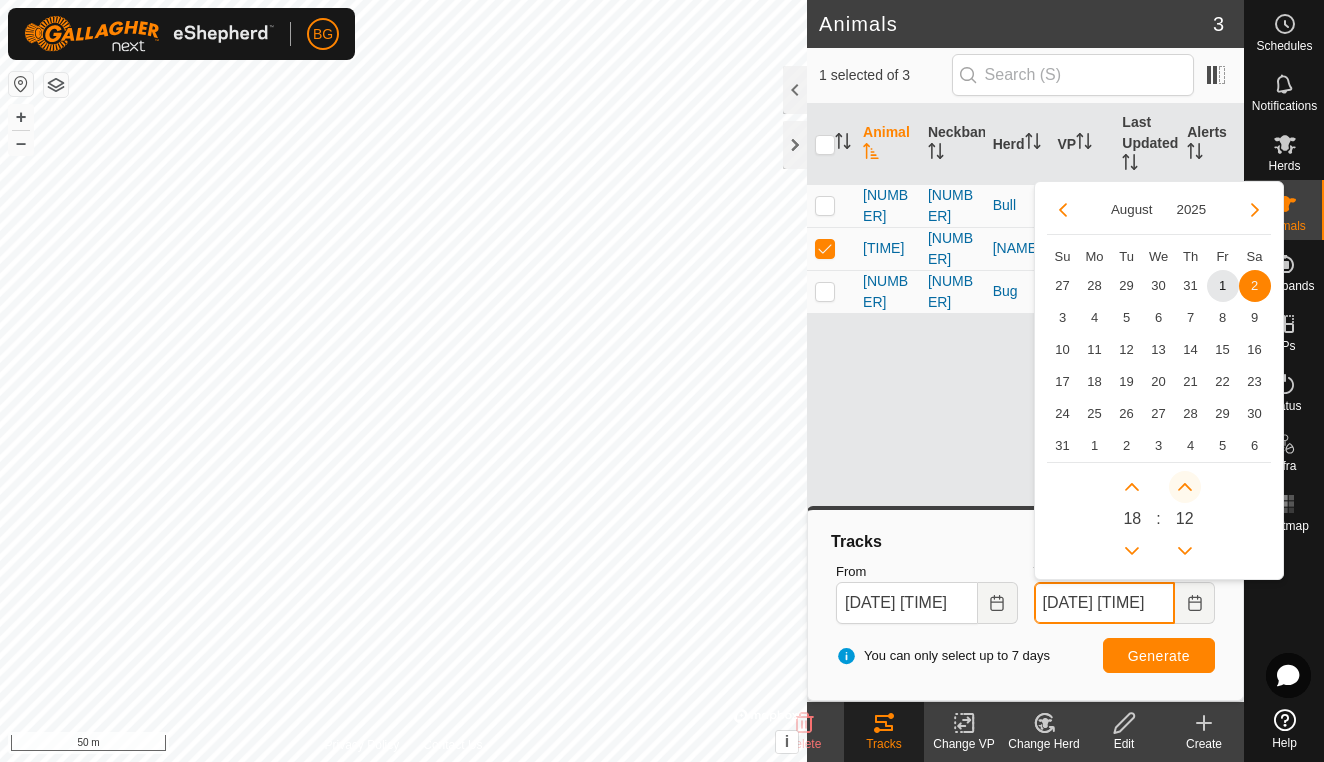 click at bounding box center [1185, 487] 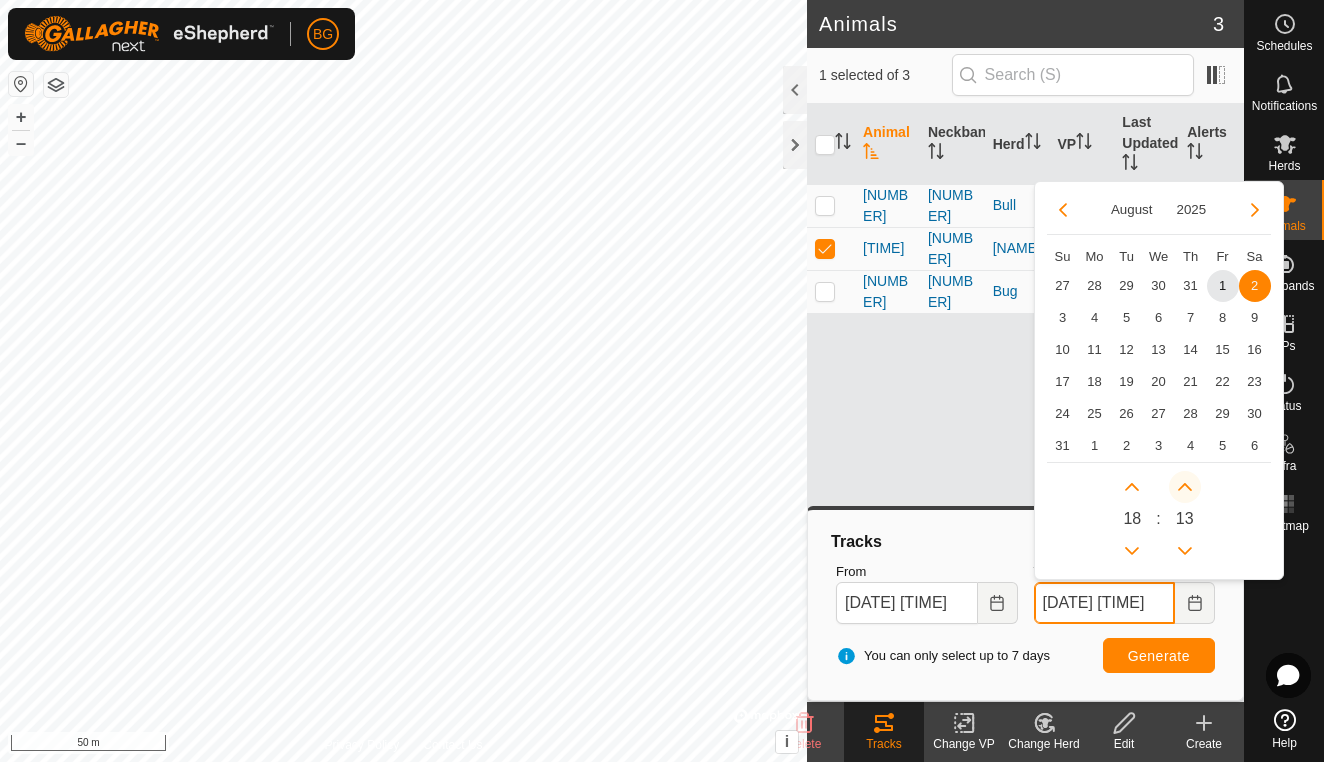click at bounding box center [1186, 483] 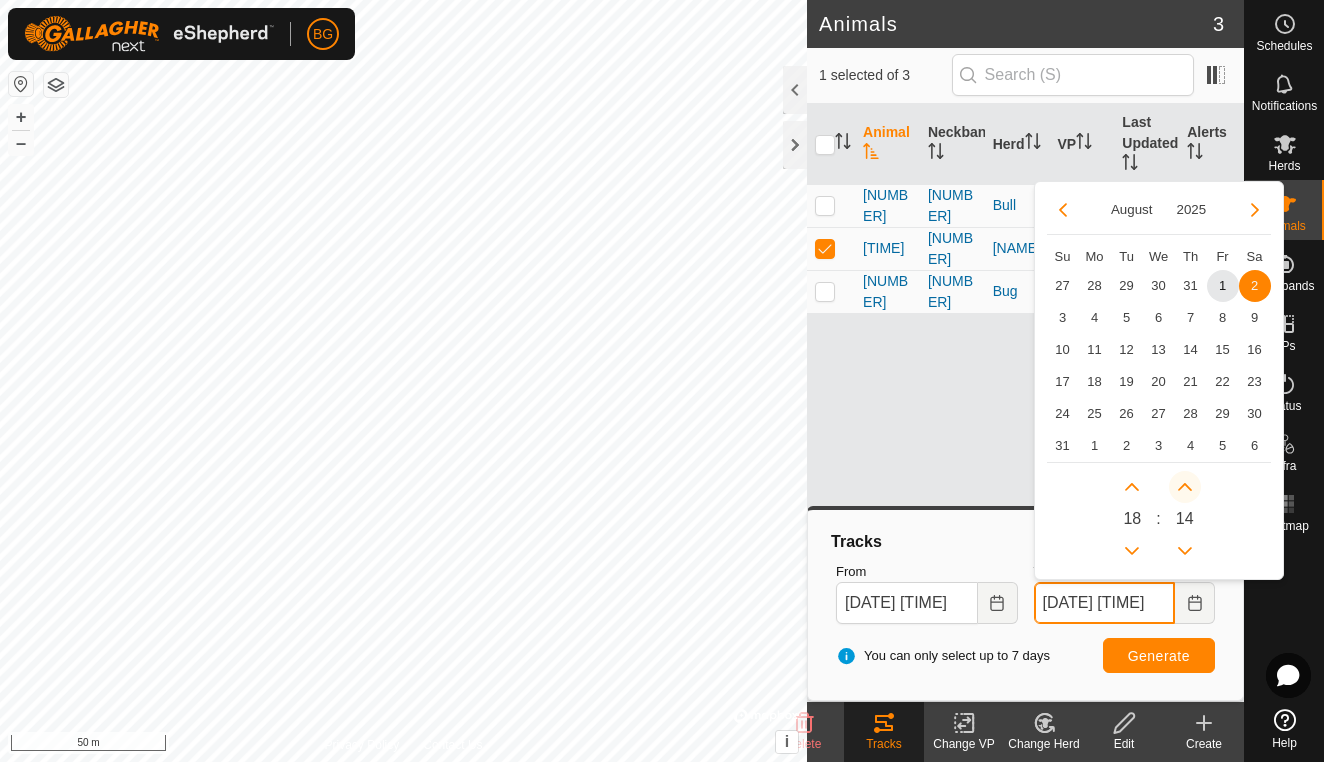 click 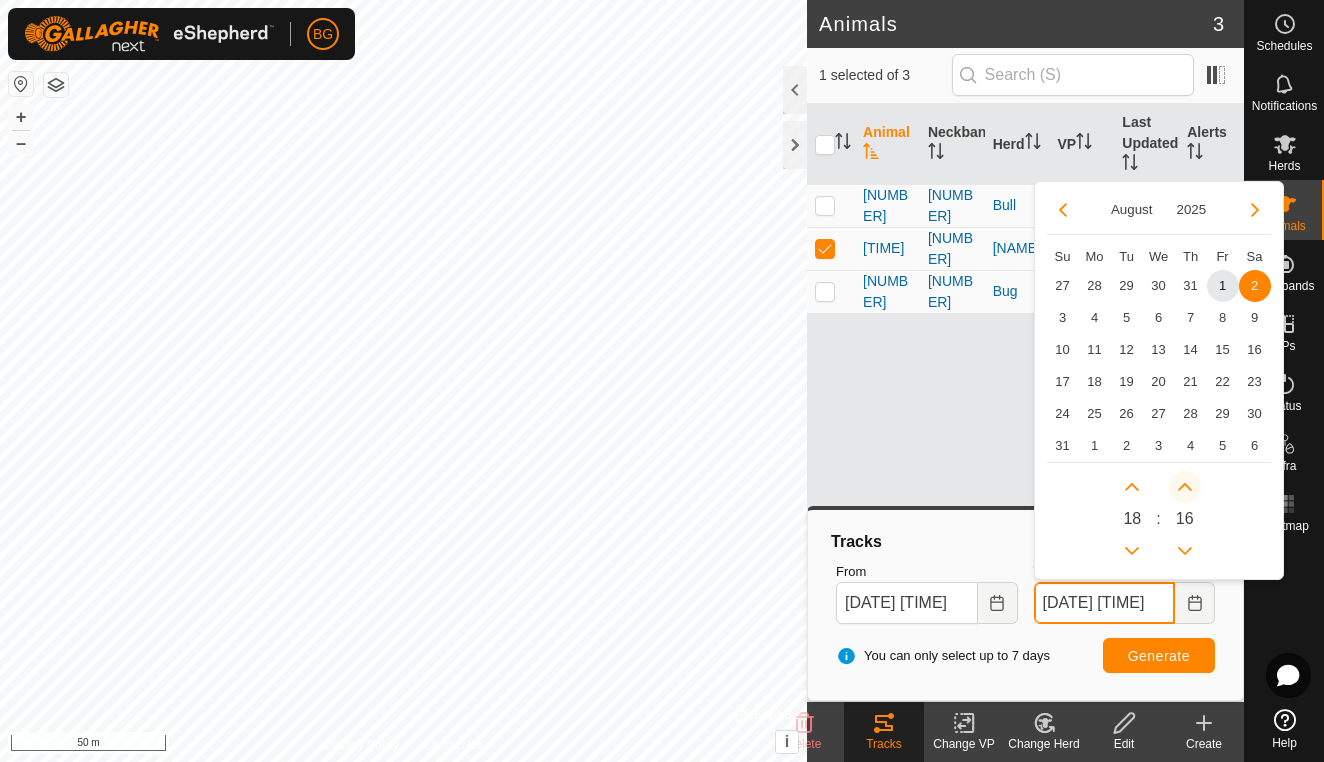 click 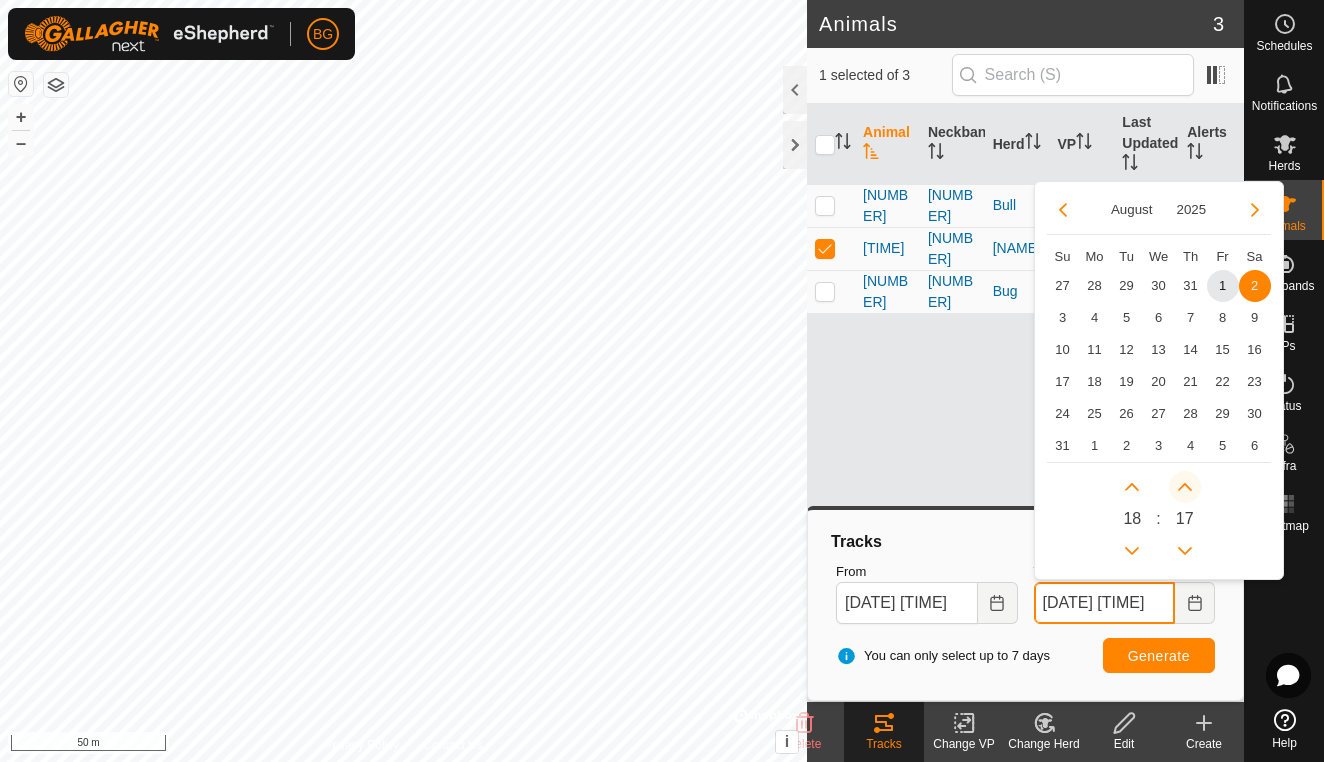 click 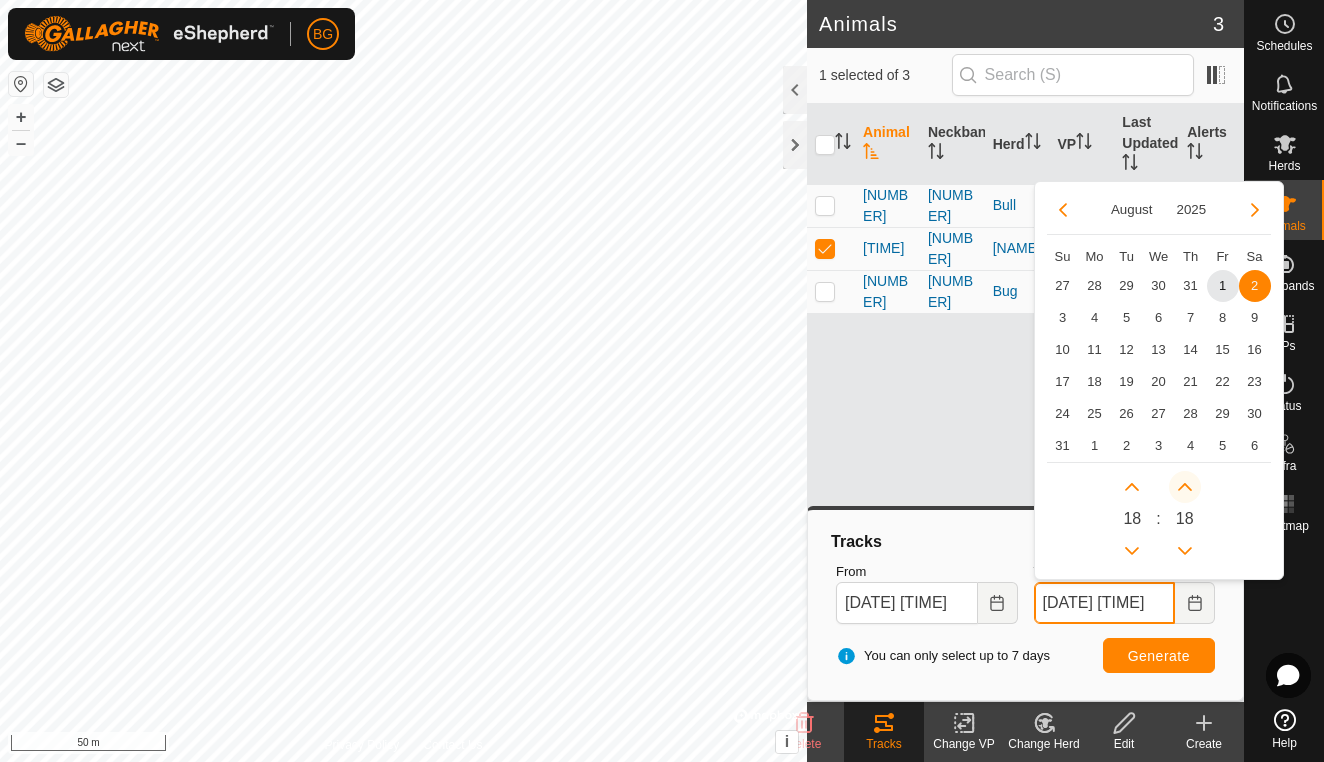 click 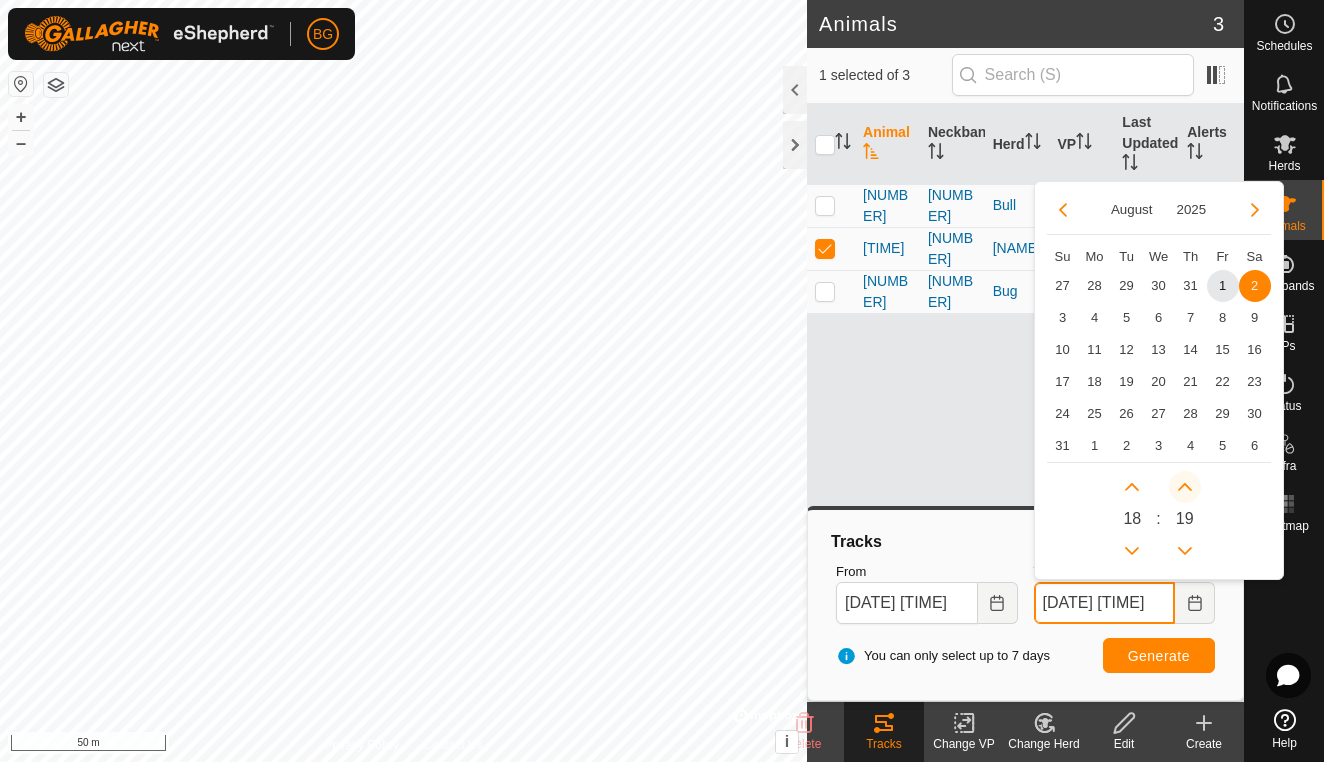 click at bounding box center (1186, 483) 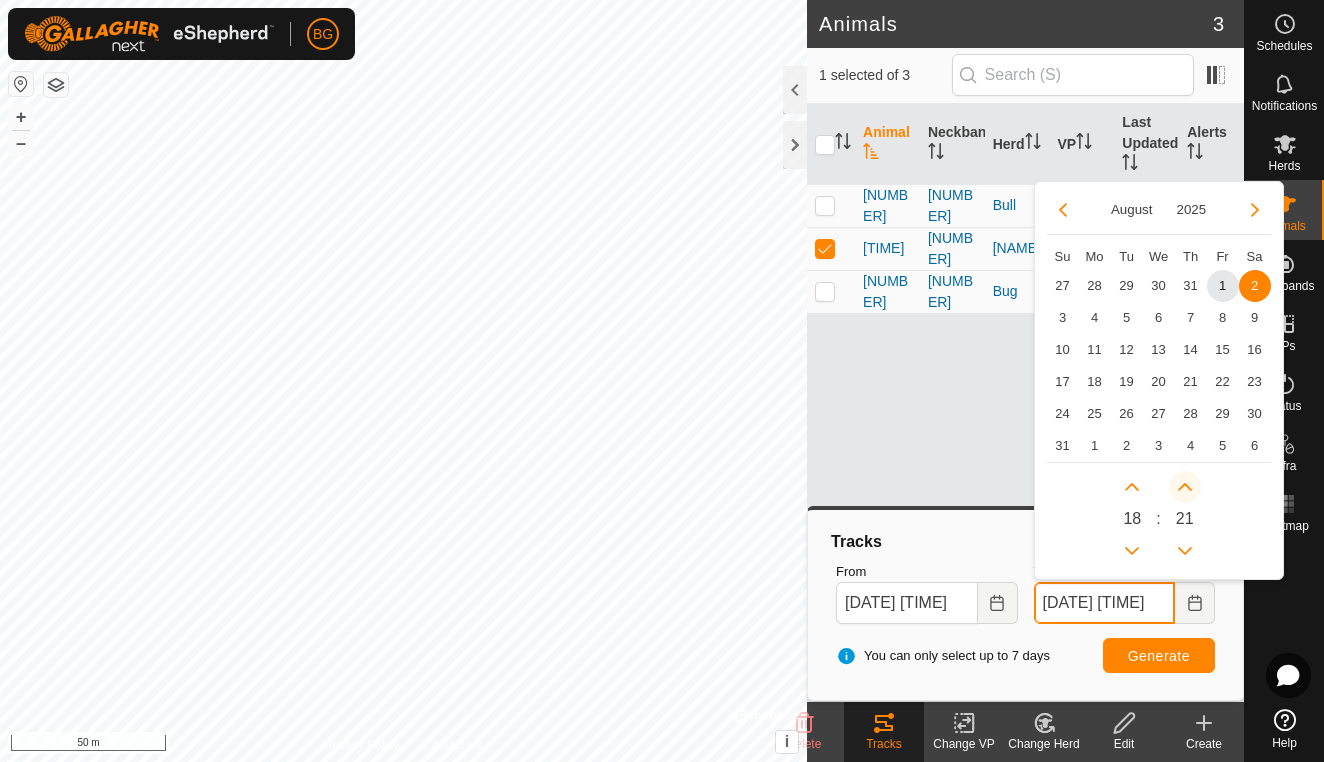 click at bounding box center [1185, 487] 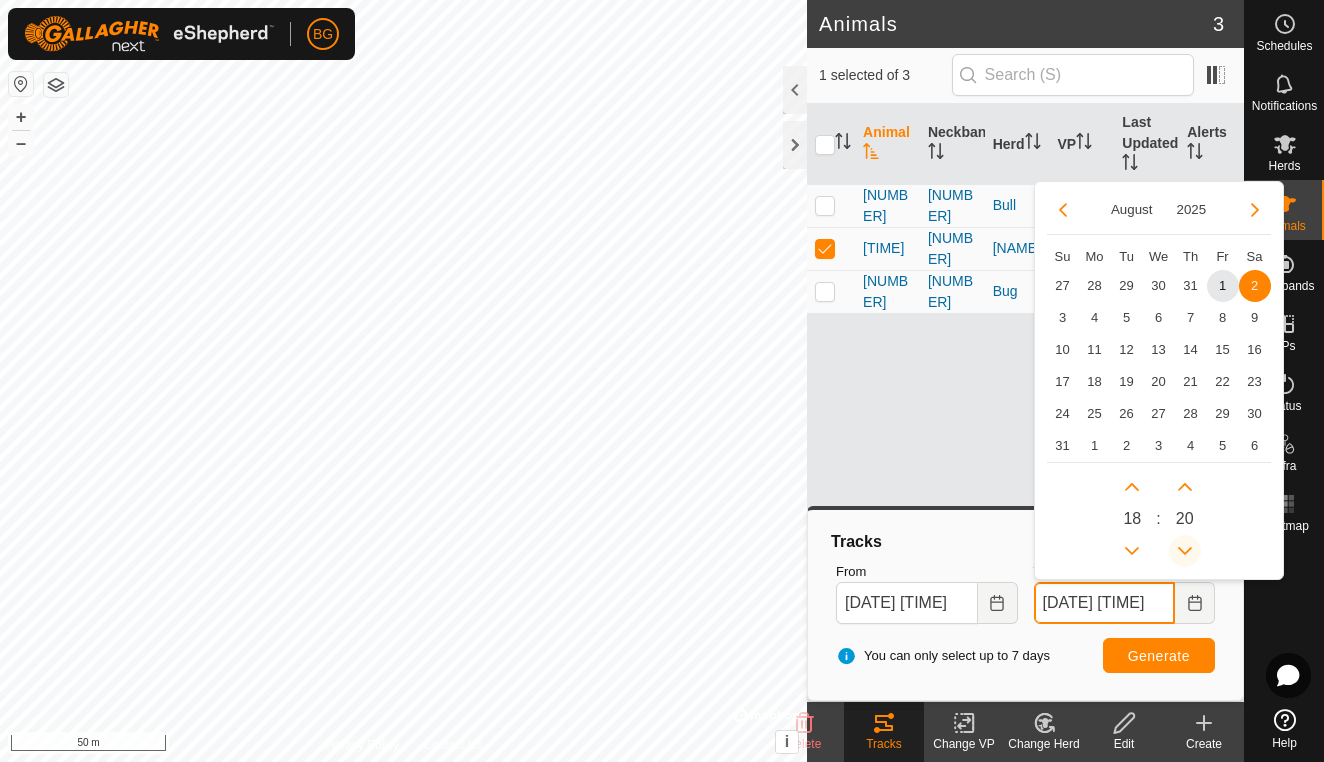 click at bounding box center [1185, 551] 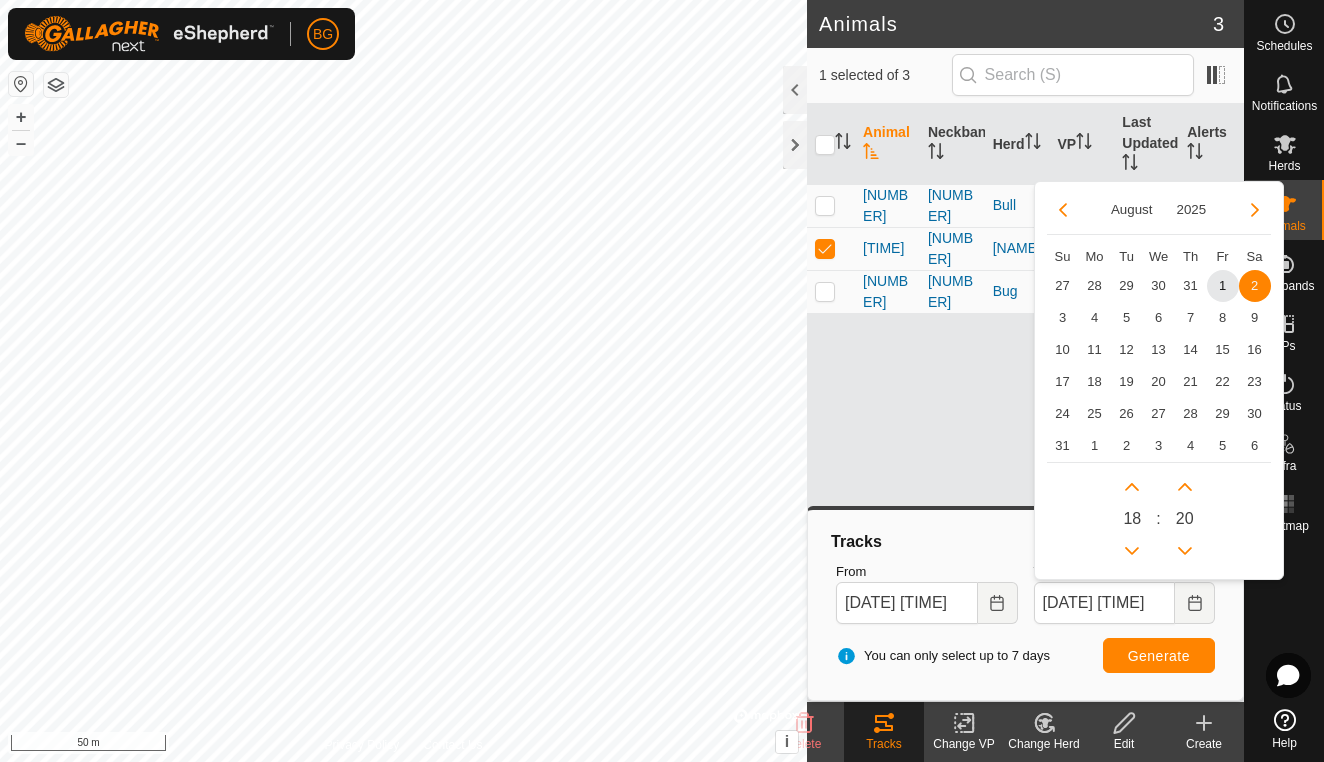 click on "Generate" at bounding box center (1159, 655) 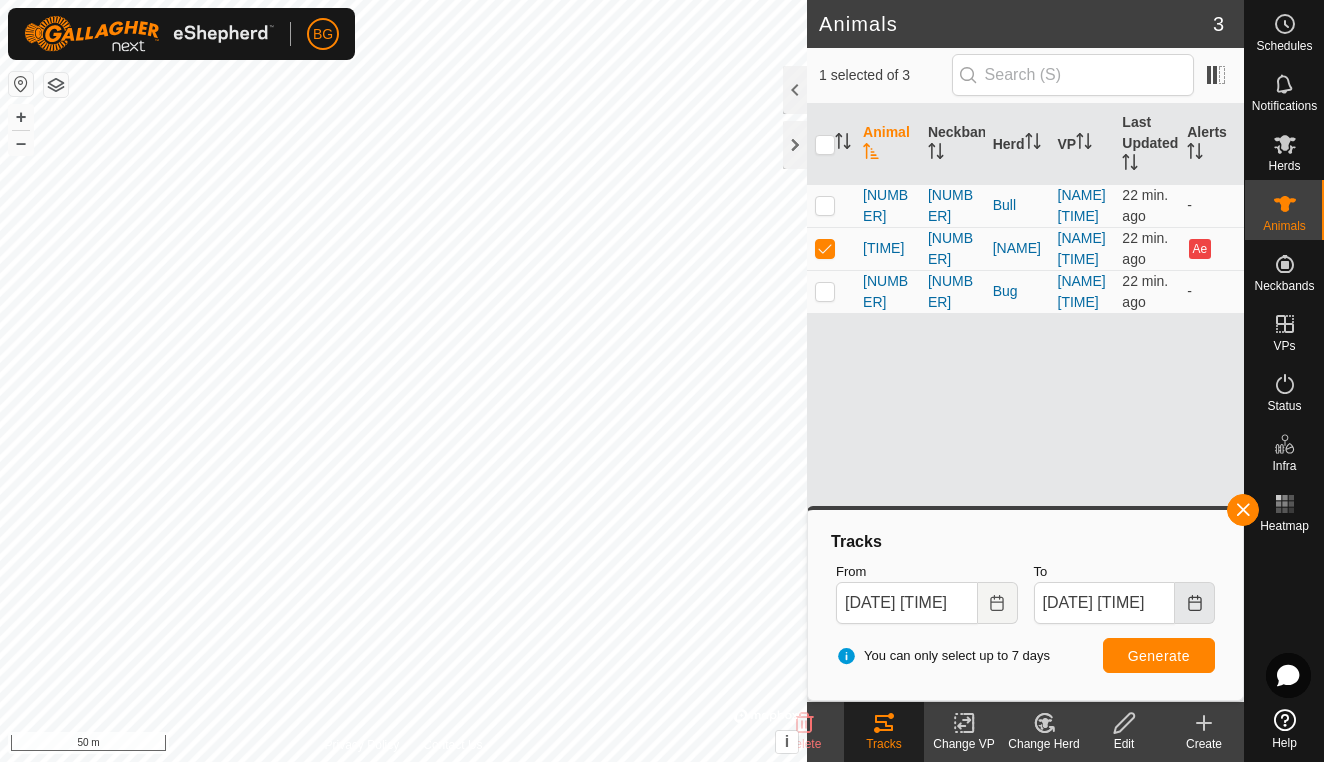 click 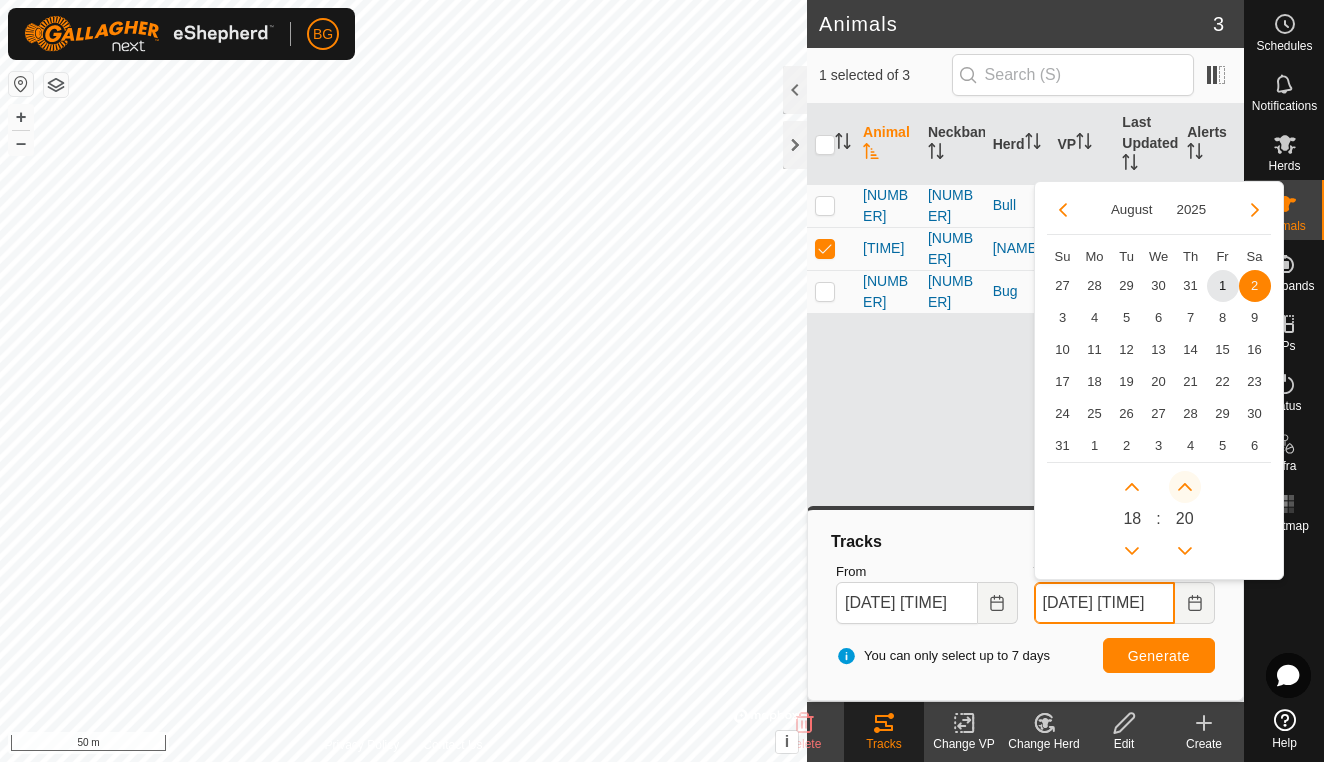 click at bounding box center (1185, 487) 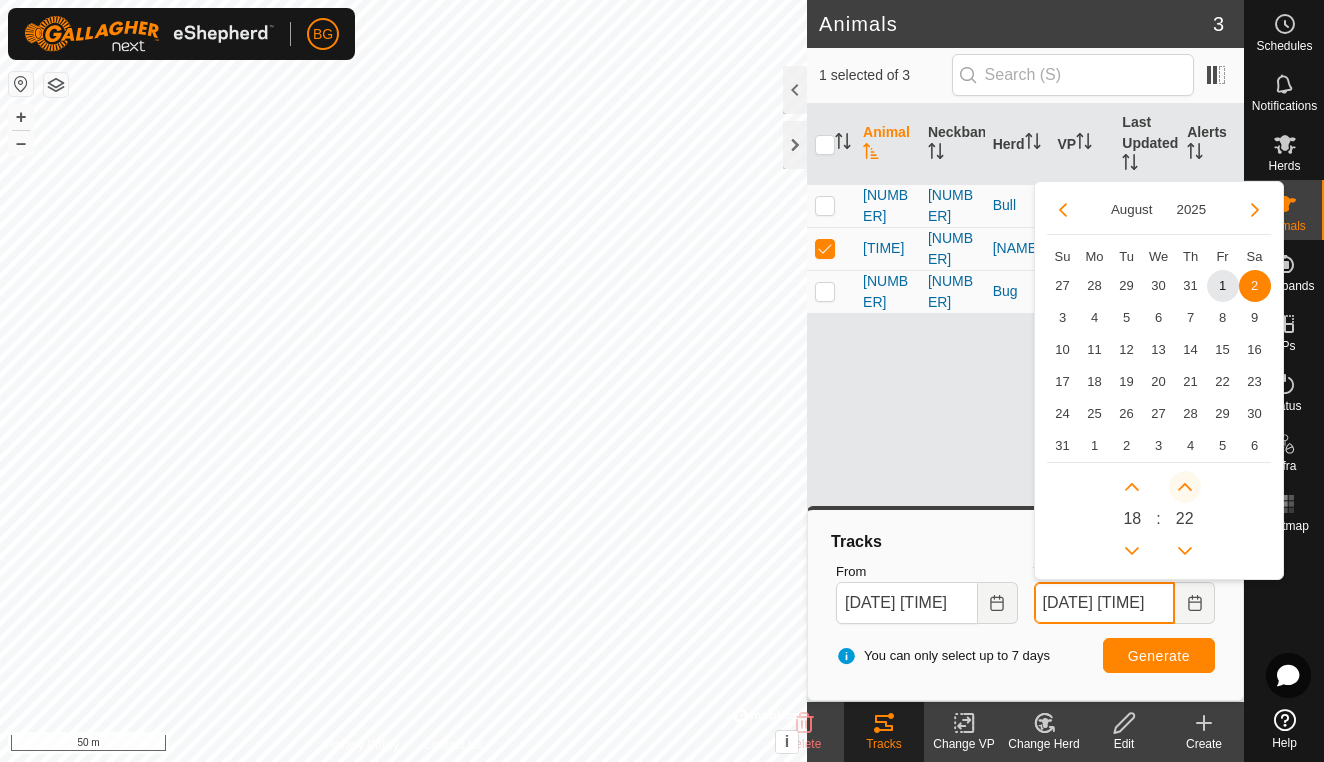 click at bounding box center (1185, 487) 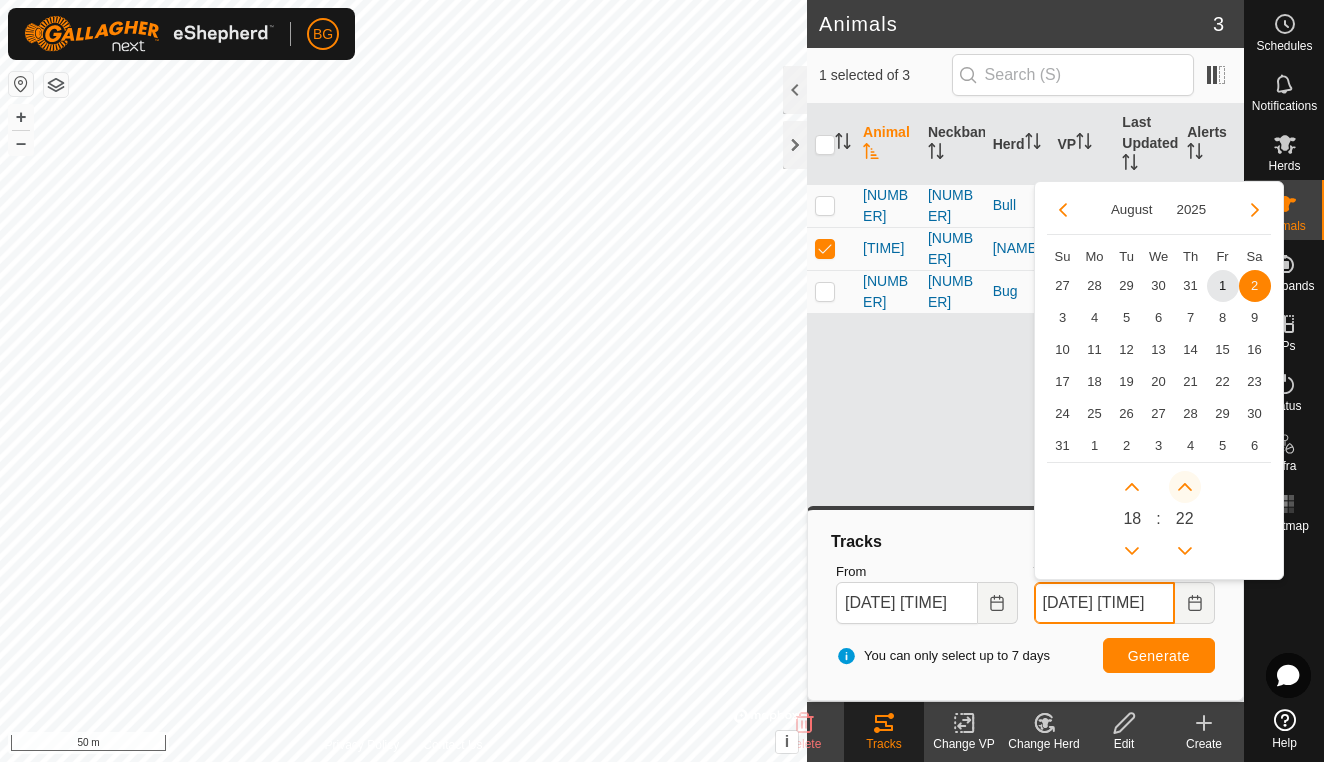 click at bounding box center [1185, 487] 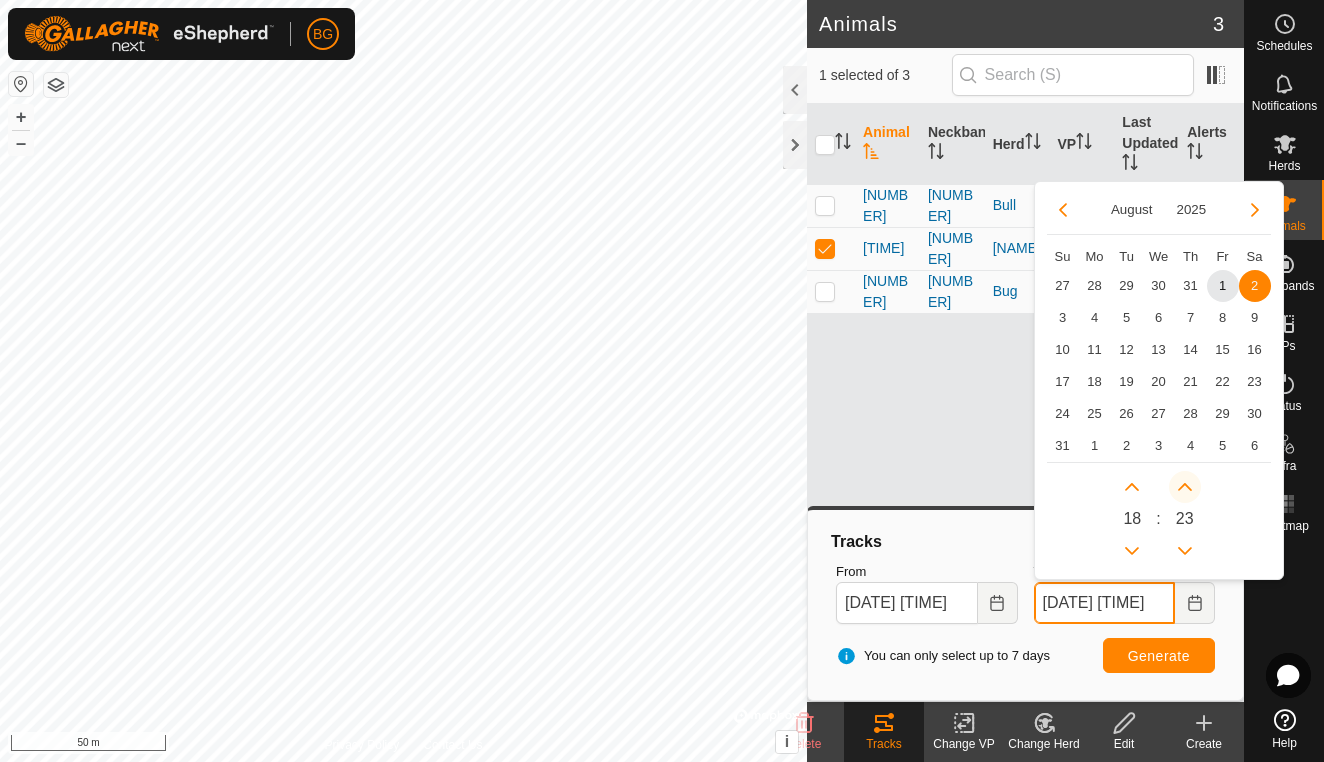 click at bounding box center (1185, 487) 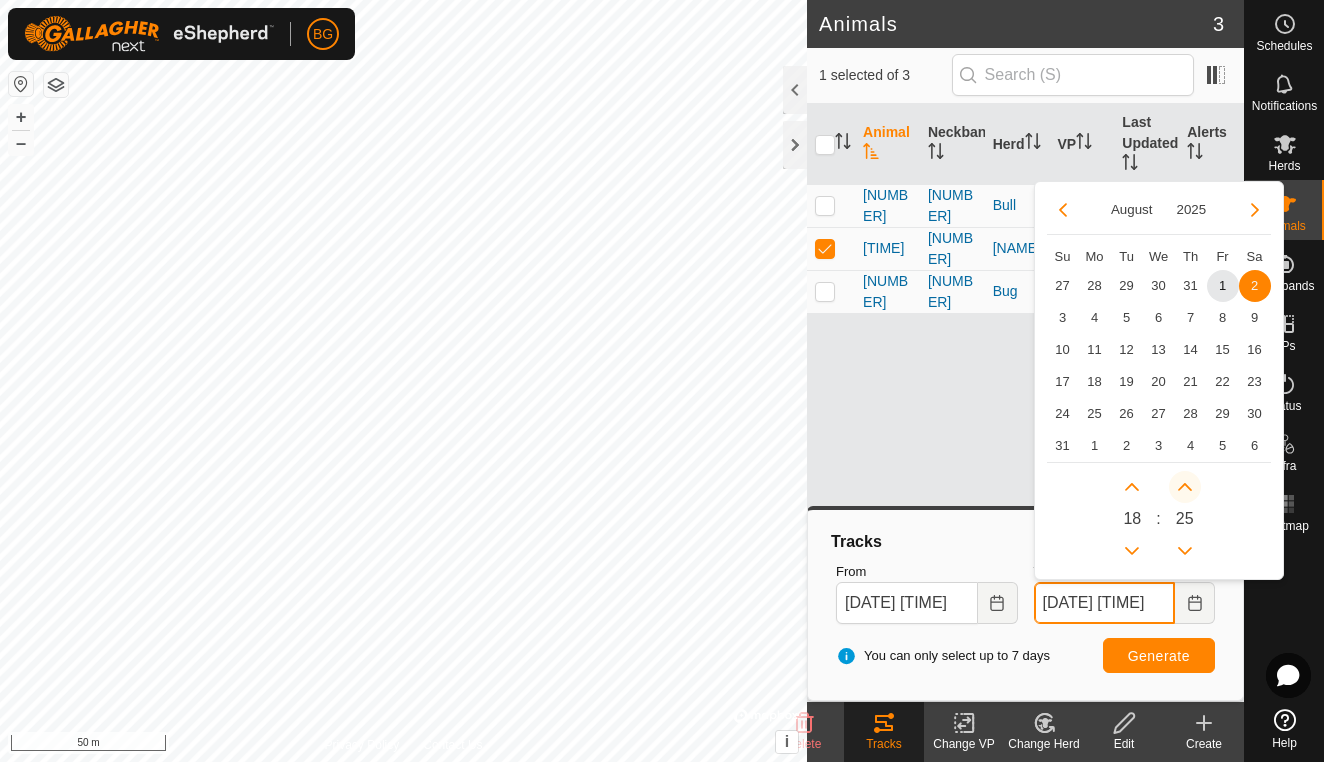 click at bounding box center (1185, 487) 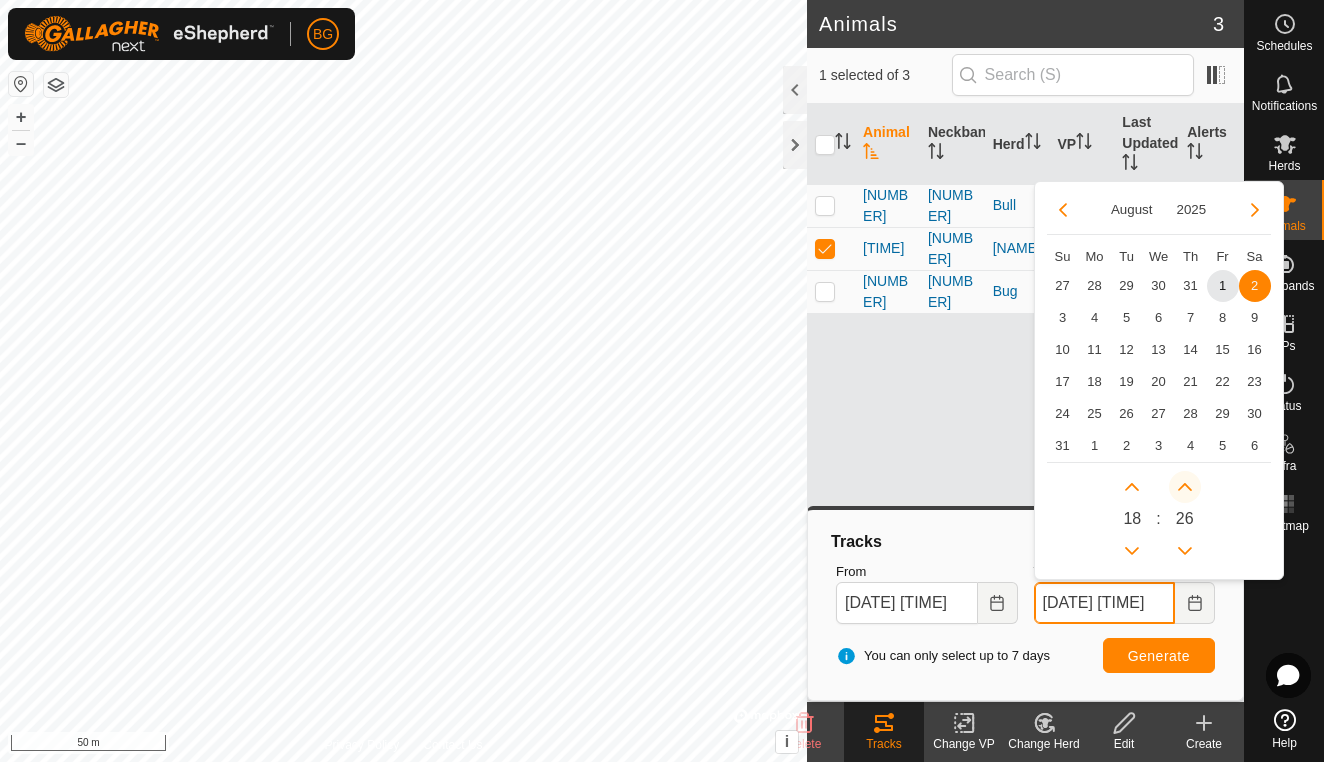 click at bounding box center (1185, 487) 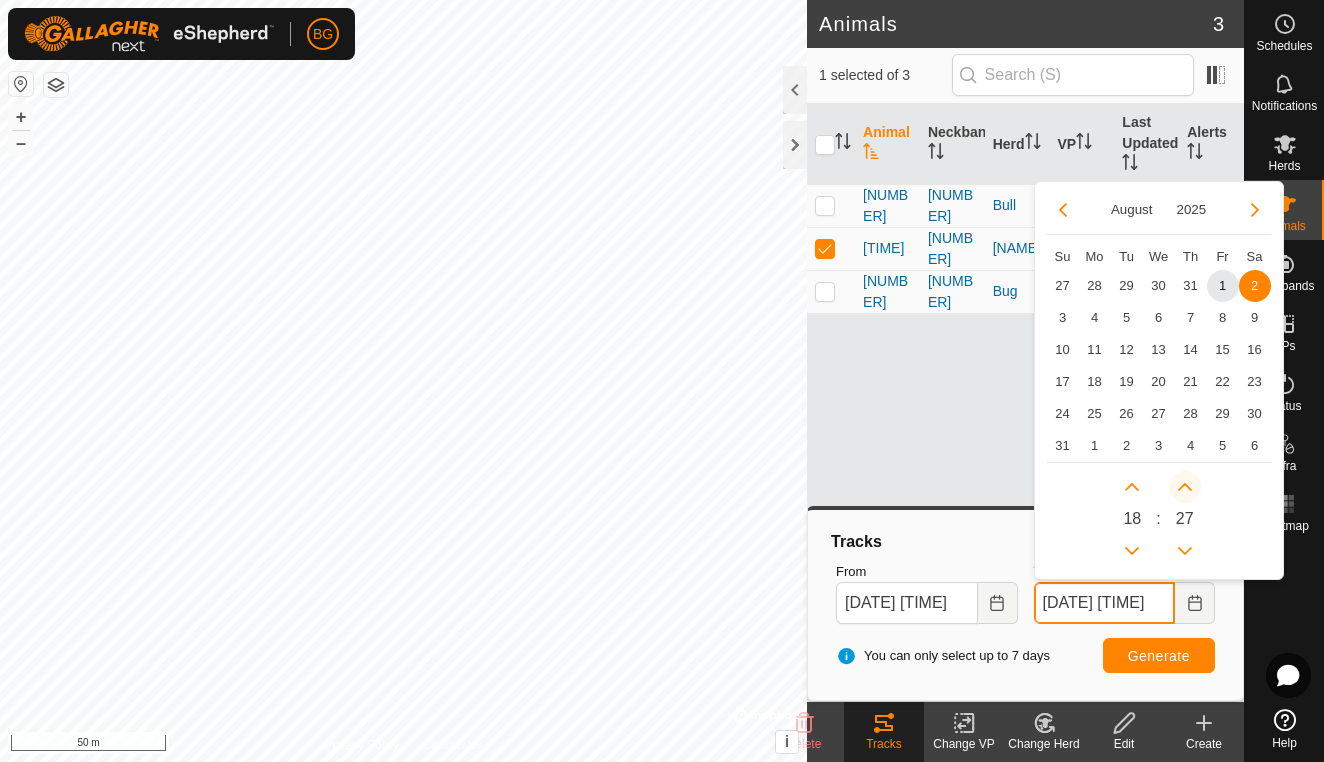 click at bounding box center [1185, 487] 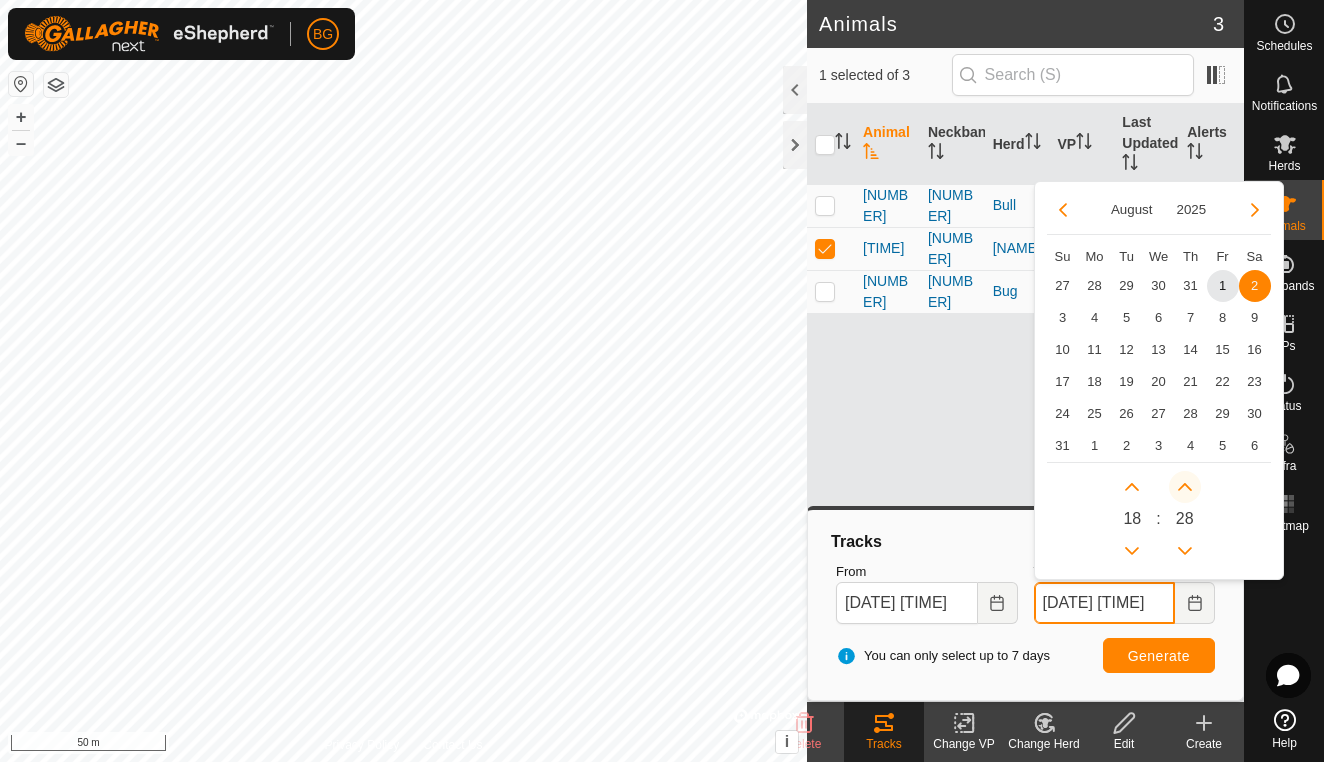 click at bounding box center [1185, 487] 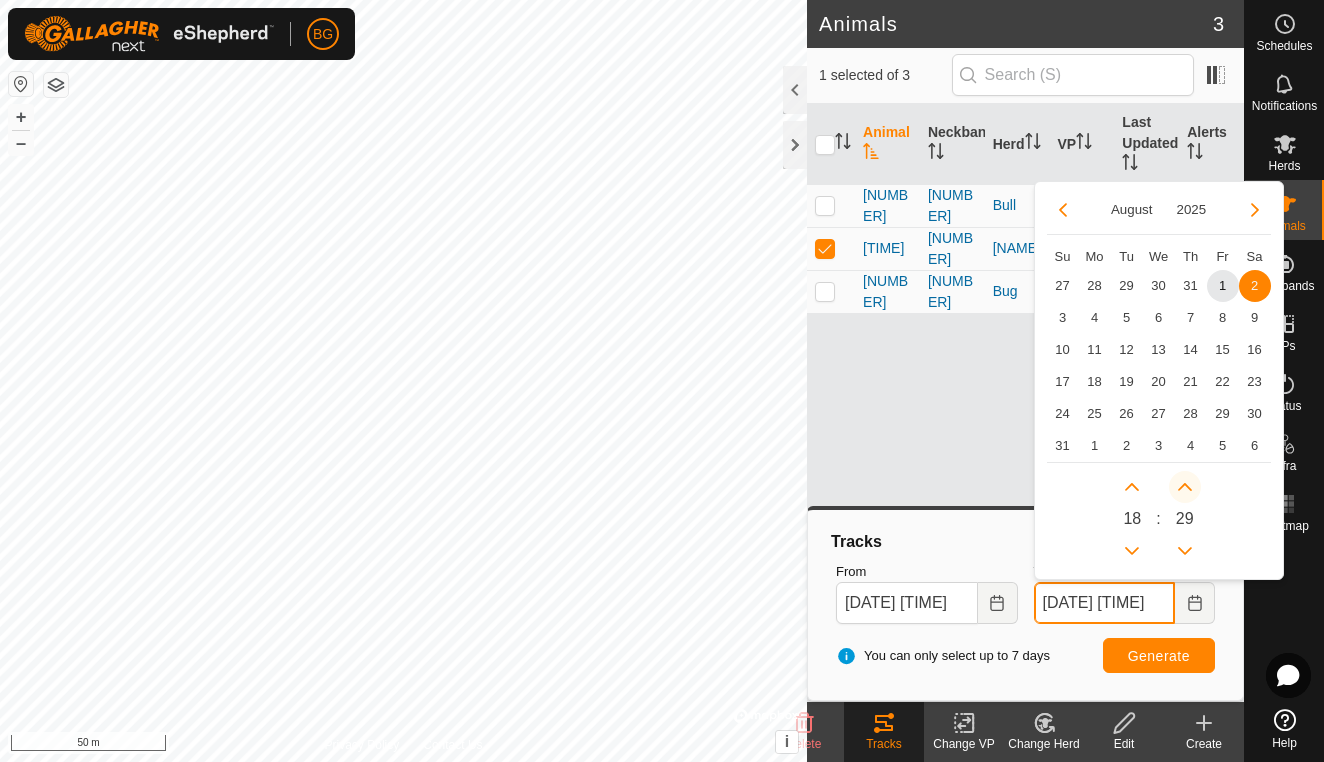click at bounding box center (1185, 487) 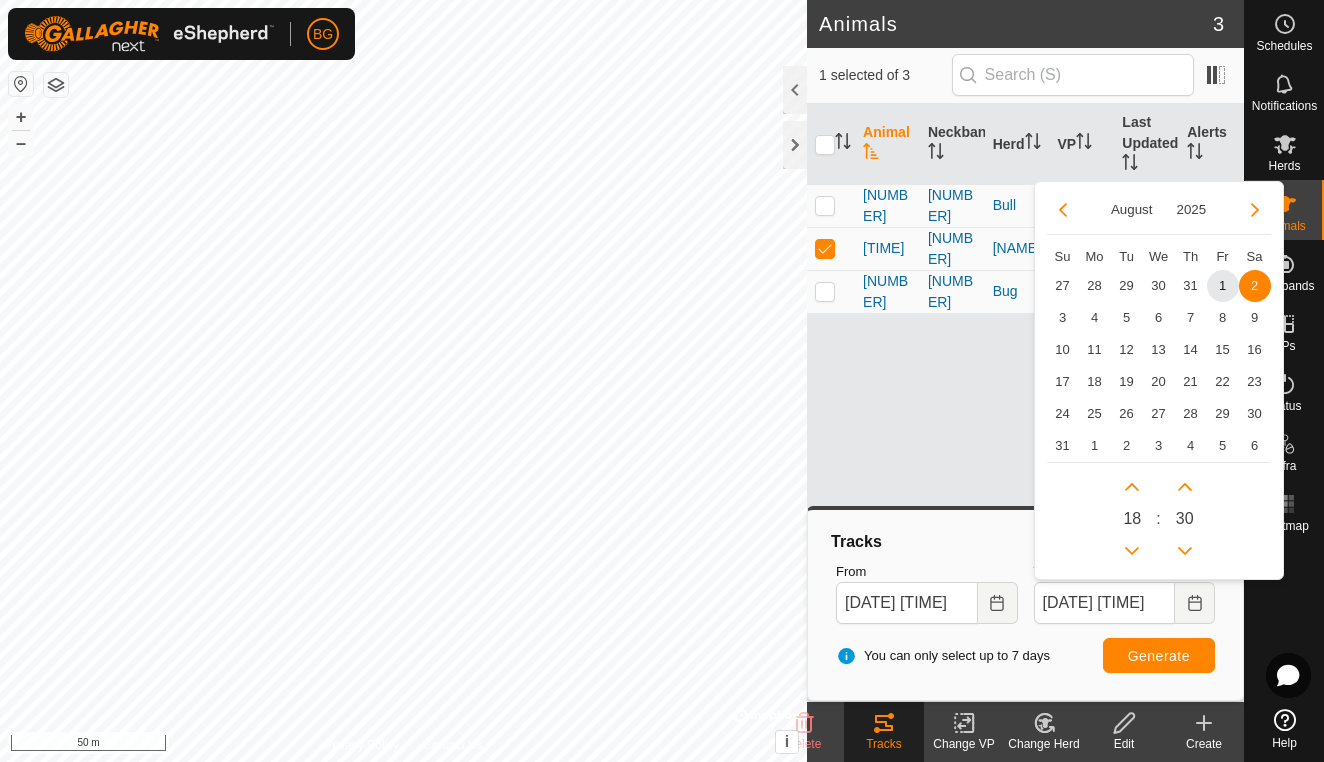 click on "Generate" at bounding box center (1159, 656) 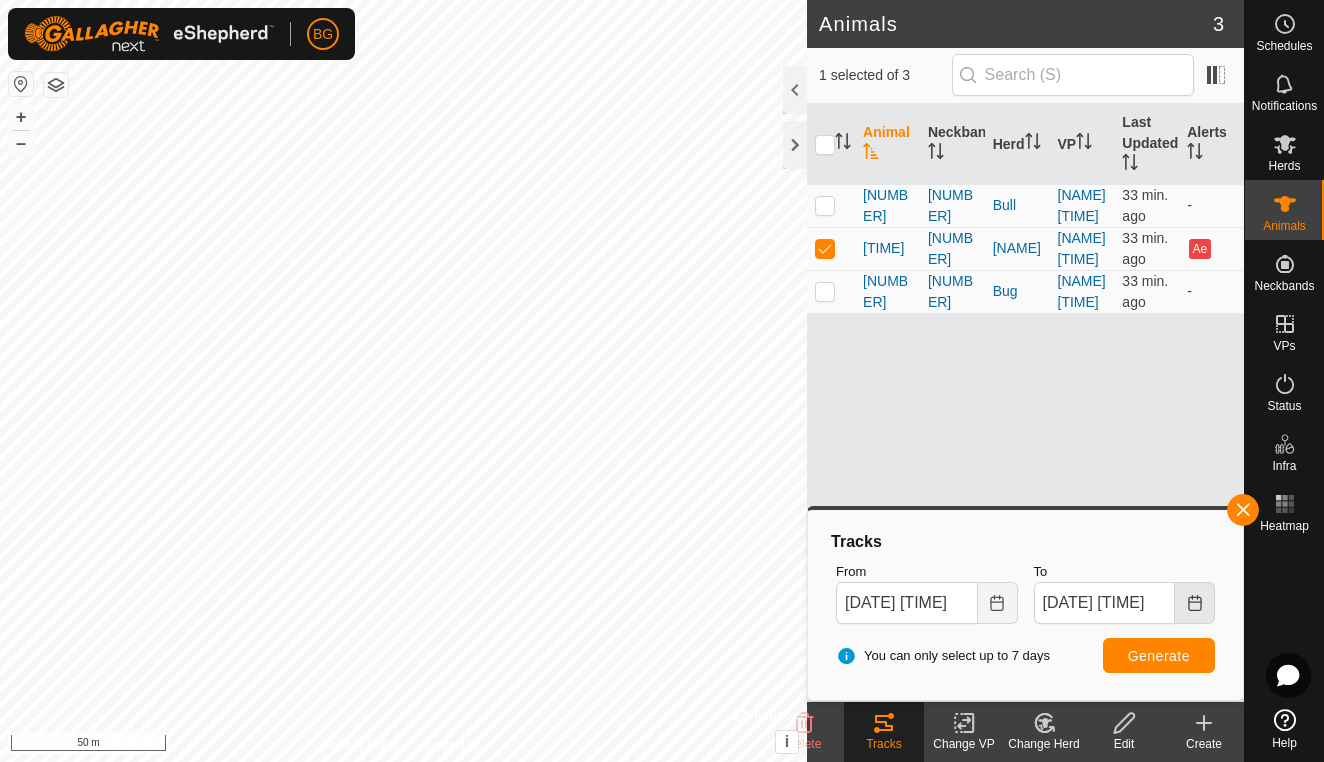click 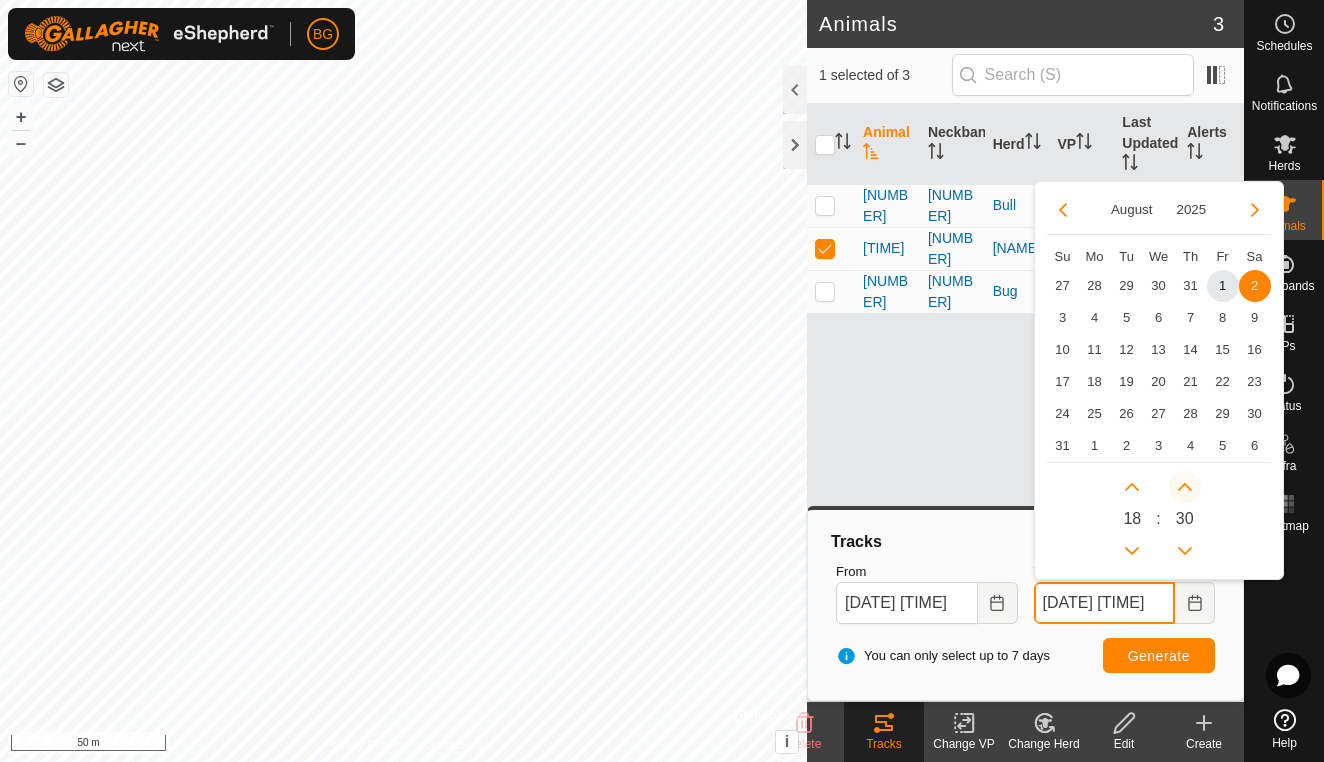click at bounding box center (1185, 487) 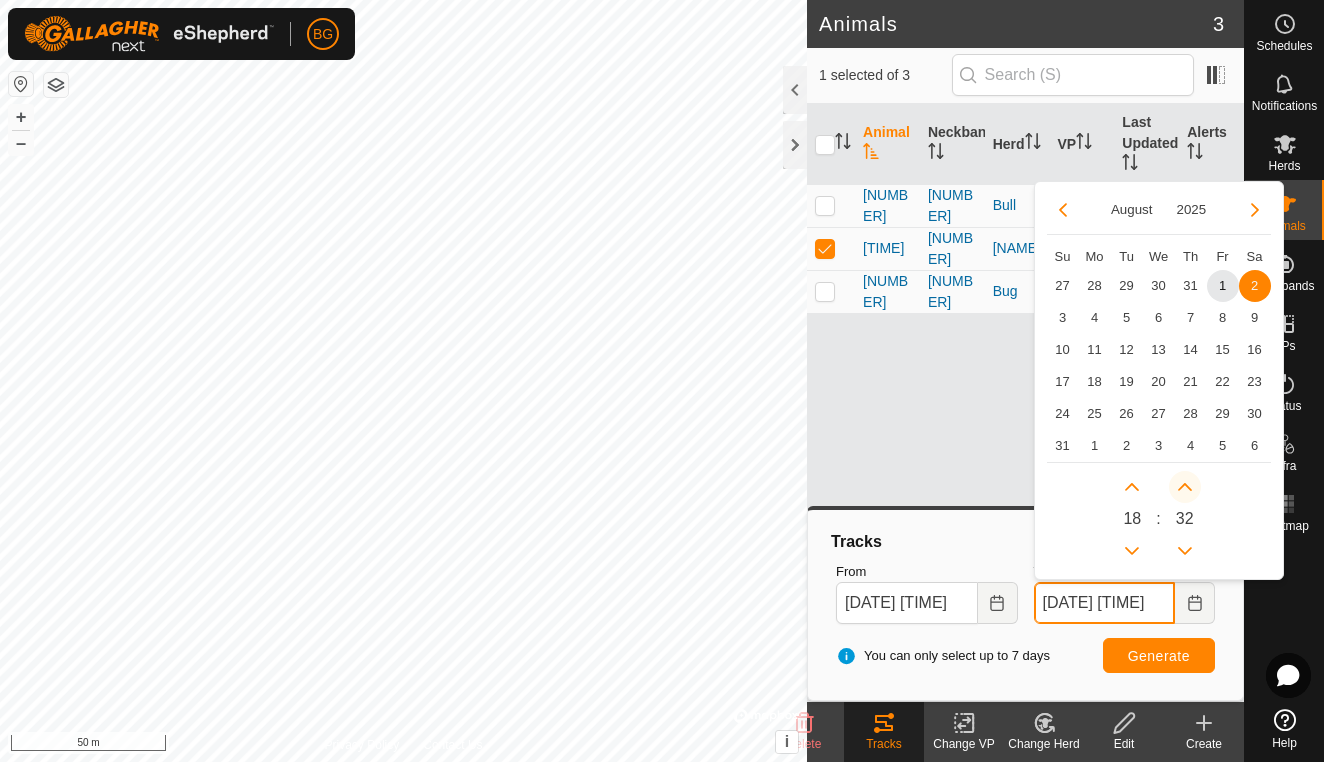 click at bounding box center [1191, 491] 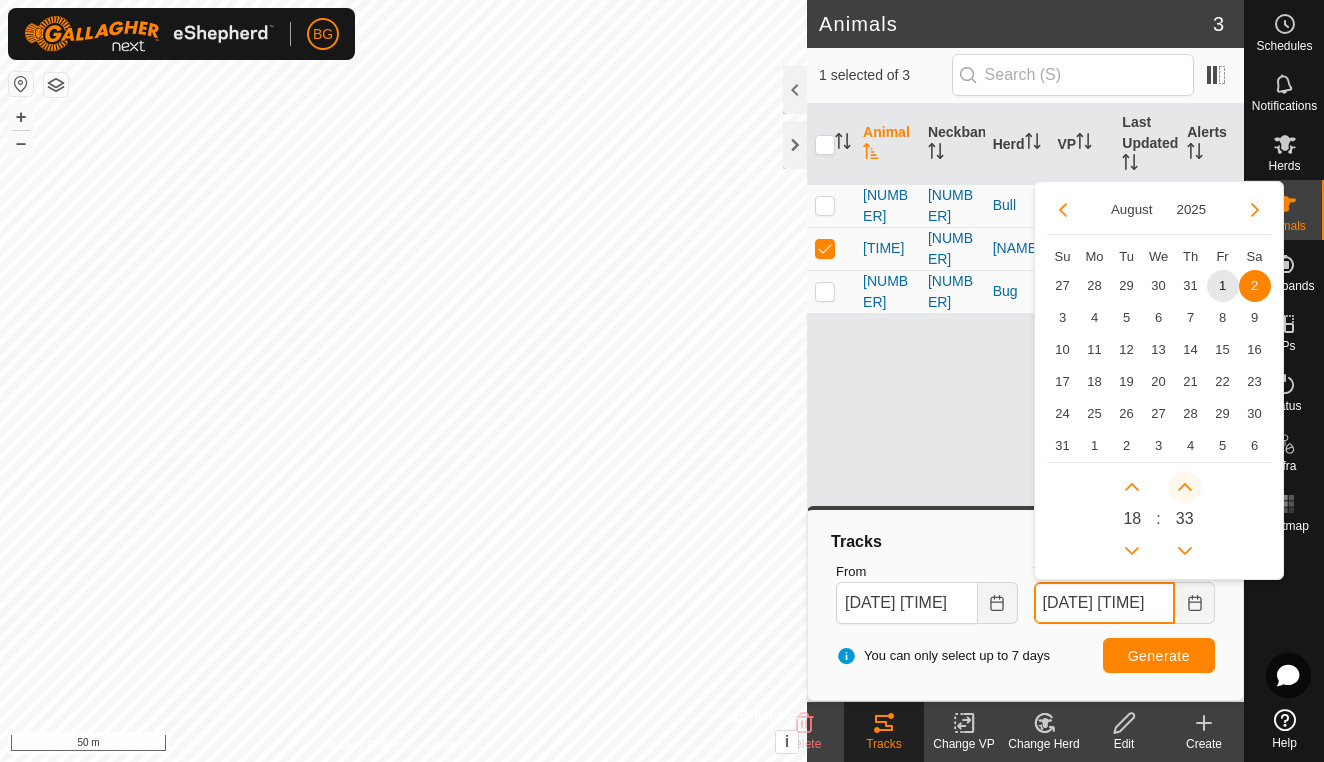 click at bounding box center [1185, 487] 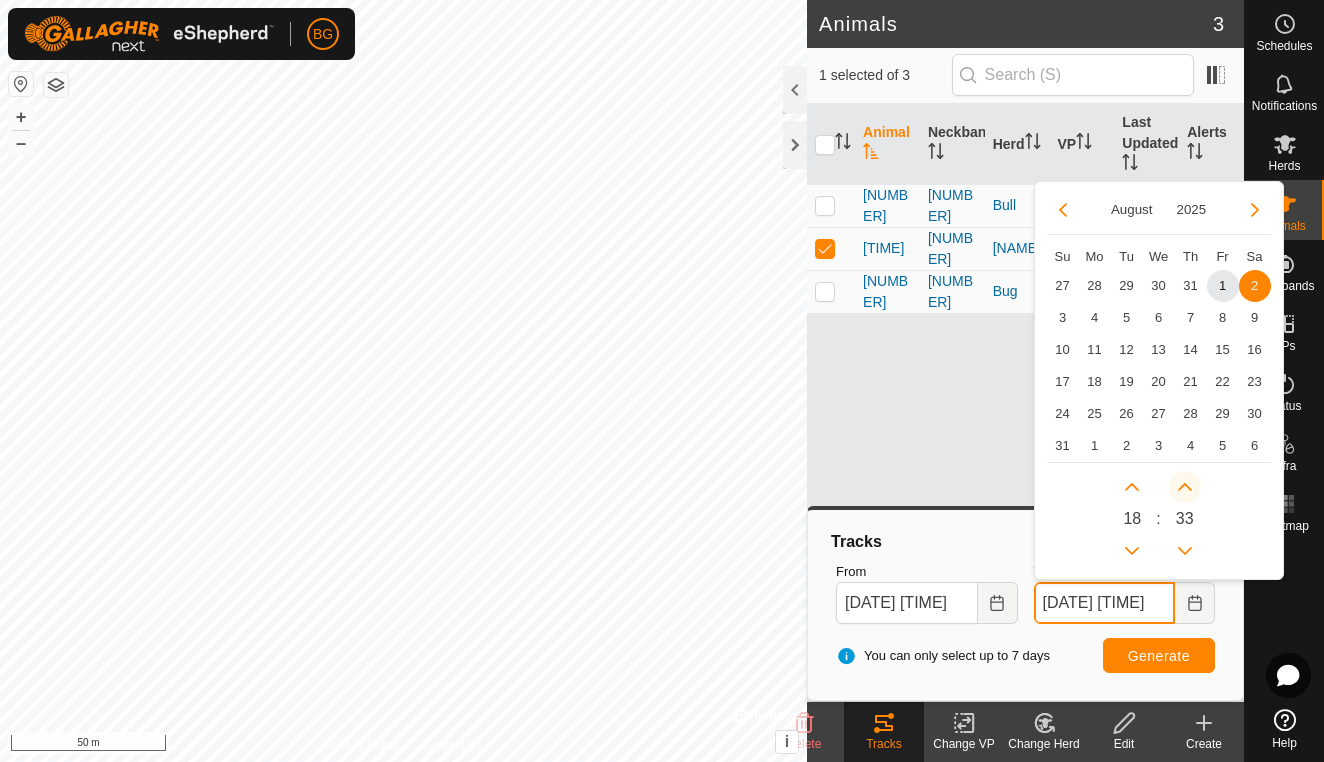 click at bounding box center [1185, 487] 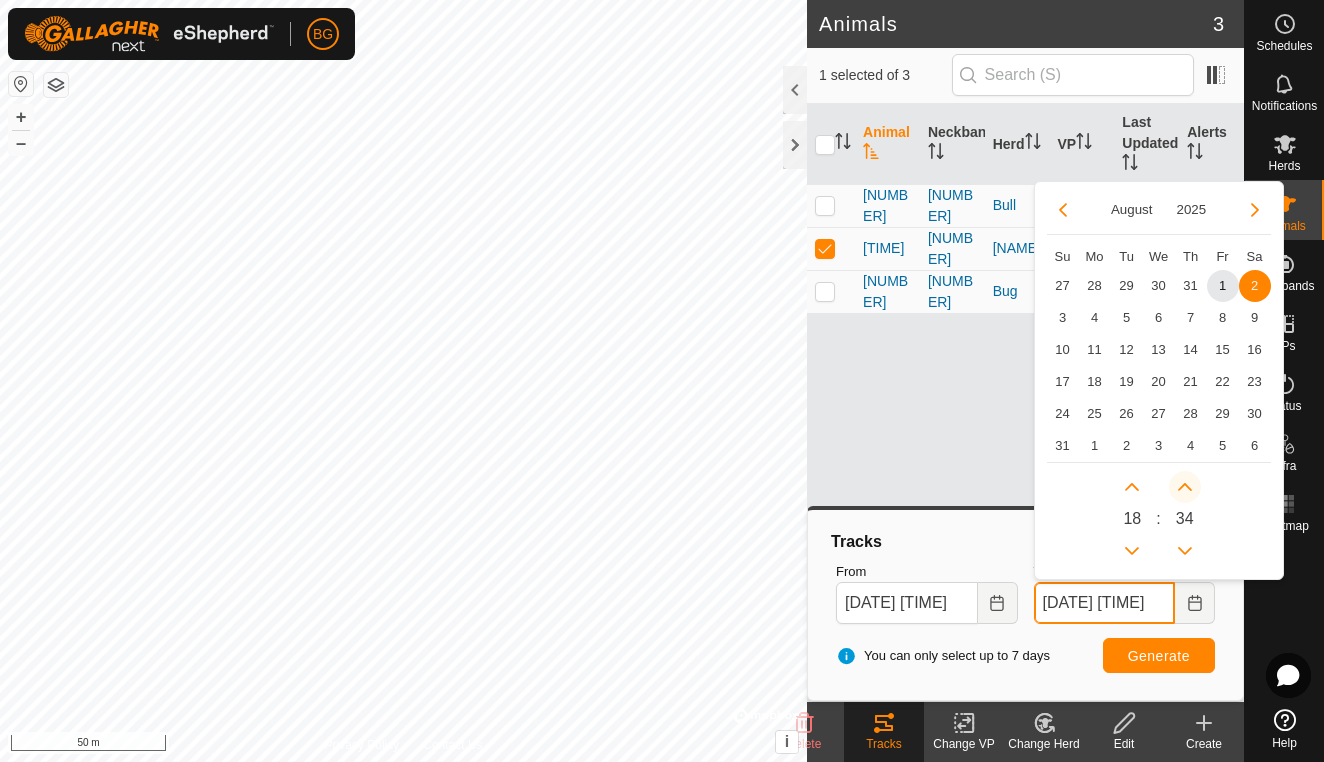 click 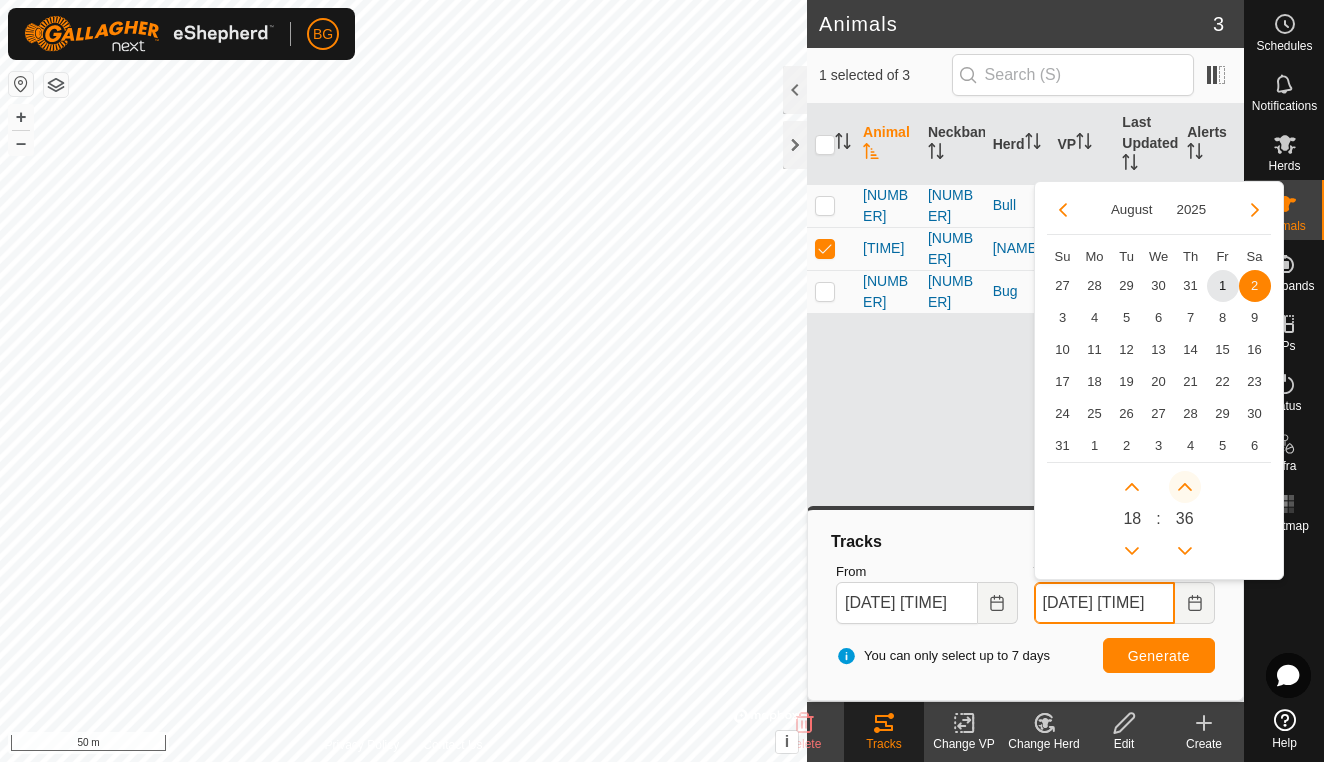 click 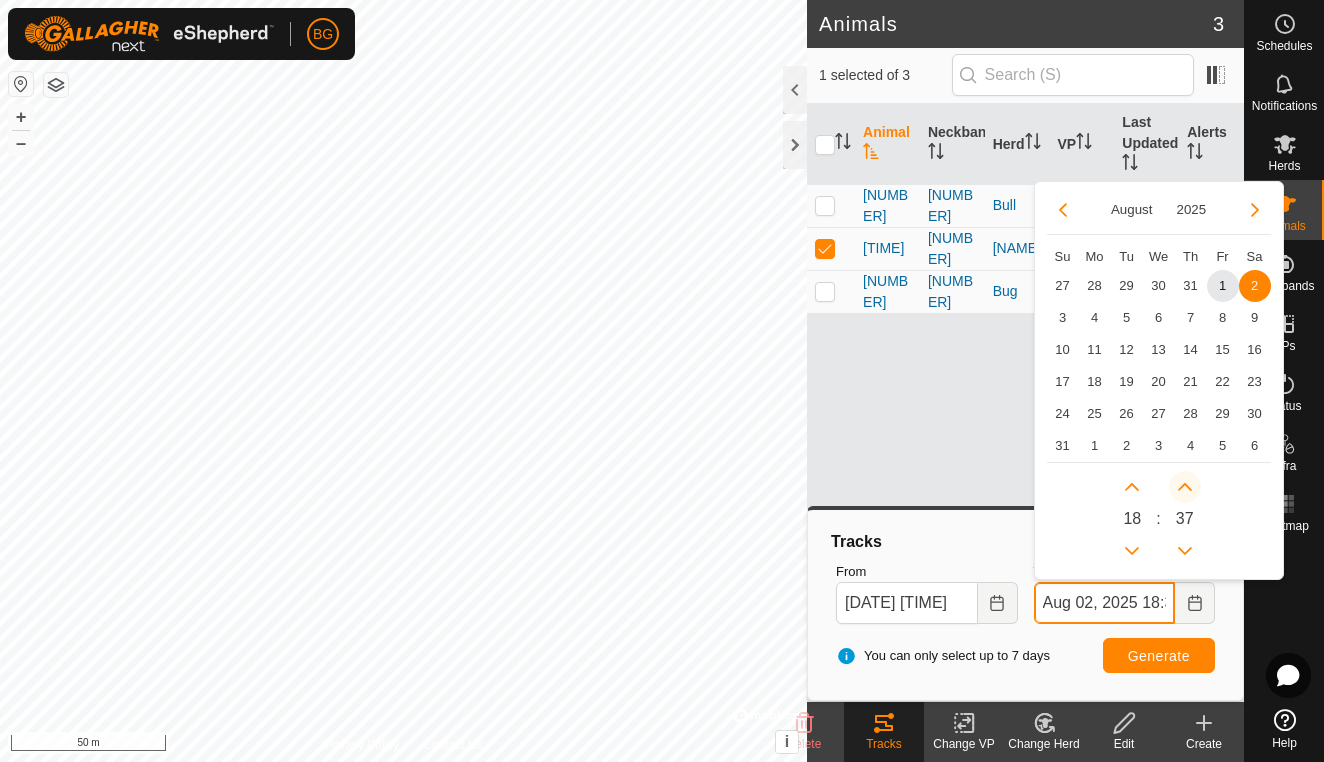 click at bounding box center (1185, 487) 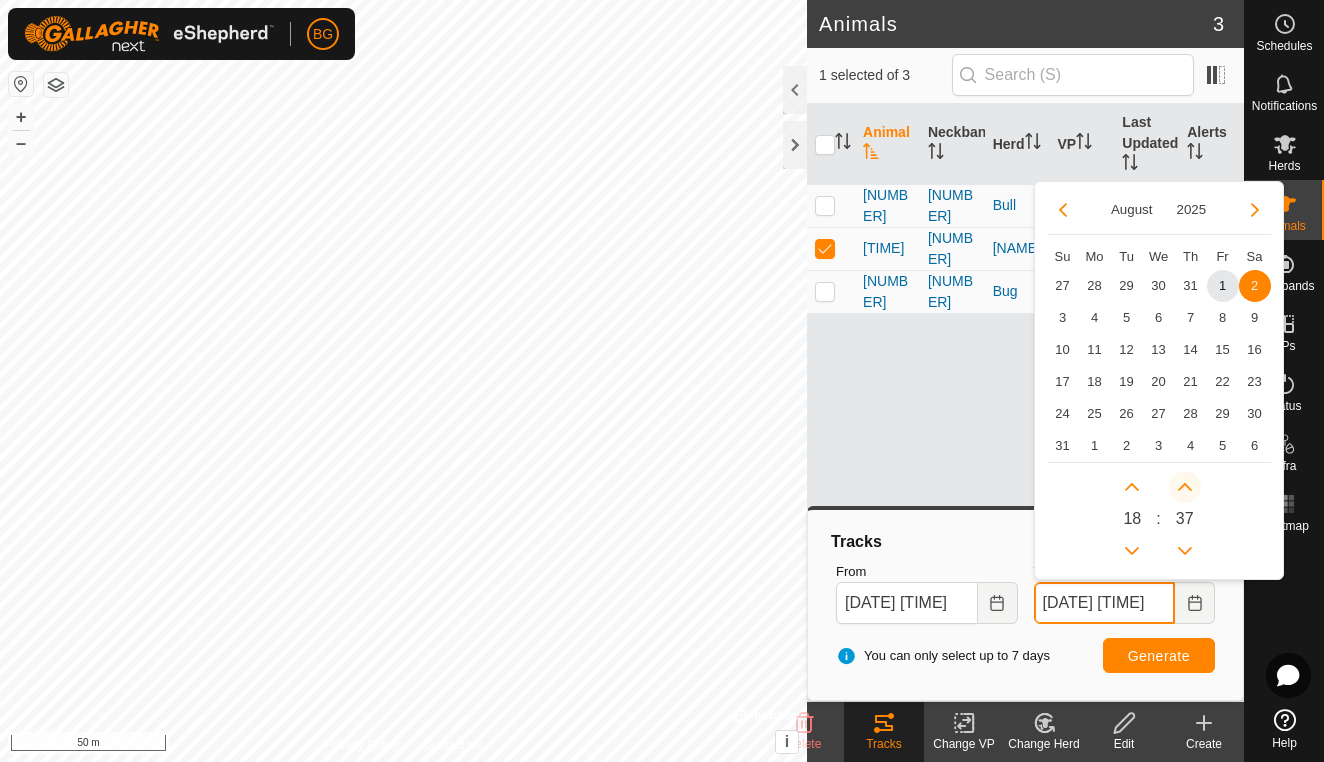 click at bounding box center (1191, 491) 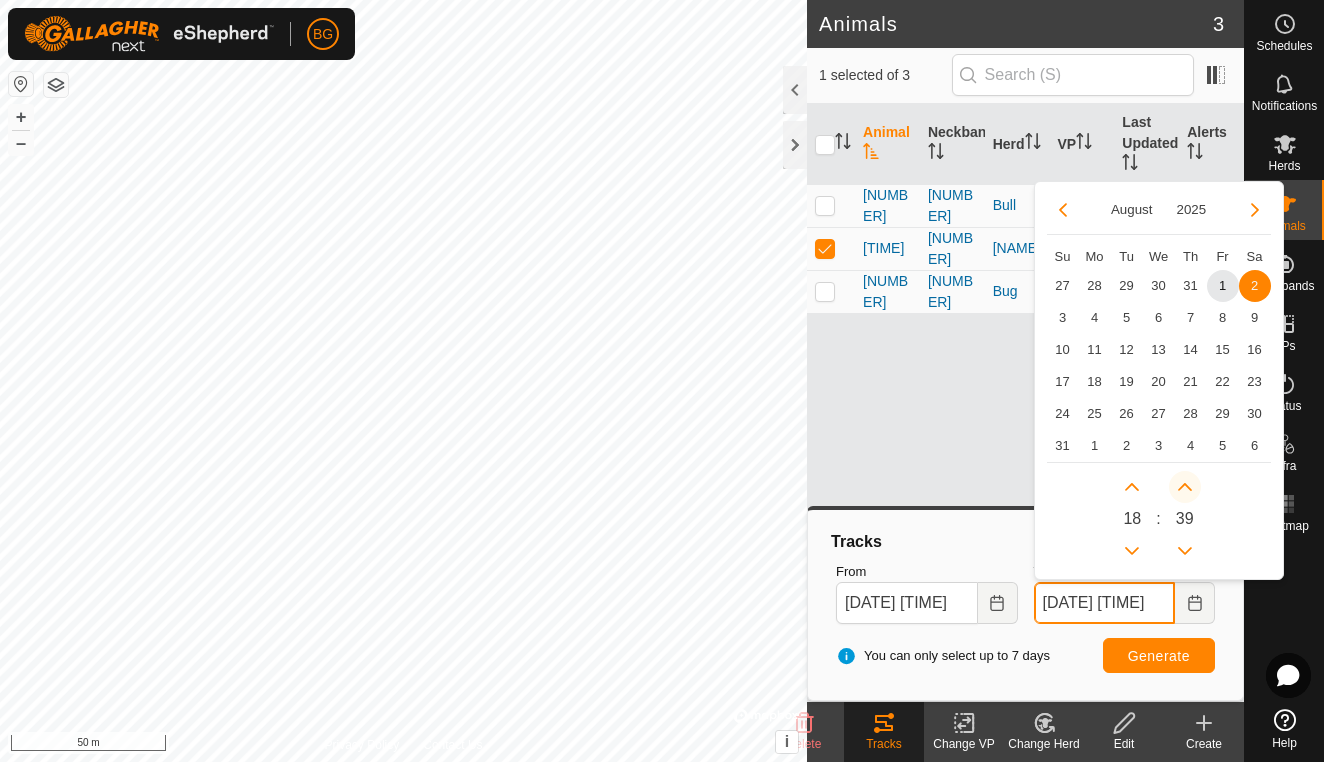 click 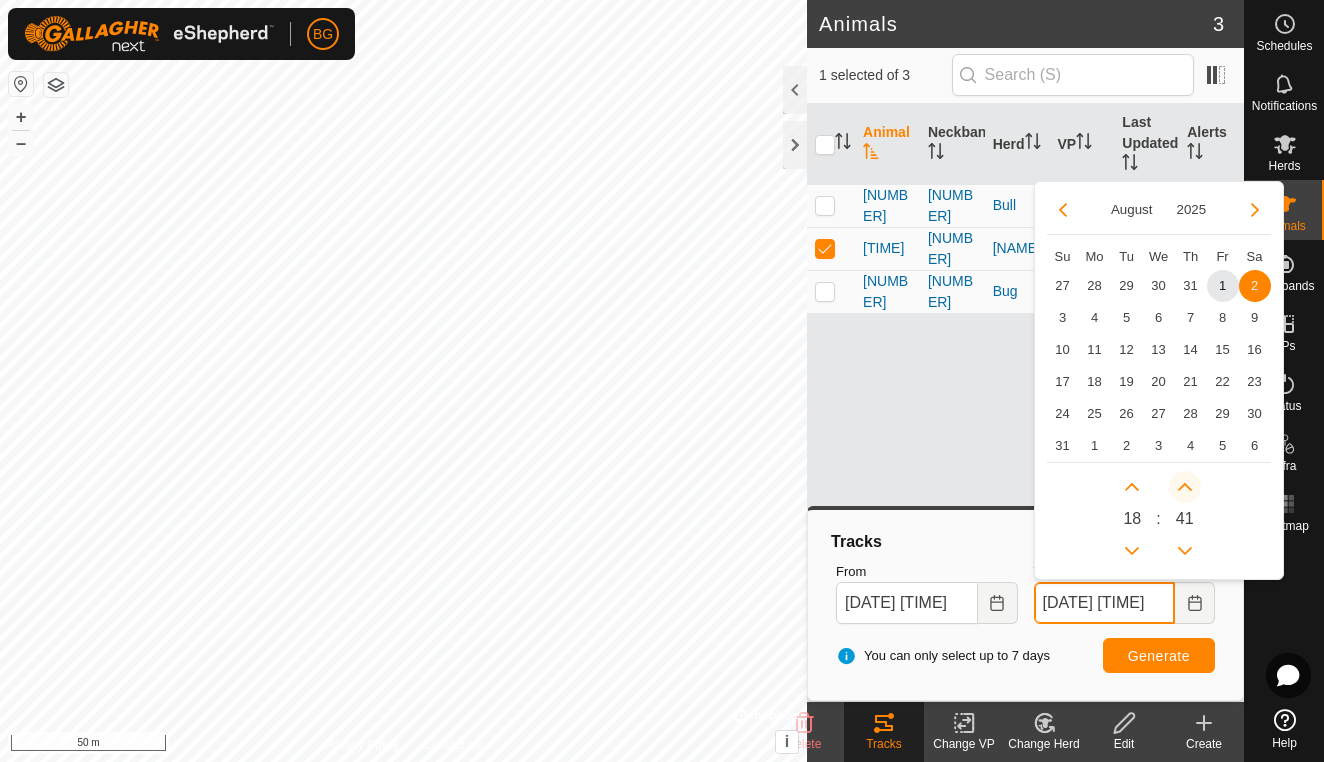 click at bounding box center [1185, 487] 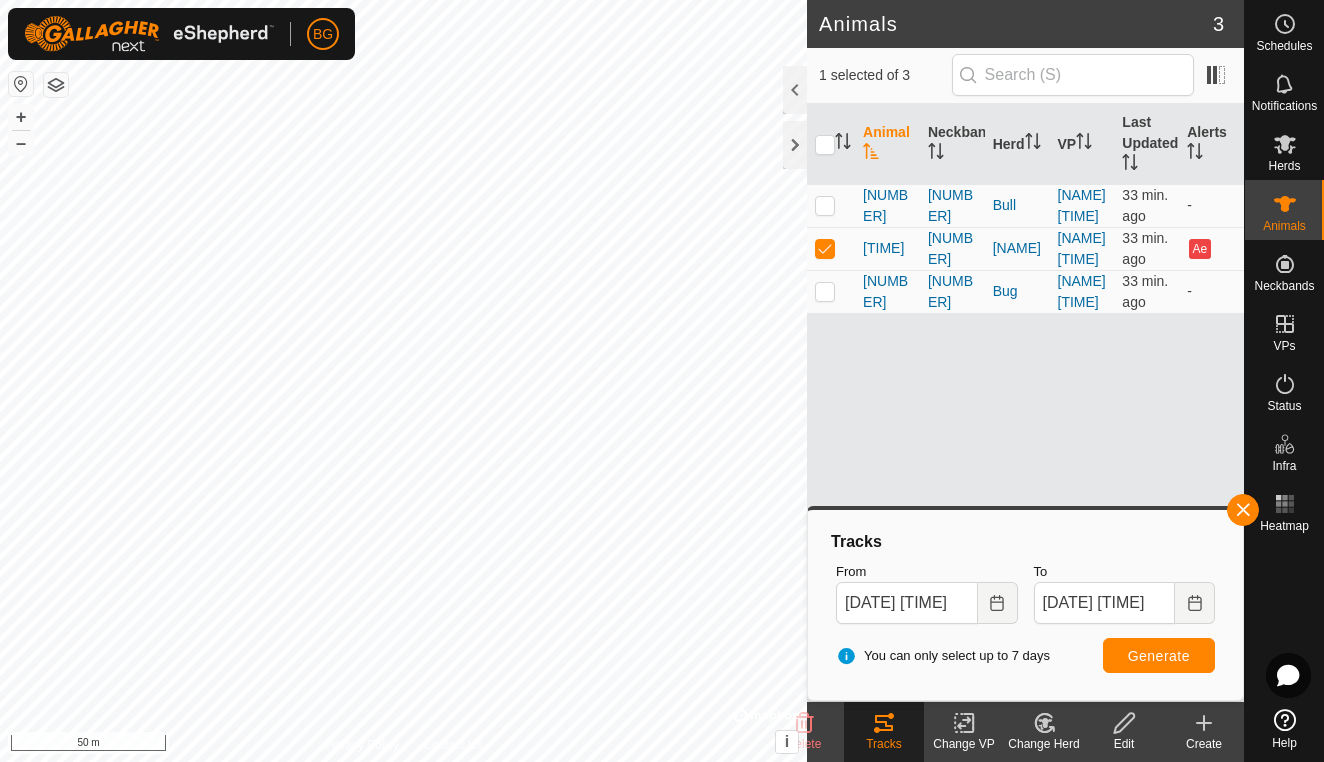 click on "Generate" at bounding box center [1159, 656] 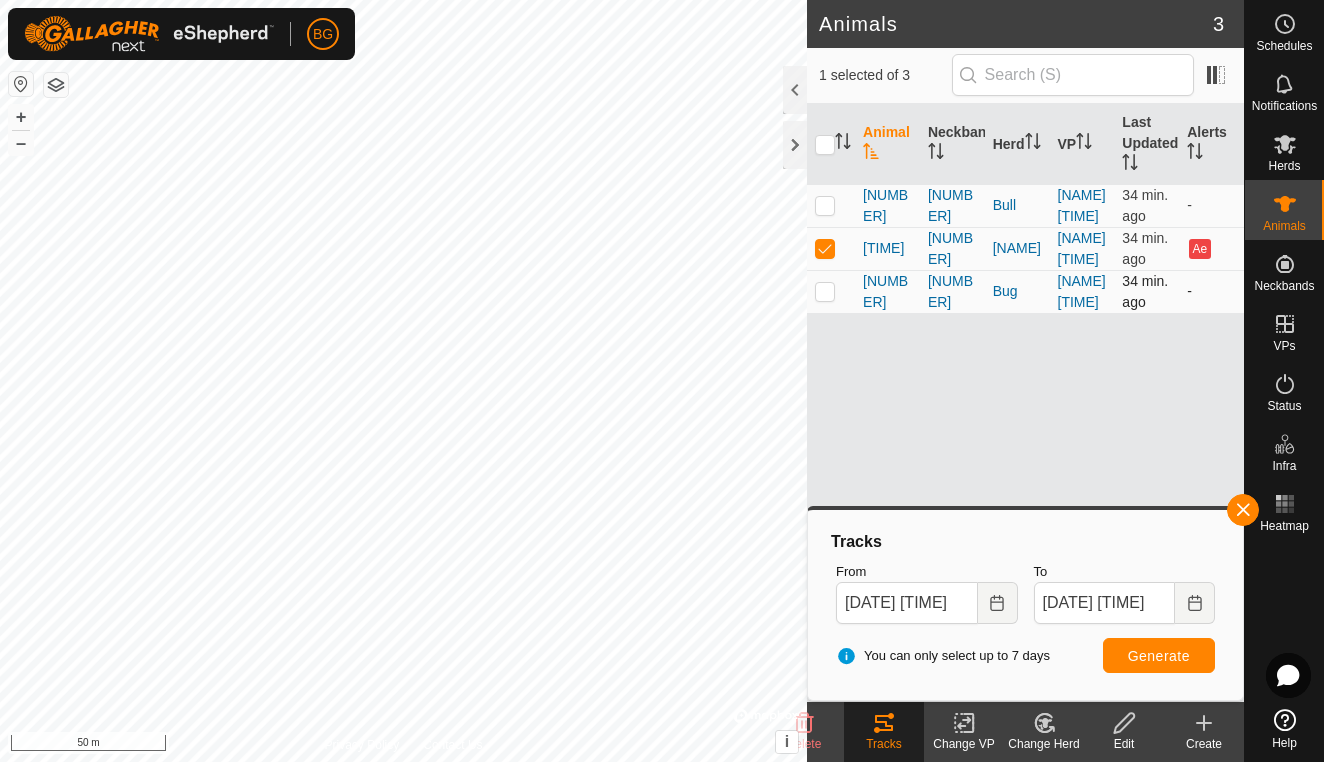 click at bounding box center [825, 291] 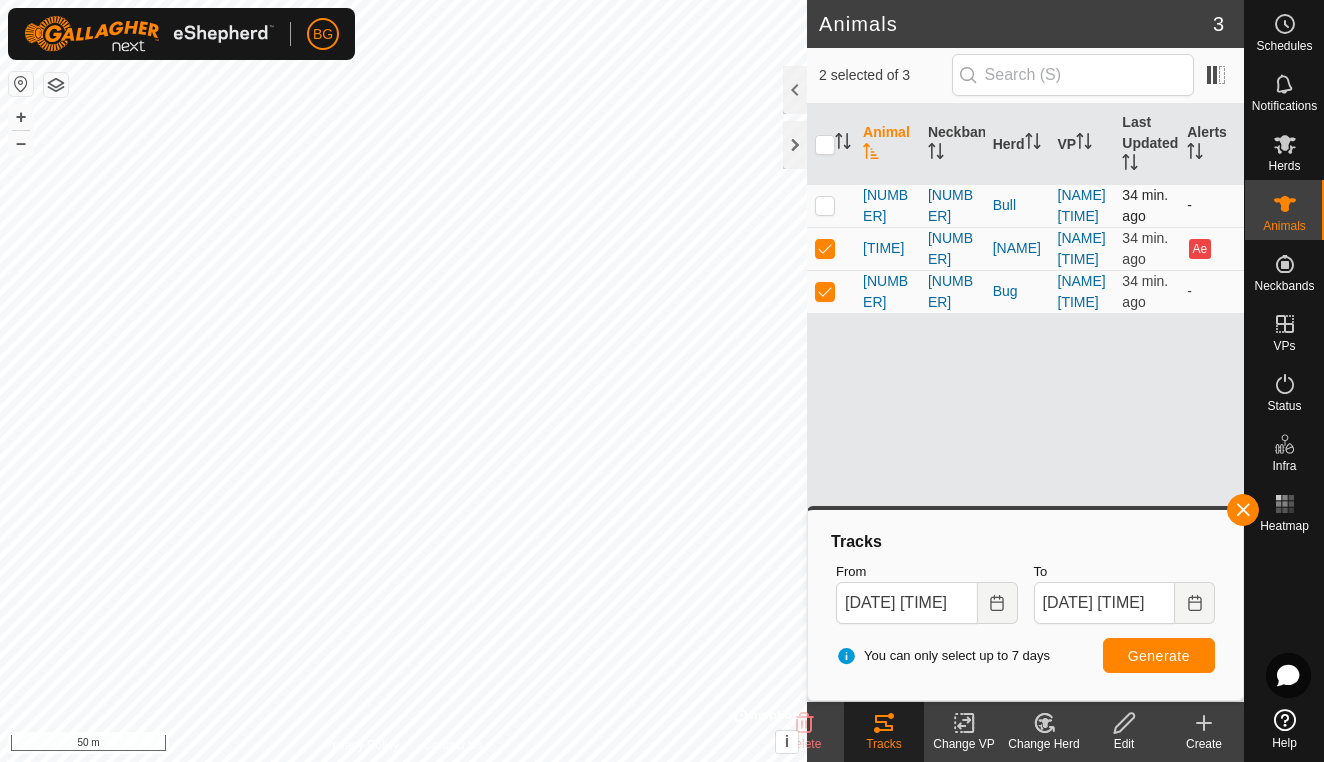 click at bounding box center (825, 205) 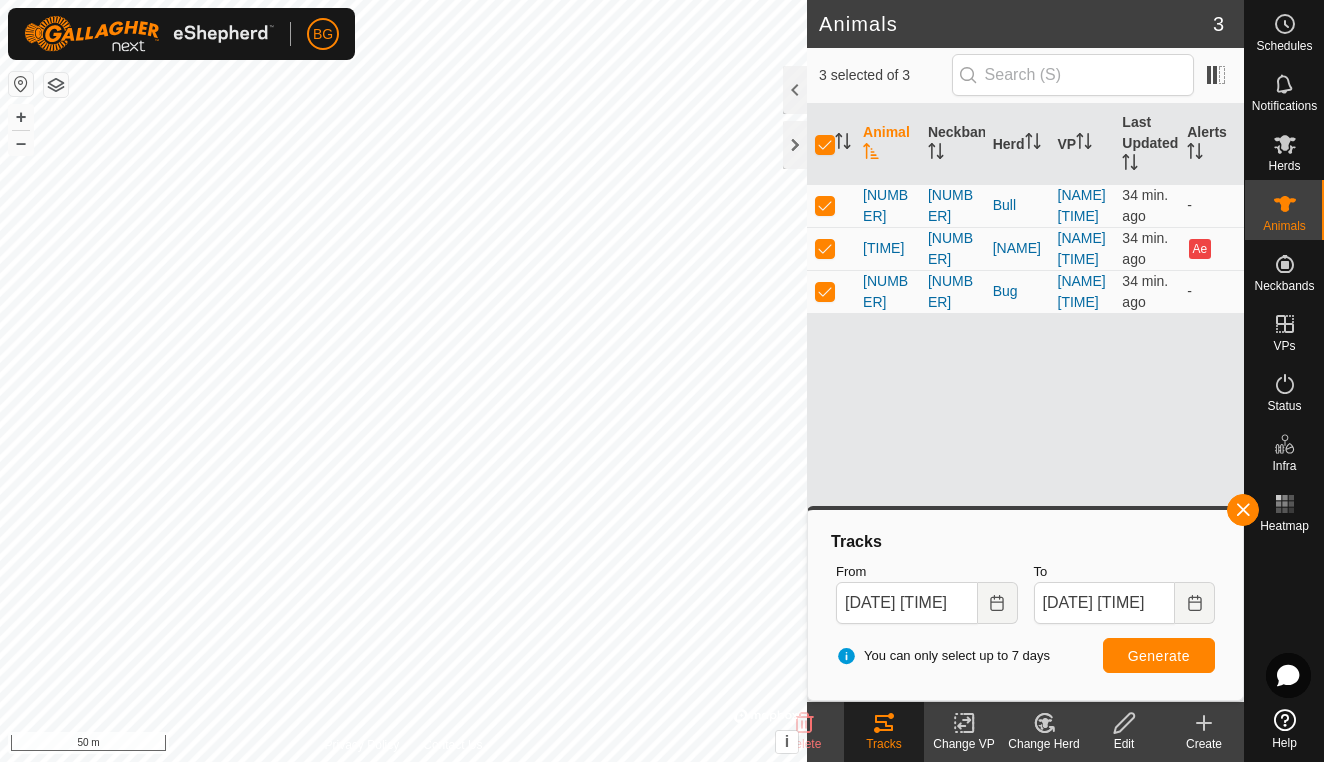click on "Generate" at bounding box center (1159, 656) 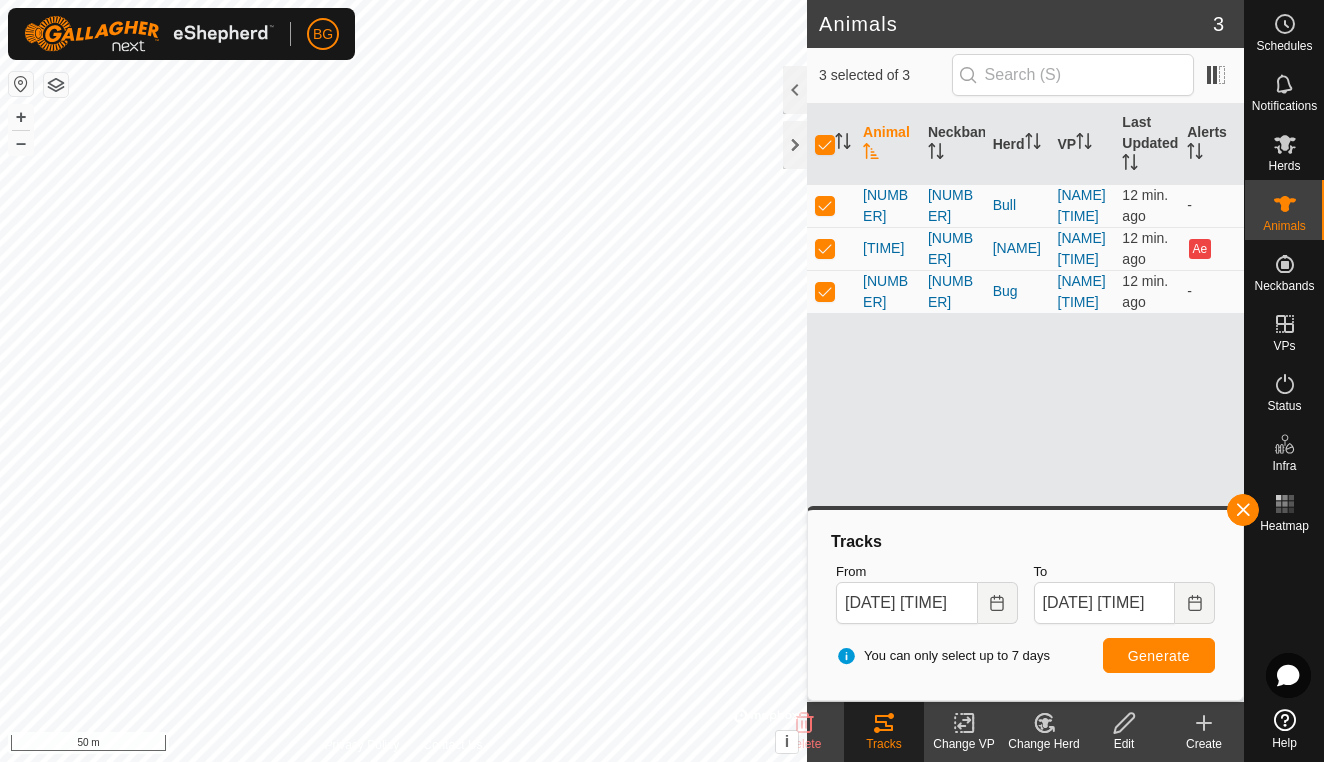 click on "To [DATE] [TIME]" at bounding box center [1124, 593] 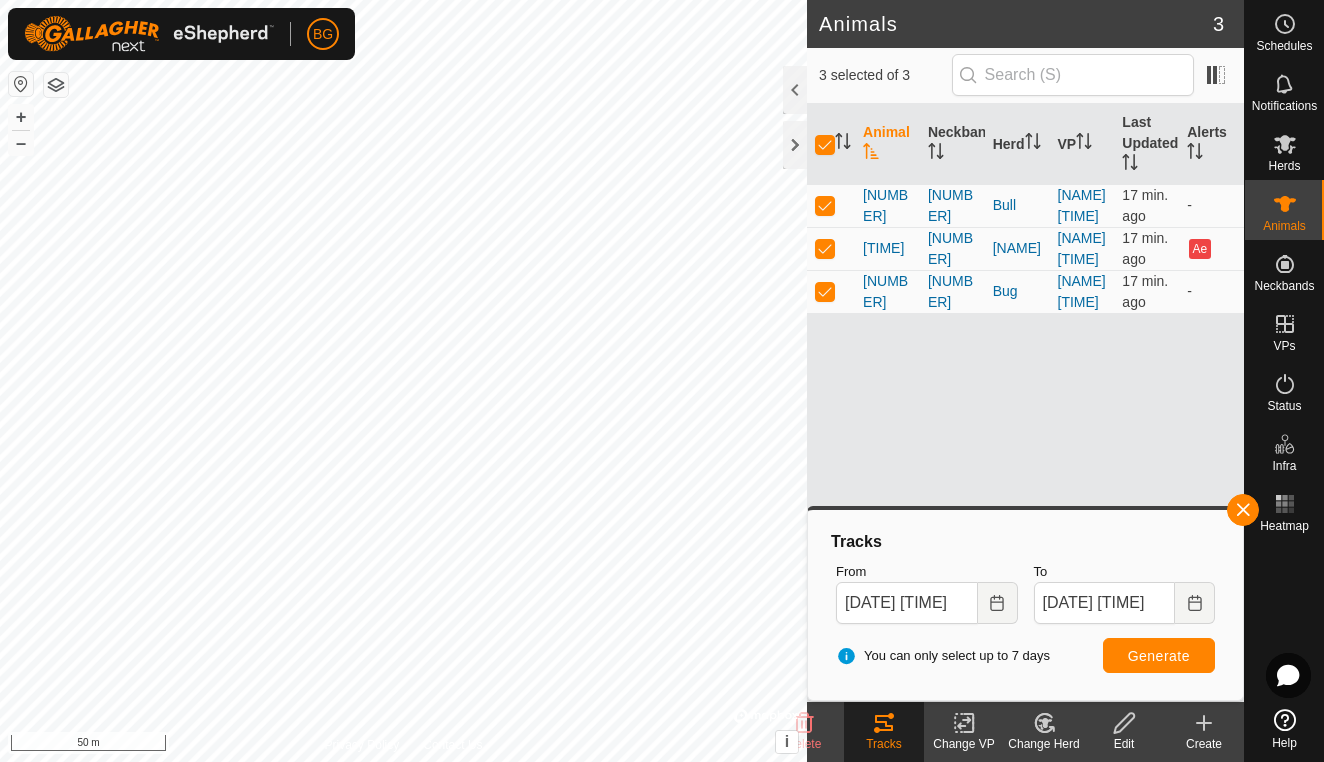 click on "Generate" at bounding box center [1159, 656] 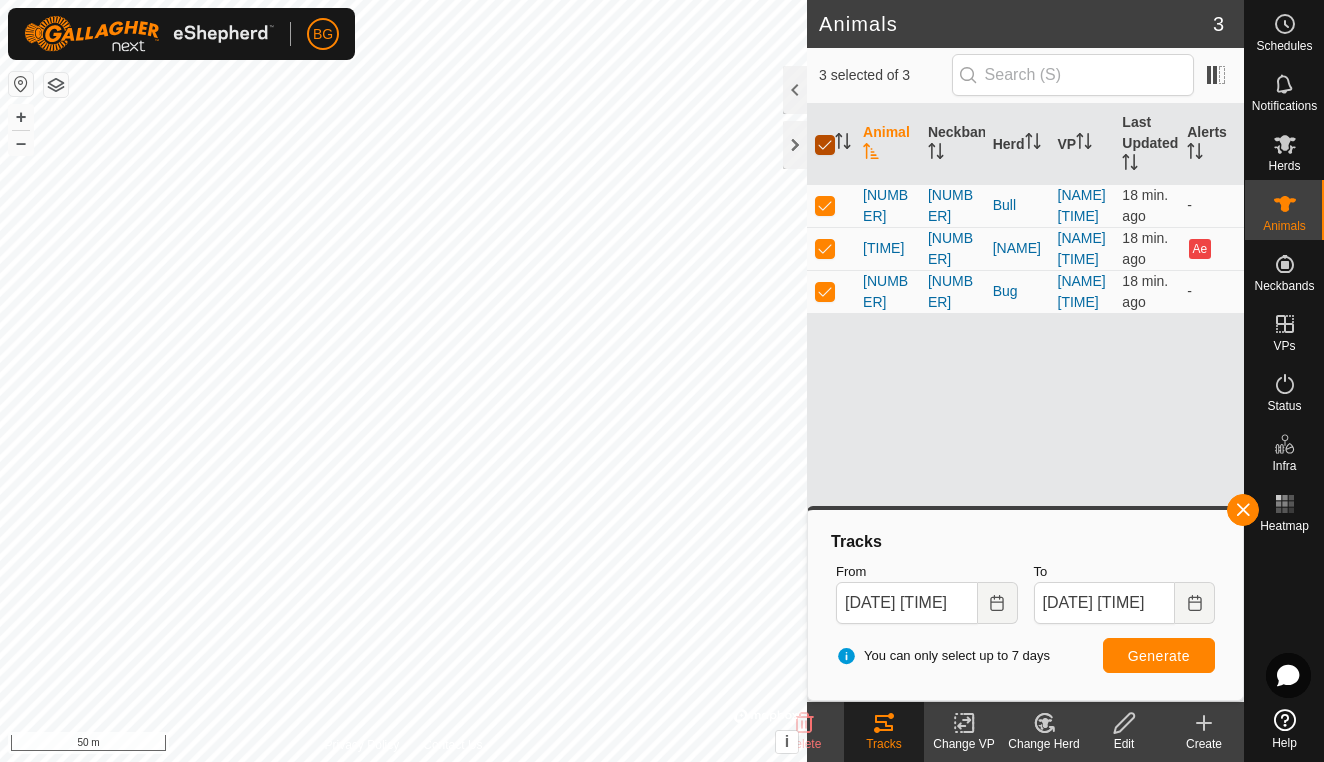 click at bounding box center (825, 145) 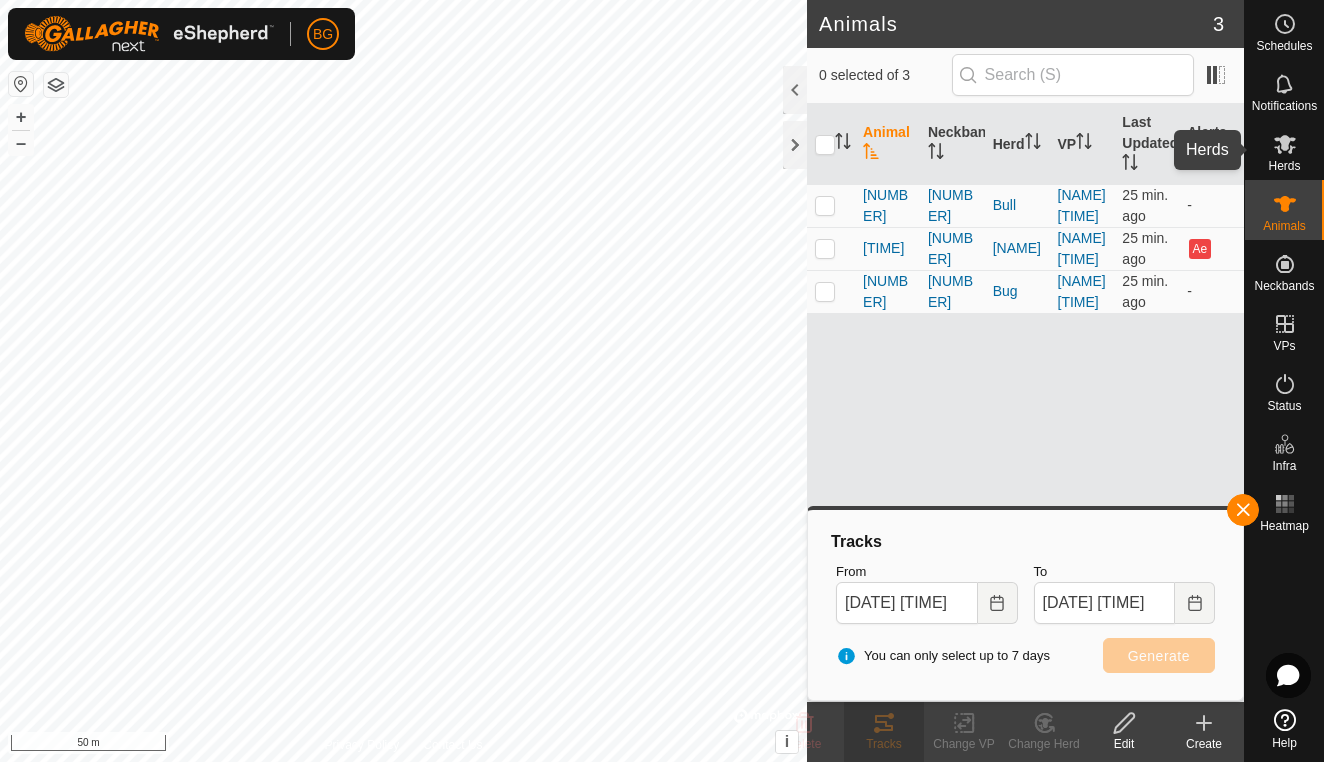 click at bounding box center (1285, 144) 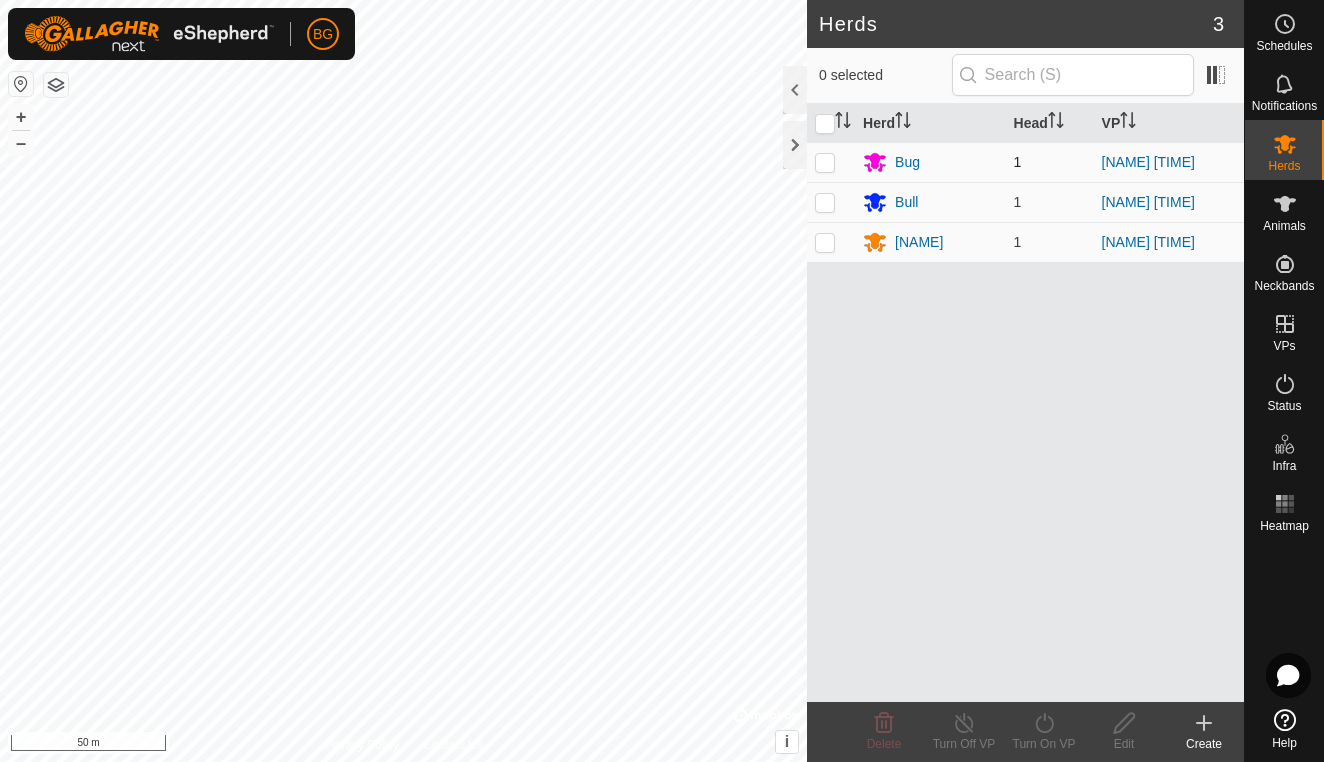 click at bounding box center (825, 162) 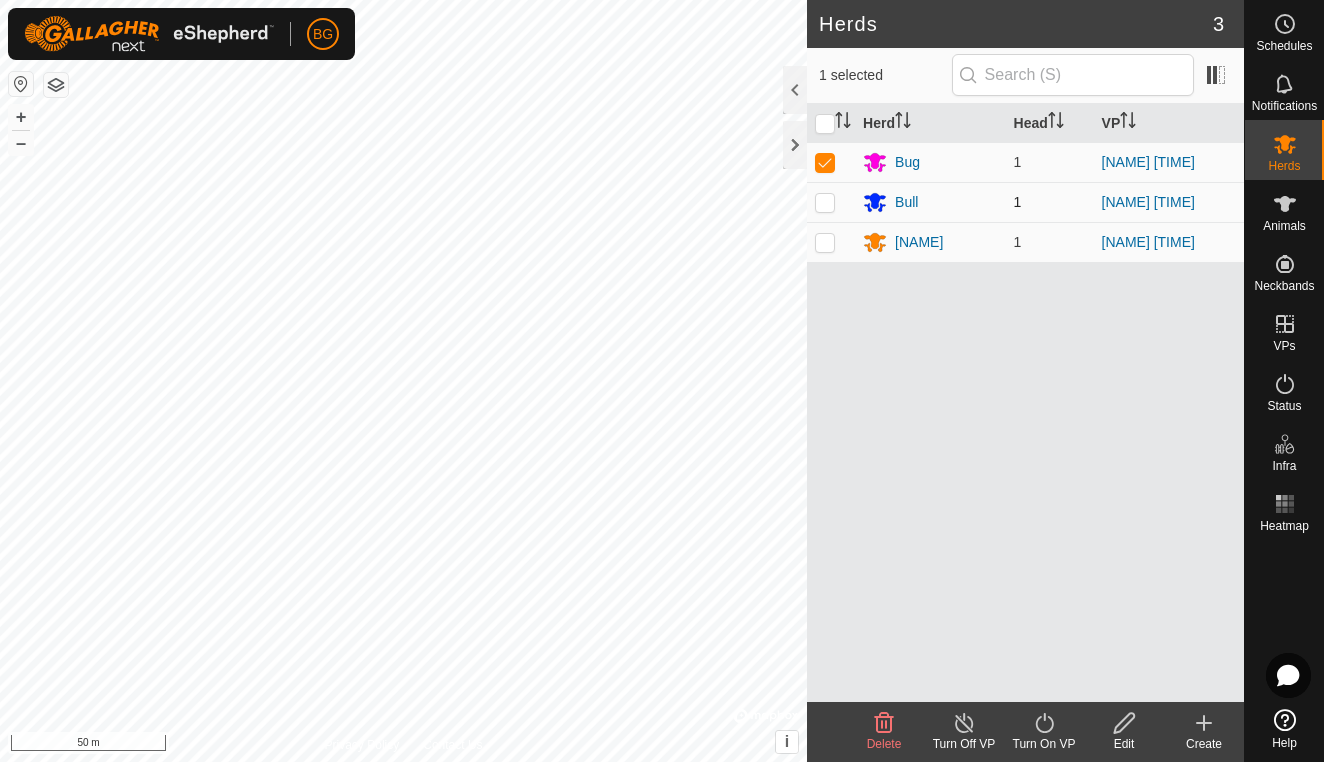 click at bounding box center (825, 202) 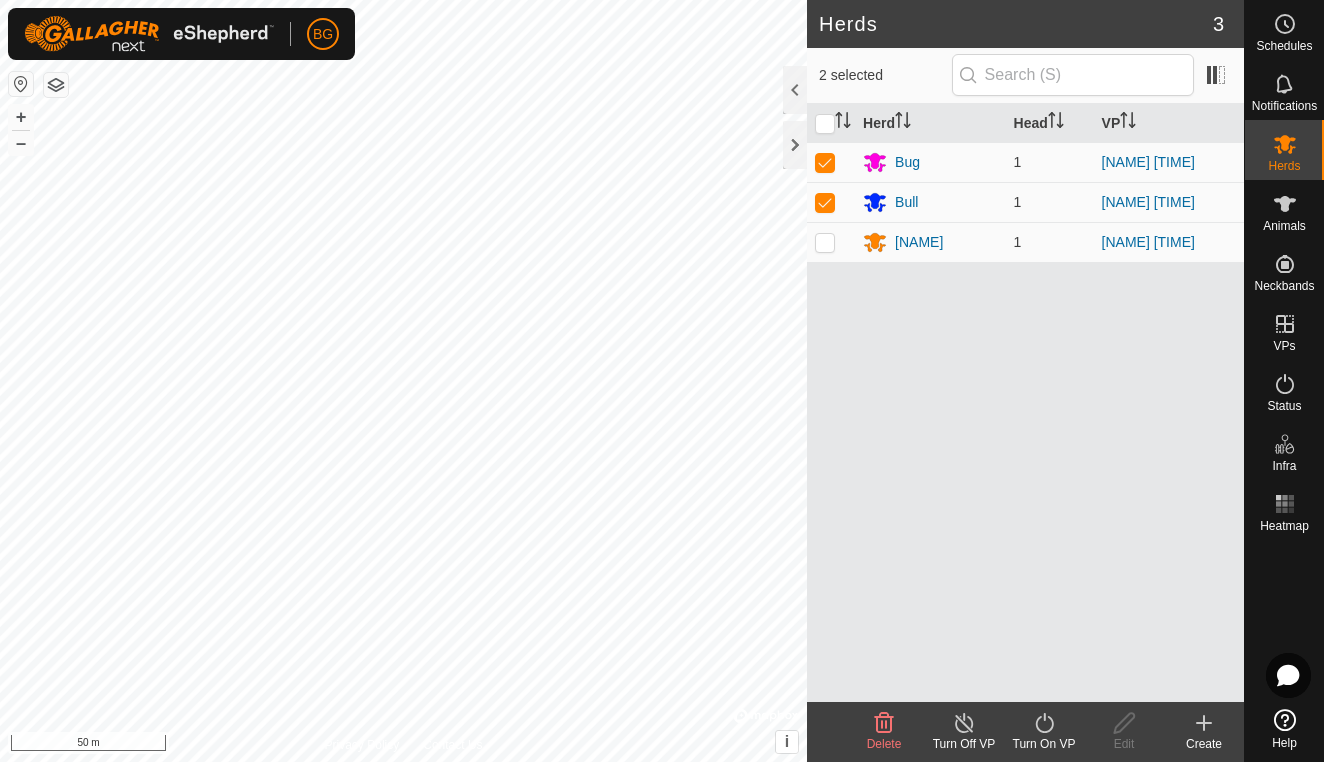 click 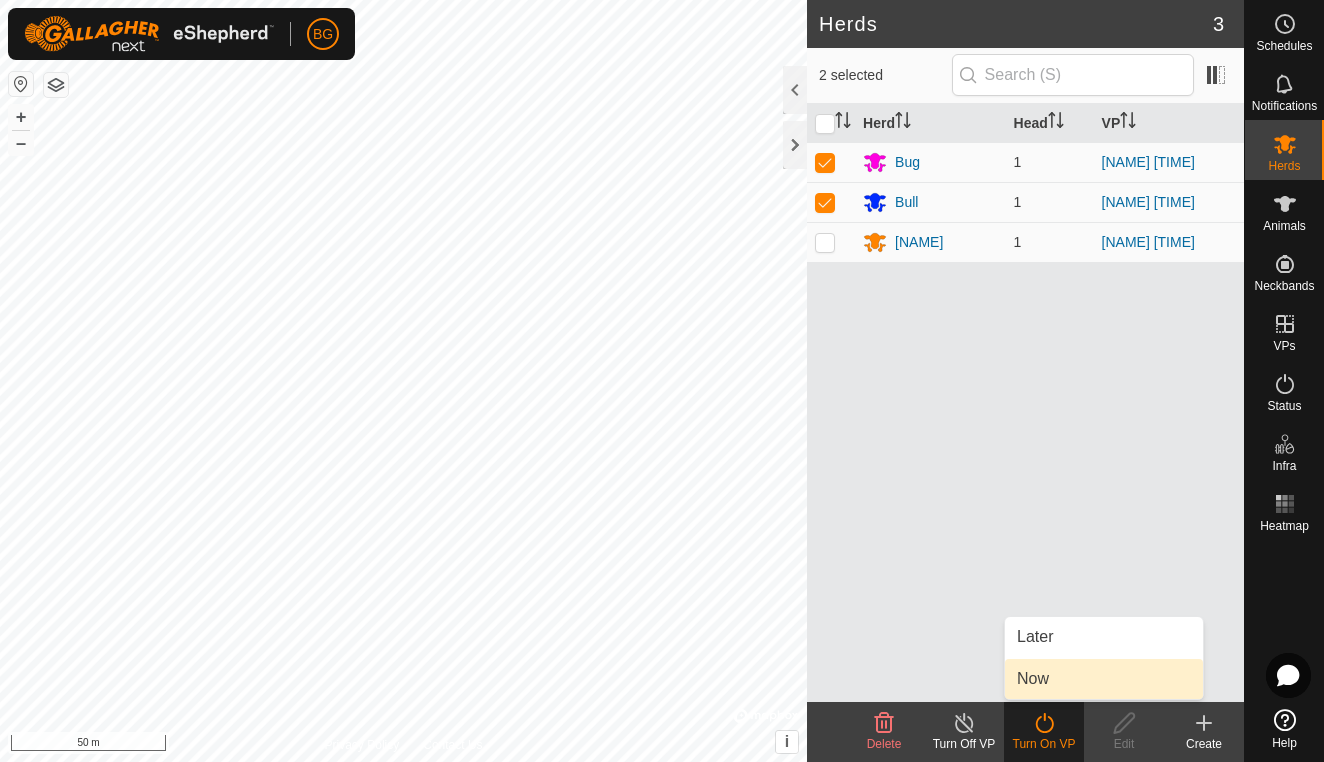 click on "Now" at bounding box center (1104, 679) 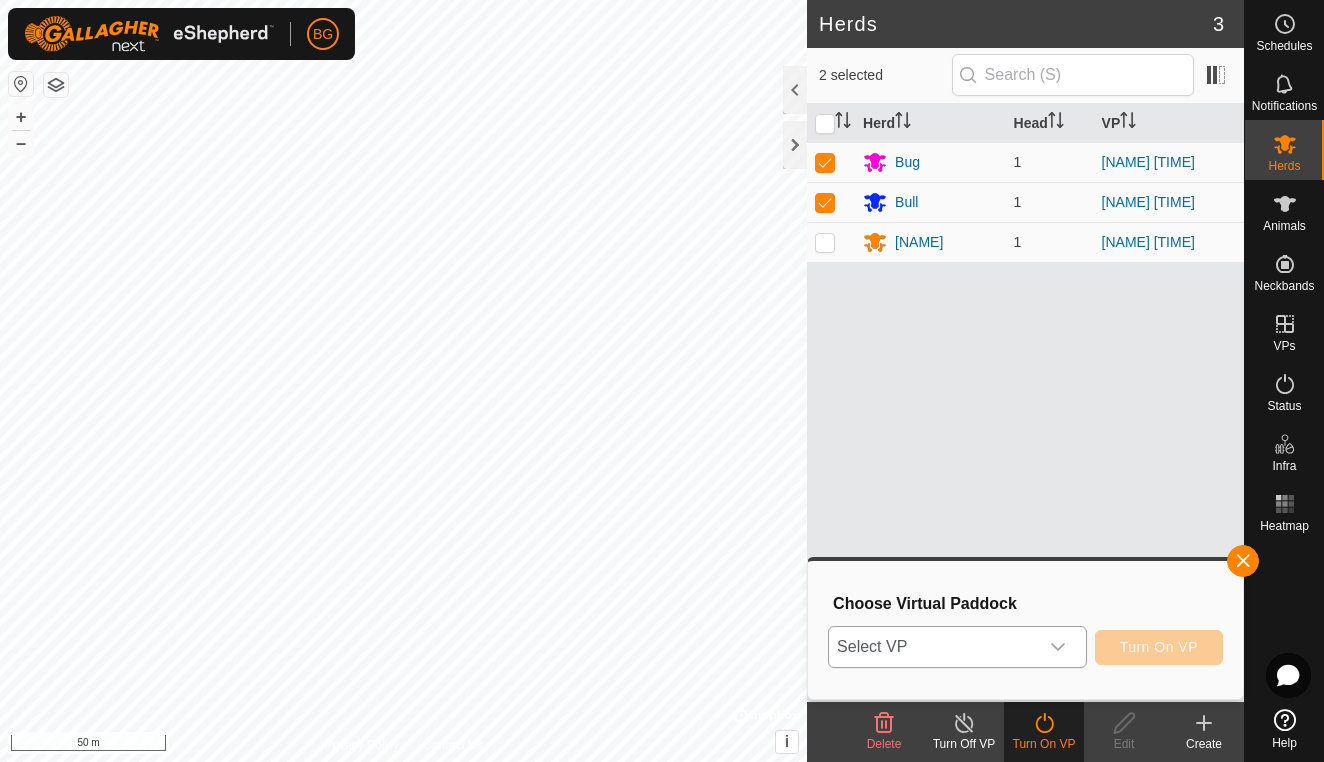 click 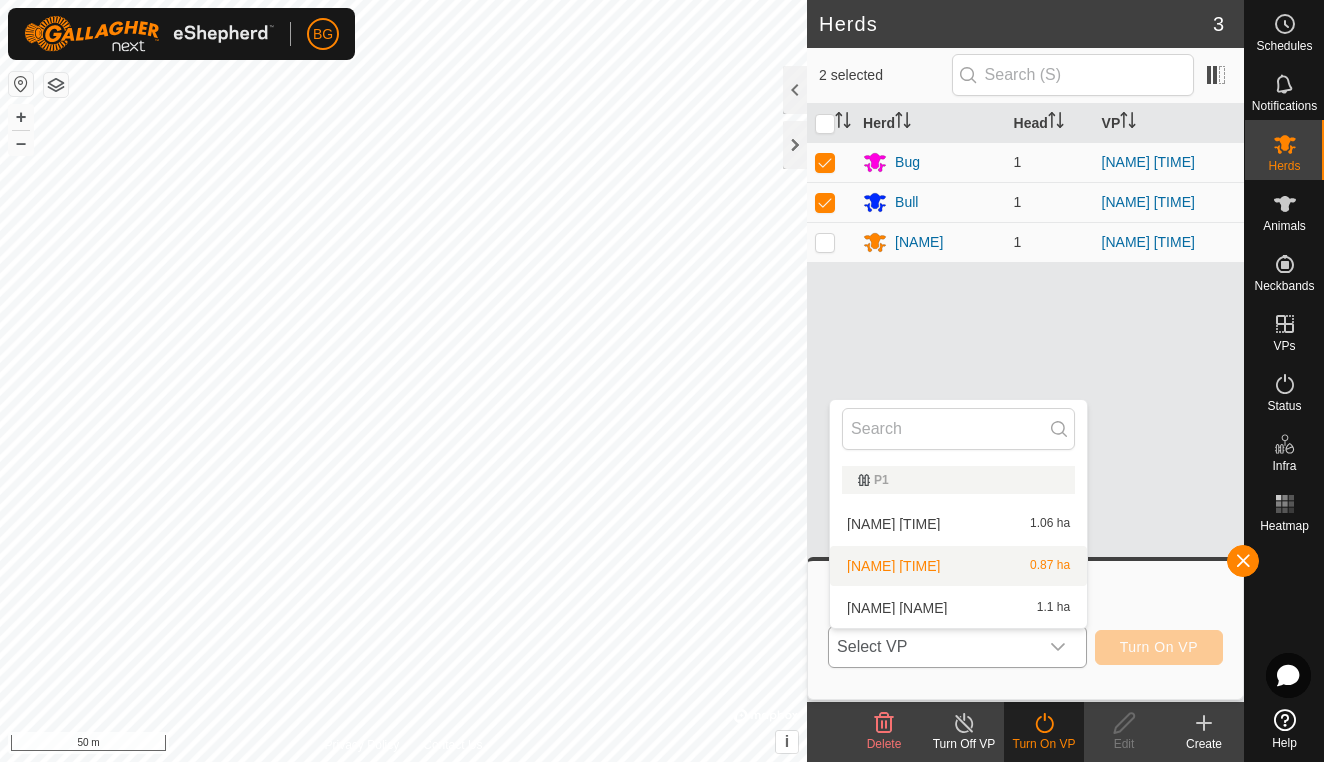 click on "[NAME] [TIME] [AREA]" at bounding box center (958, 566) 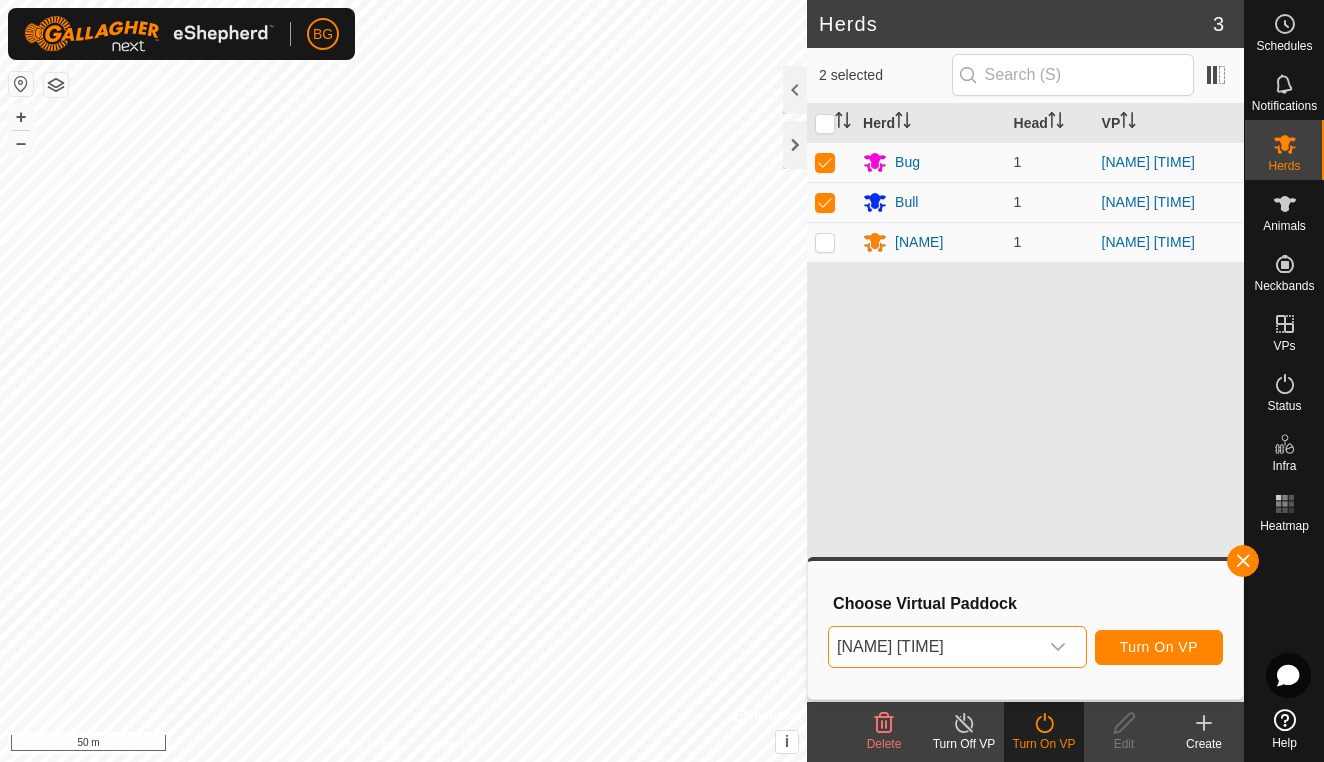click on "Turn On VP" at bounding box center [1159, 647] 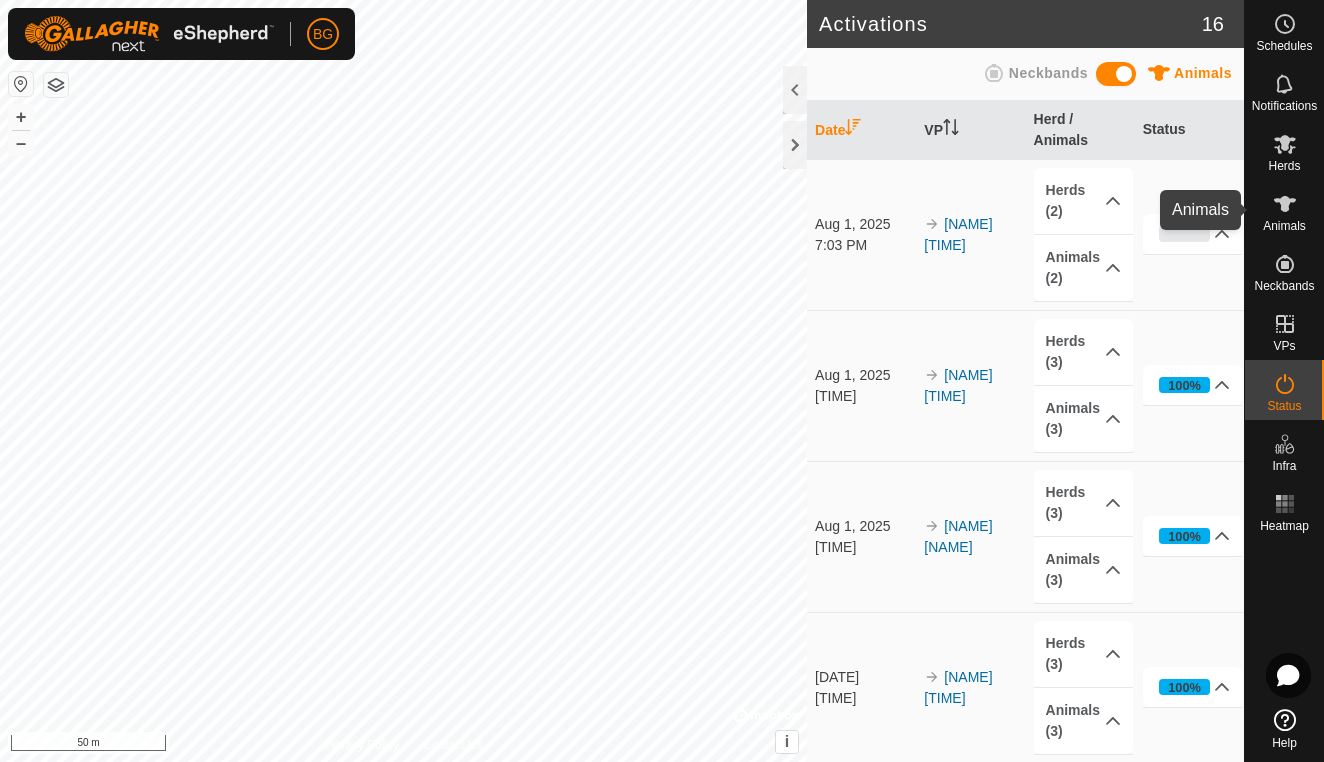 click 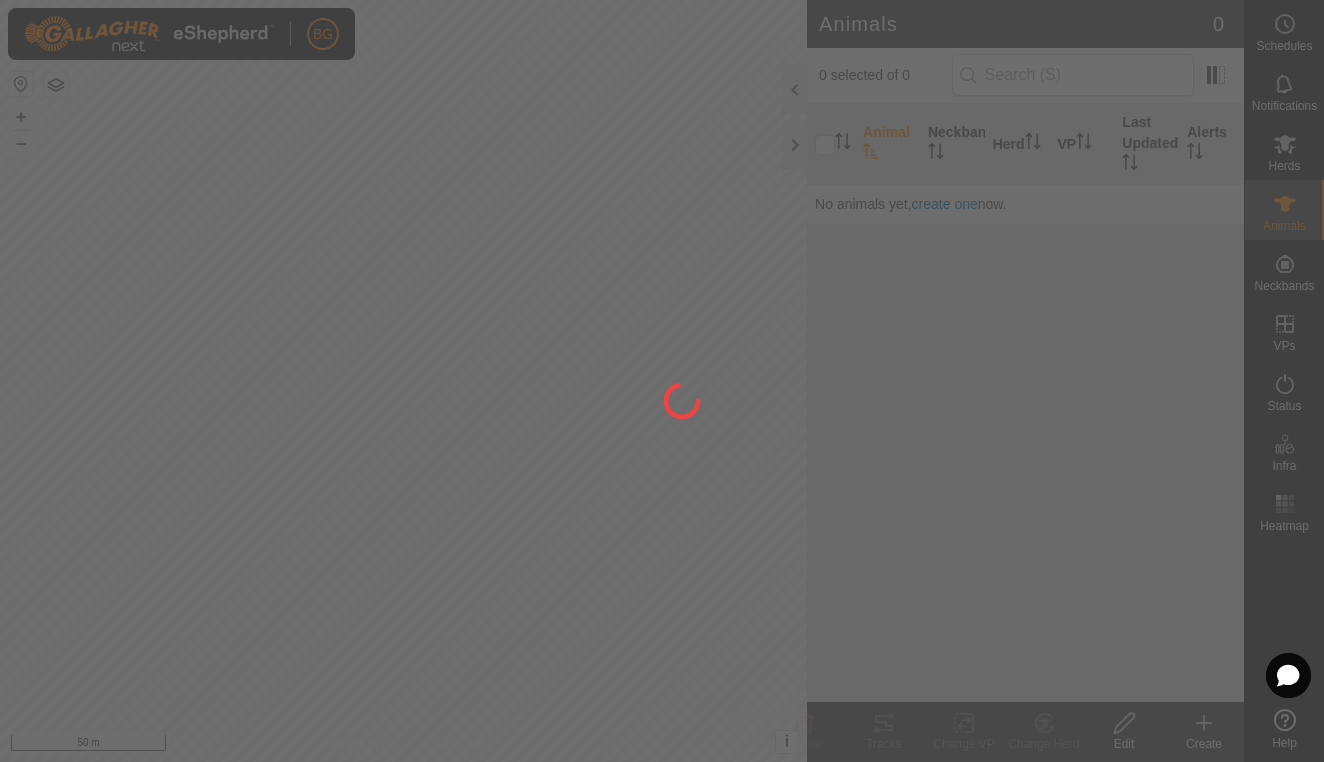 click 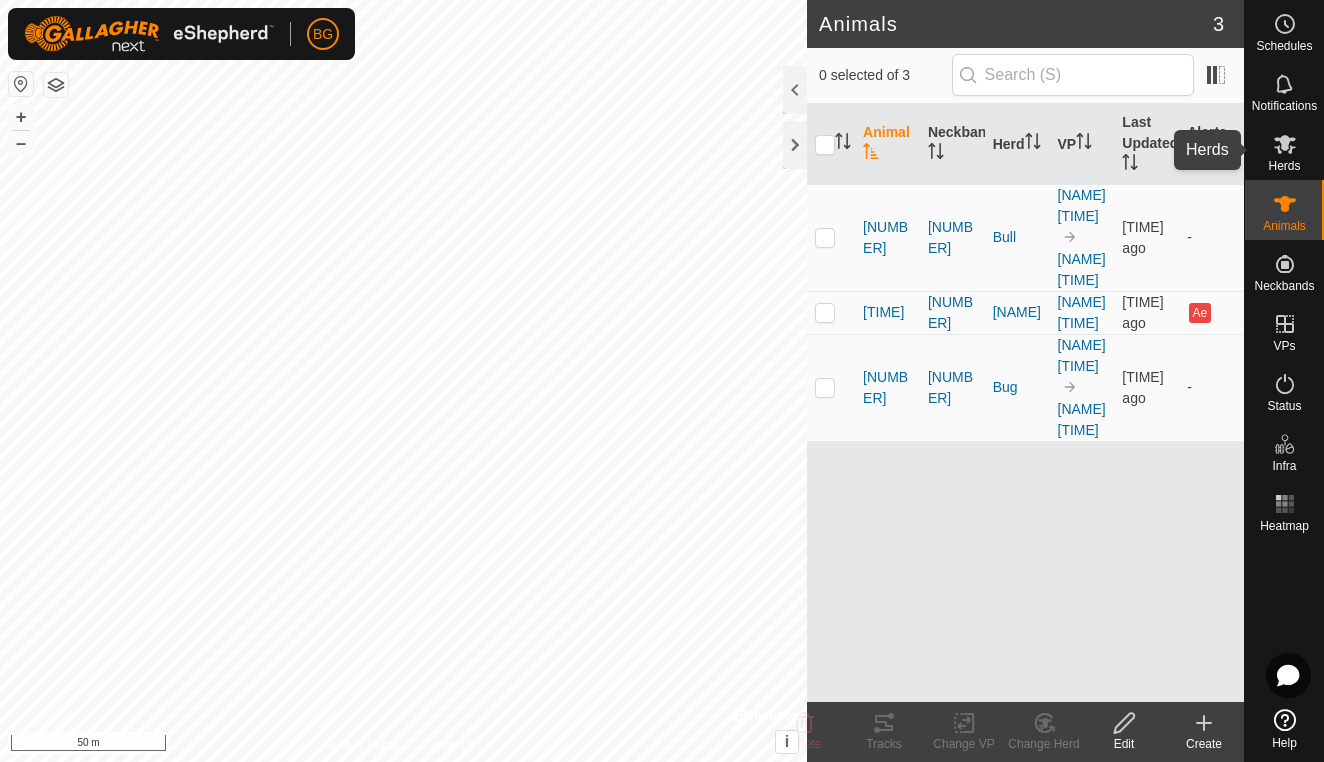 click on "Herds" at bounding box center (1284, 166) 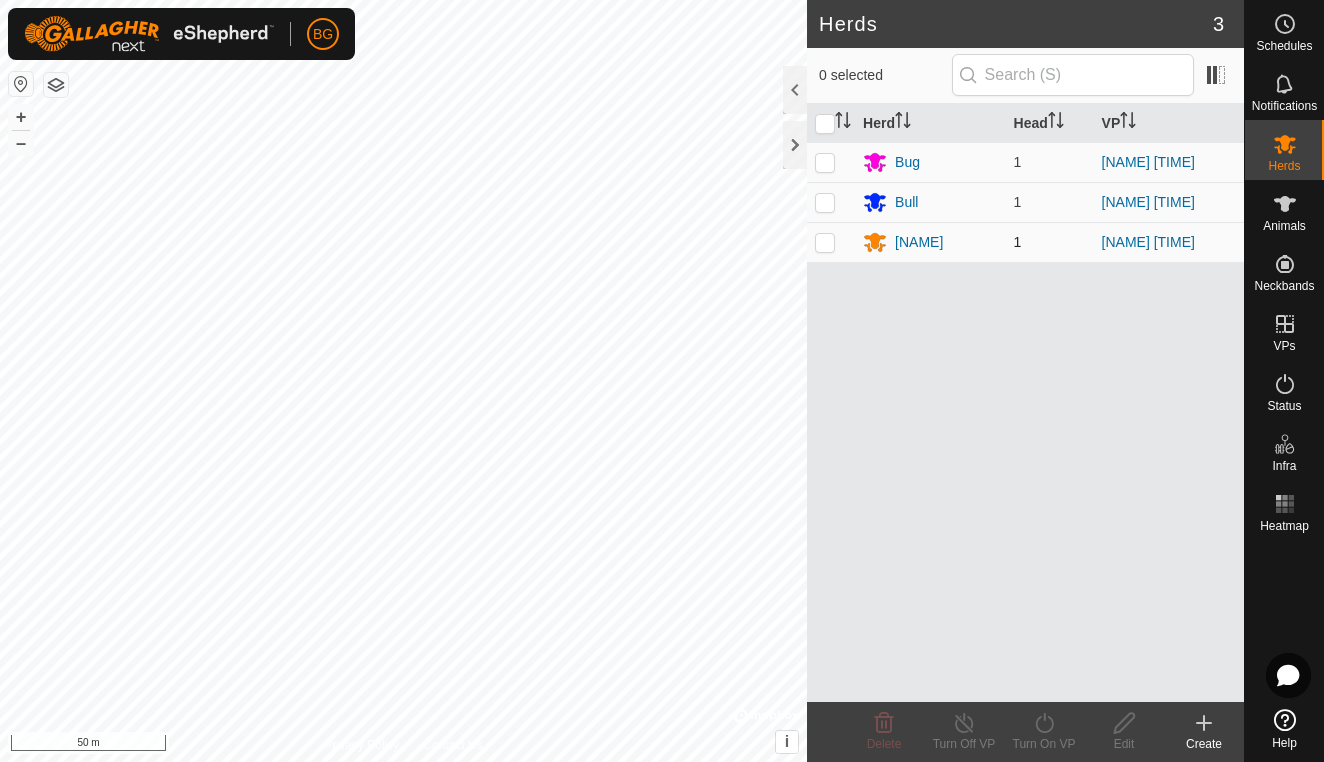 click at bounding box center (825, 242) 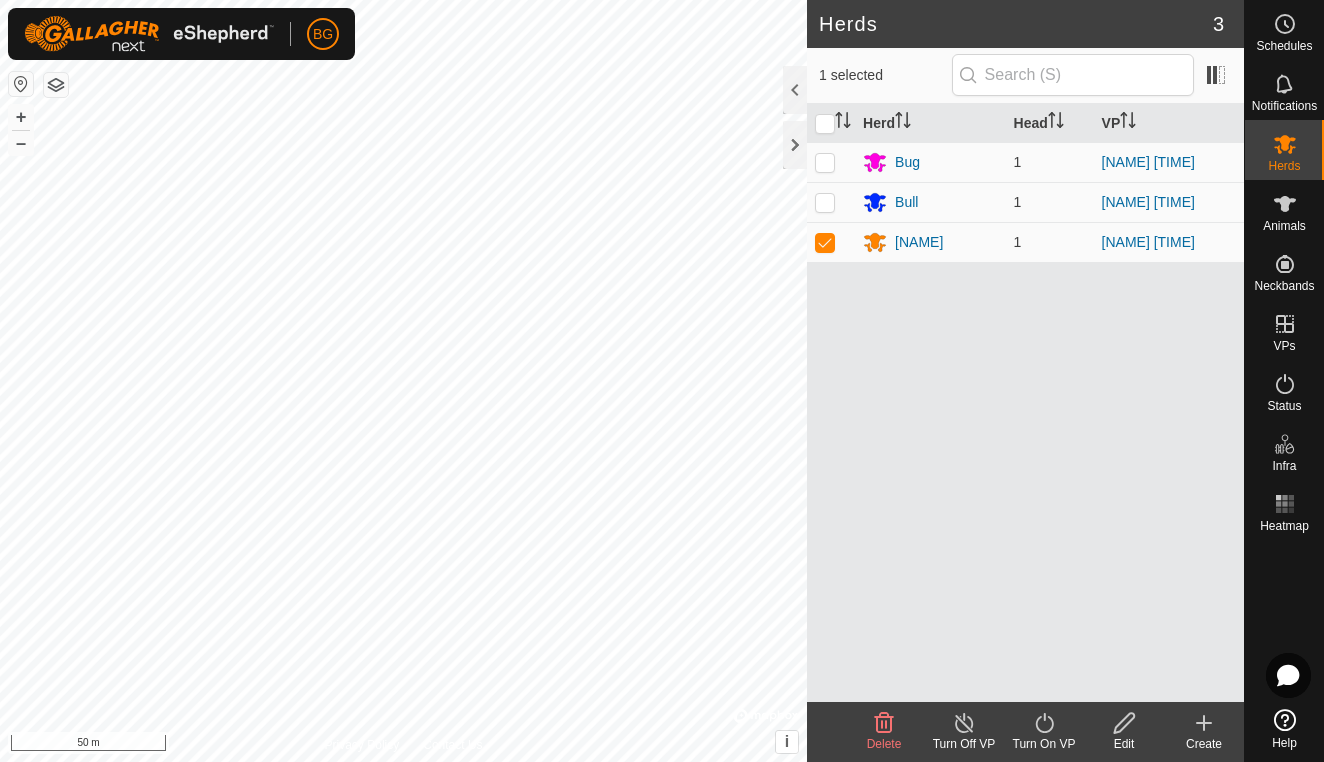 click 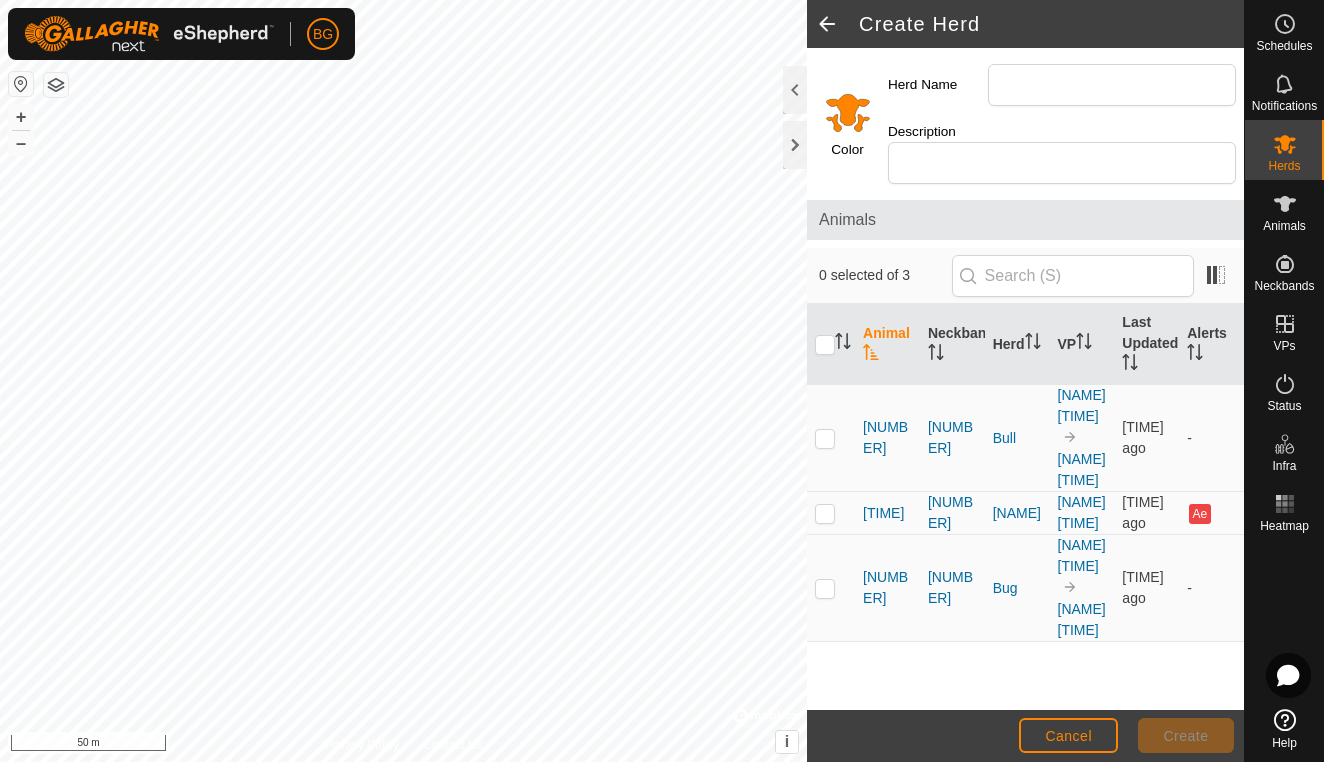 click 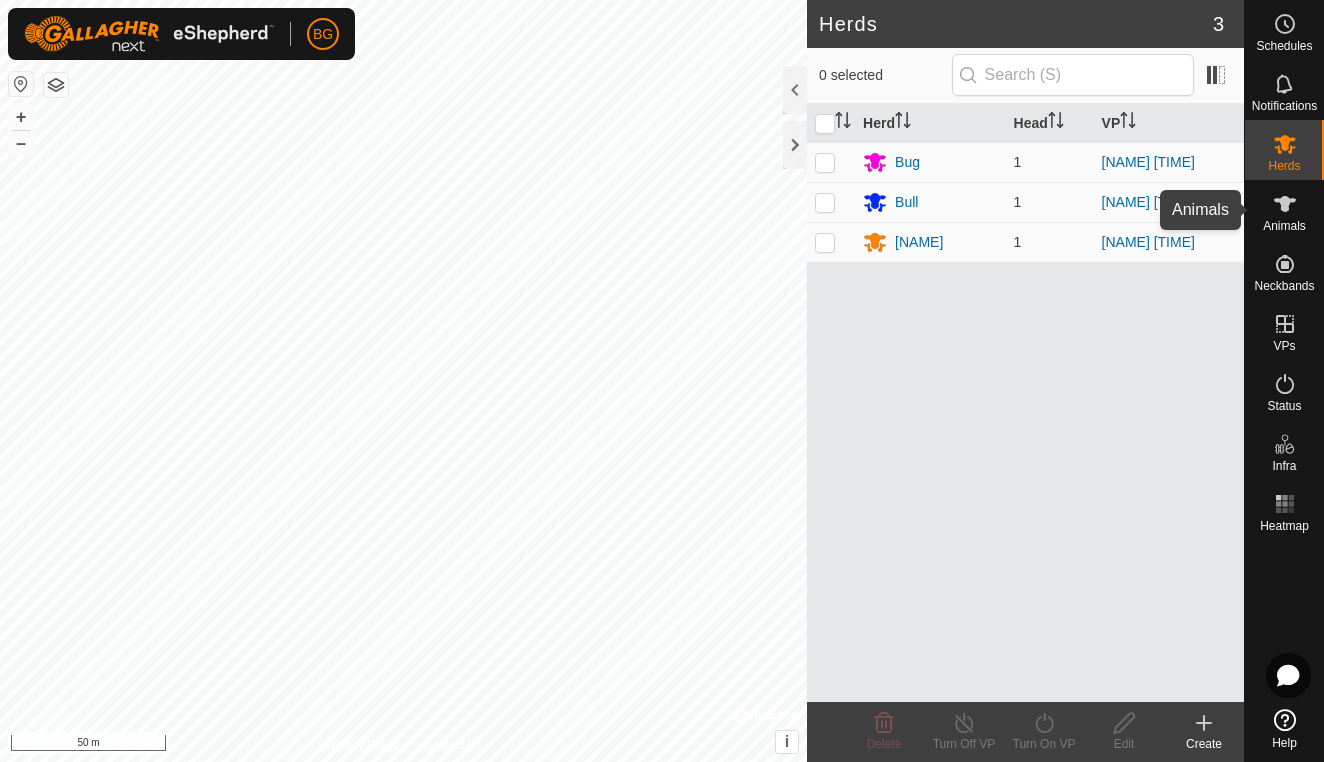 click 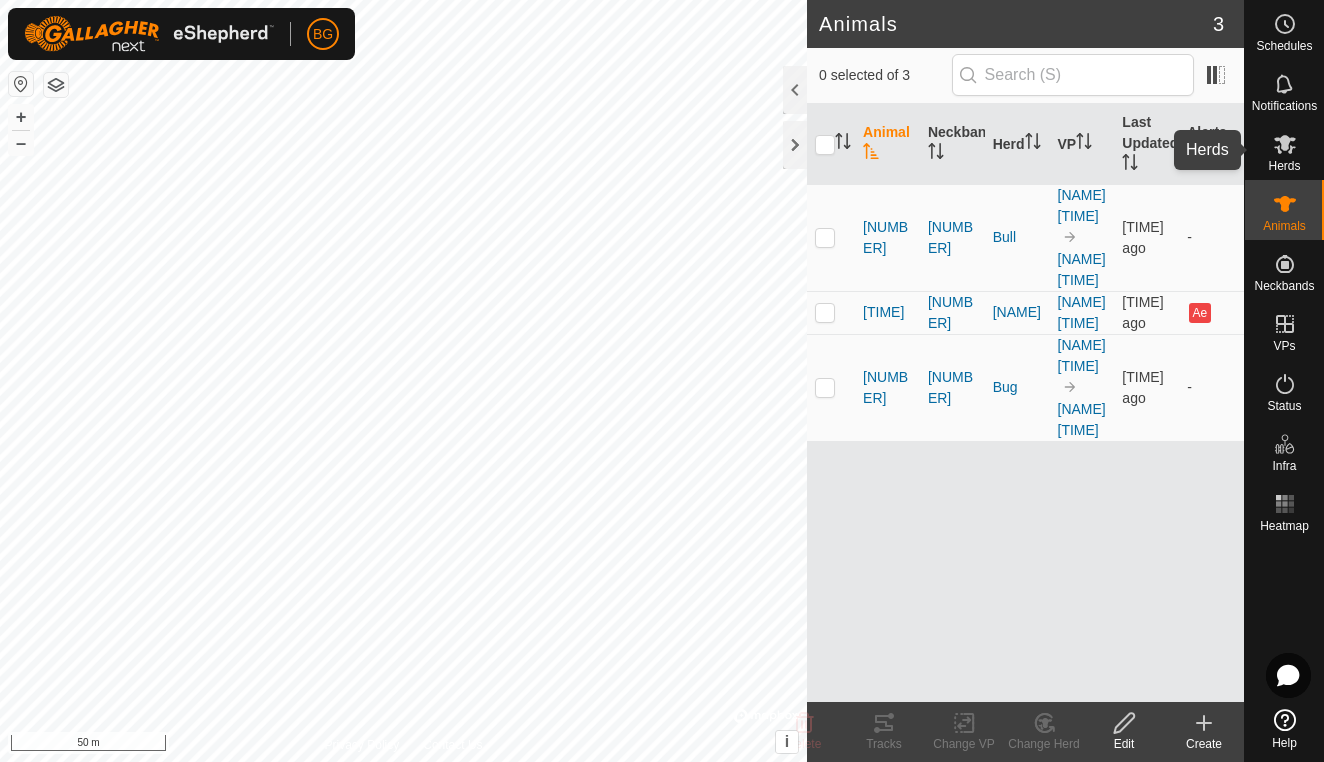 click at bounding box center [1285, 144] 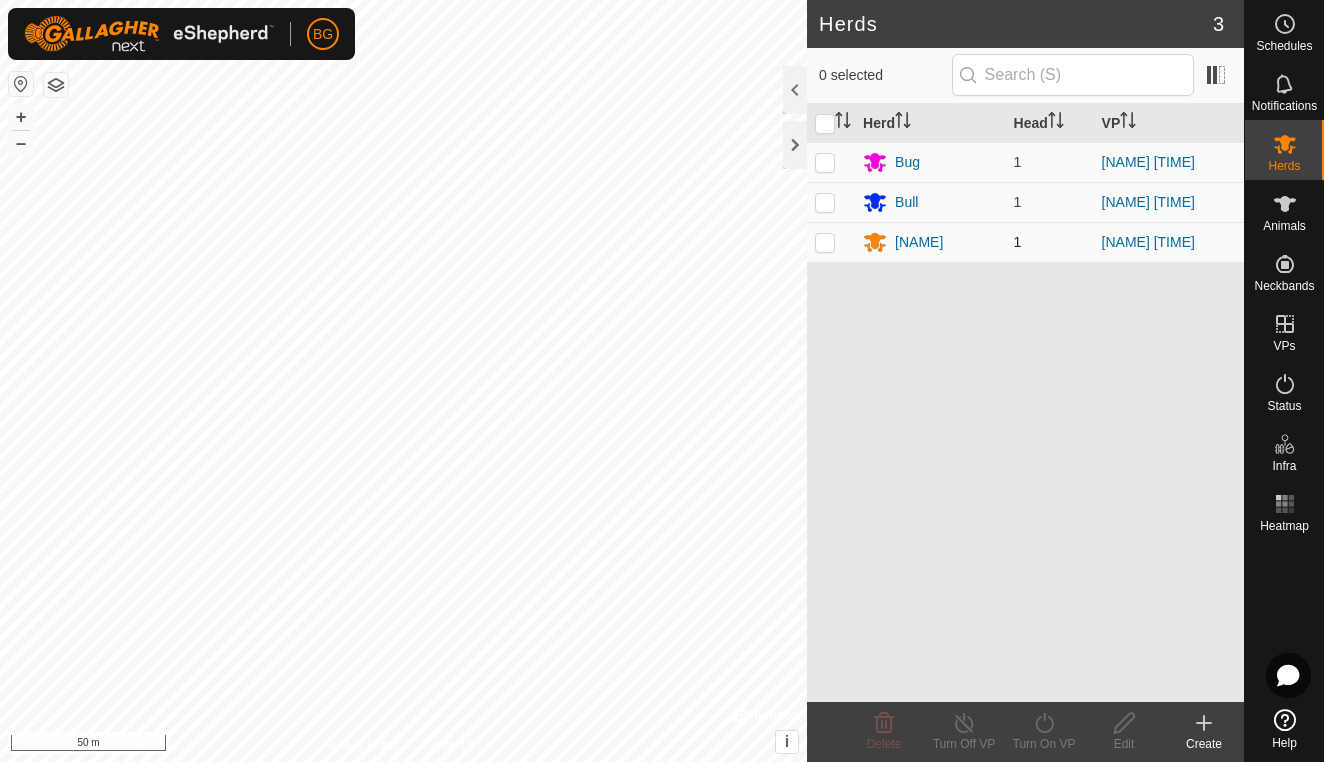 click at bounding box center (825, 242) 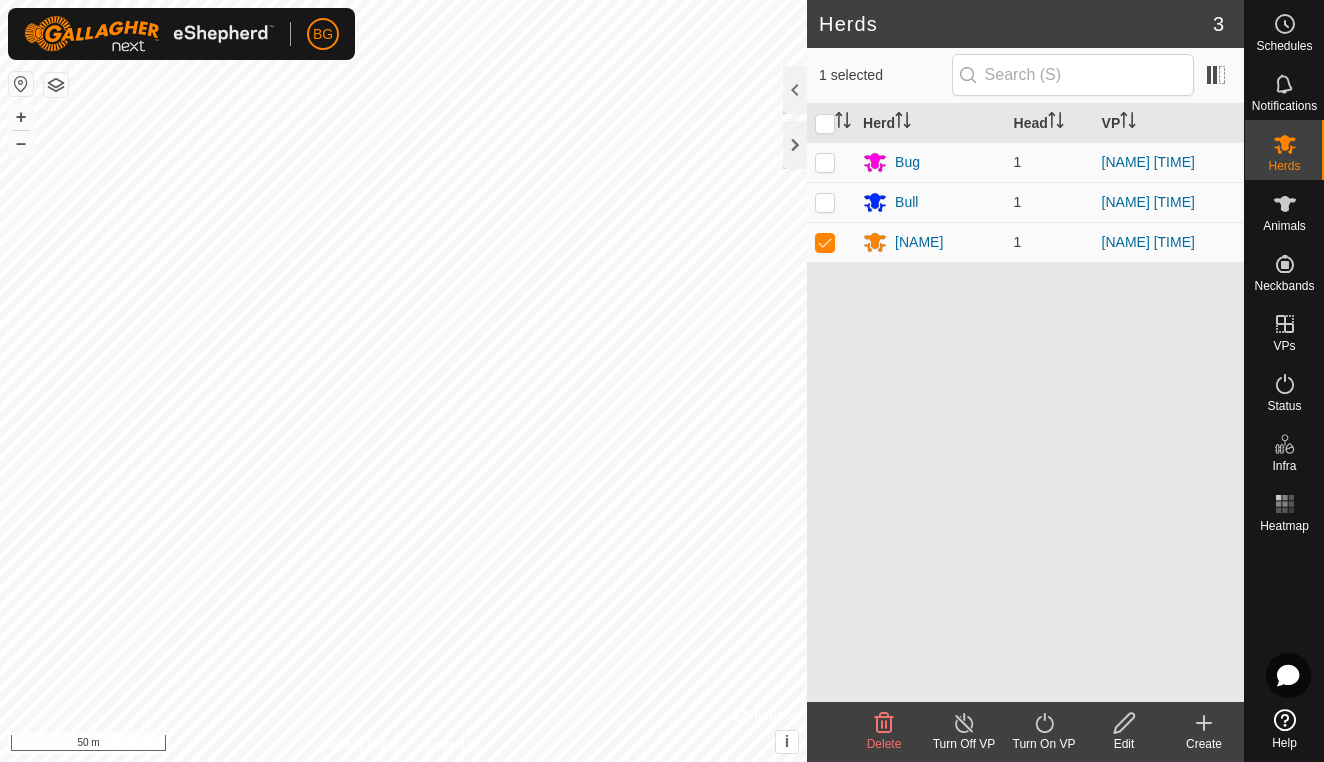 click 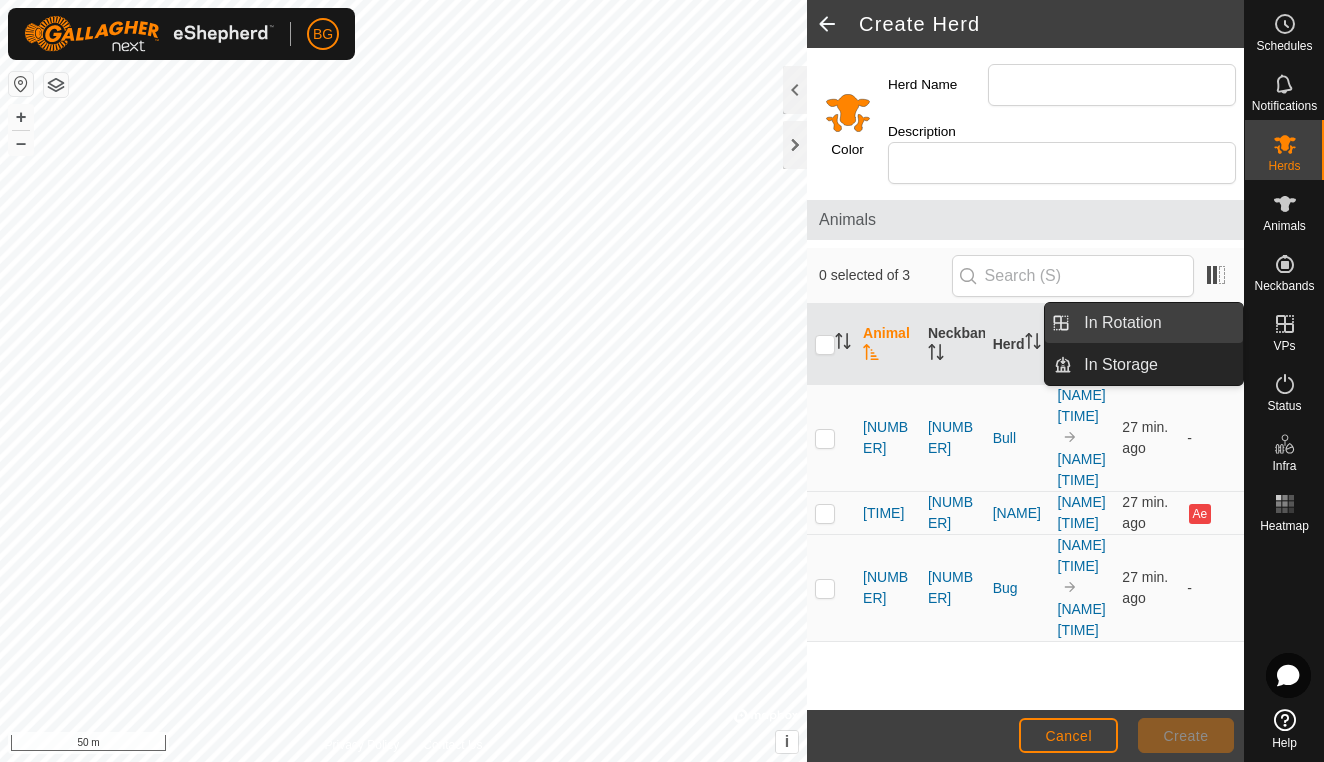 click on "In Rotation" at bounding box center [1157, 323] 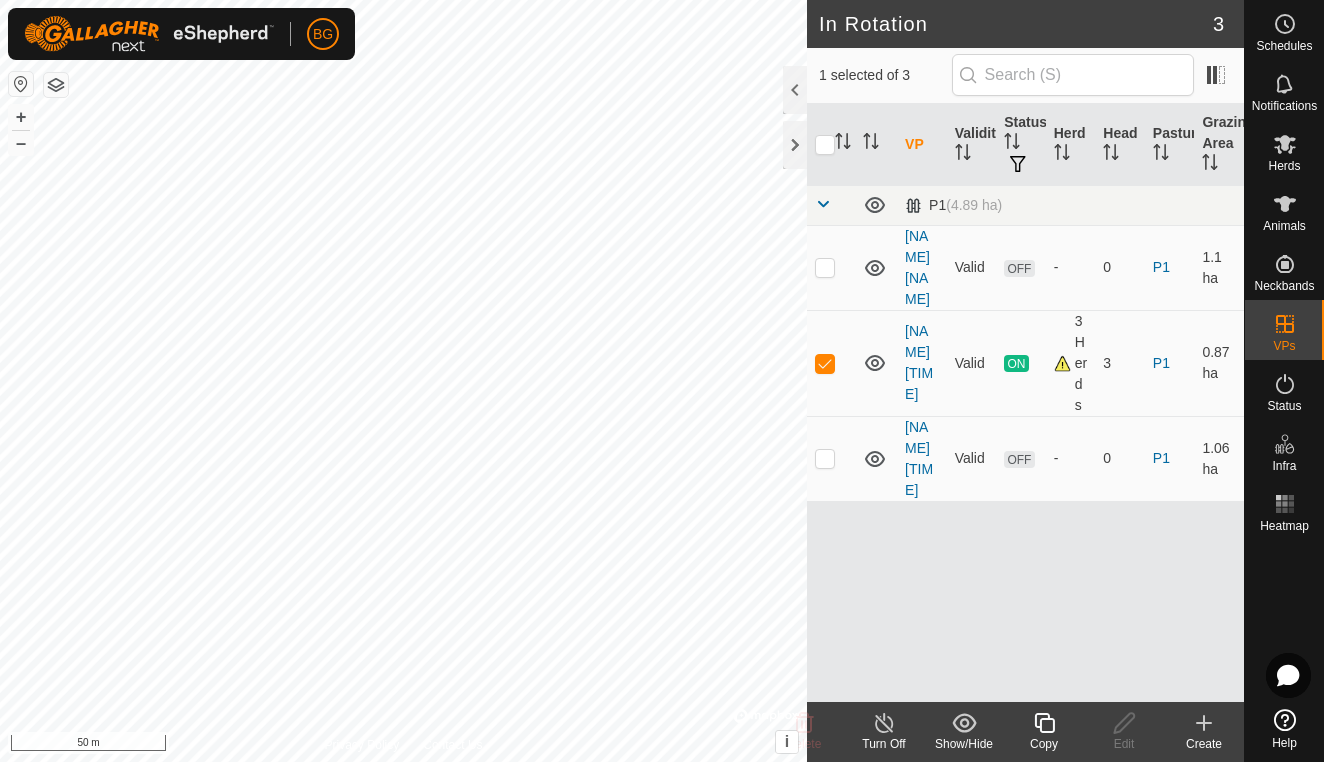 click 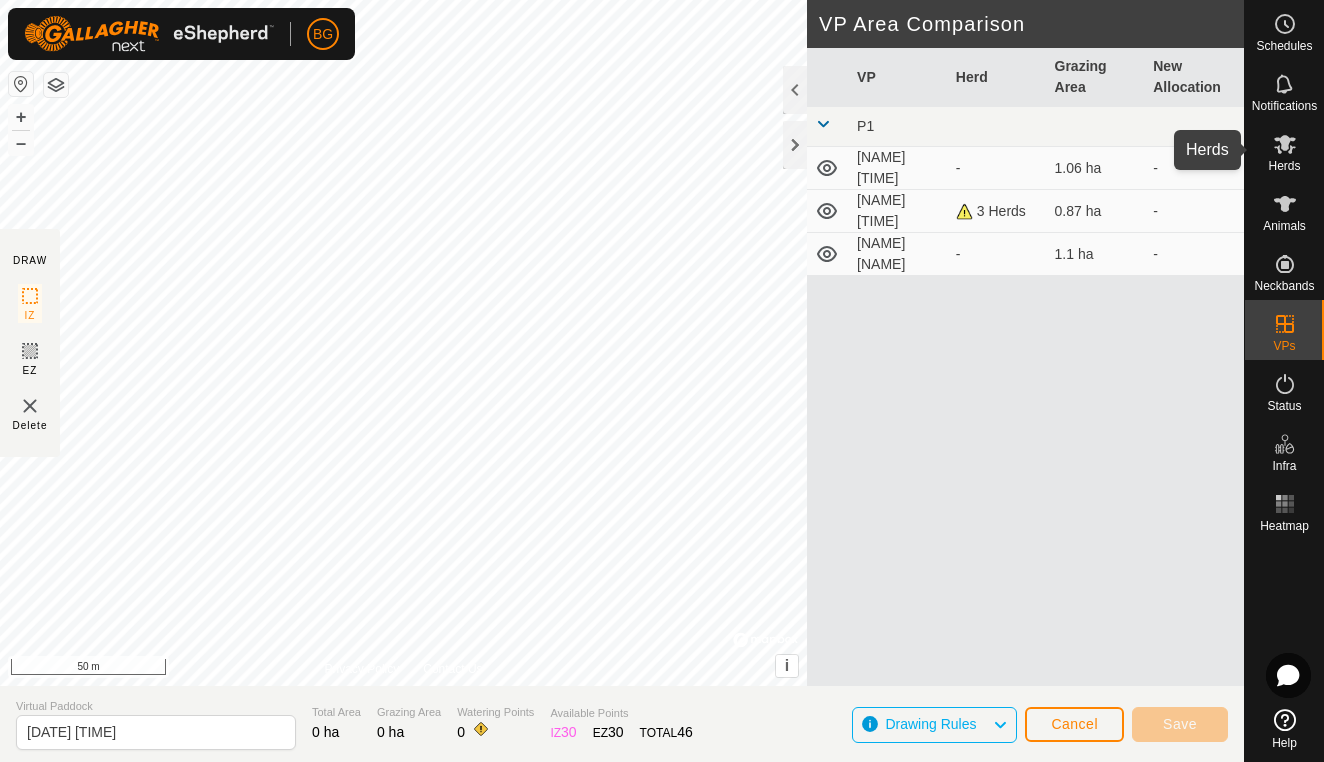 click 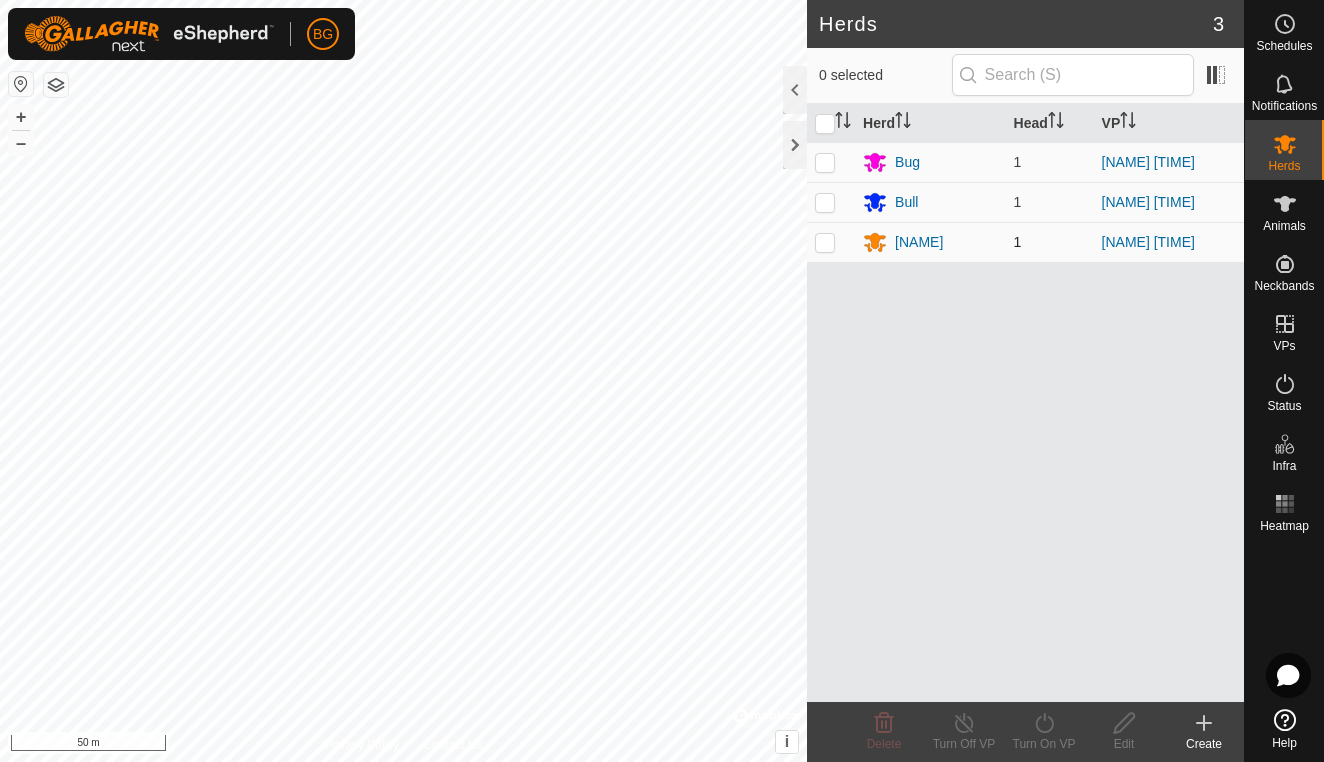 click at bounding box center [825, 242] 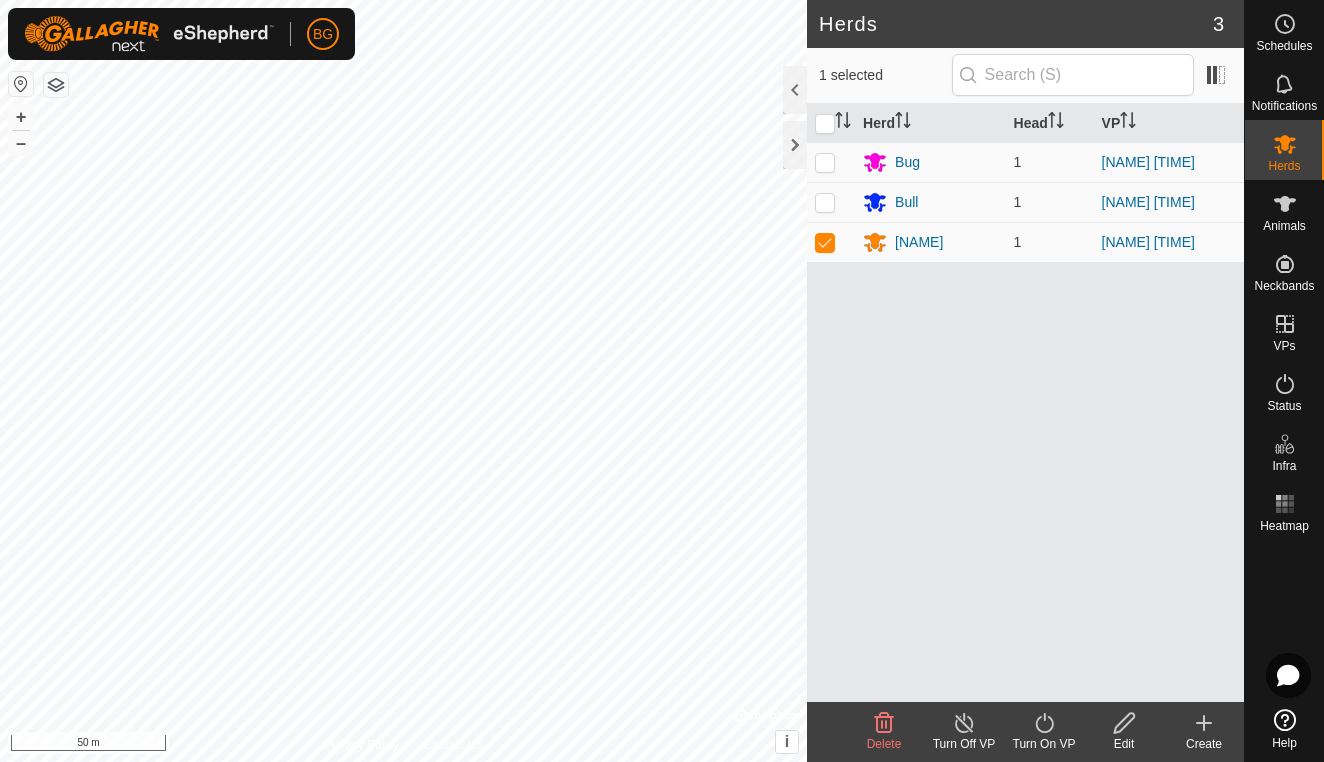 click 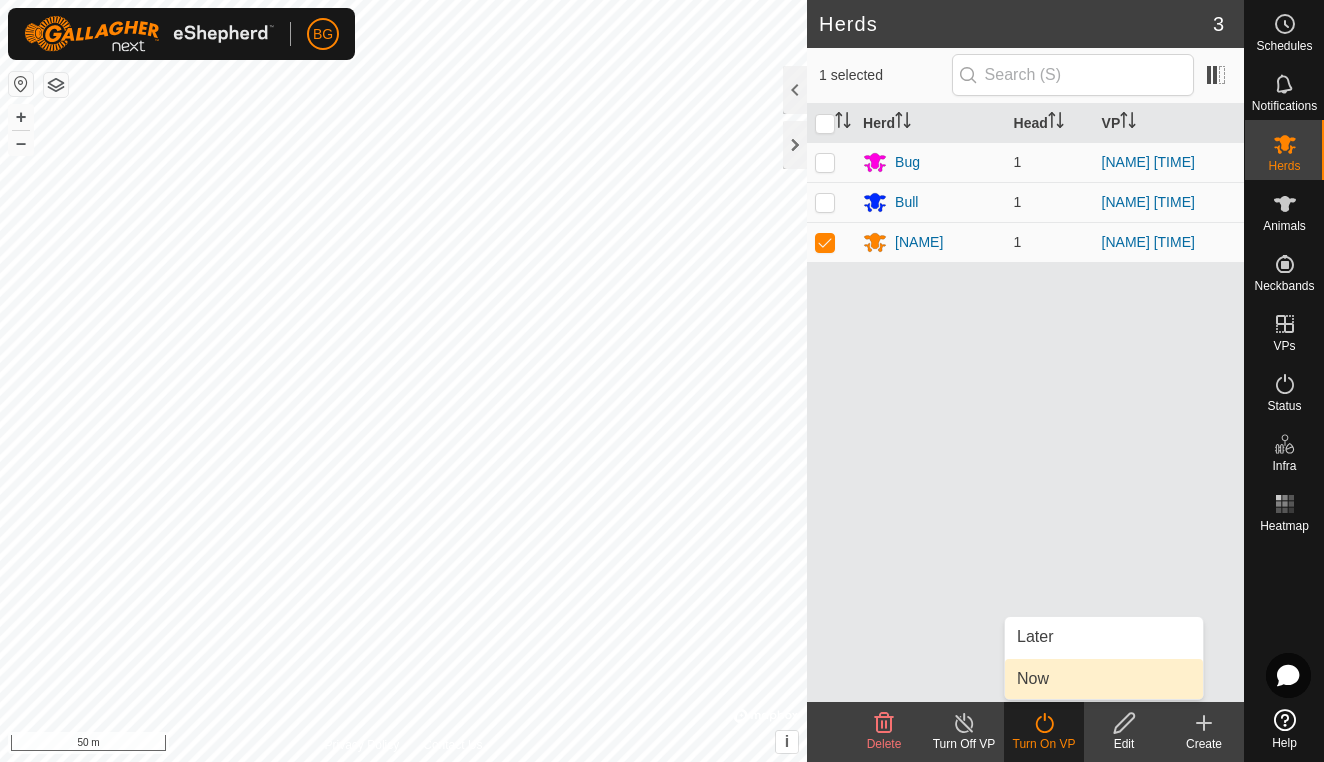 click on "Now" at bounding box center (1104, 679) 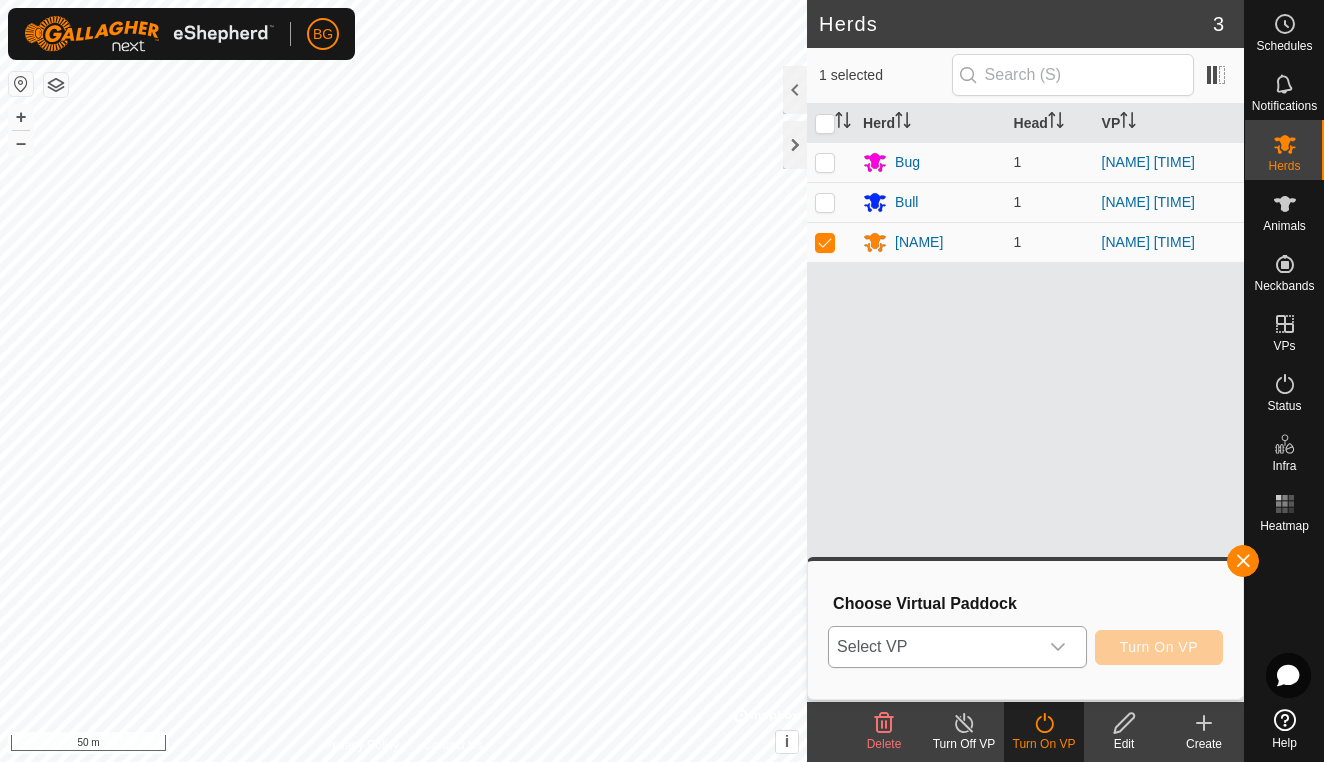 click at bounding box center (1058, 647) 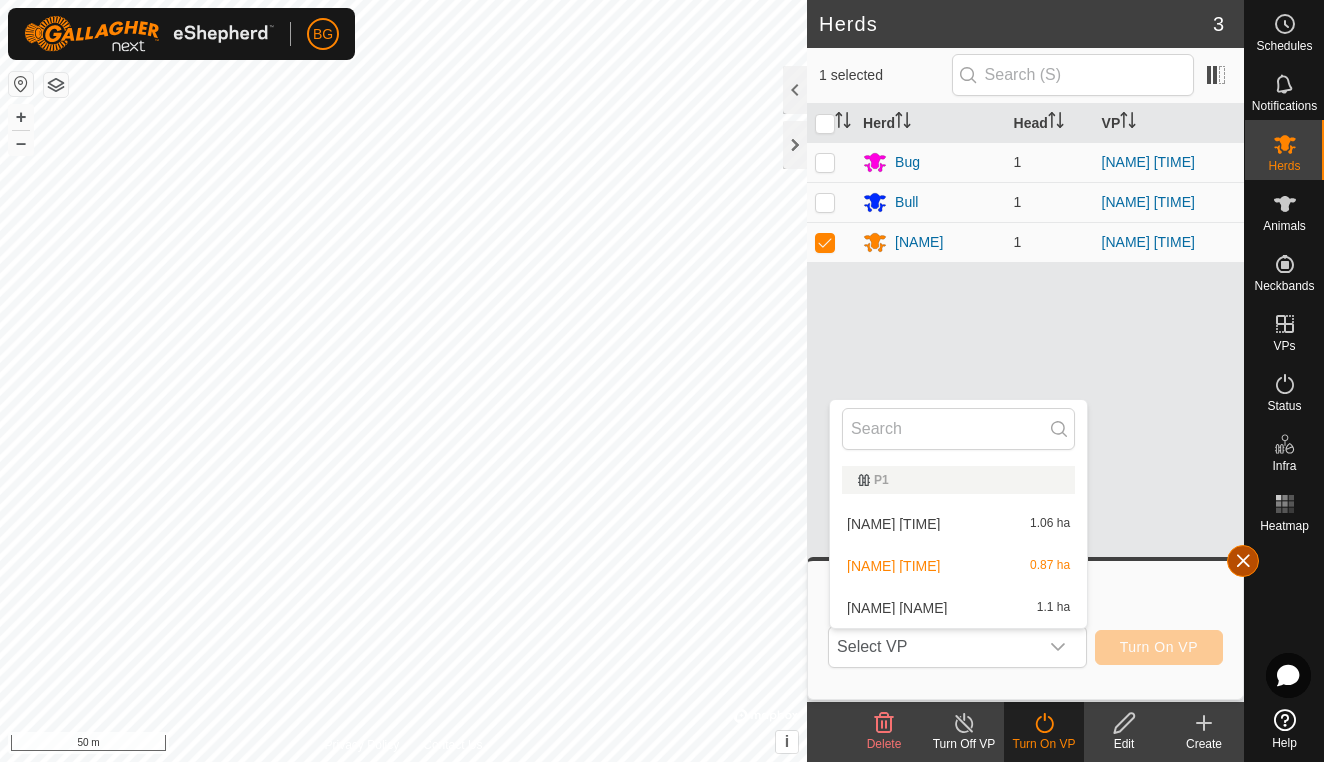 click at bounding box center (1243, 561) 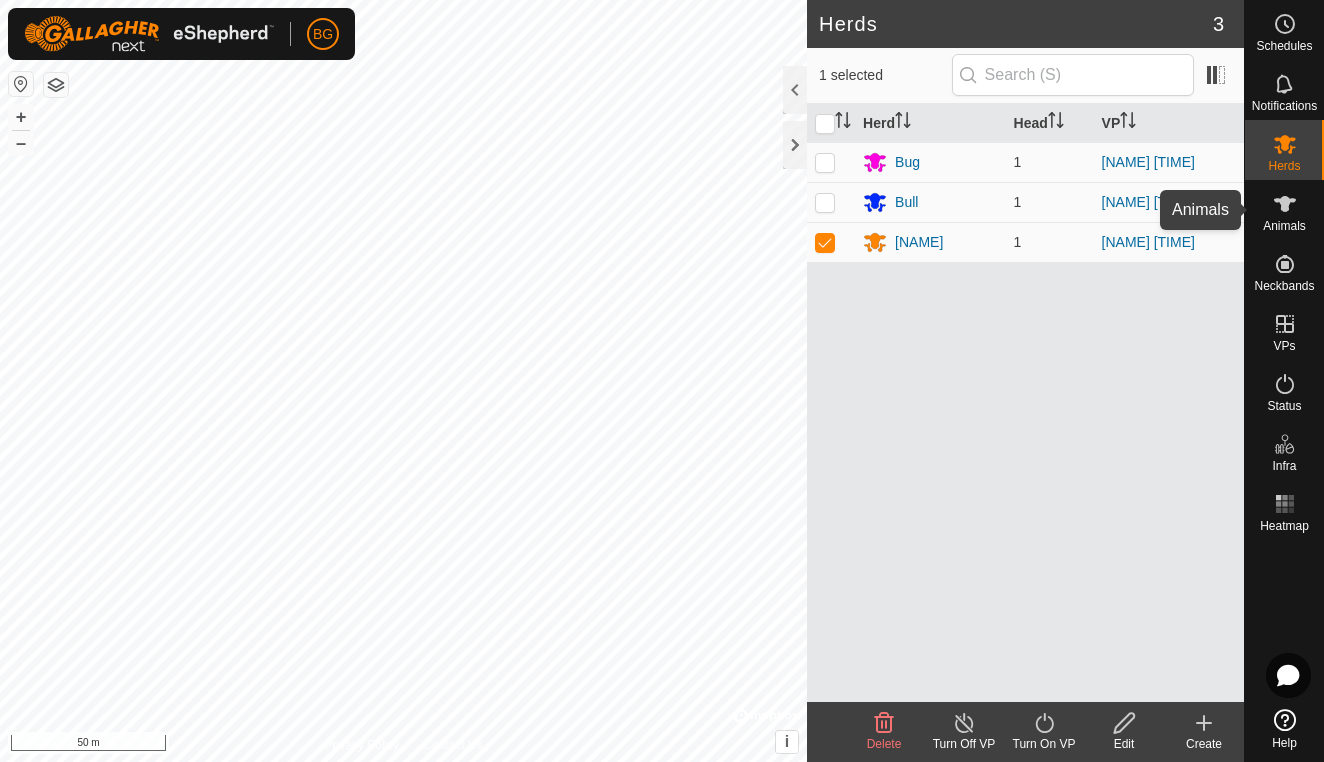 click 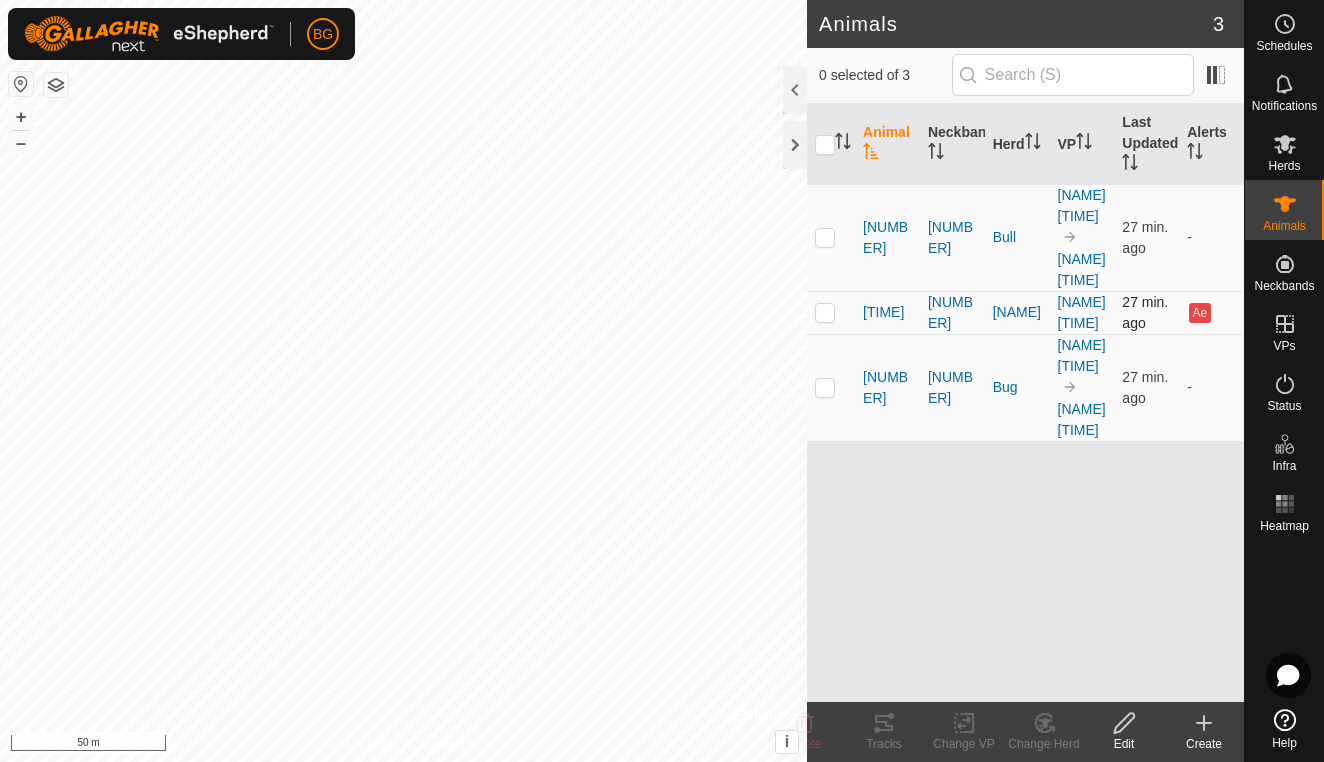 click at bounding box center (825, 312) 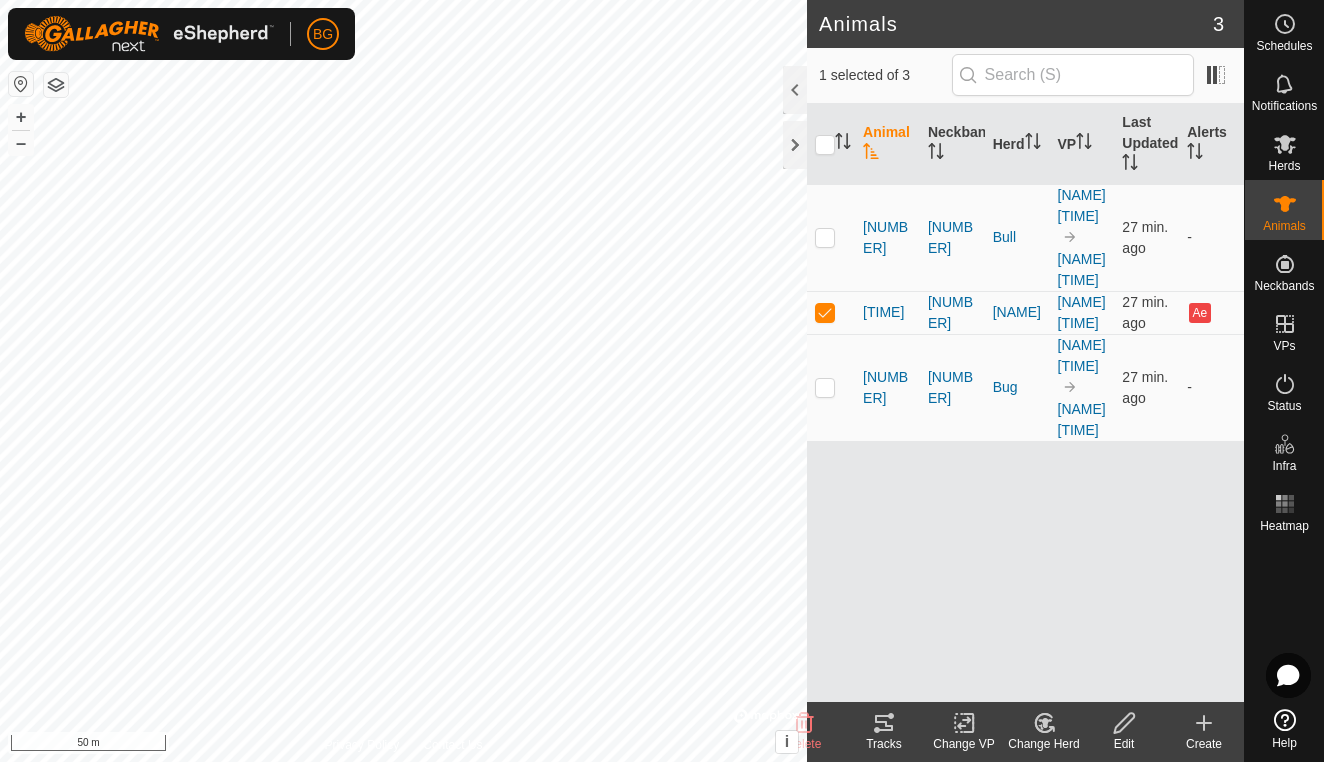 click on "Change VP" 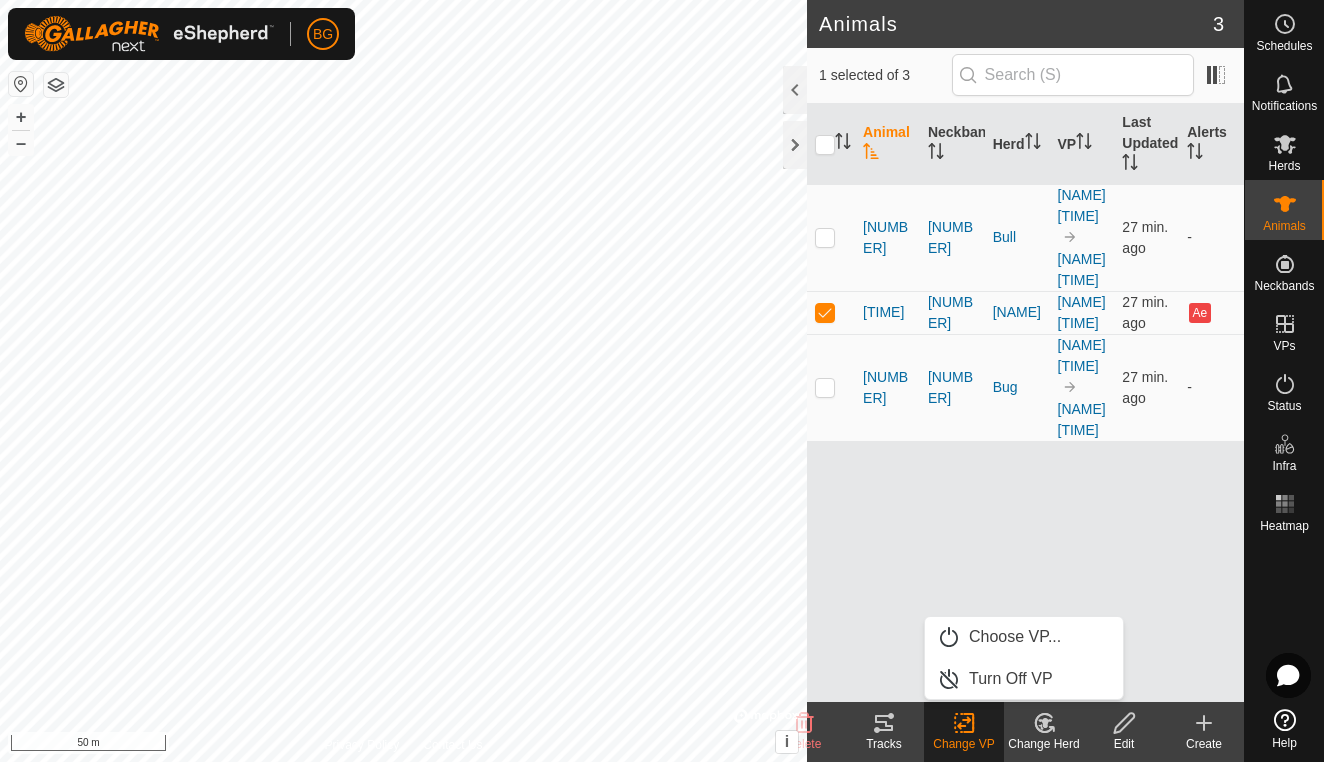 click 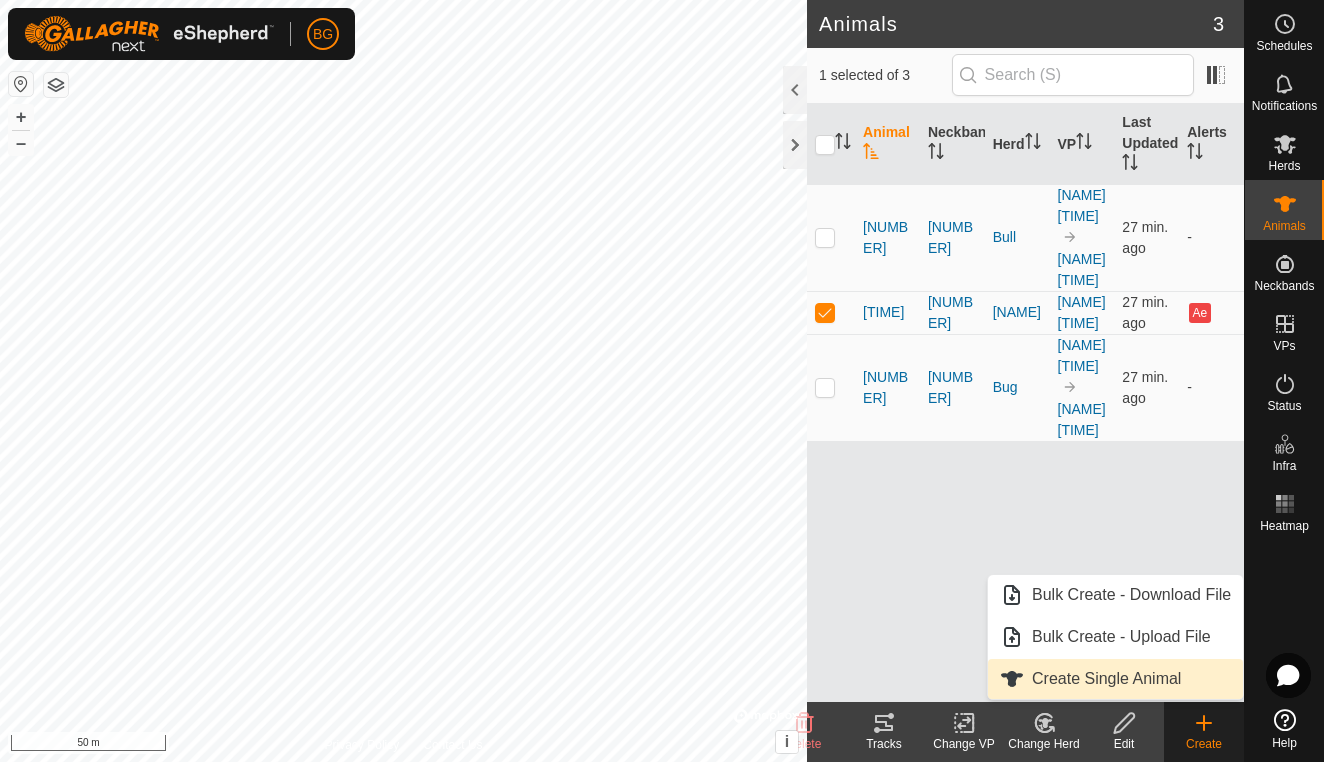 click on "Create Single Animal" at bounding box center (1115, 679) 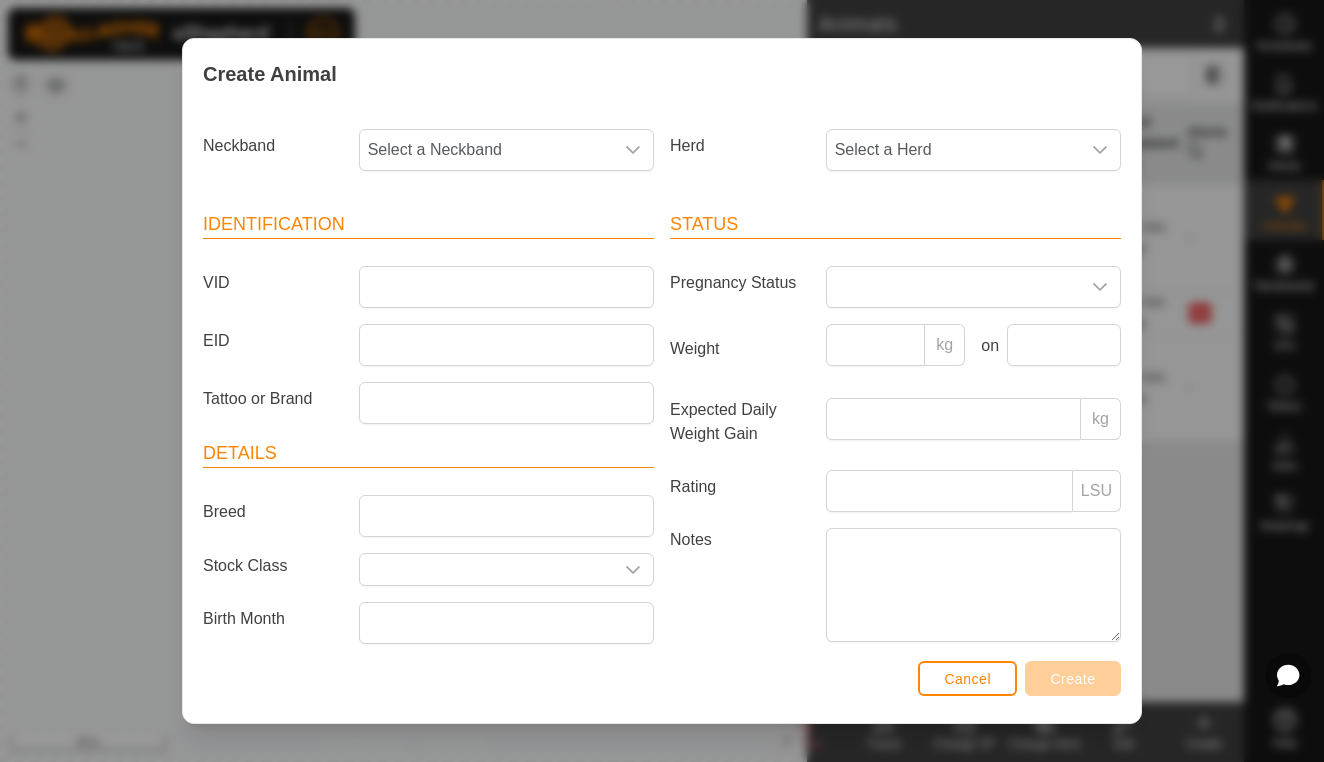 click on "Cancel" at bounding box center (967, 679) 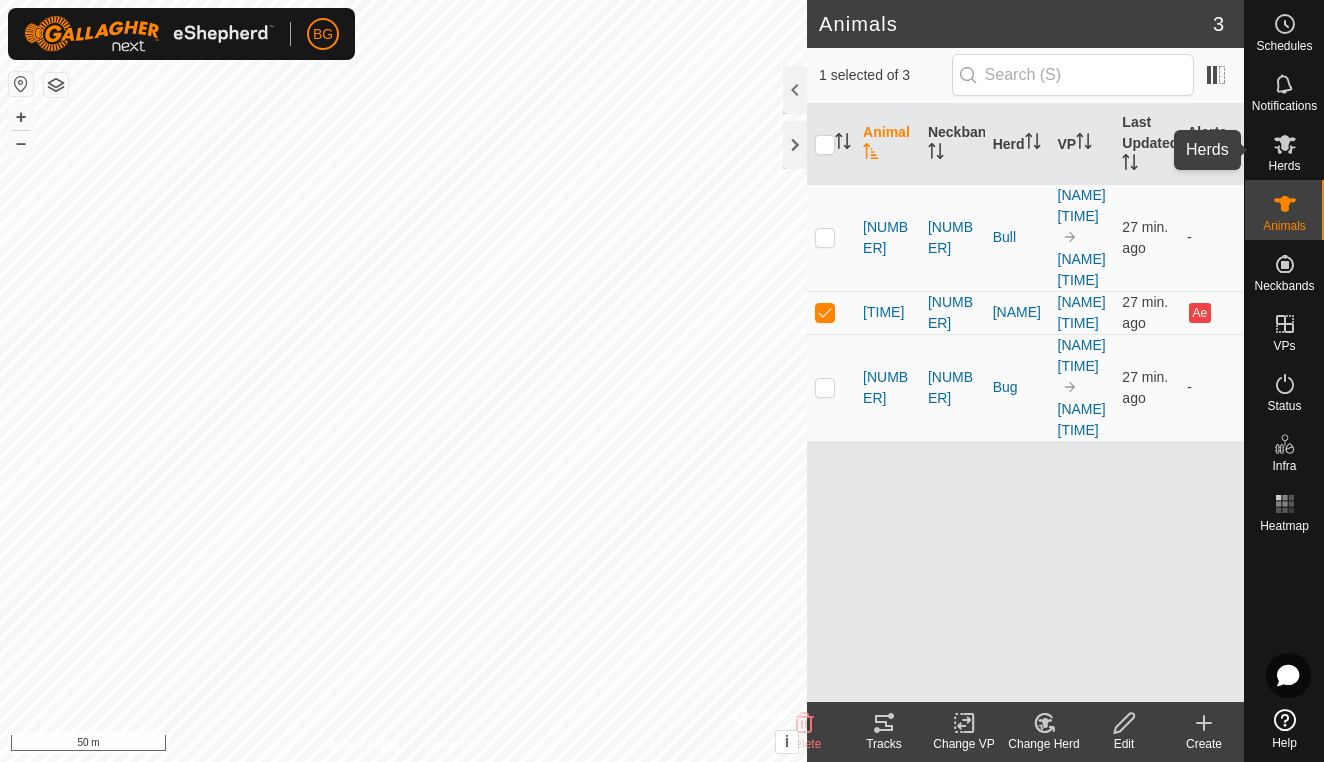 click 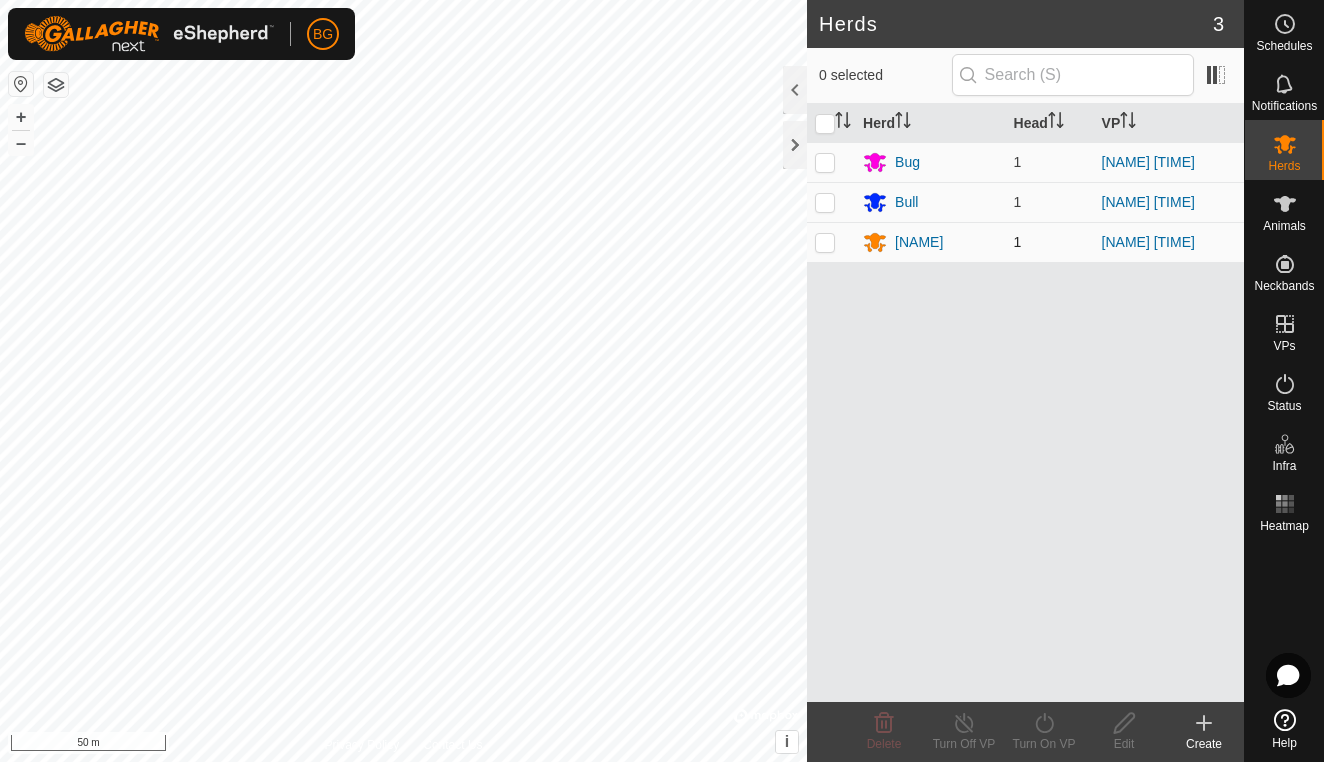 click at bounding box center (825, 242) 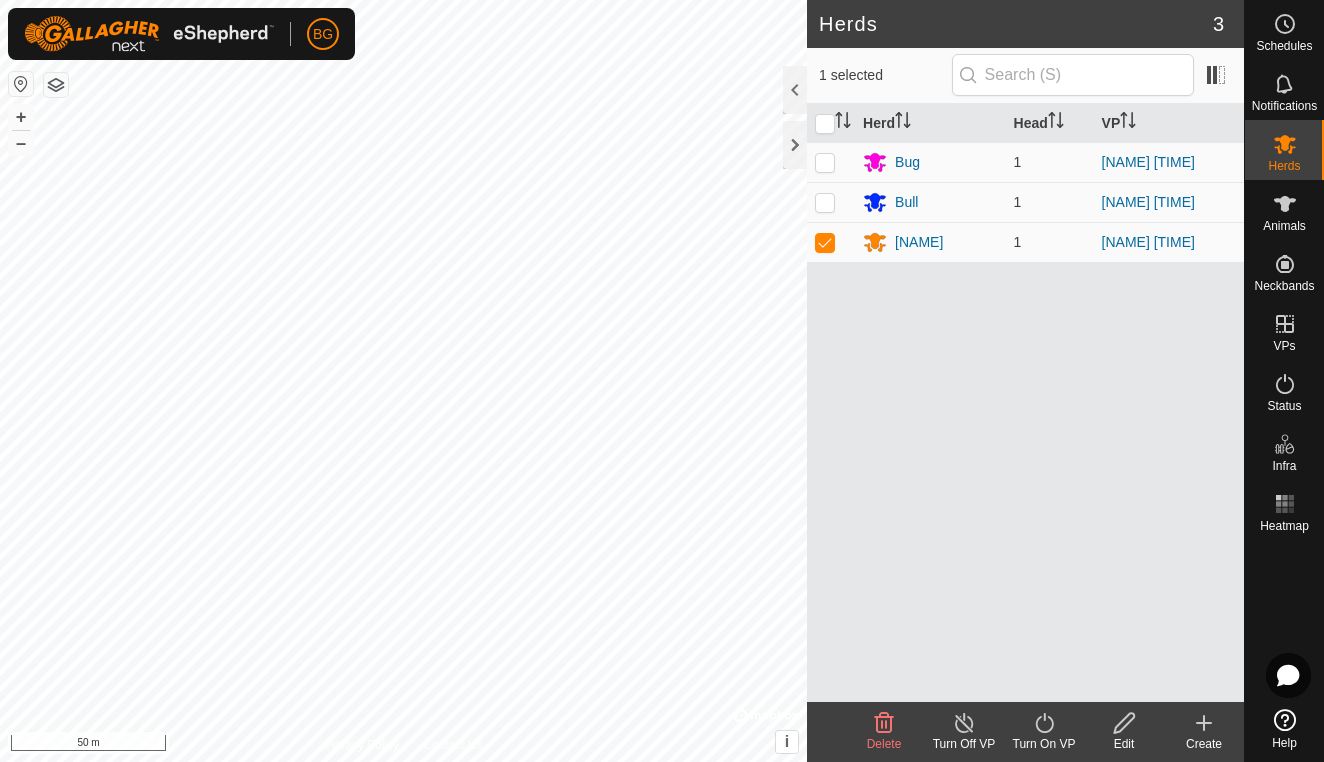 click 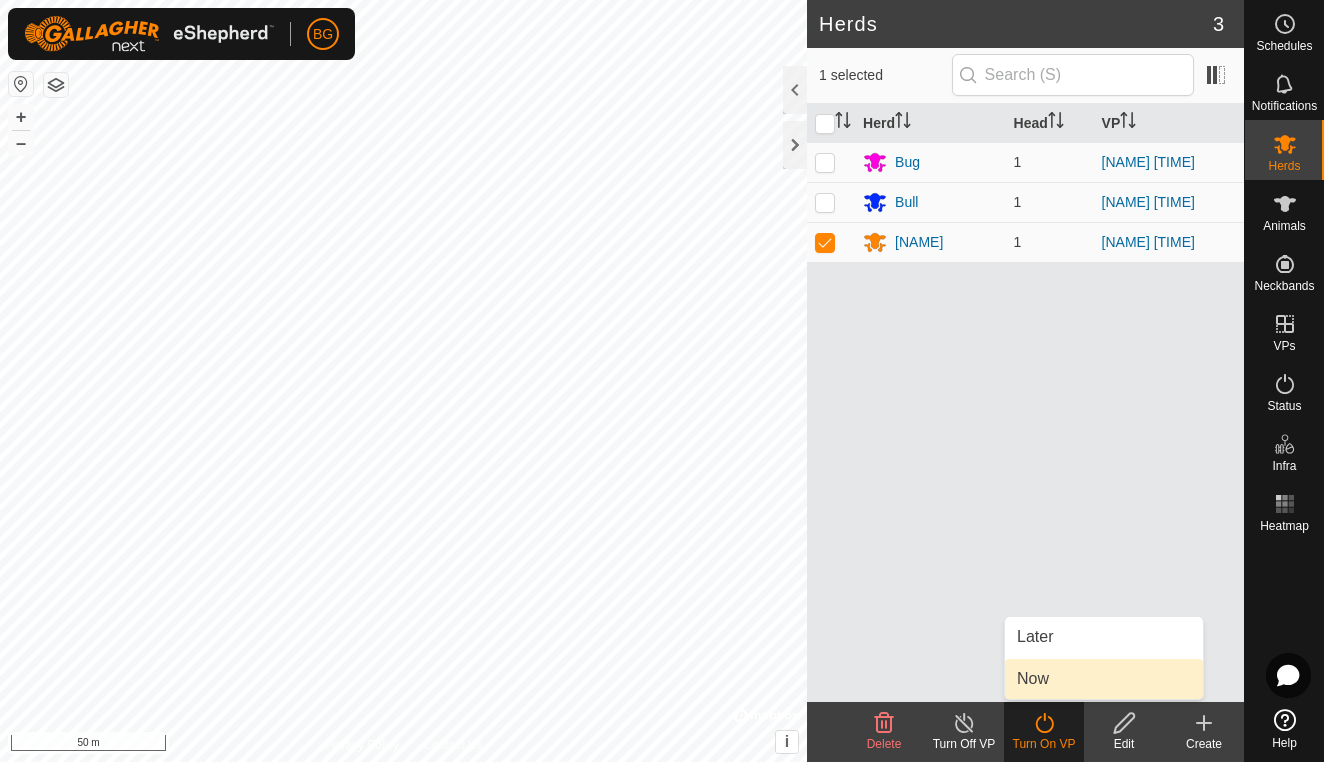click on "Now" at bounding box center [1104, 679] 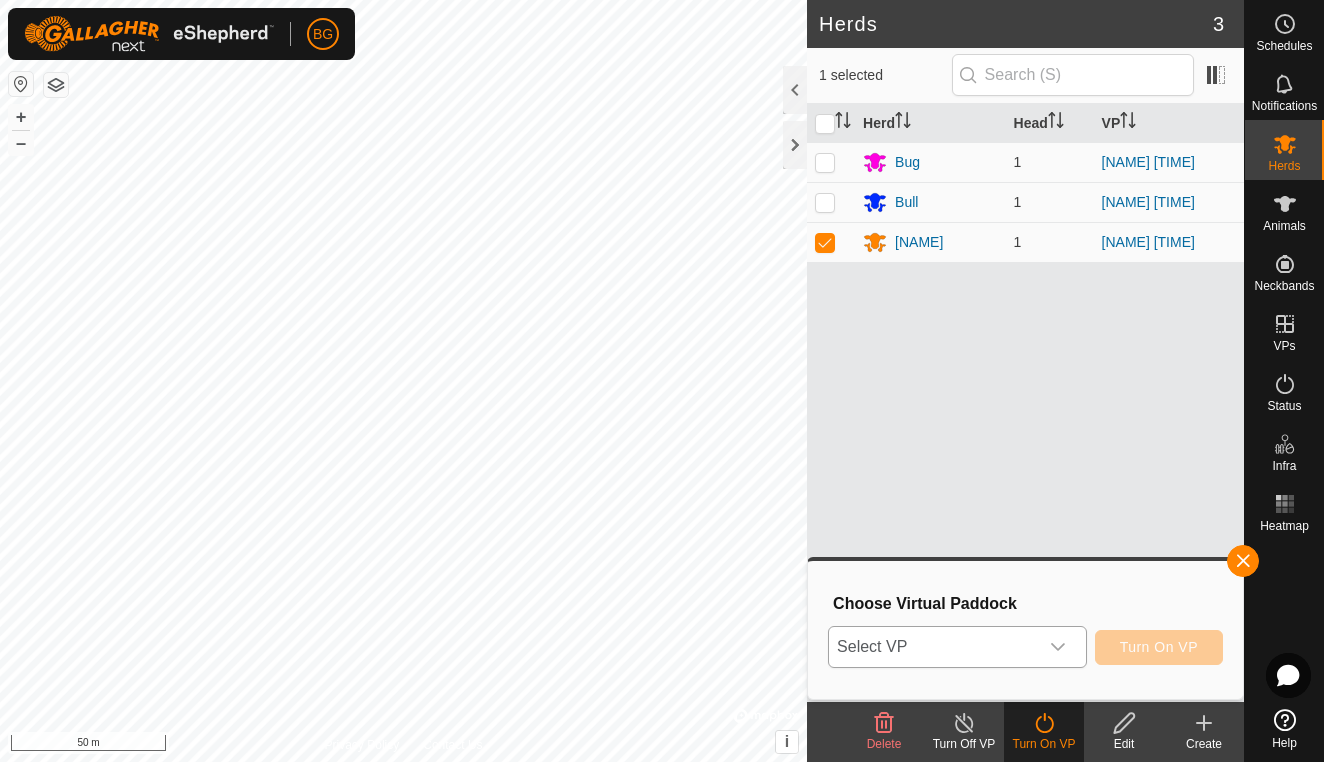 click at bounding box center [1058, 647] 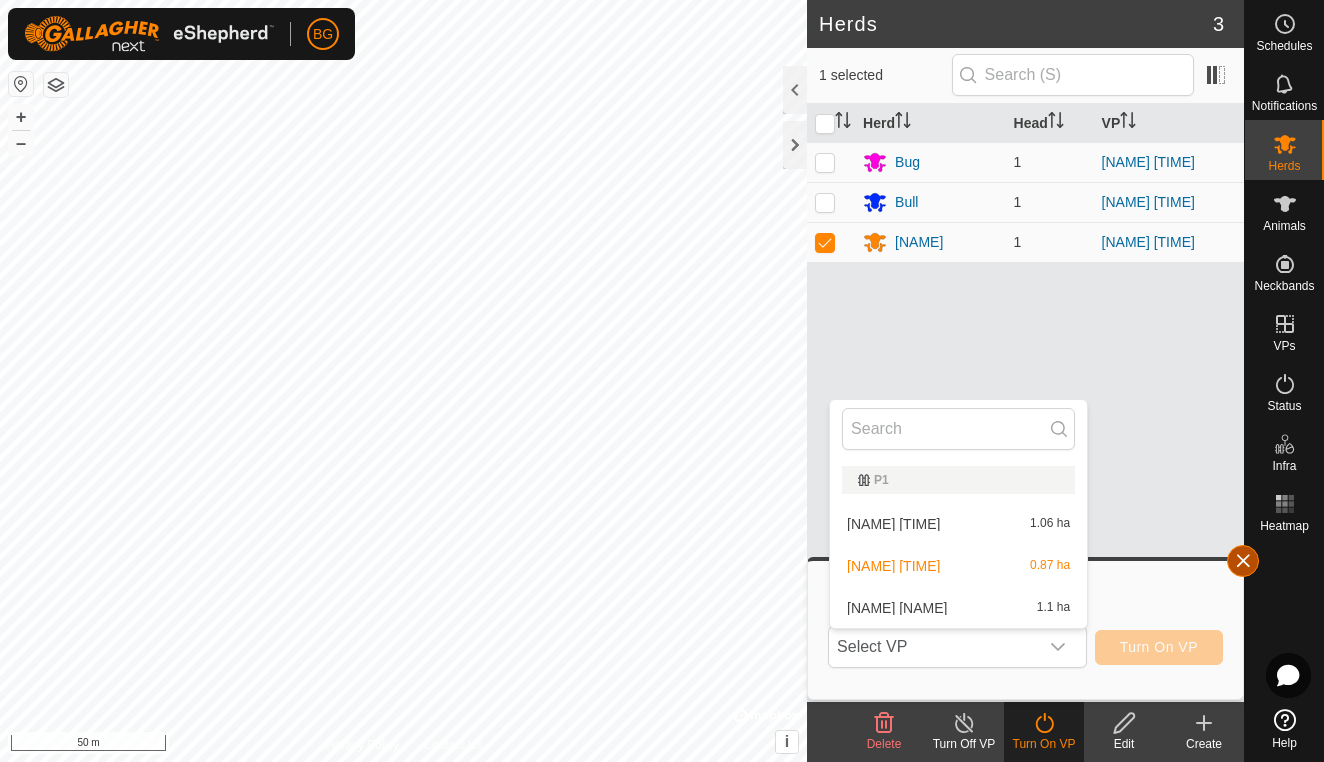 click at bounding box center [1243, 561] 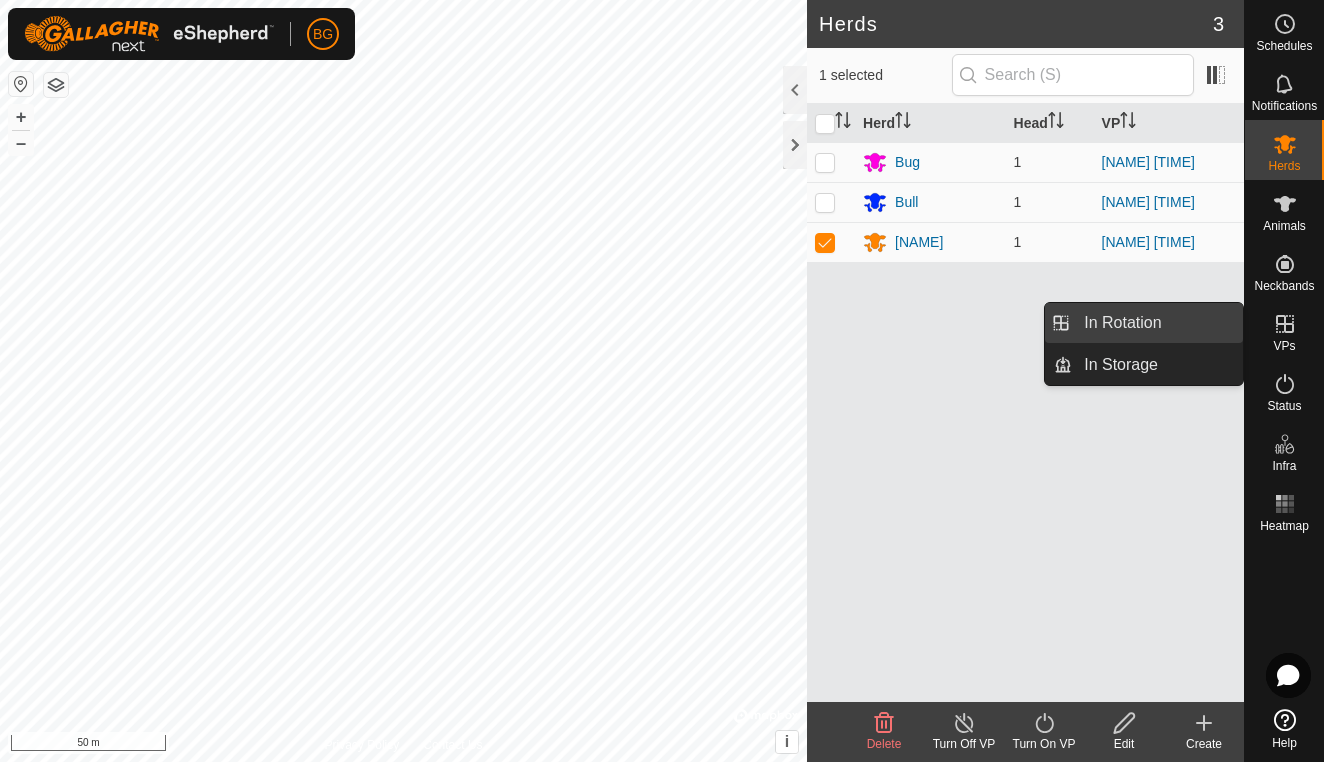 click on "In Rotation" at bounding box center (1157, 323) 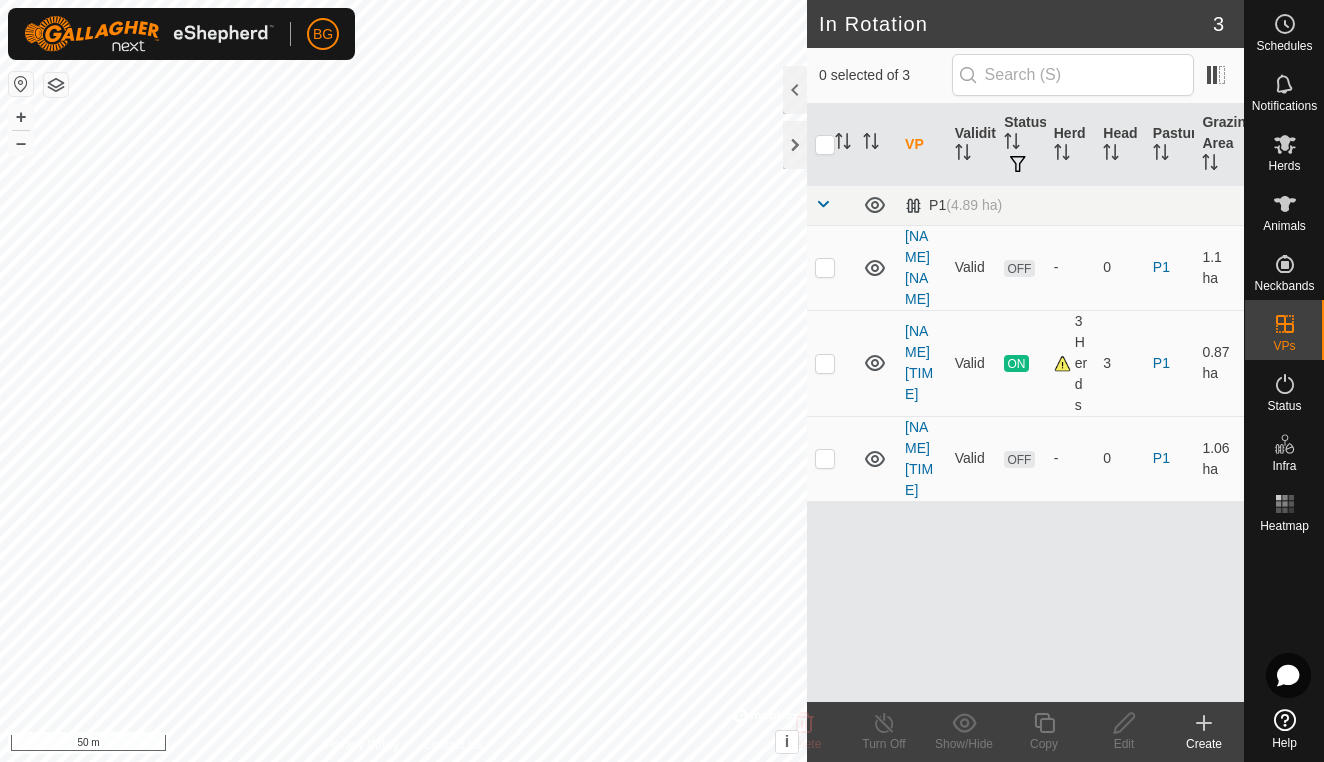 click 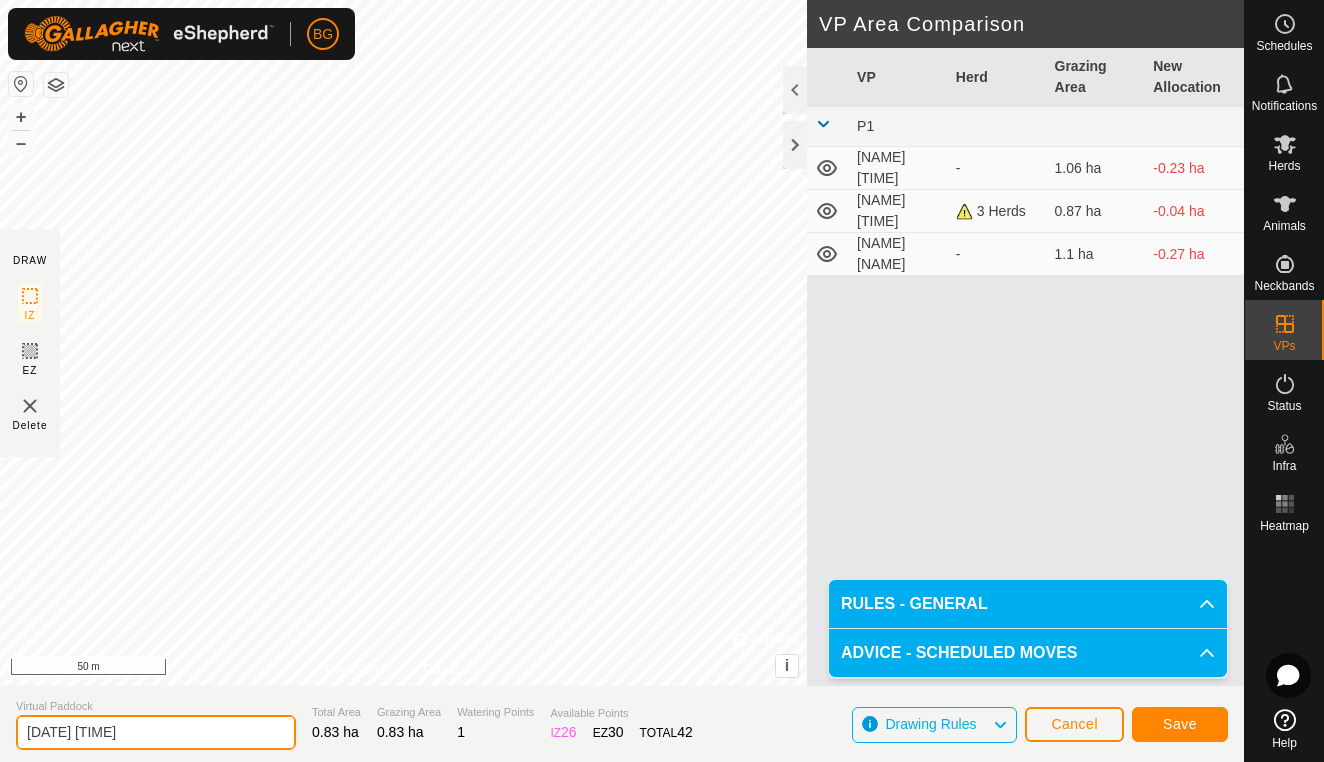 click on "[DATE] [TIME]" 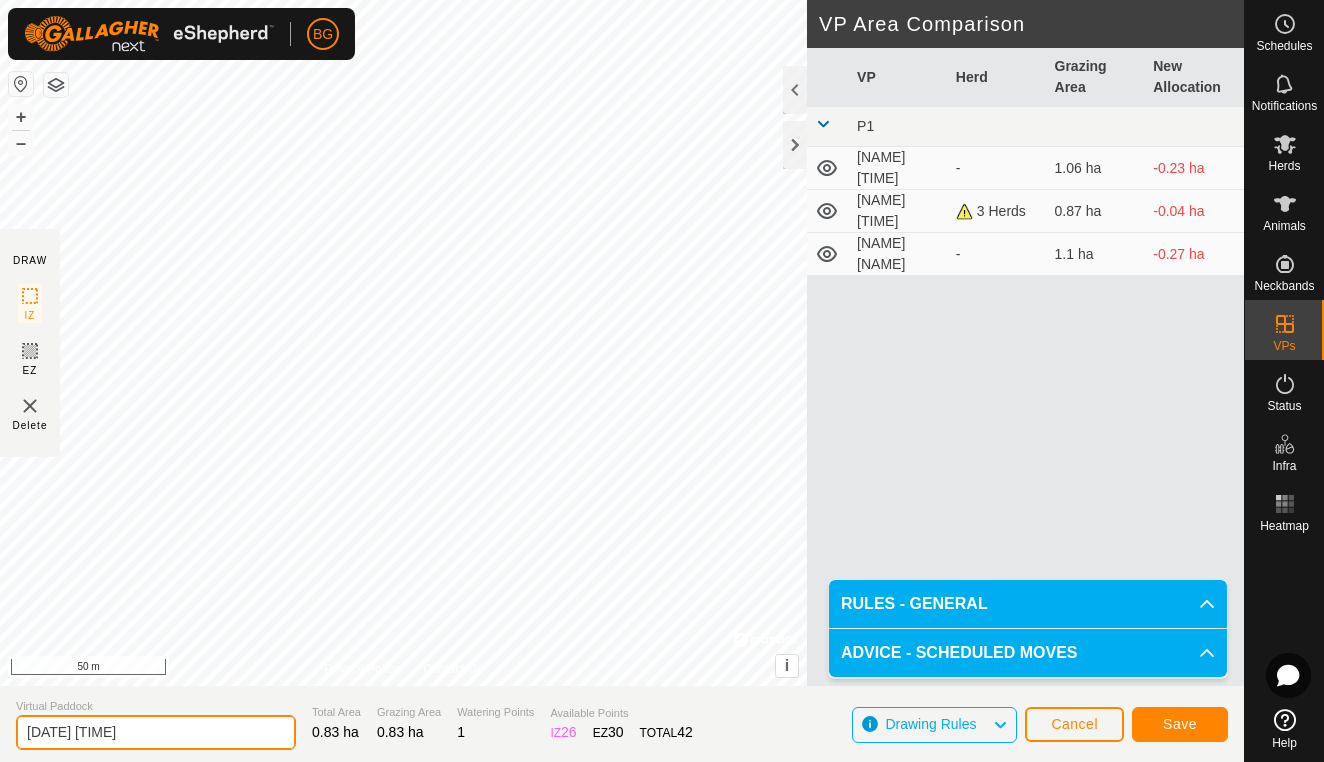 click on "[DATE] [TIME]" 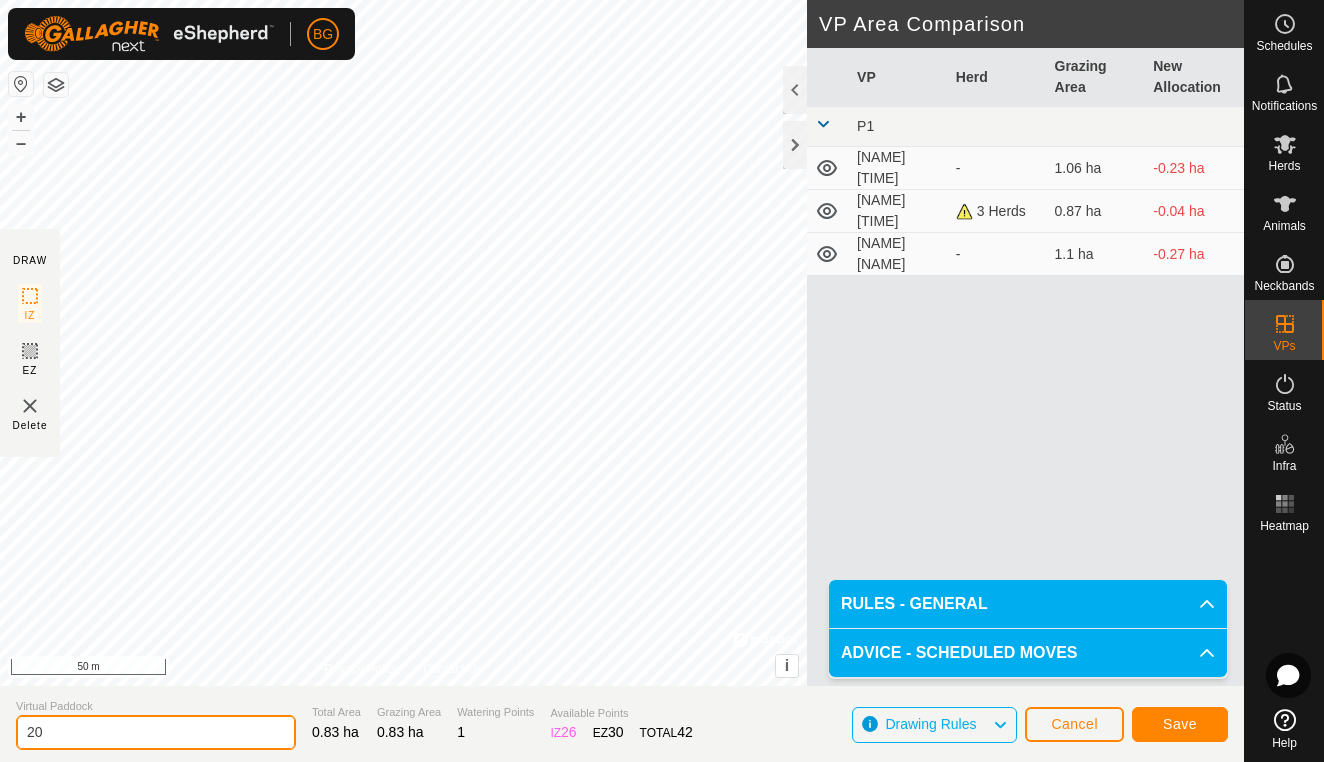 type on "2" 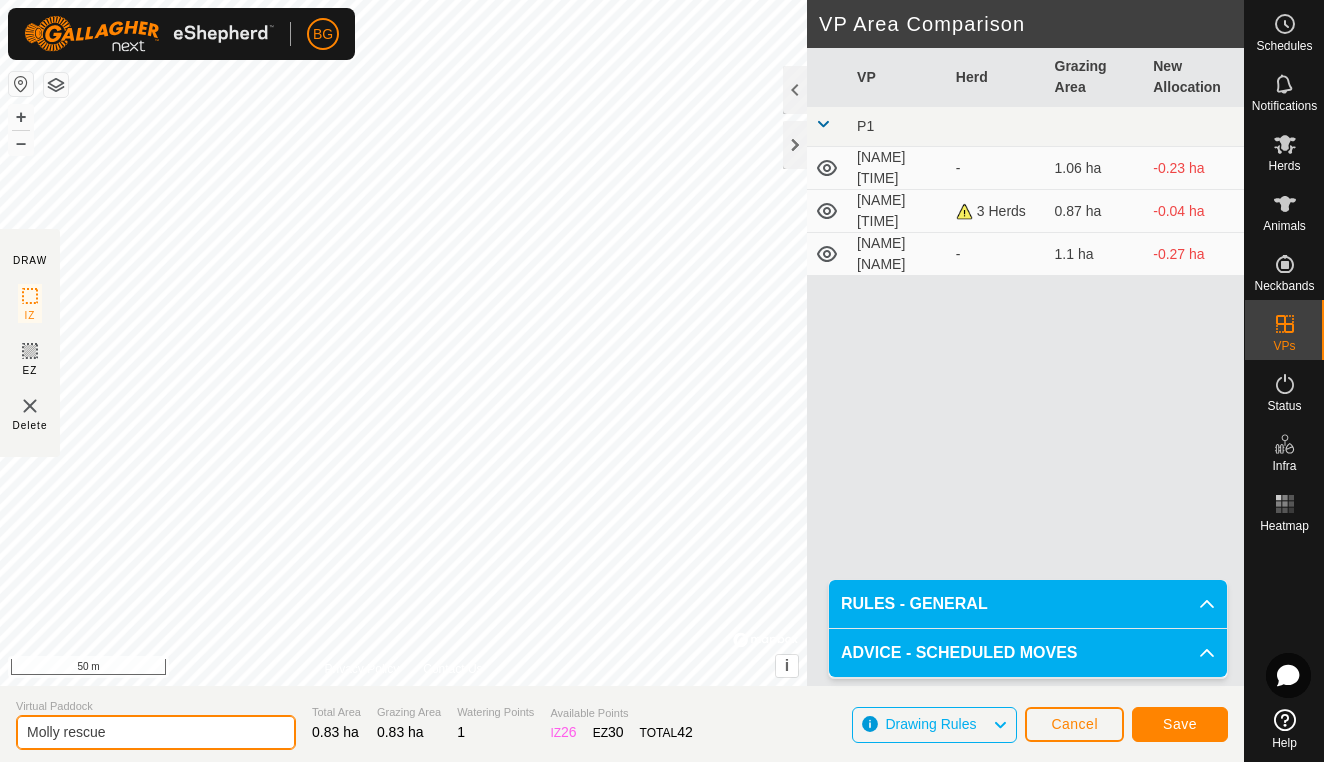 type on "Molly rescue" 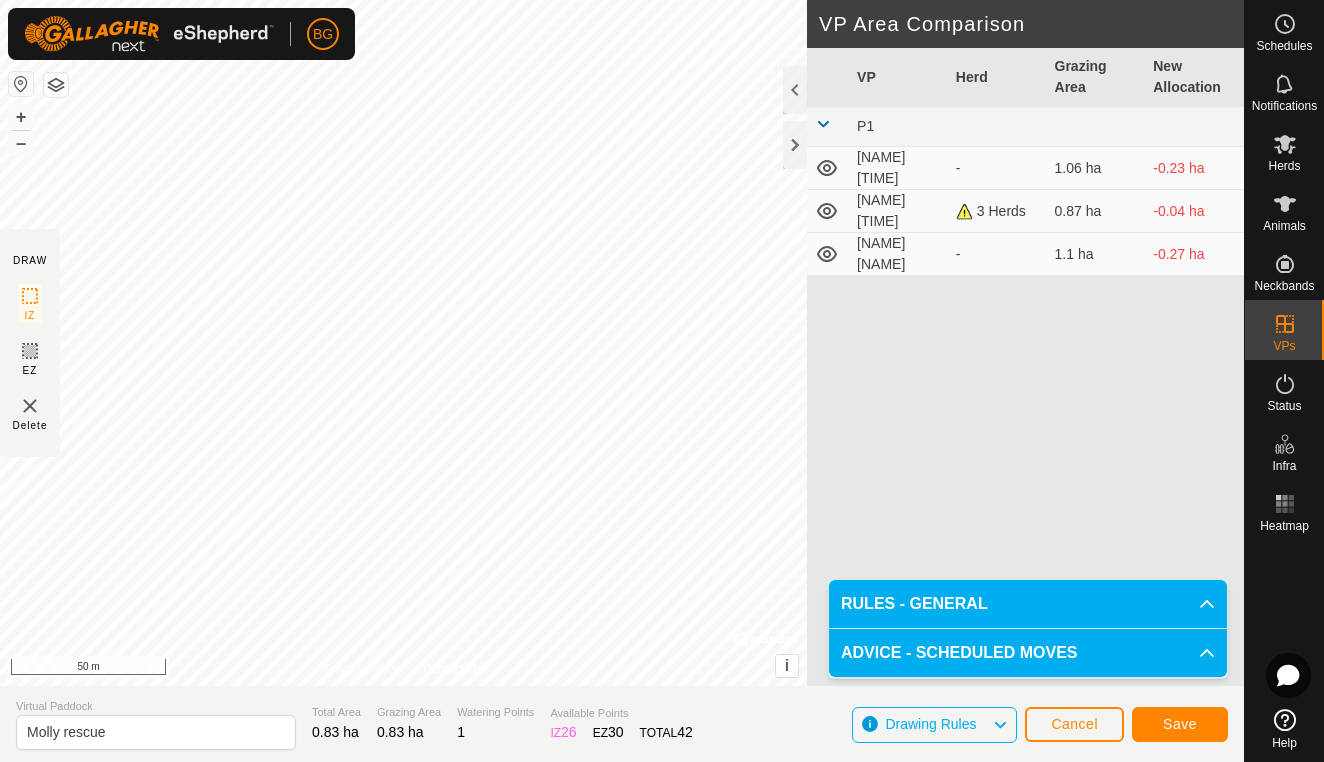 click on "Save" 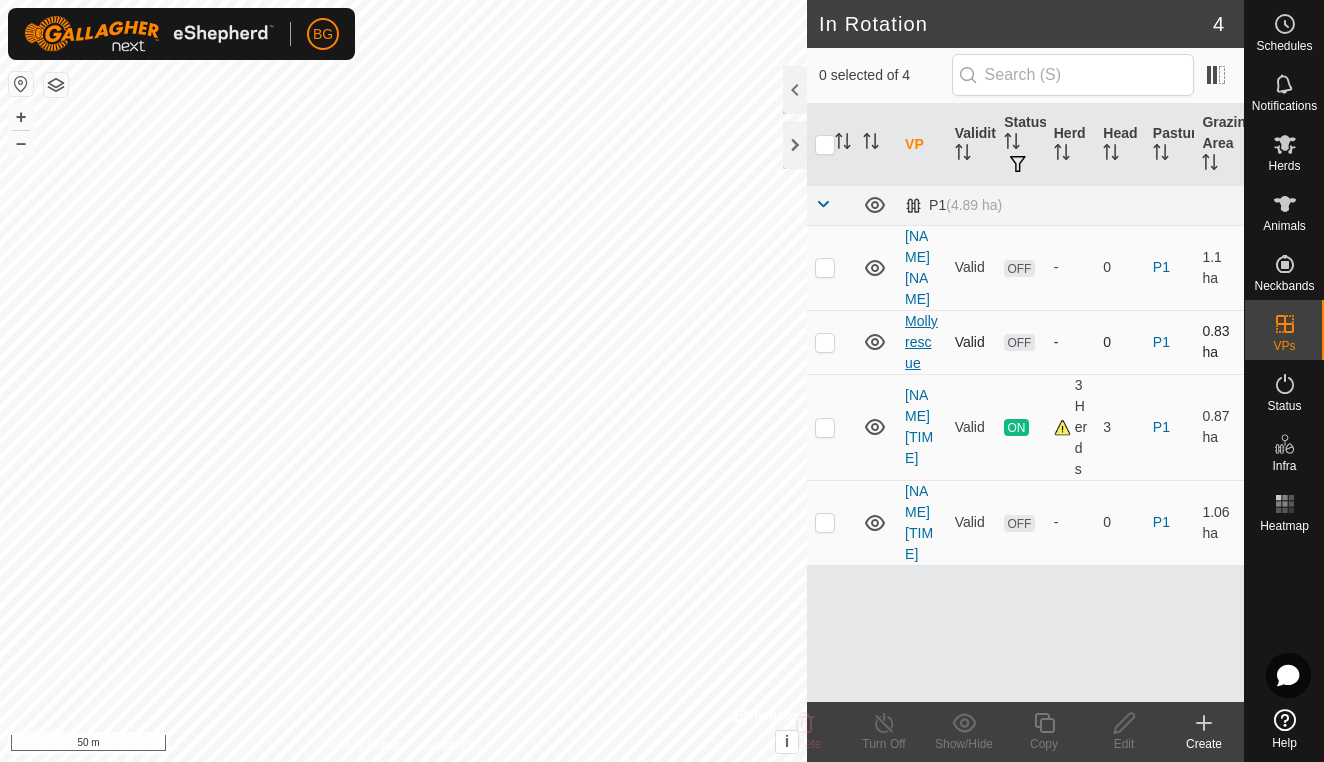 click on "Molly rescue" at bounding box center (921, 342) 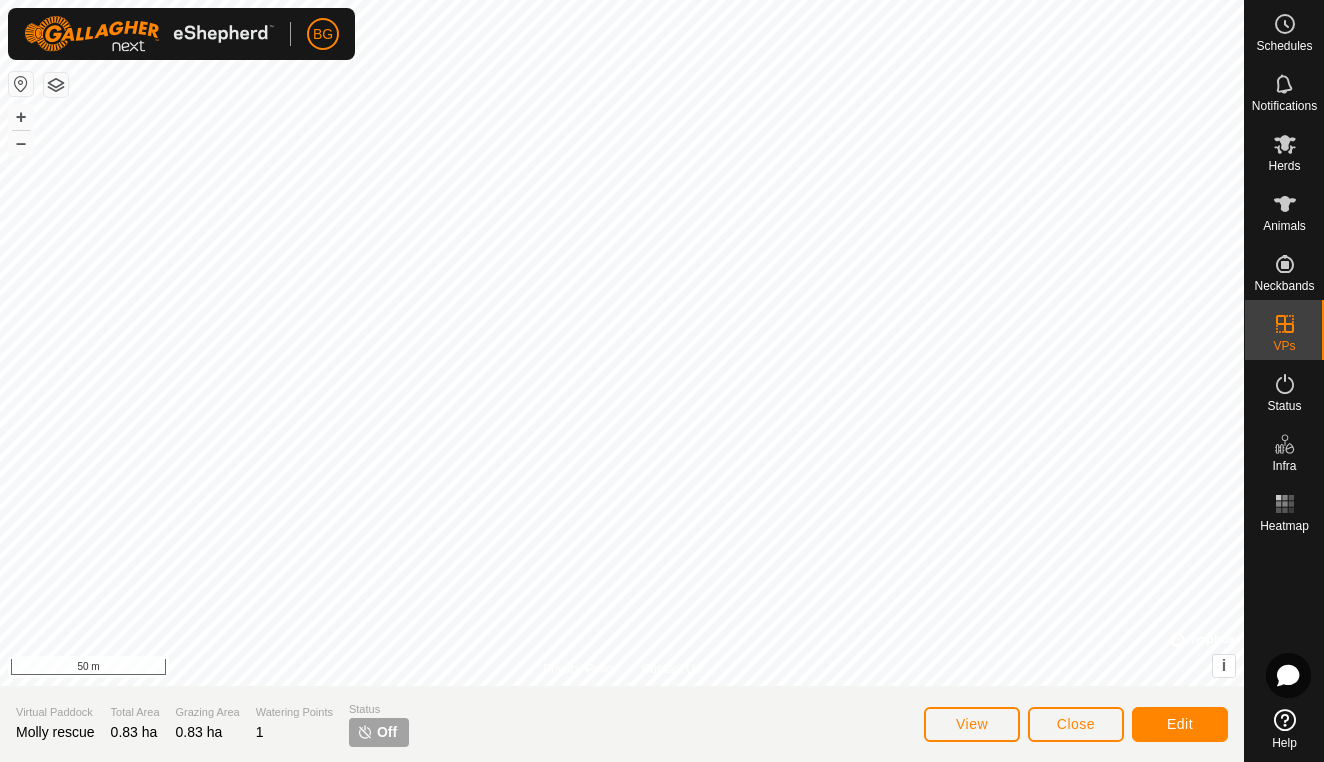 click on "Close" 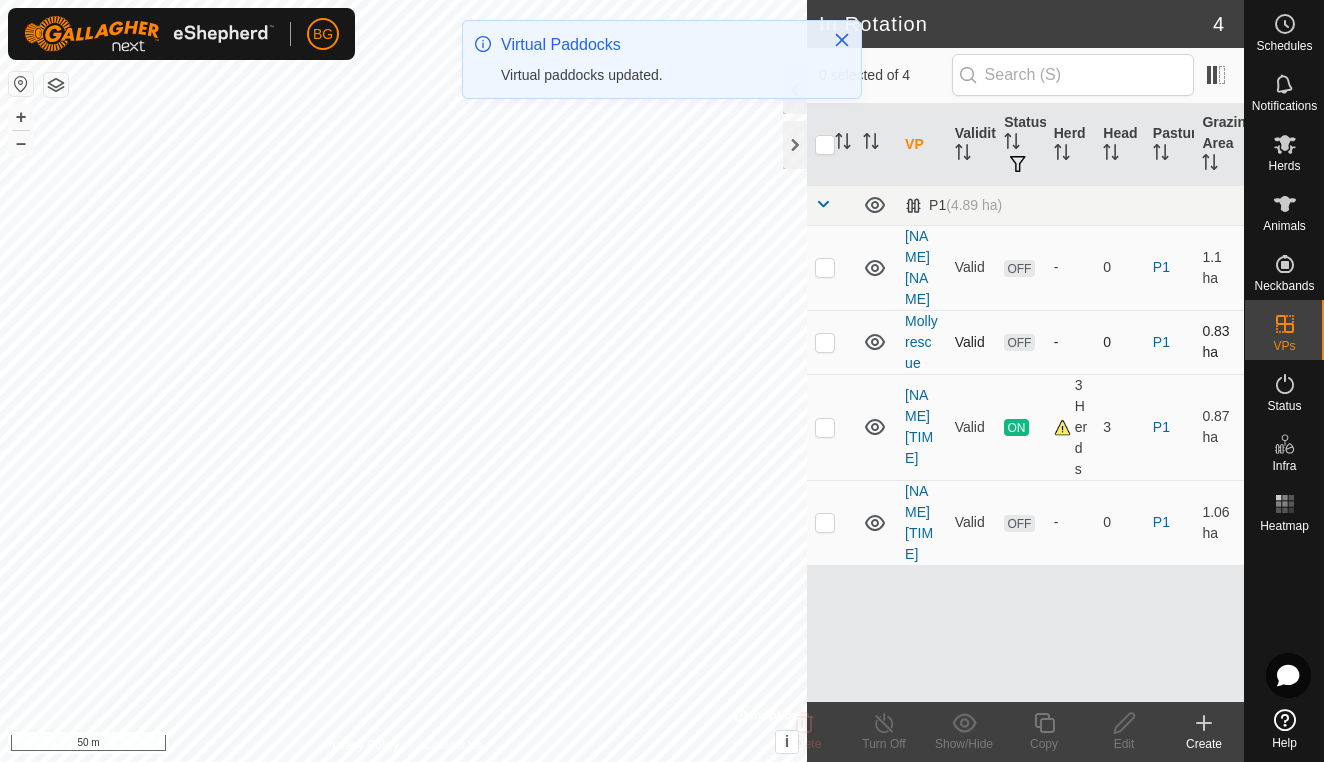click at bounding box center (825, 342) 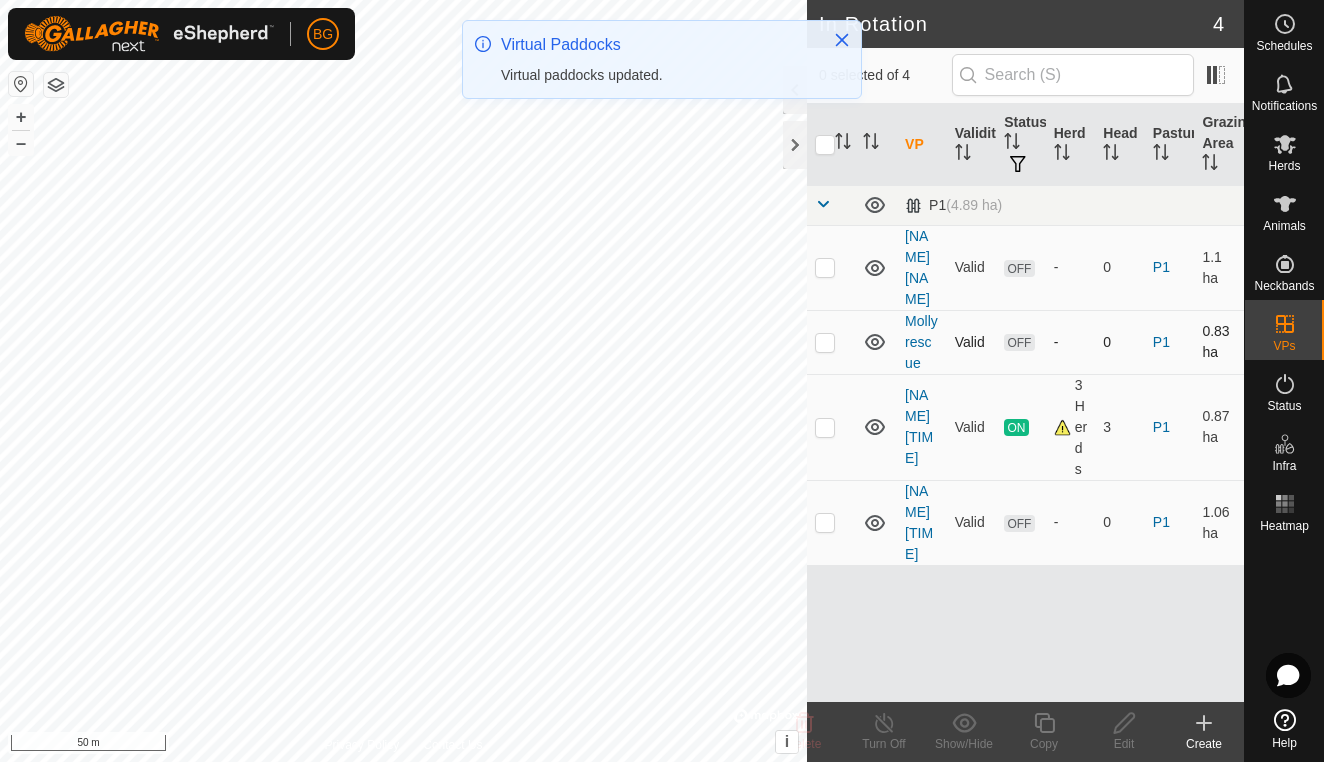 checkbox on "true" 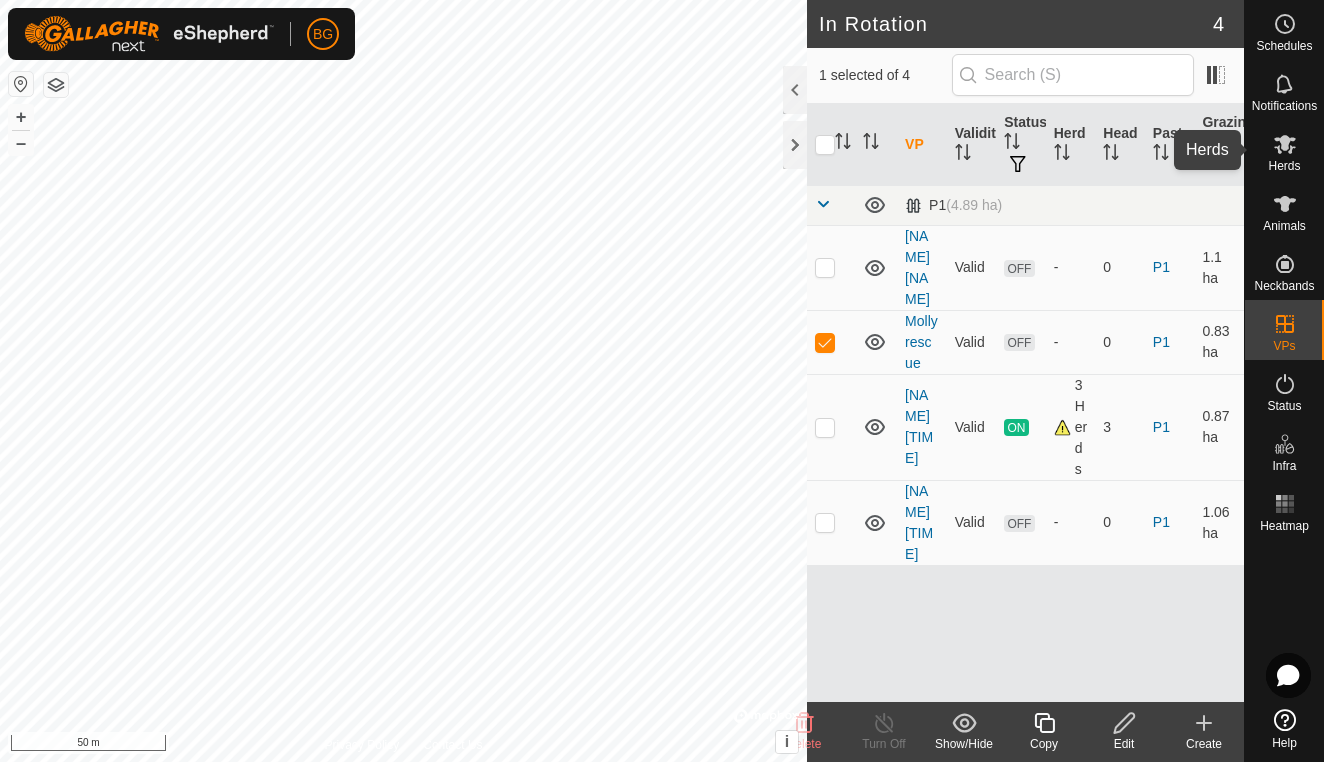 click 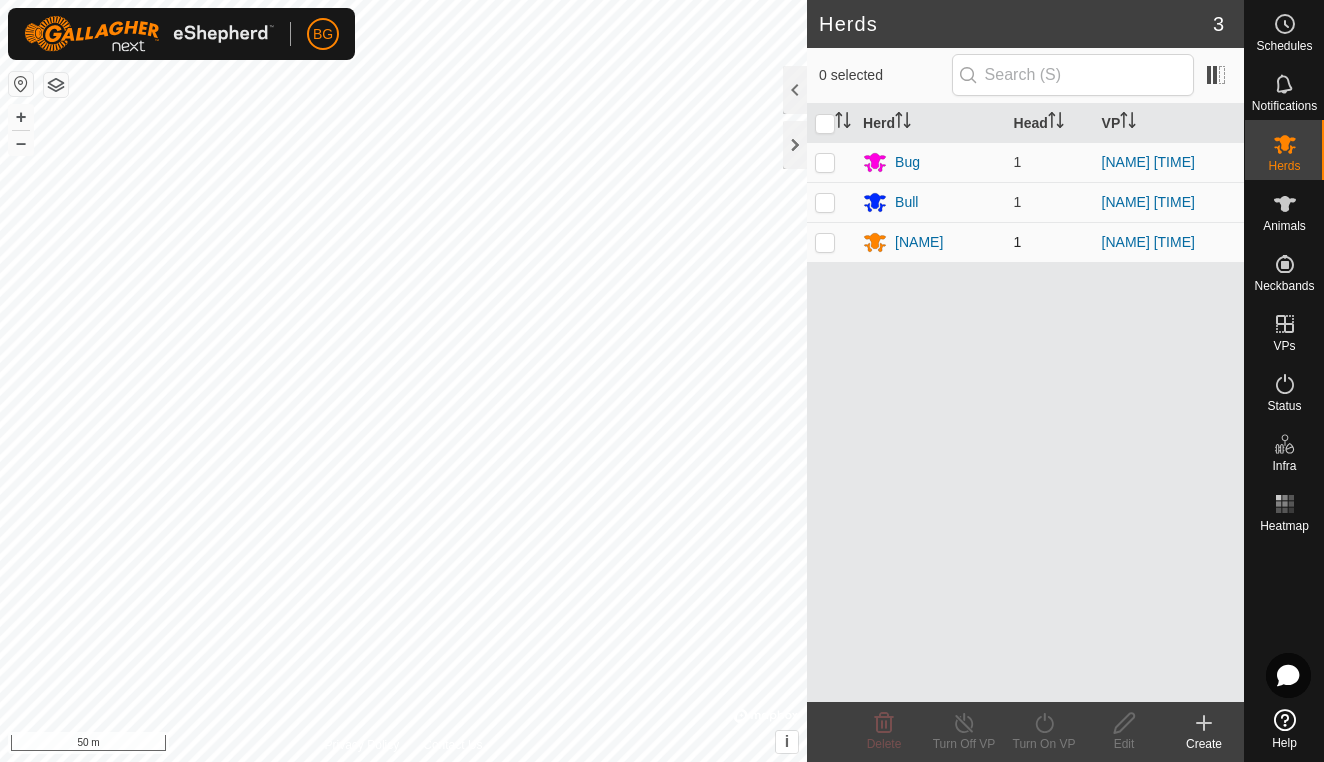 click at bounding box center (825, 242) 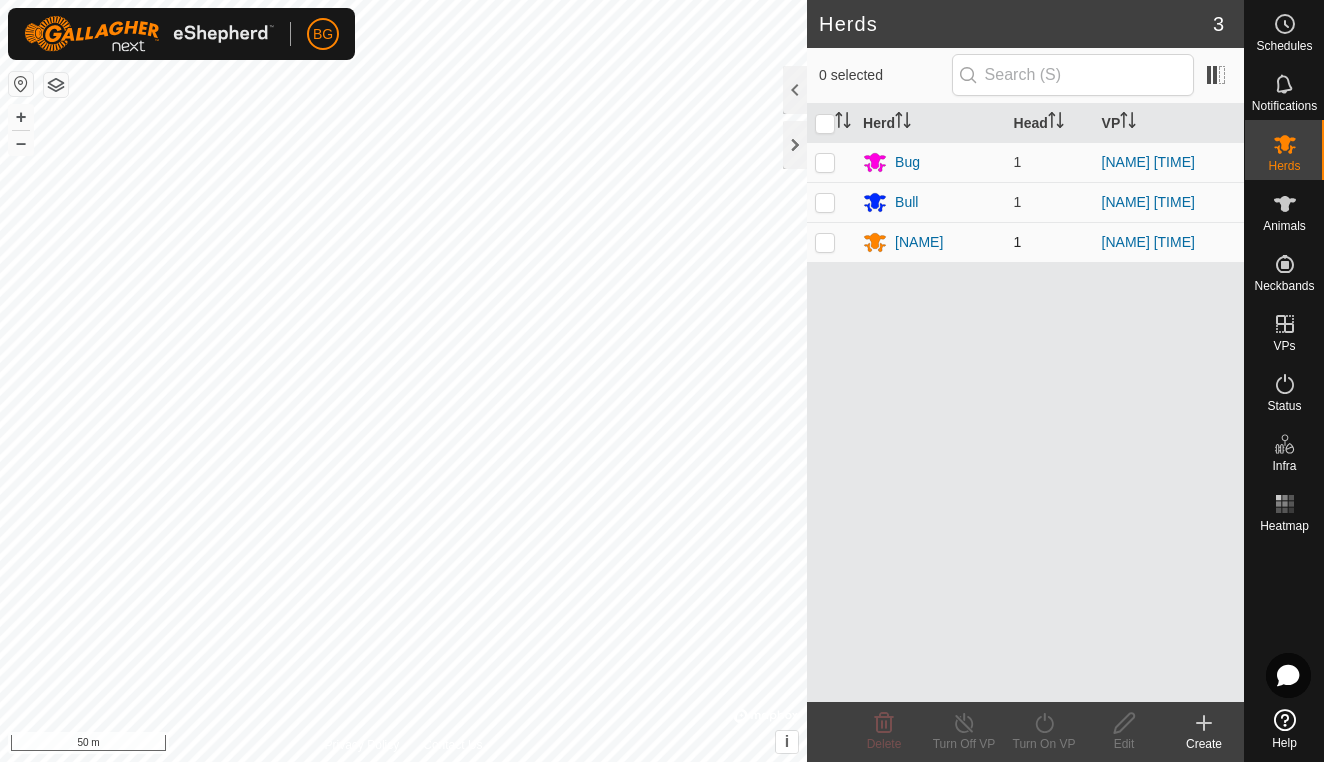checkbox on "true" 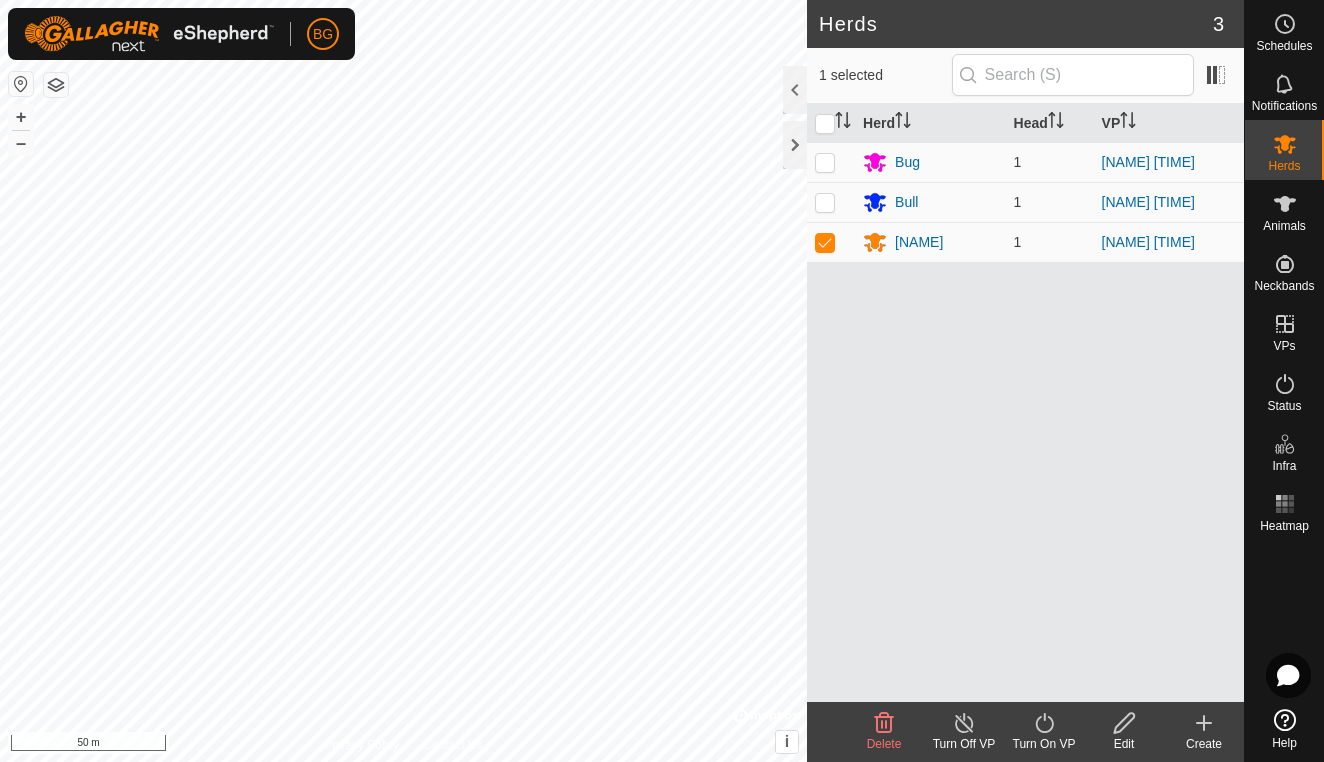 click 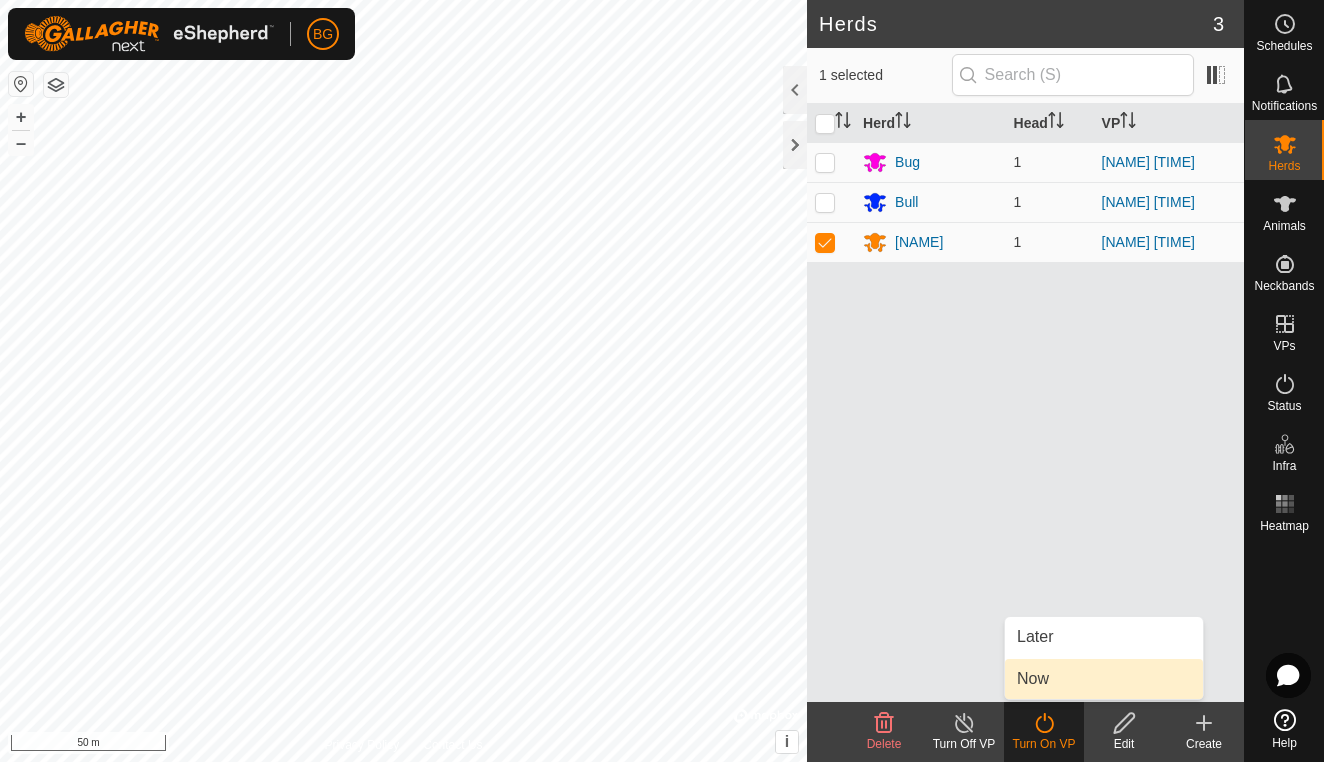click on "Now" at bounding box center [1104, 679] 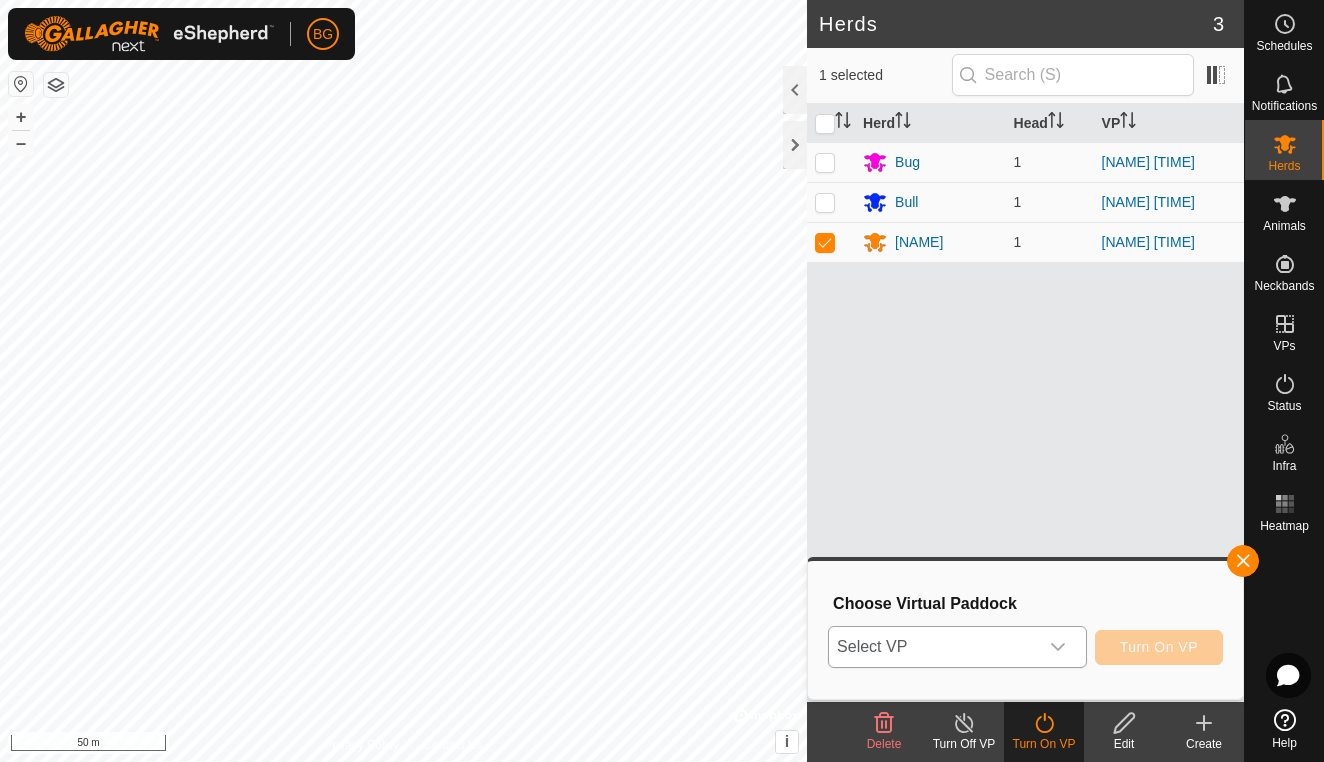 click 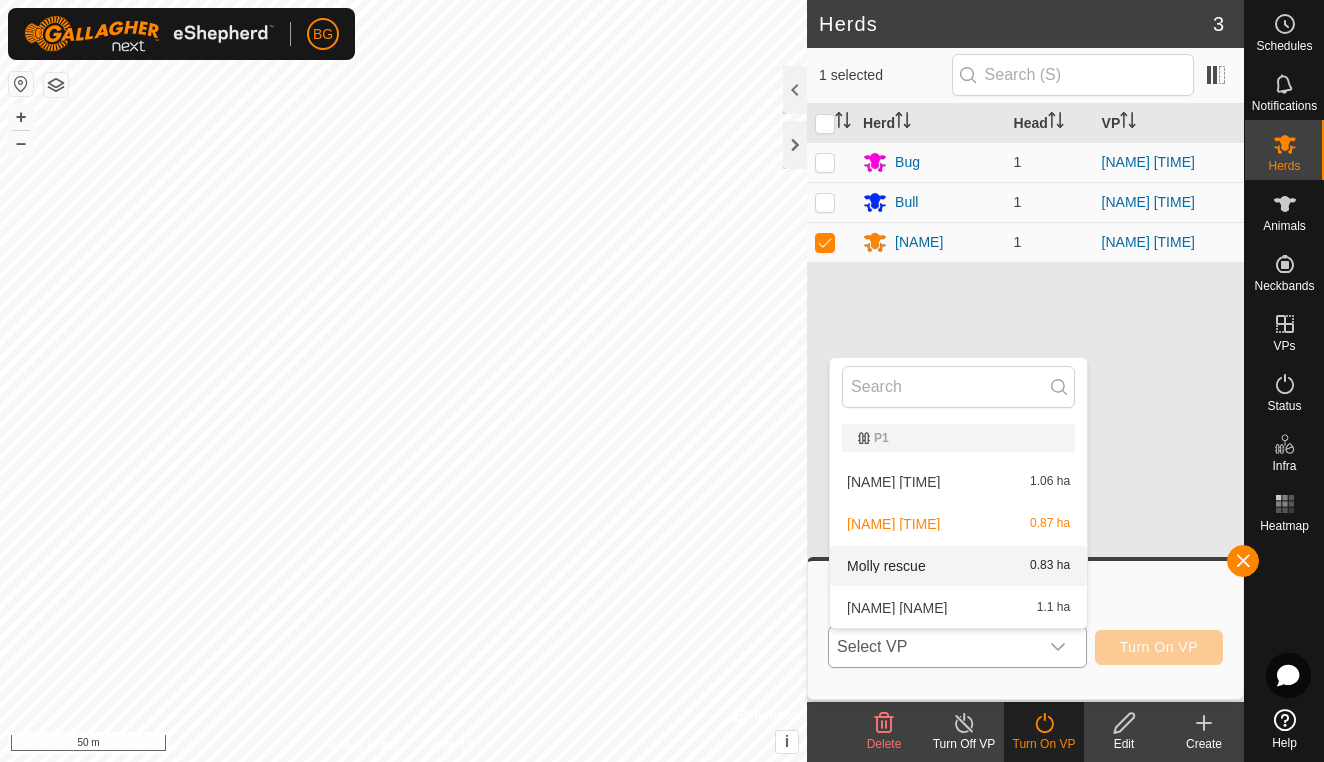 click on "[NAME] [AREA]" at bounding box center [958, 566] 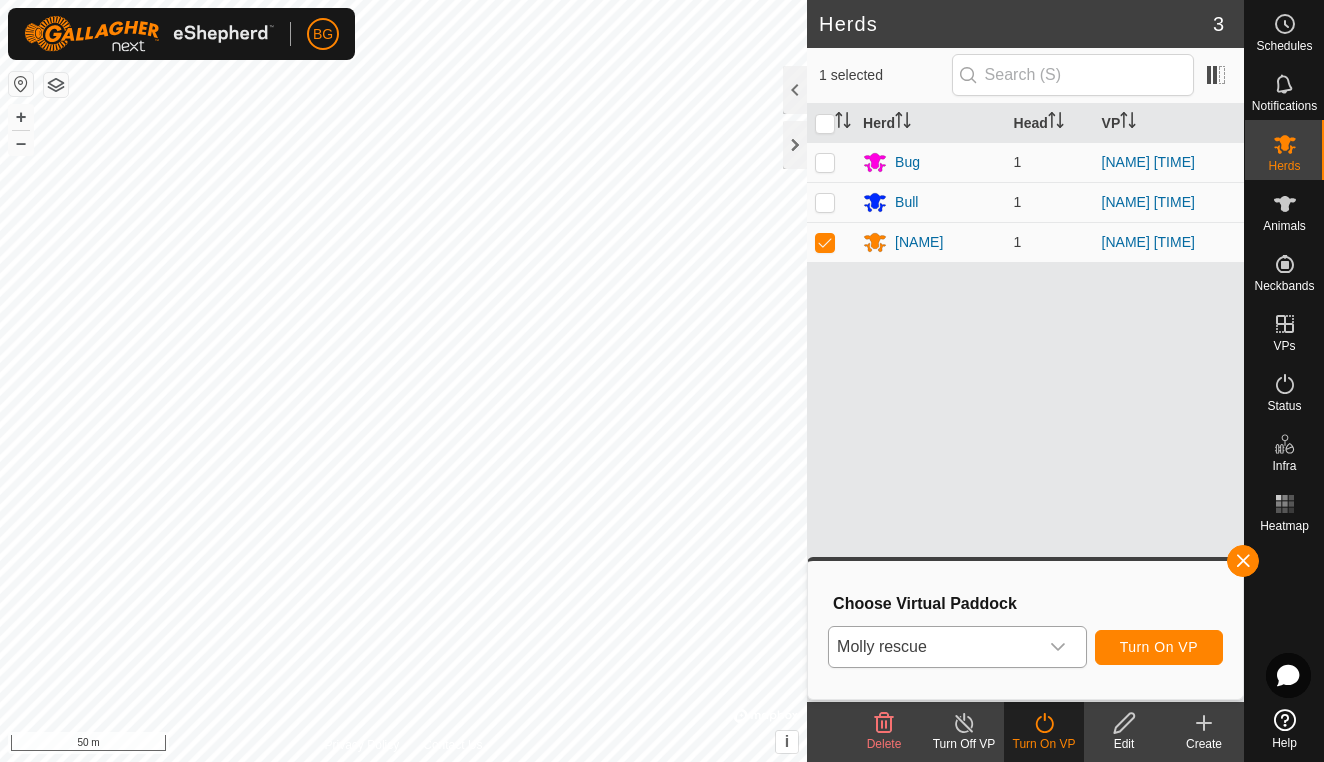 click on "Turn On VP" at bounding box center (1159, 647) 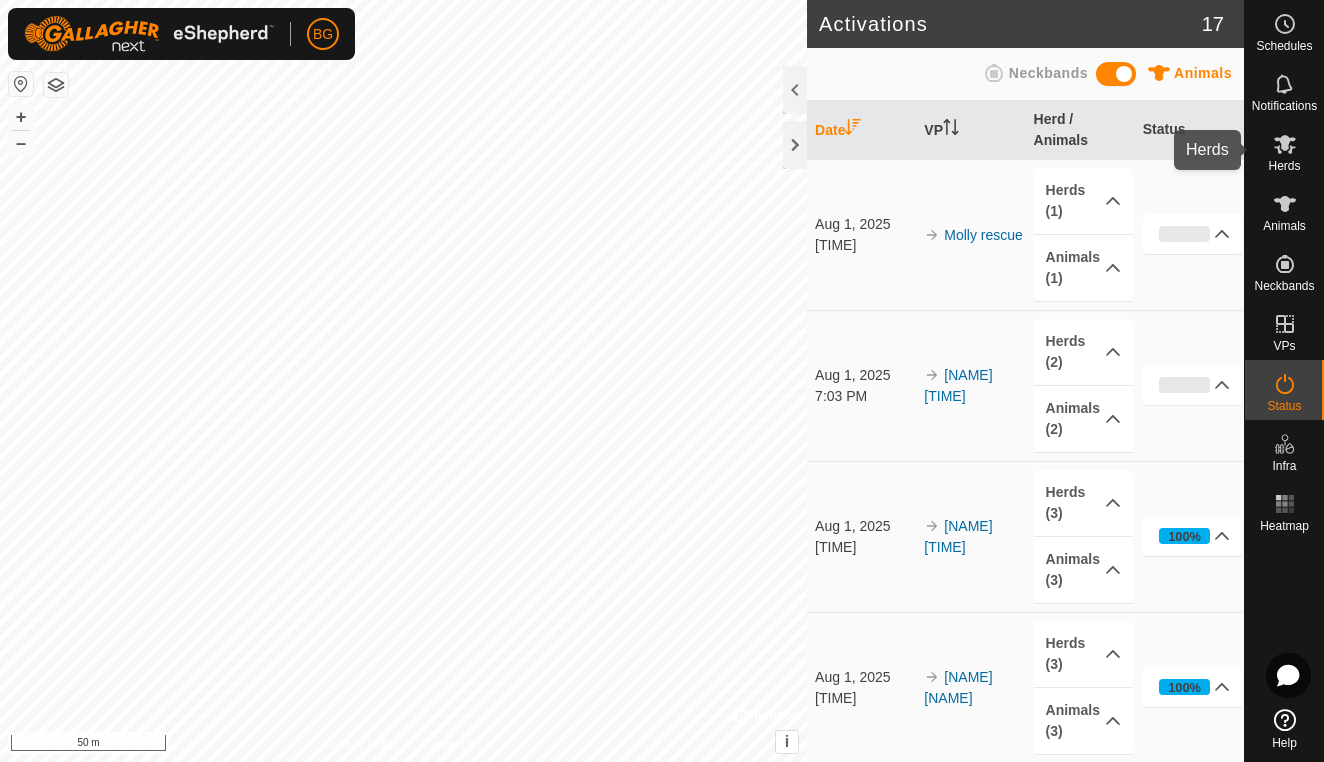 click on "Herds" at bounding box center (1284, 166) 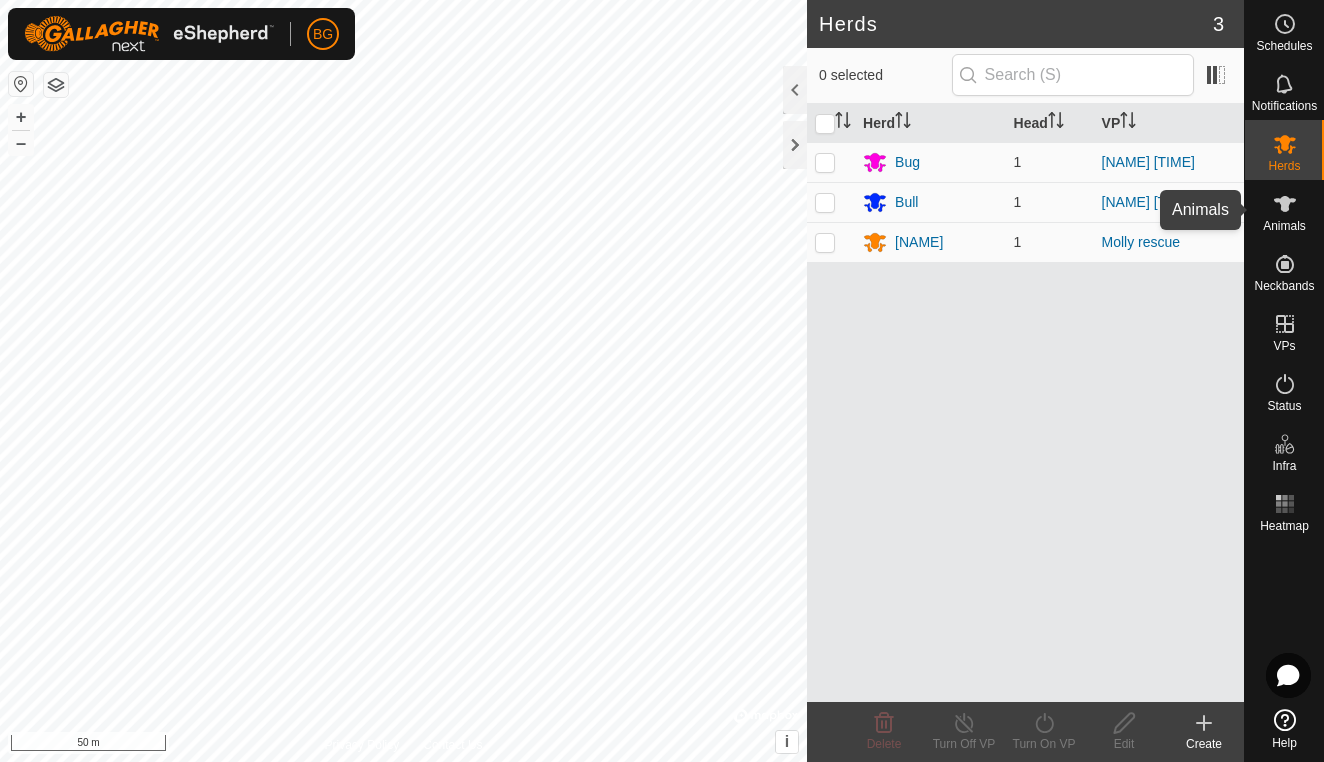click on "Animals" at bounding box center [1284, 226] 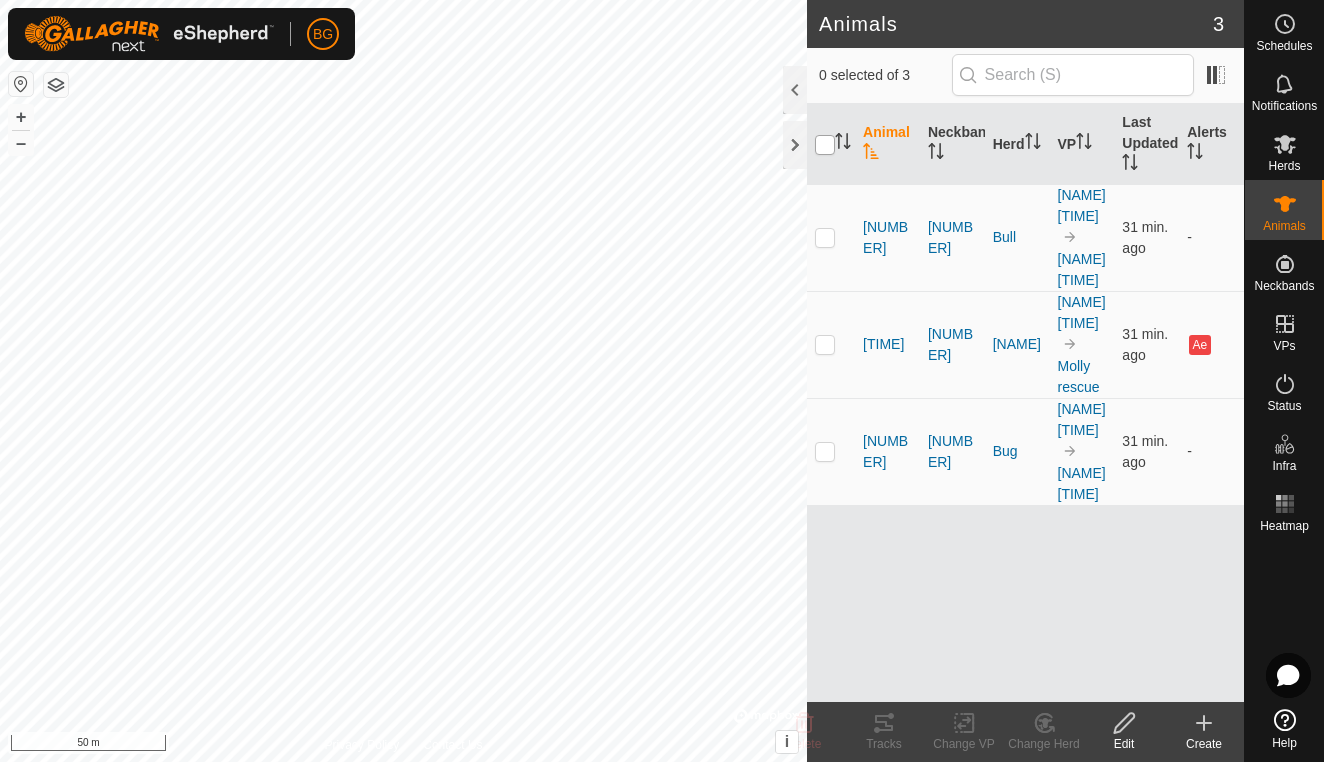 click at bounding box center [825, 145] 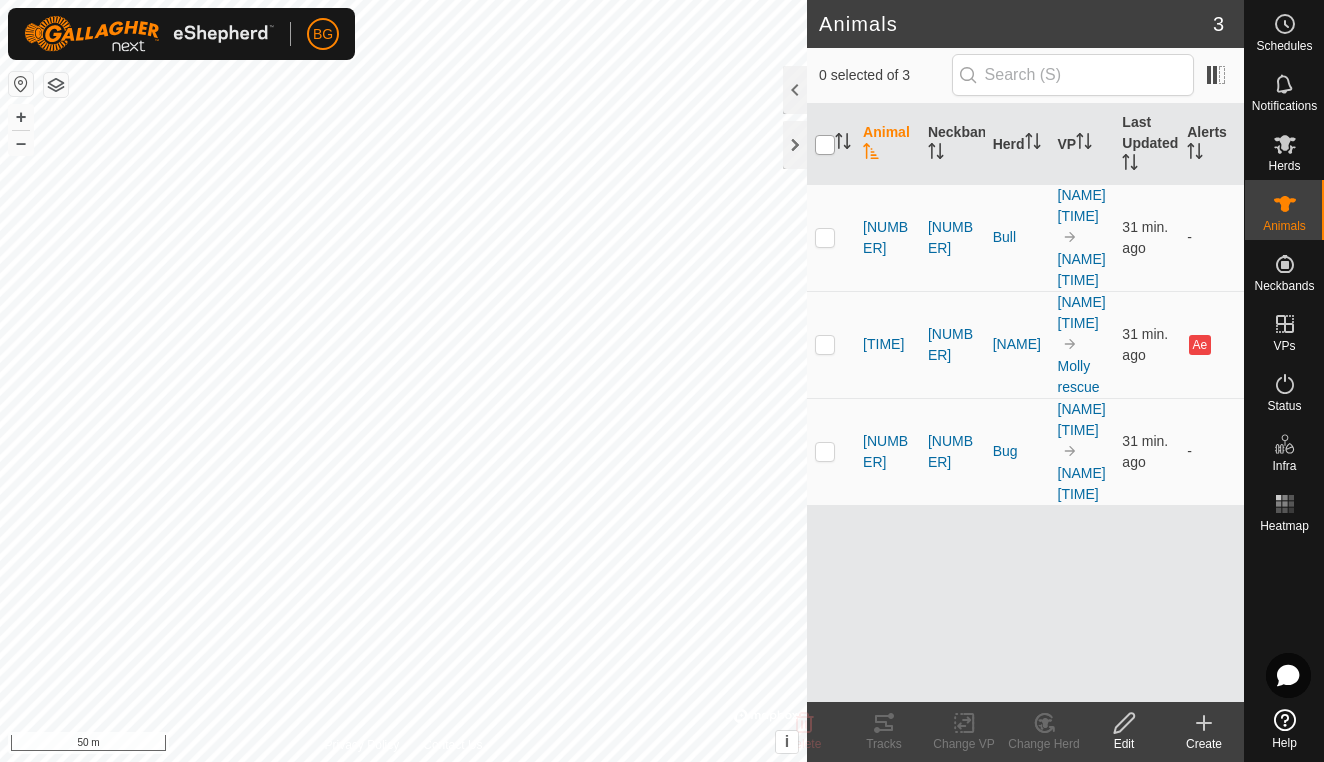 checkbox on "true" 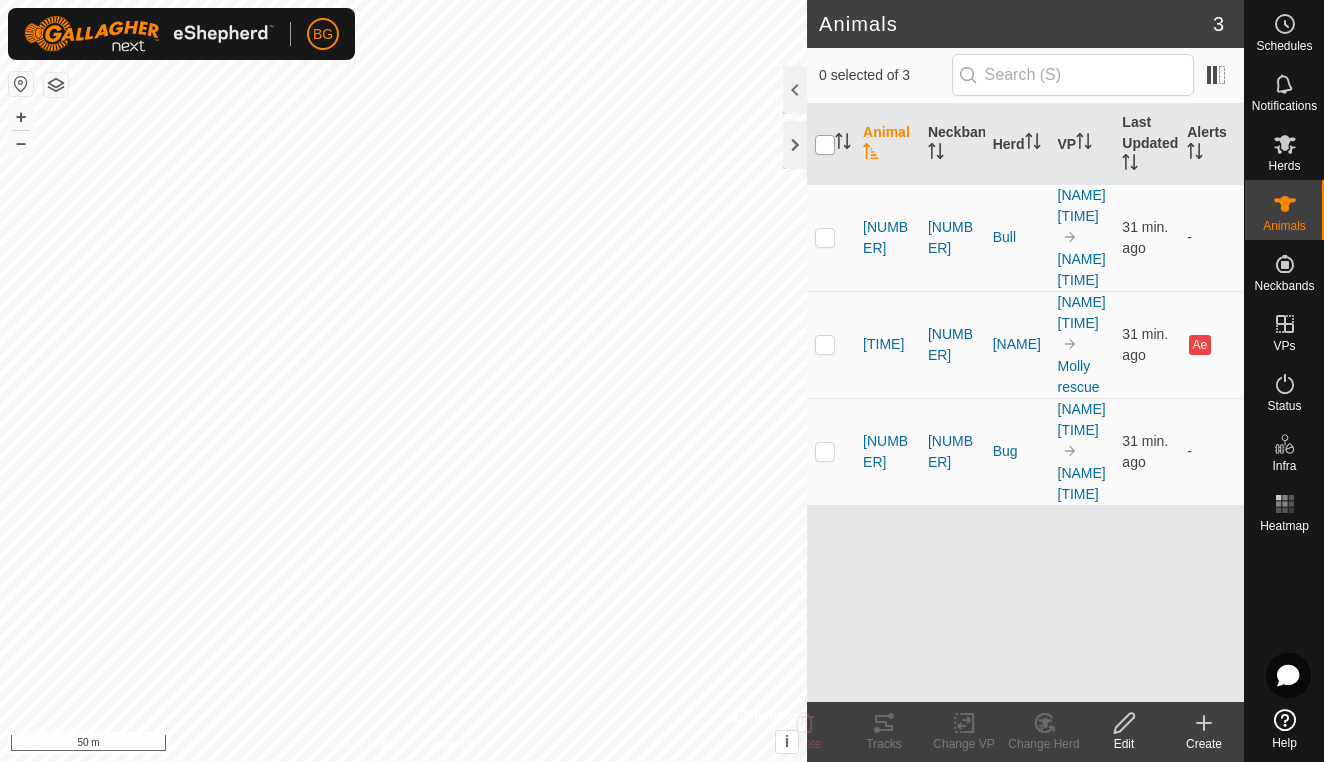 checkbox on "true" 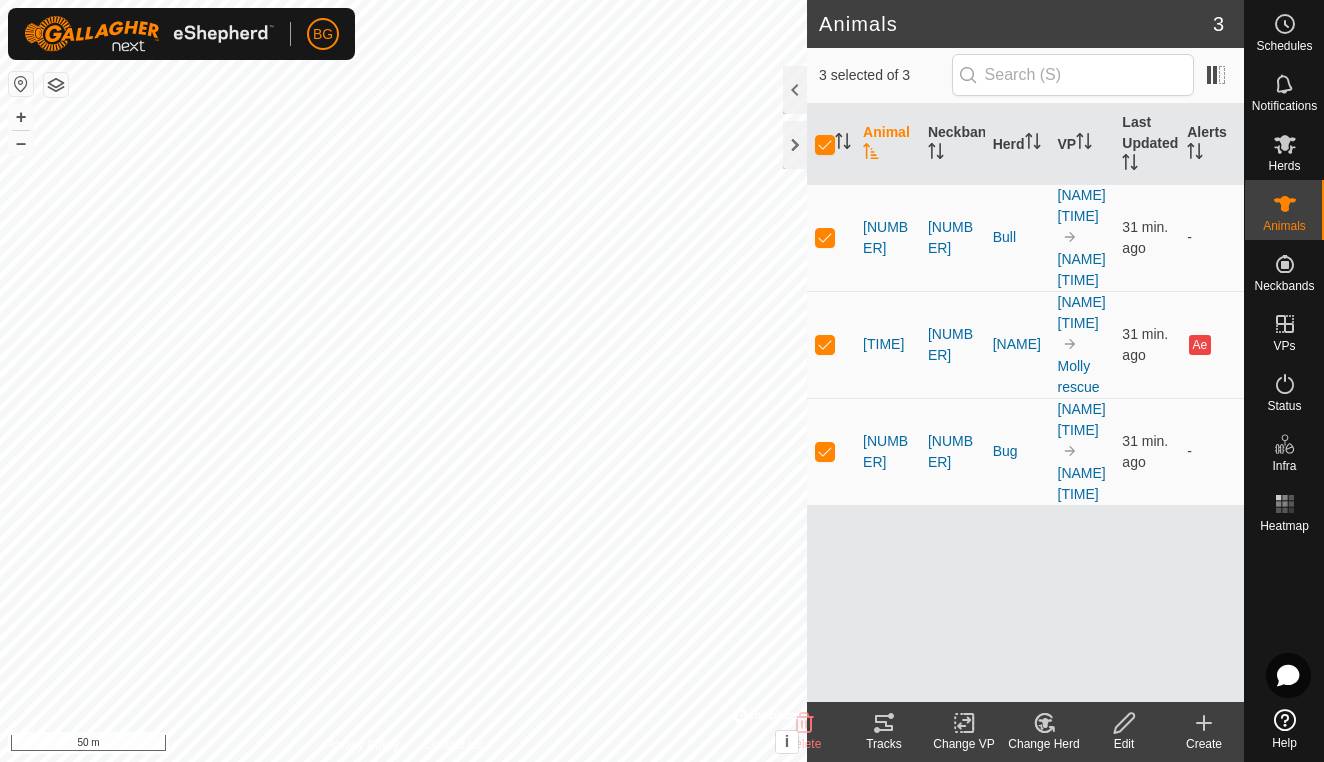 click 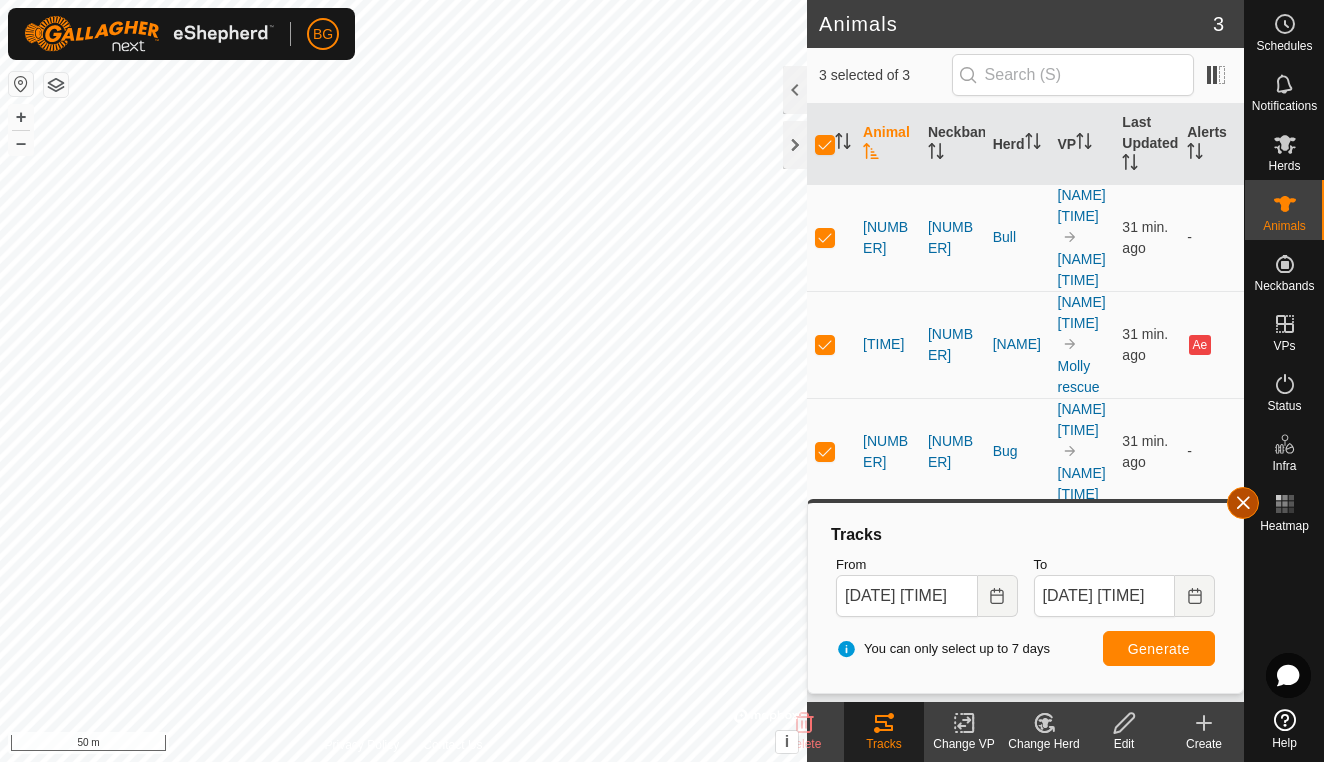 click at bounding box center [1243, 503] 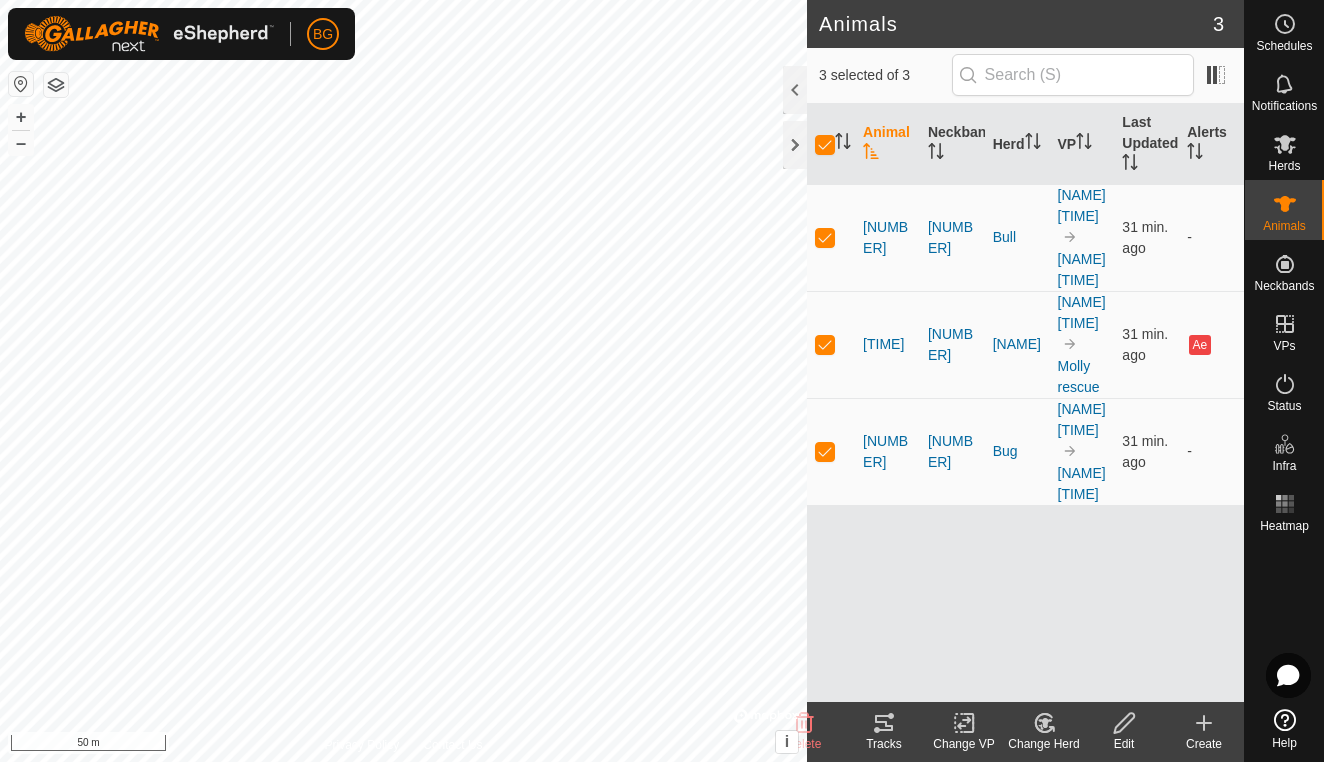 click 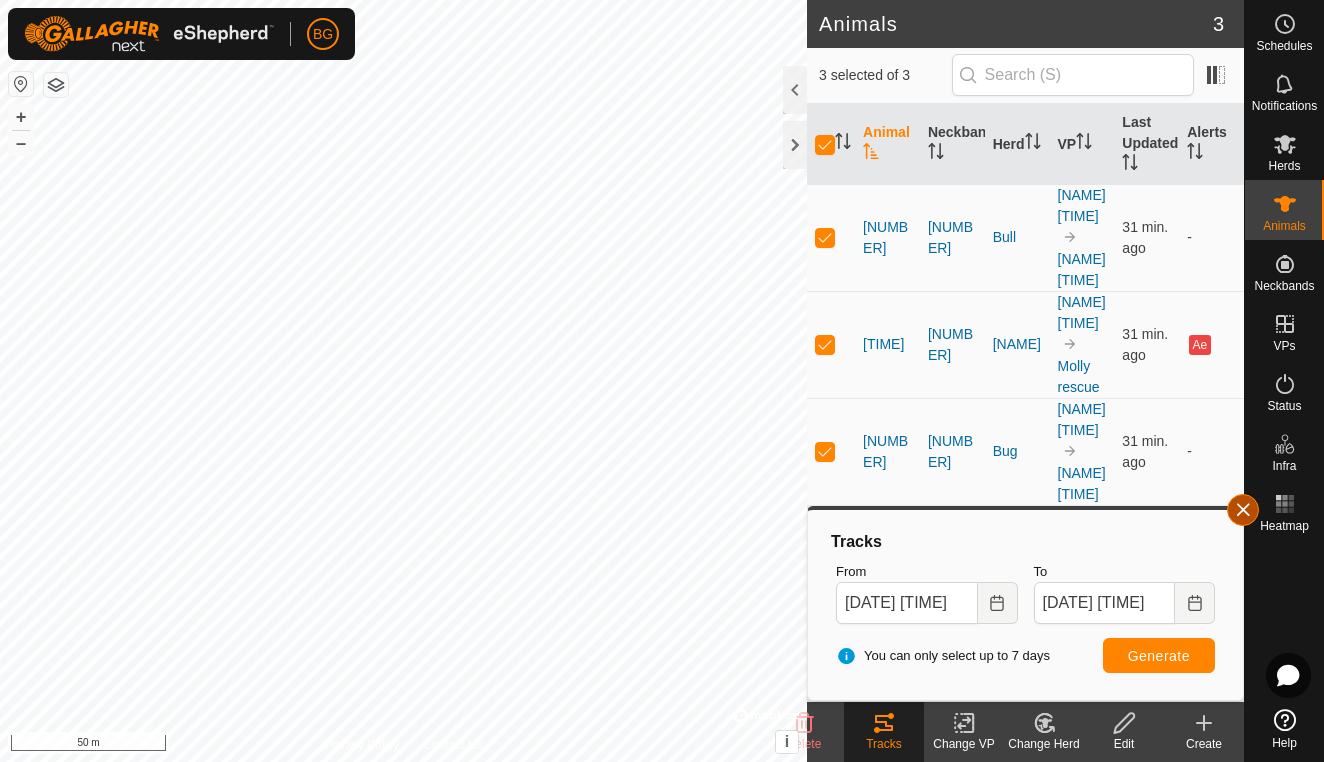 click at bounding box center (1243, 510) 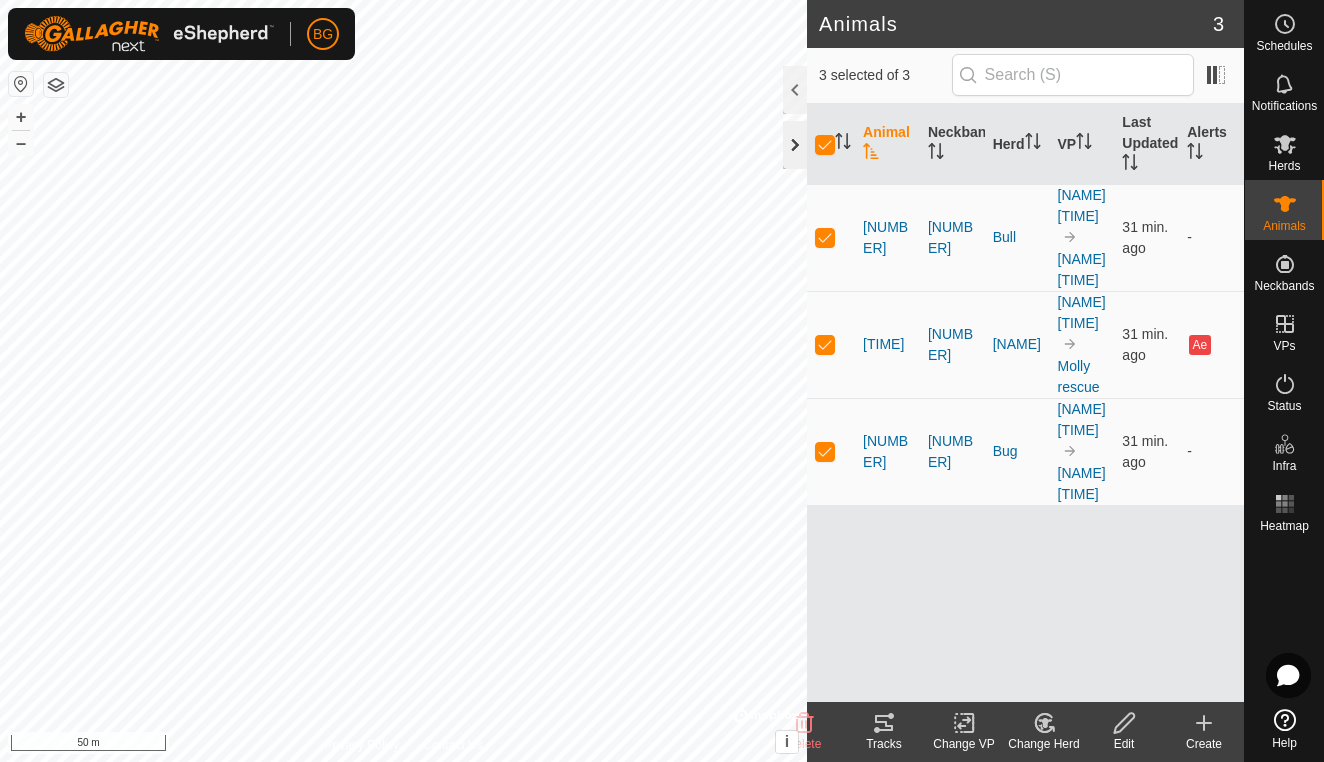 click 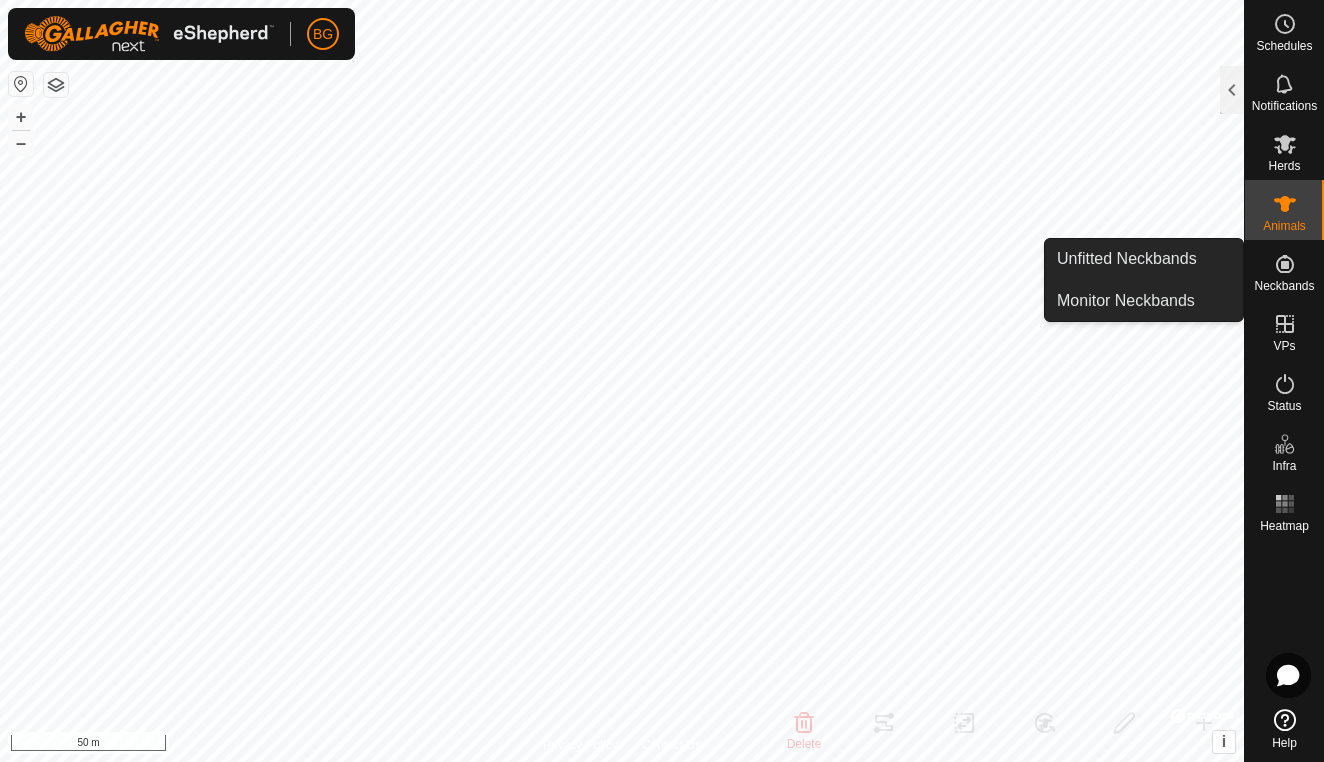 click 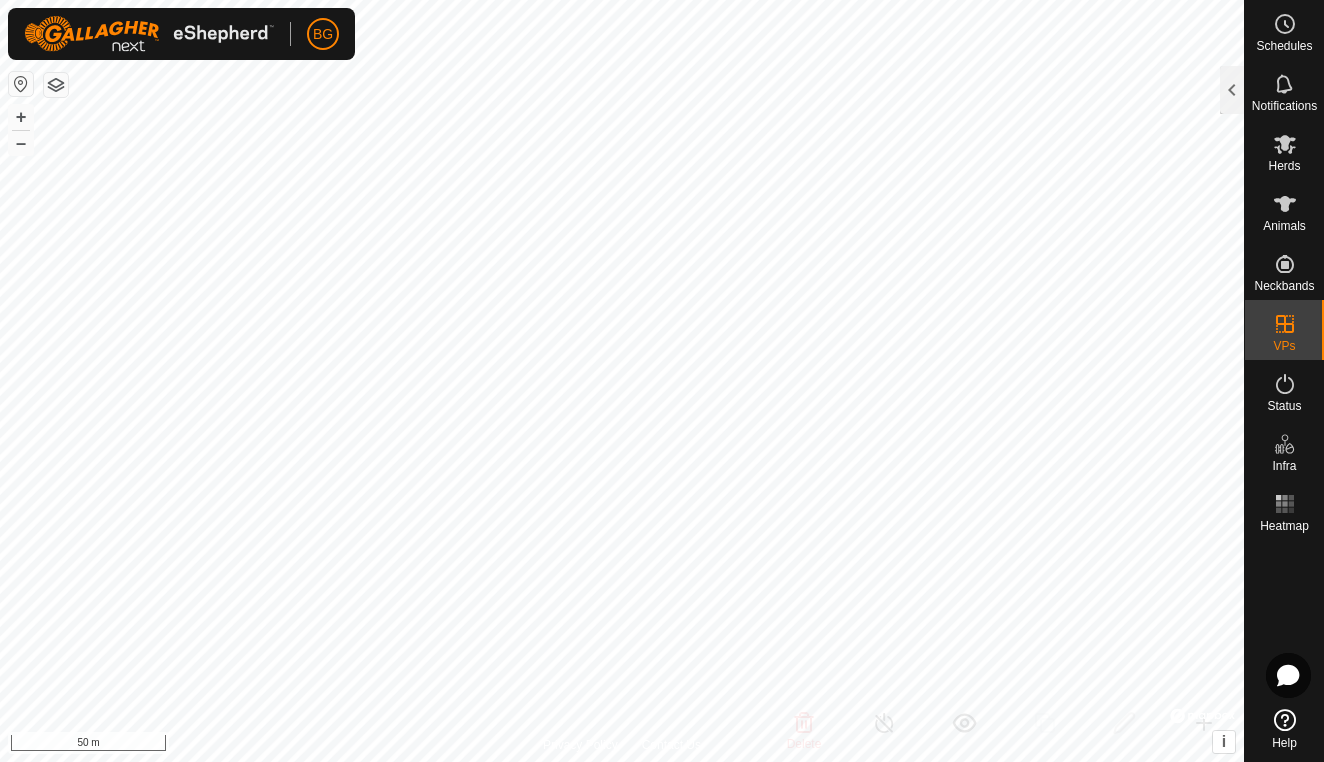 checkbox on "false" 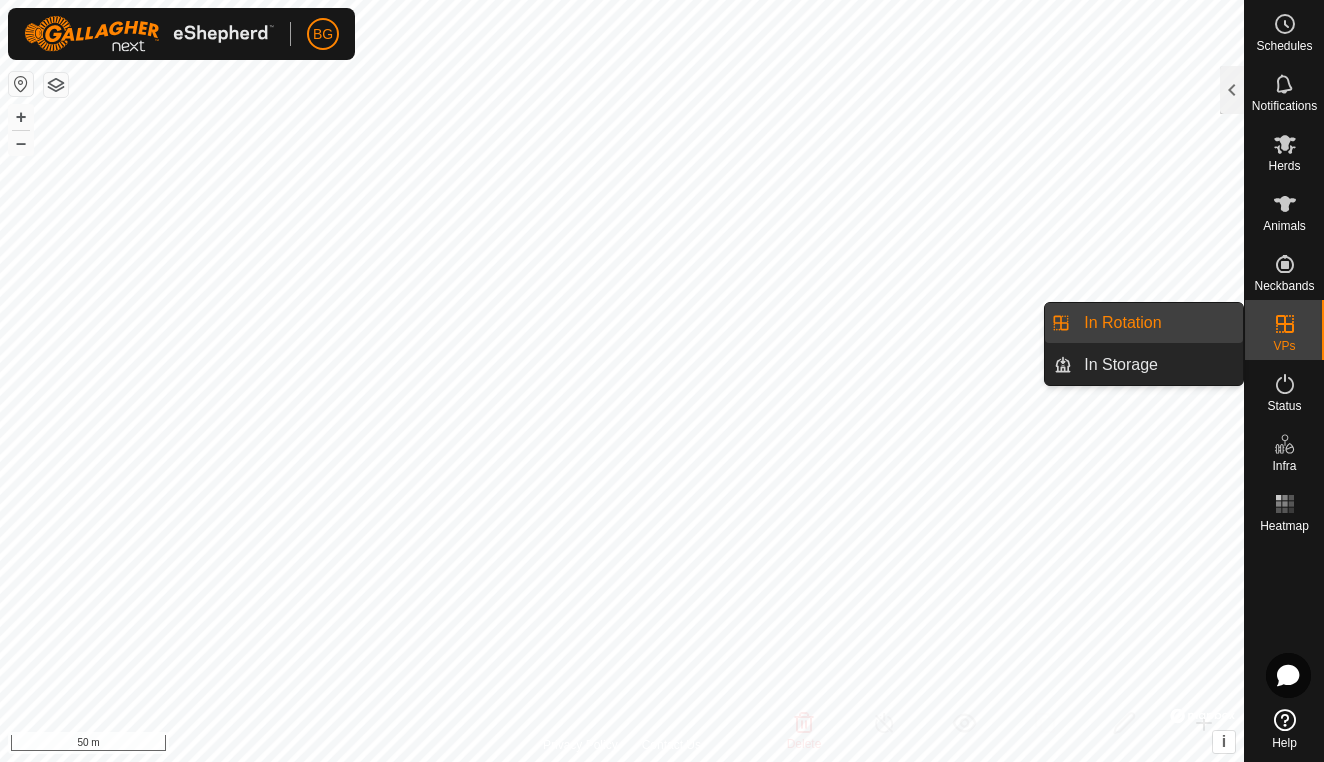 click on "In Rotation" at bounding box center [1157, 323] 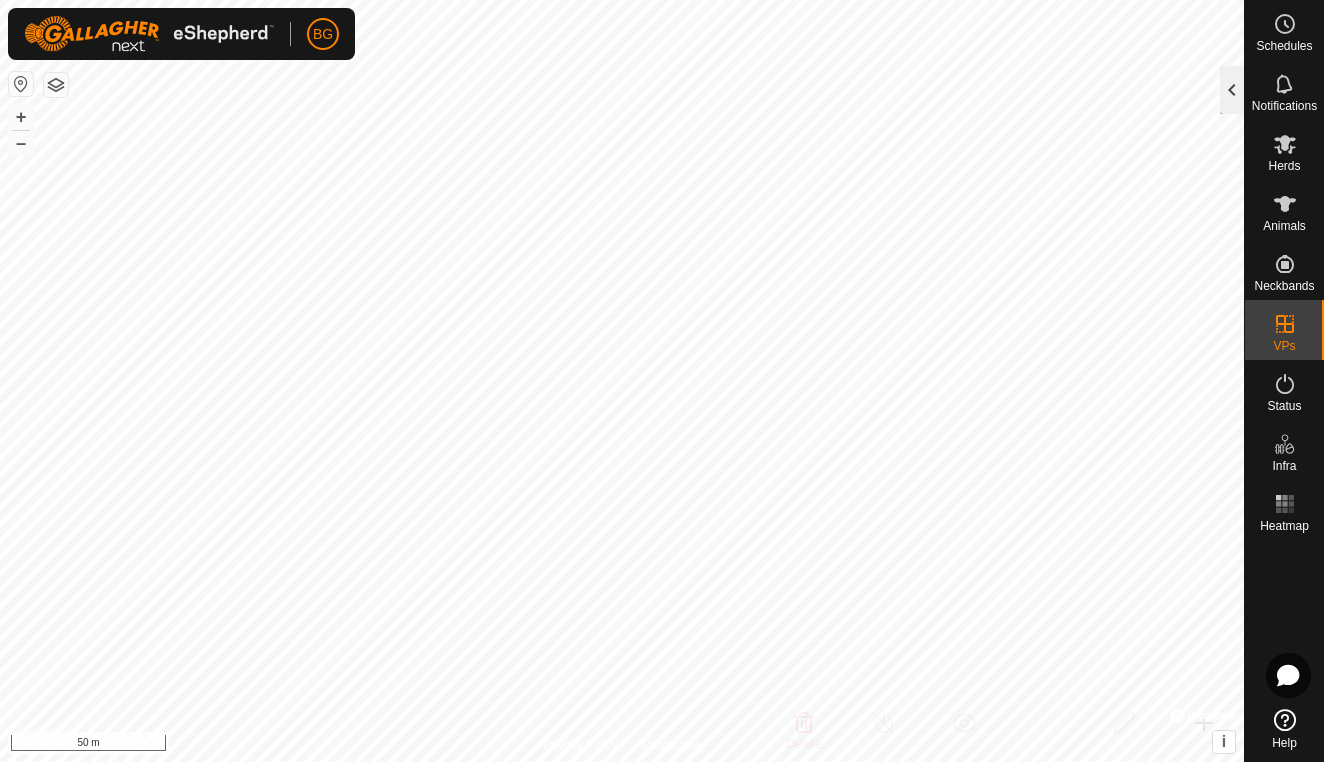 click 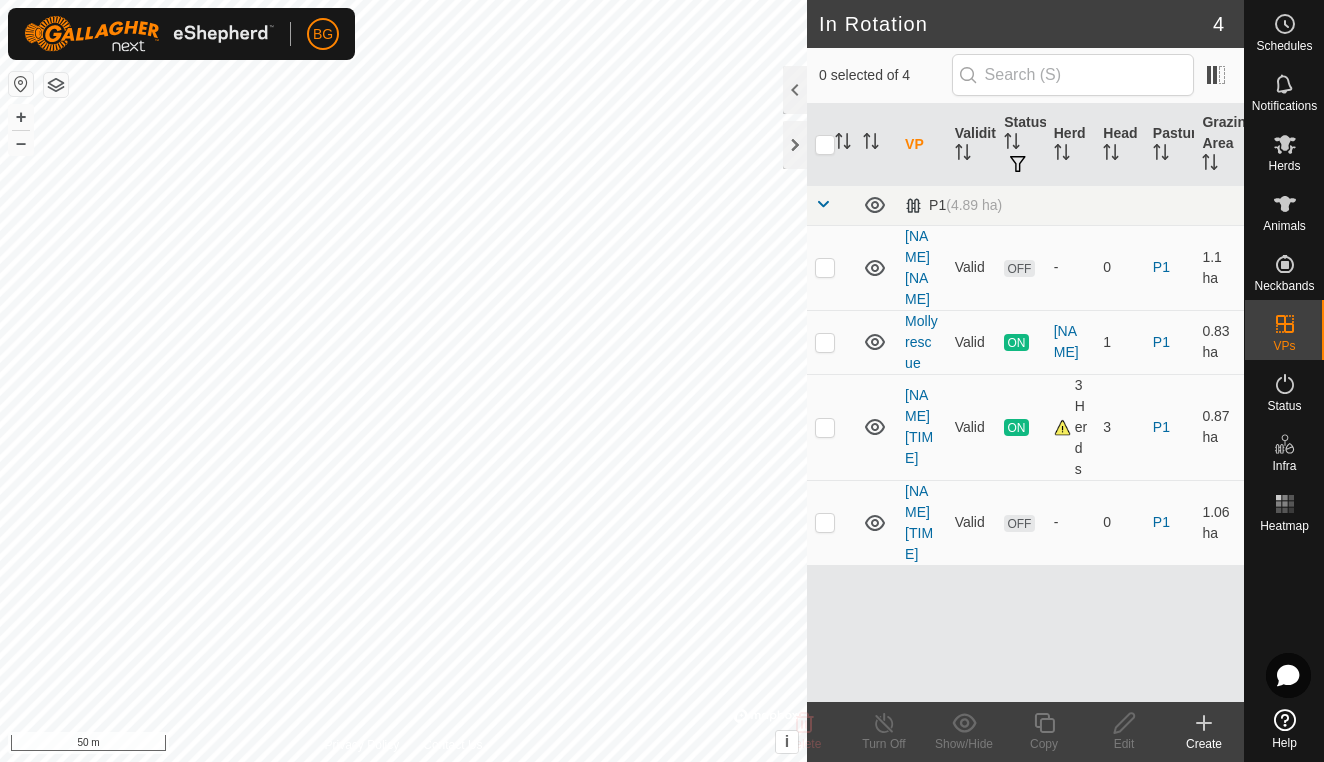 click 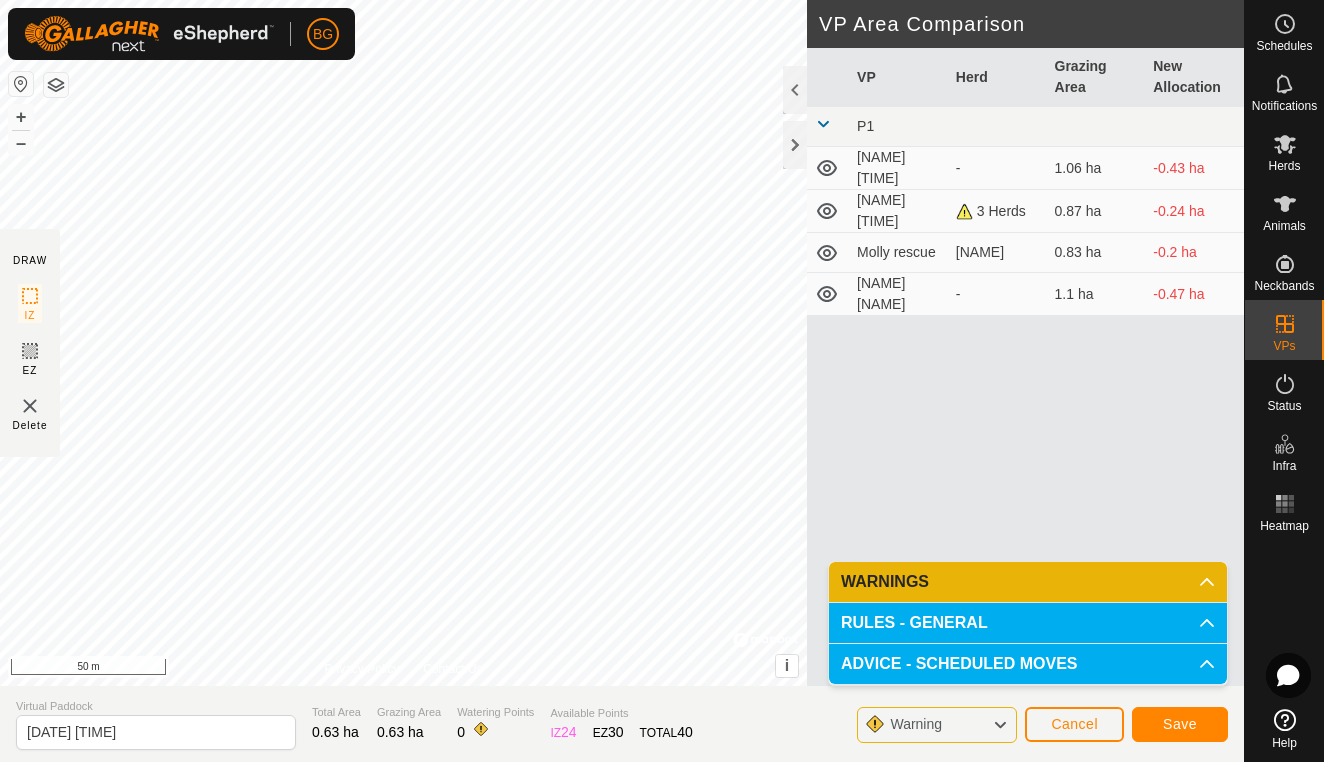 click on "Save" 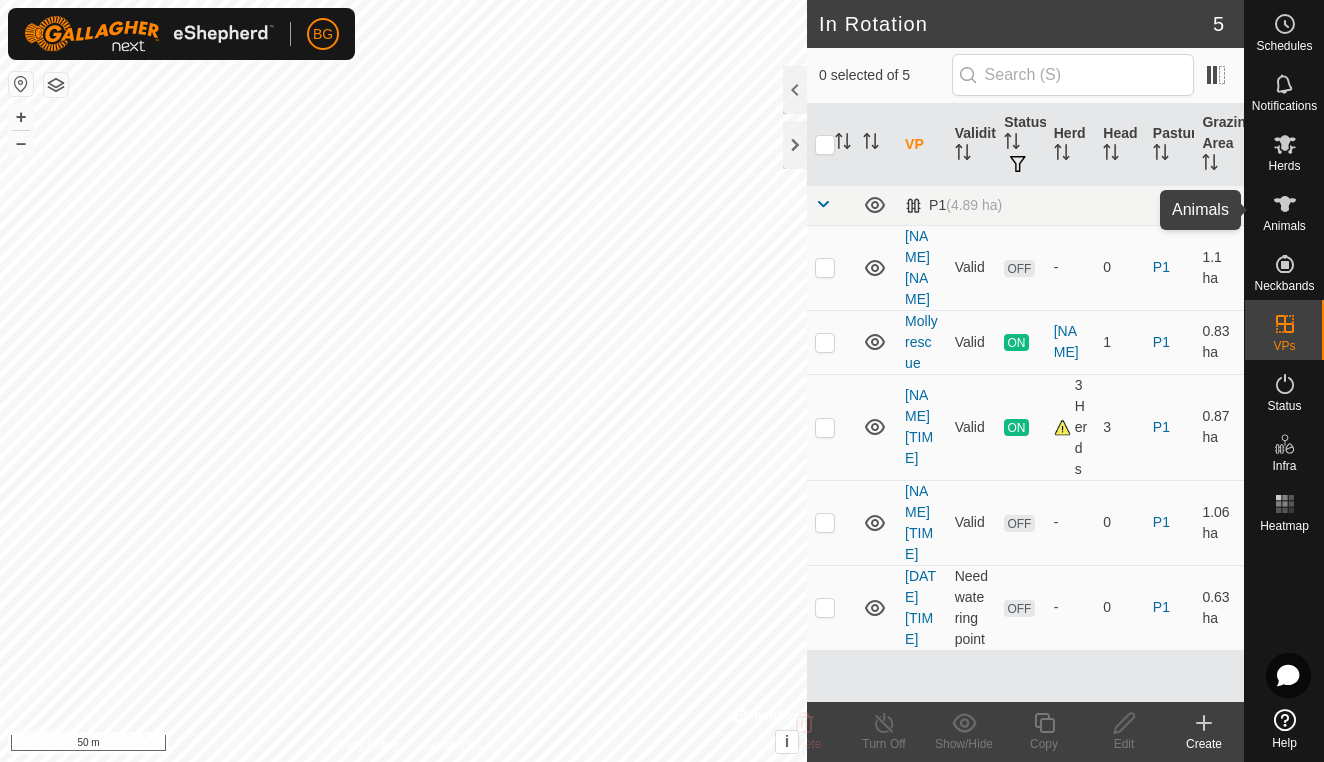 click on "Animals" at bounding box center [1284, 226] 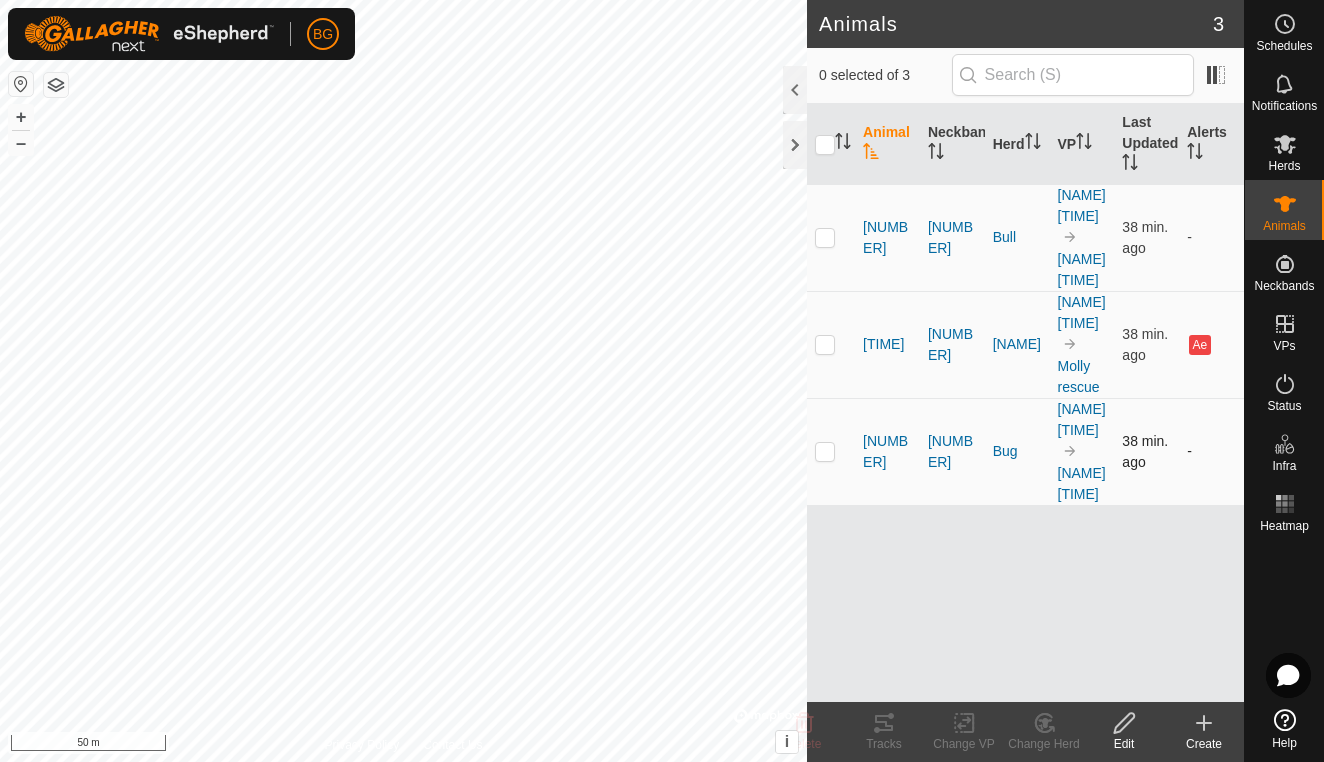 click at bounding box center (831, 451) 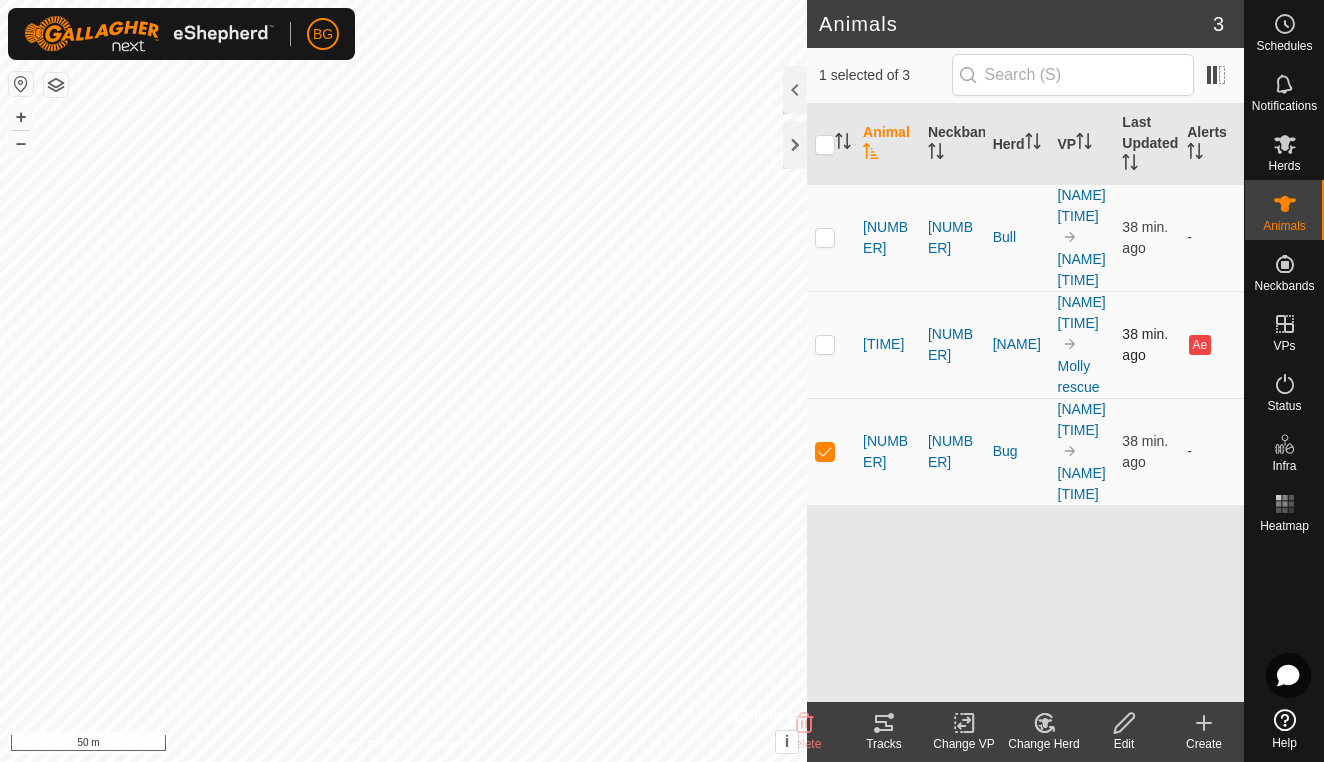 click at bounding box center (831, 344) 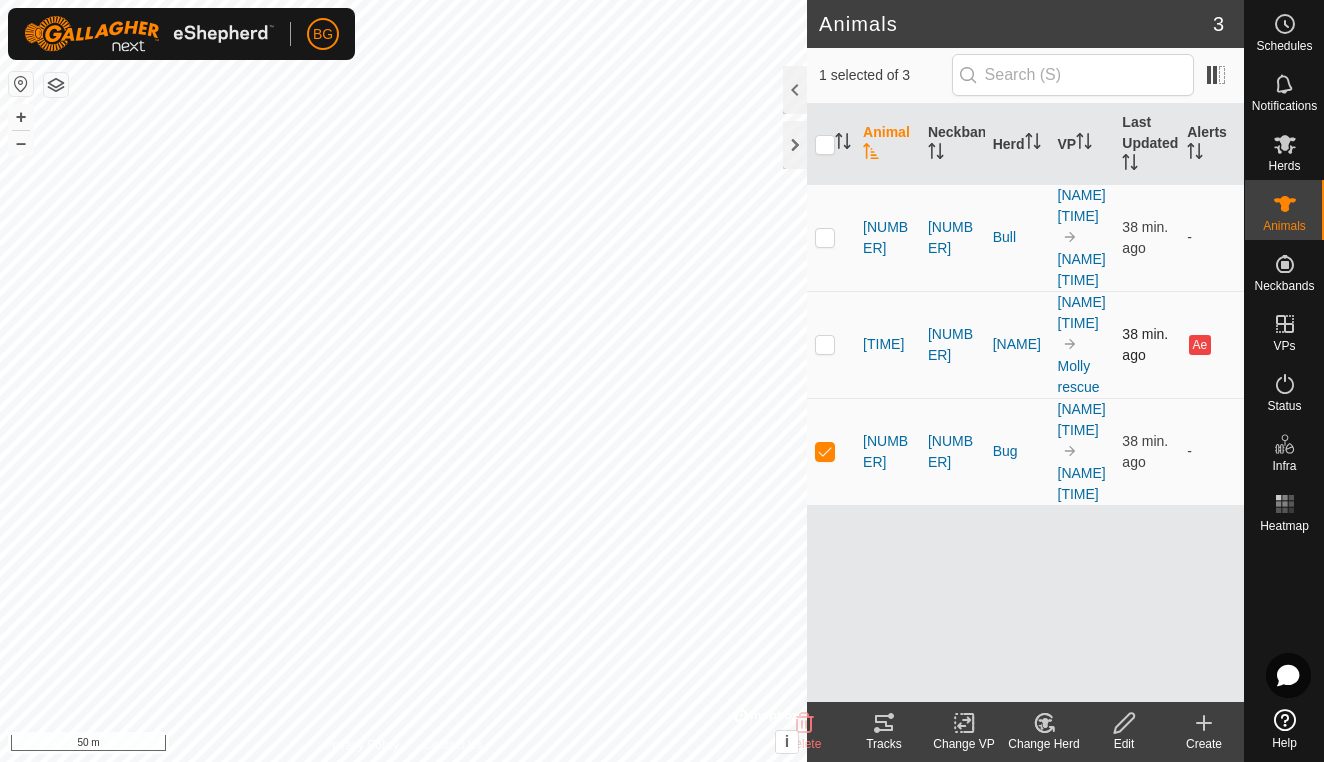 checkbox on "true" 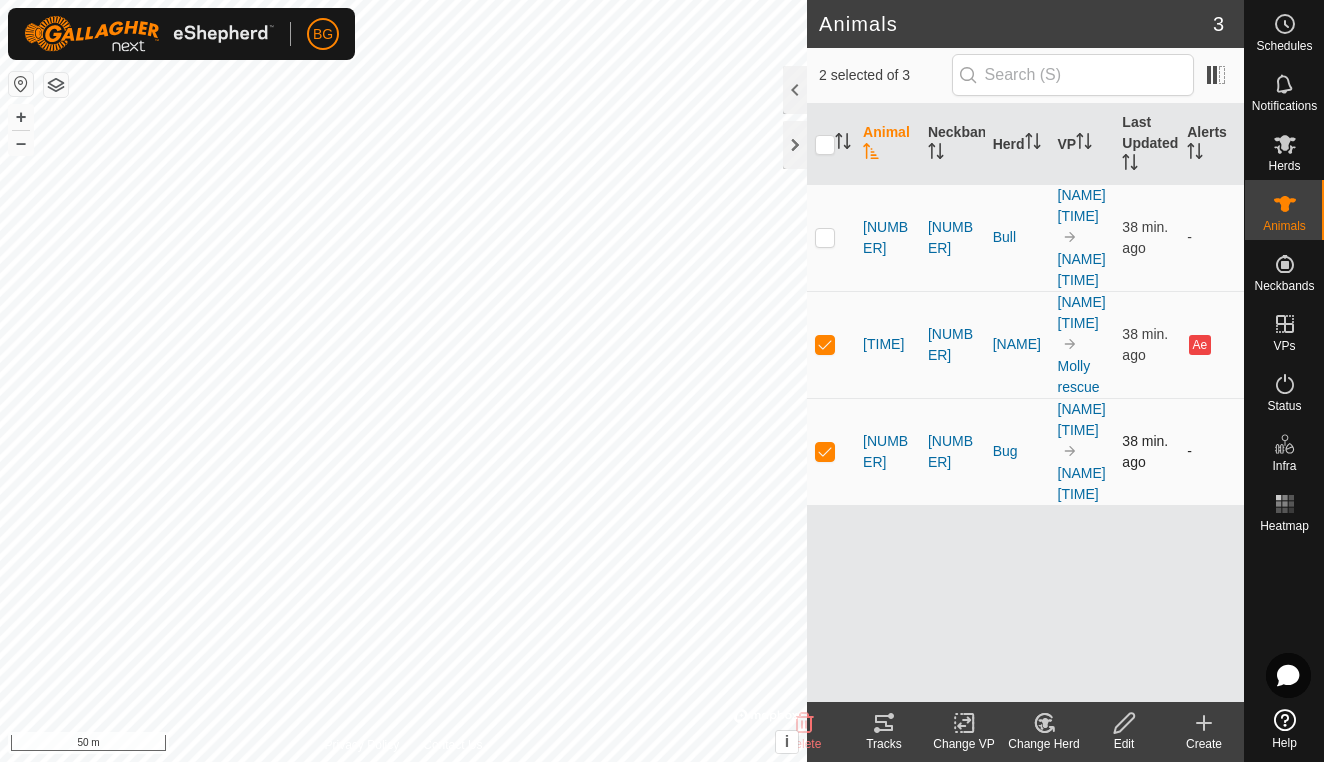 click at bounding box center [825, 451] 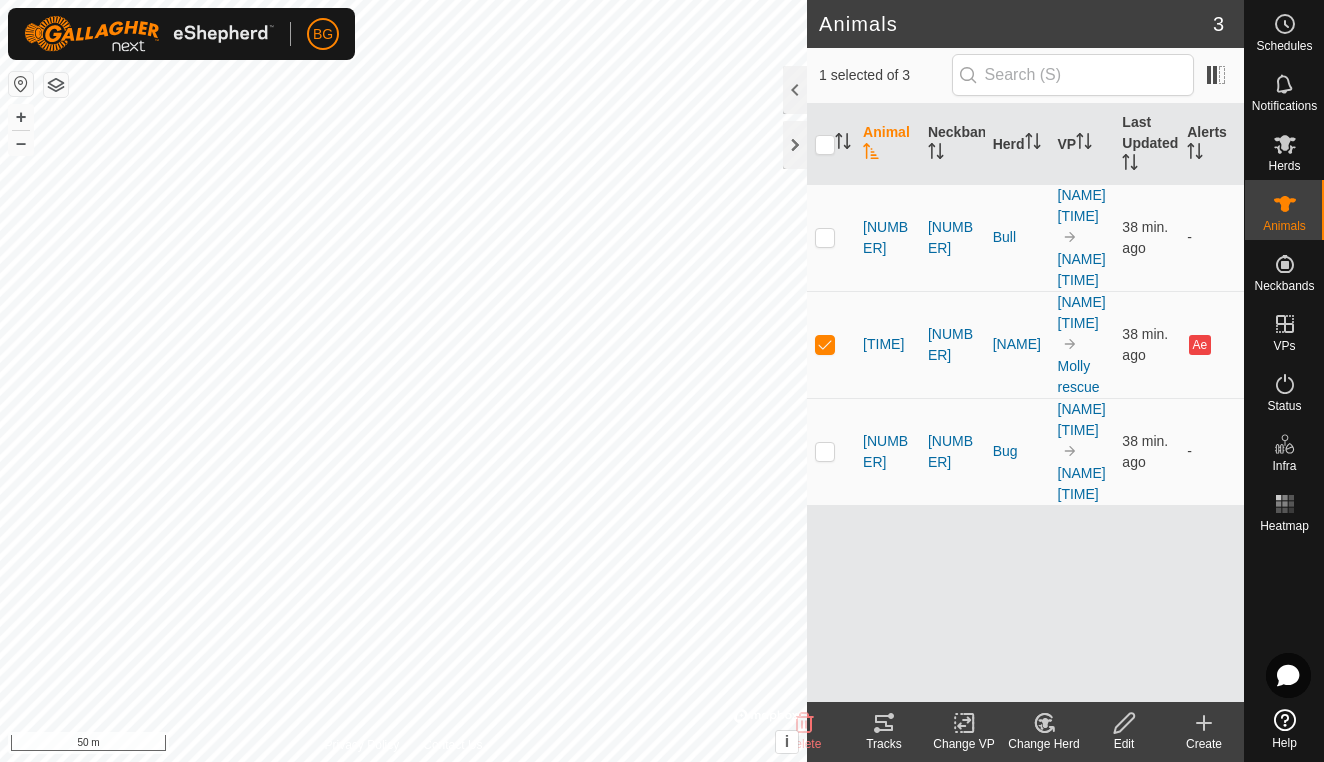 click 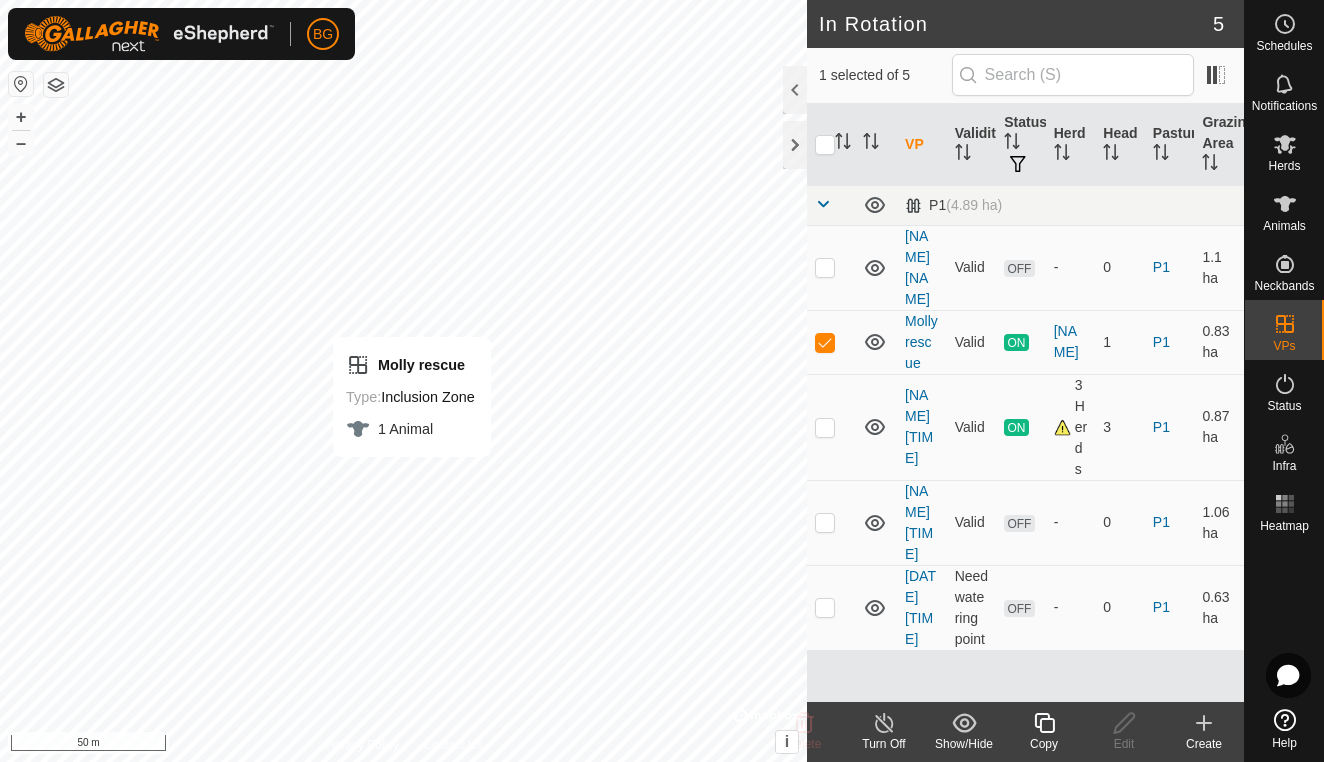 checkbox on "false" 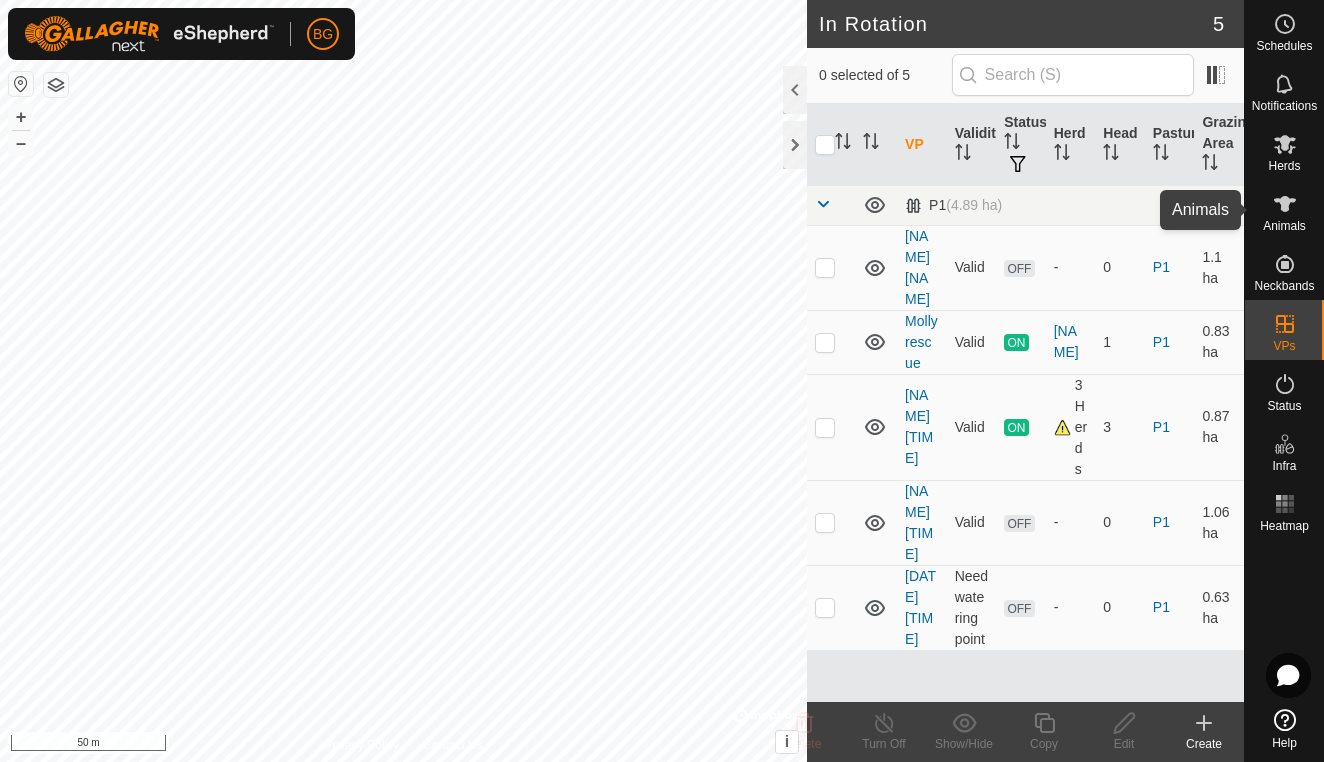 click on "Animals" at bounding box center [1284, 210] 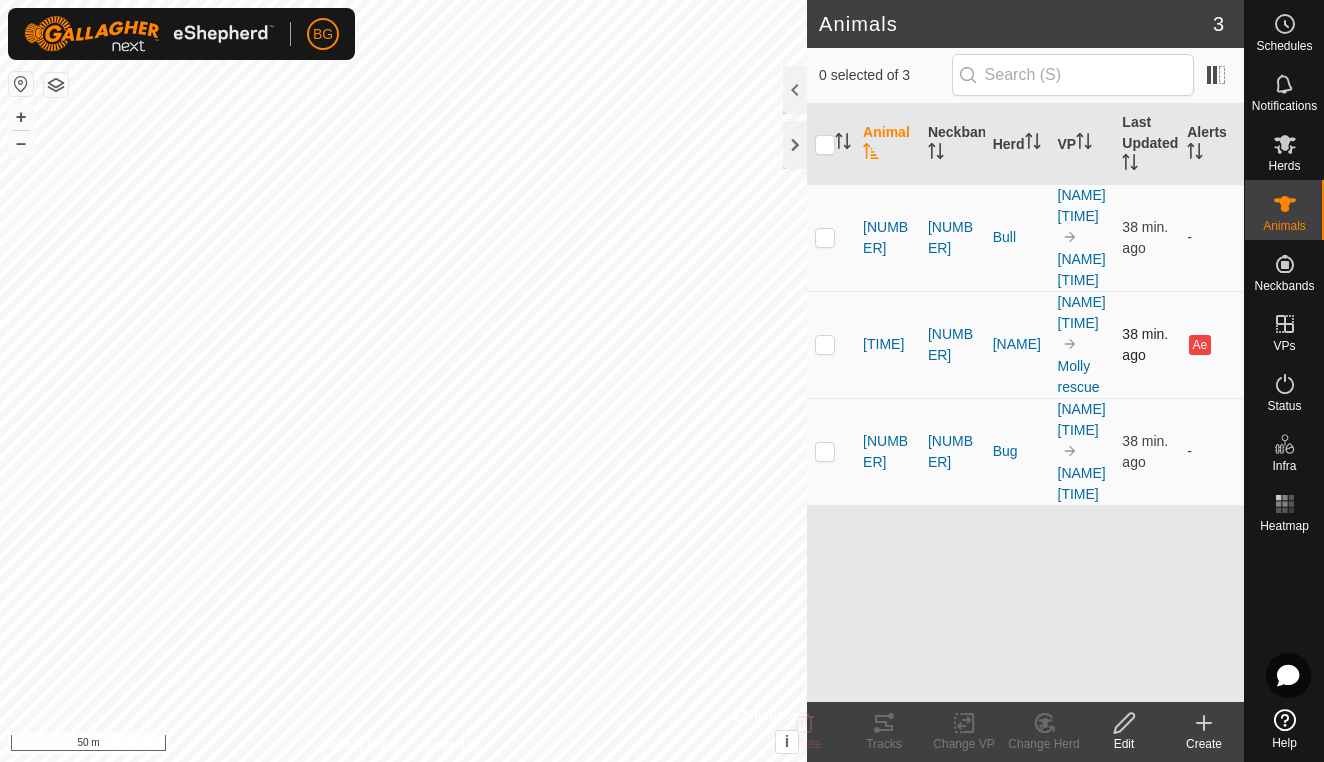 click at bounding box center (825, 344) 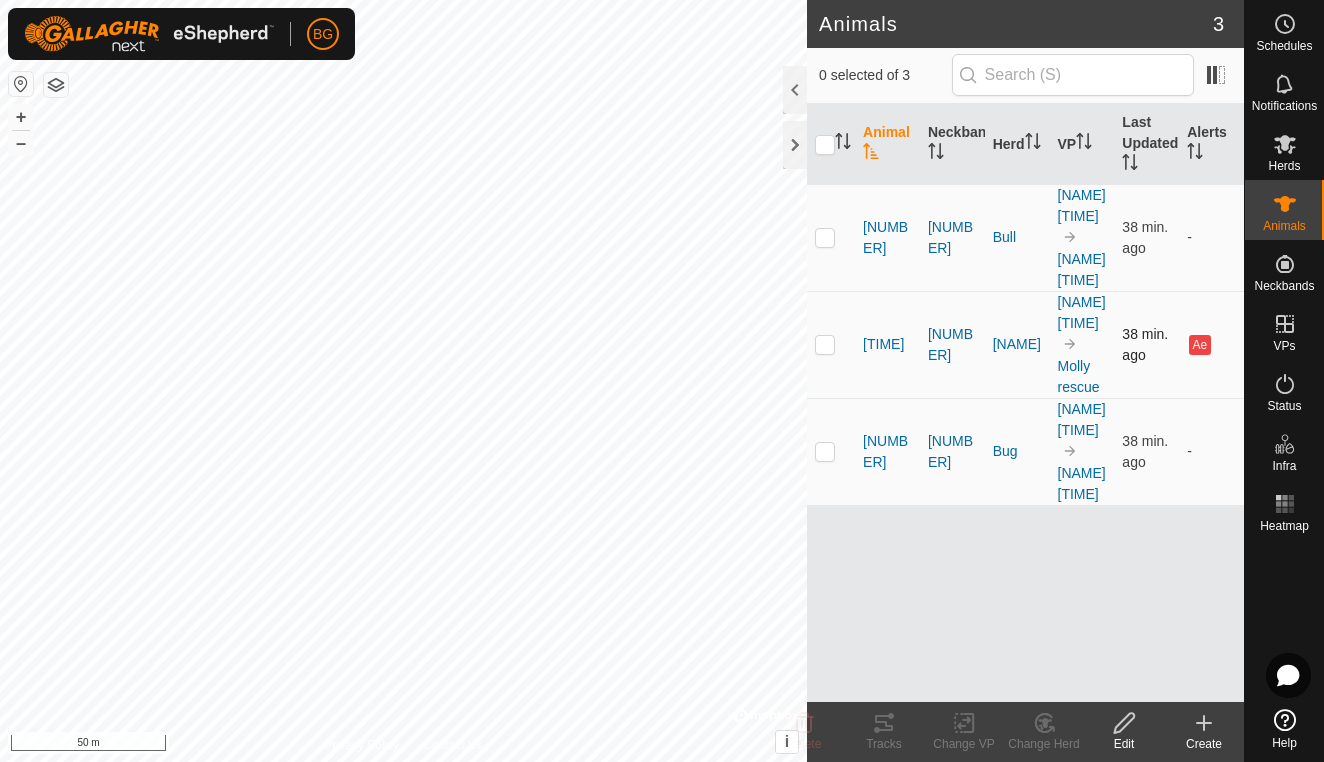 checkbox on "true" 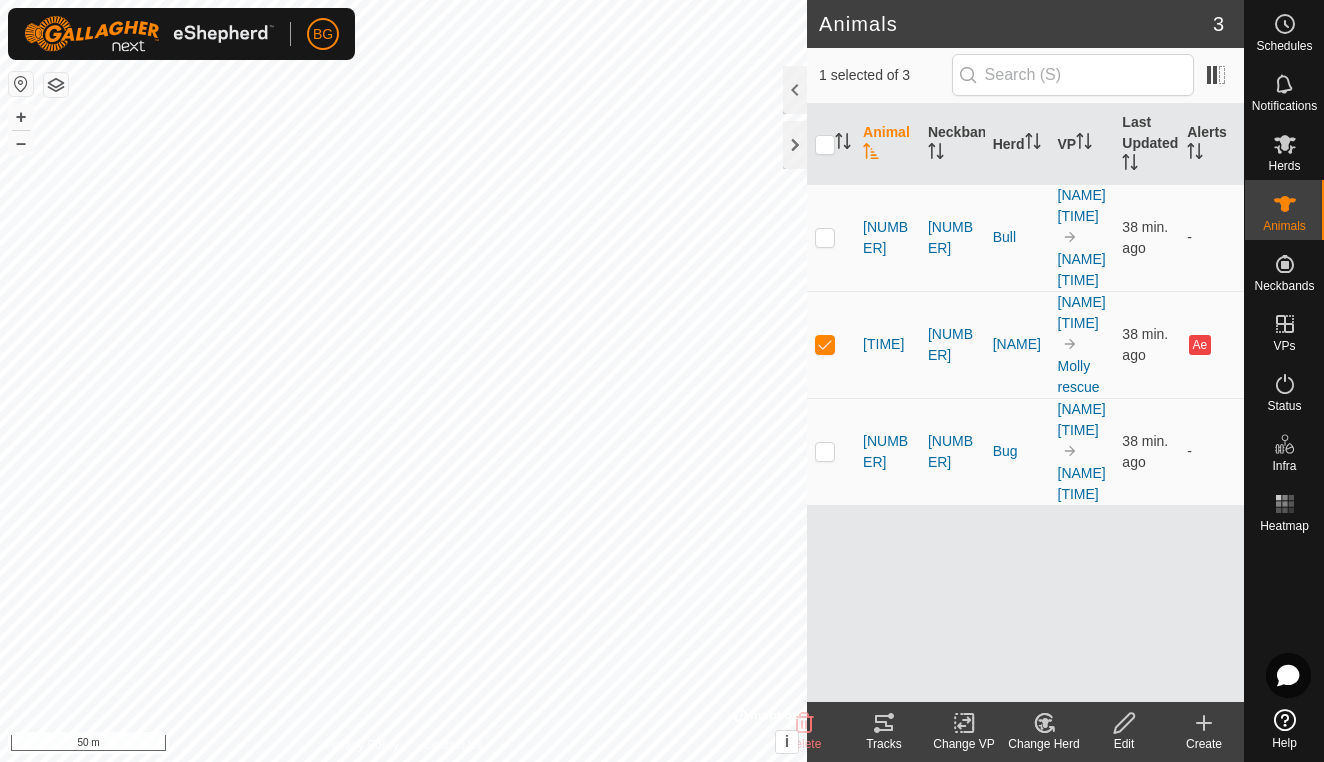 click 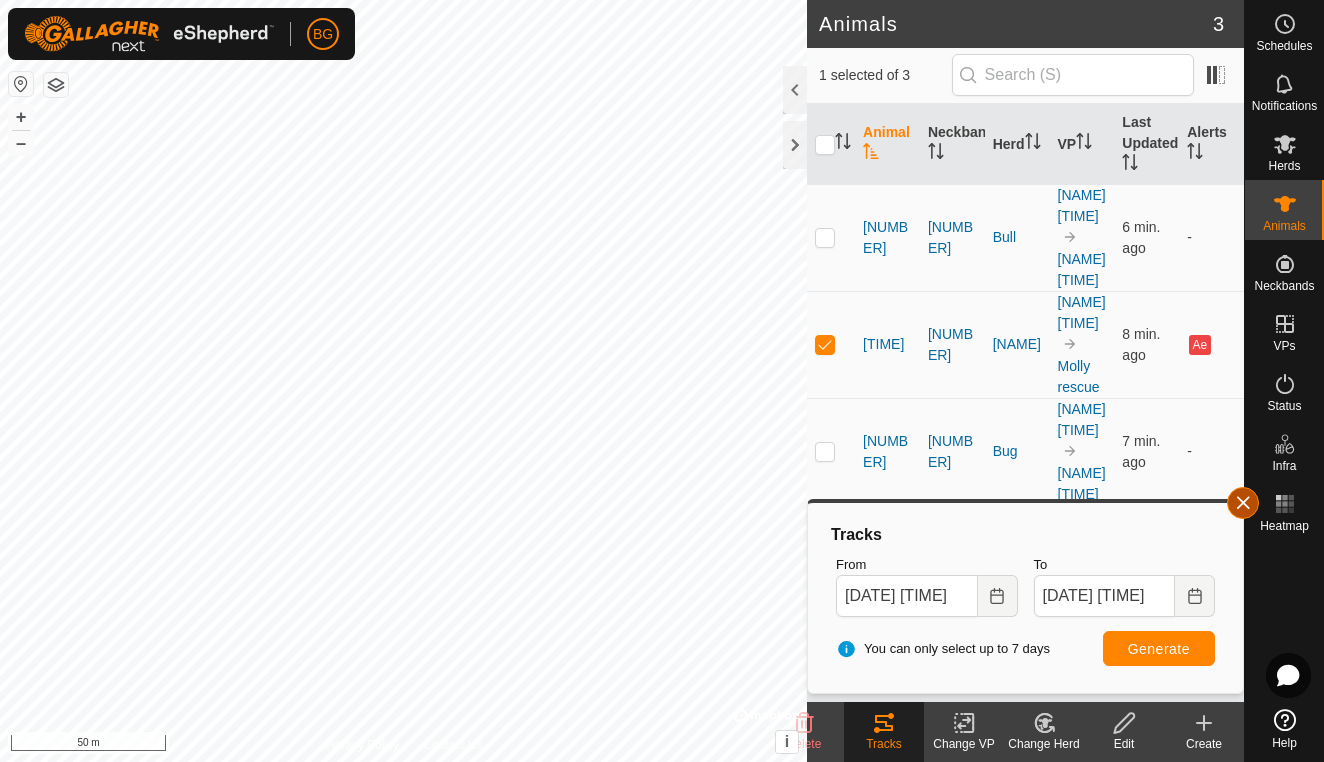 click at bounding box center (1243, 503) 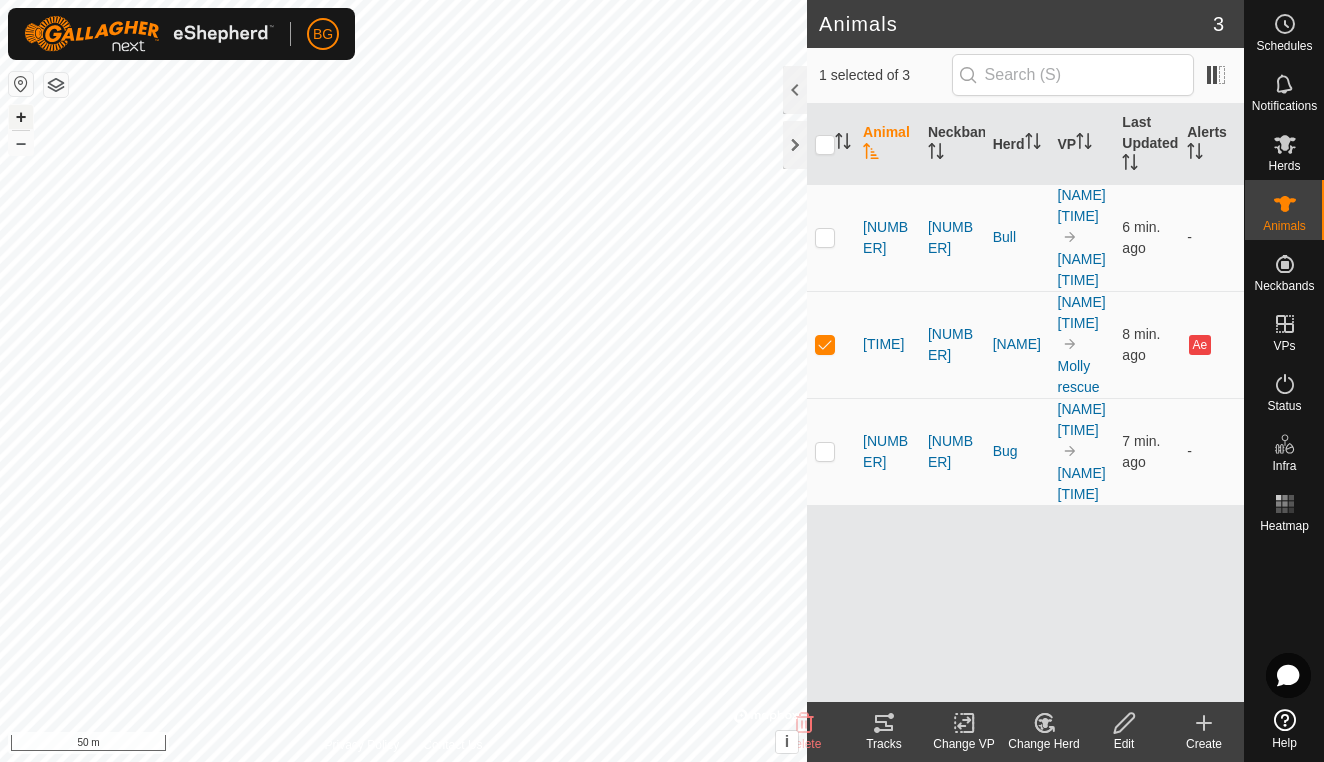 click on "+" at bounding box center [21, 117] 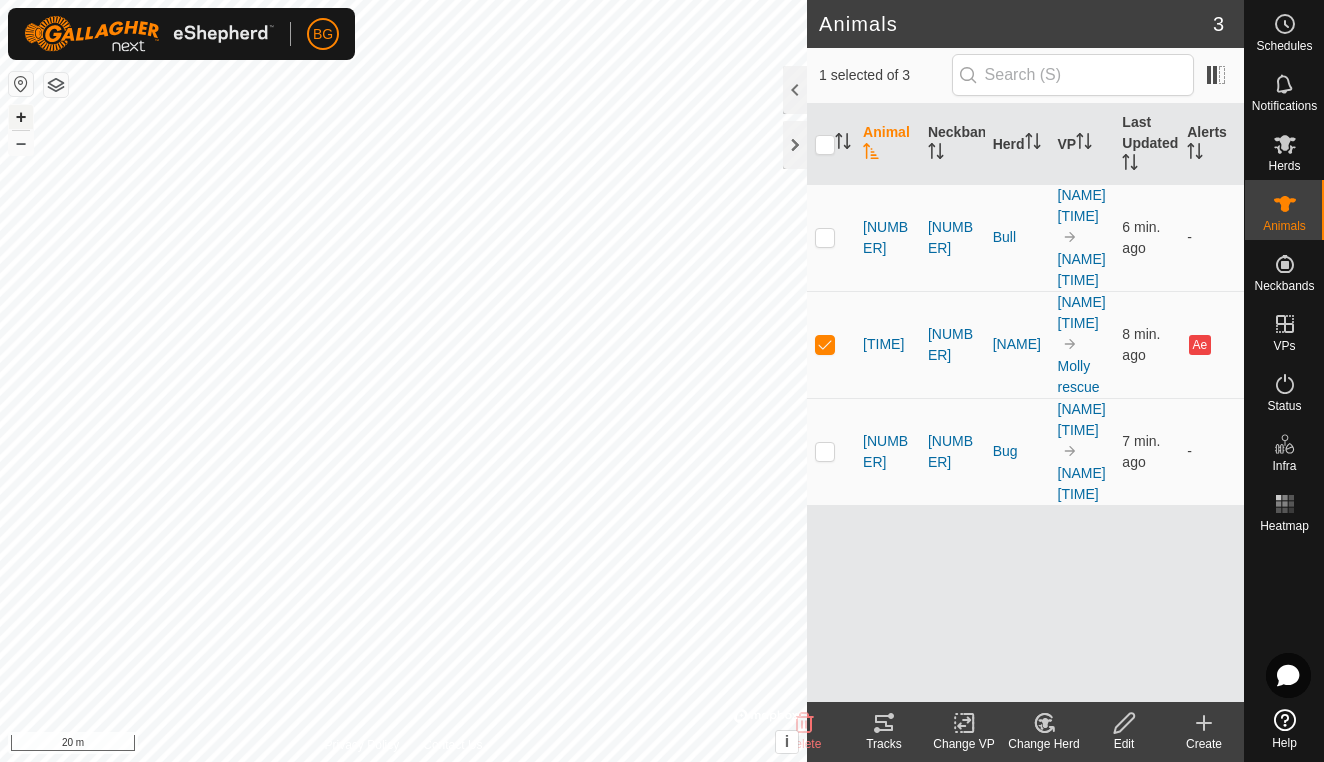 click on "+" at bounding box center (21, 117) 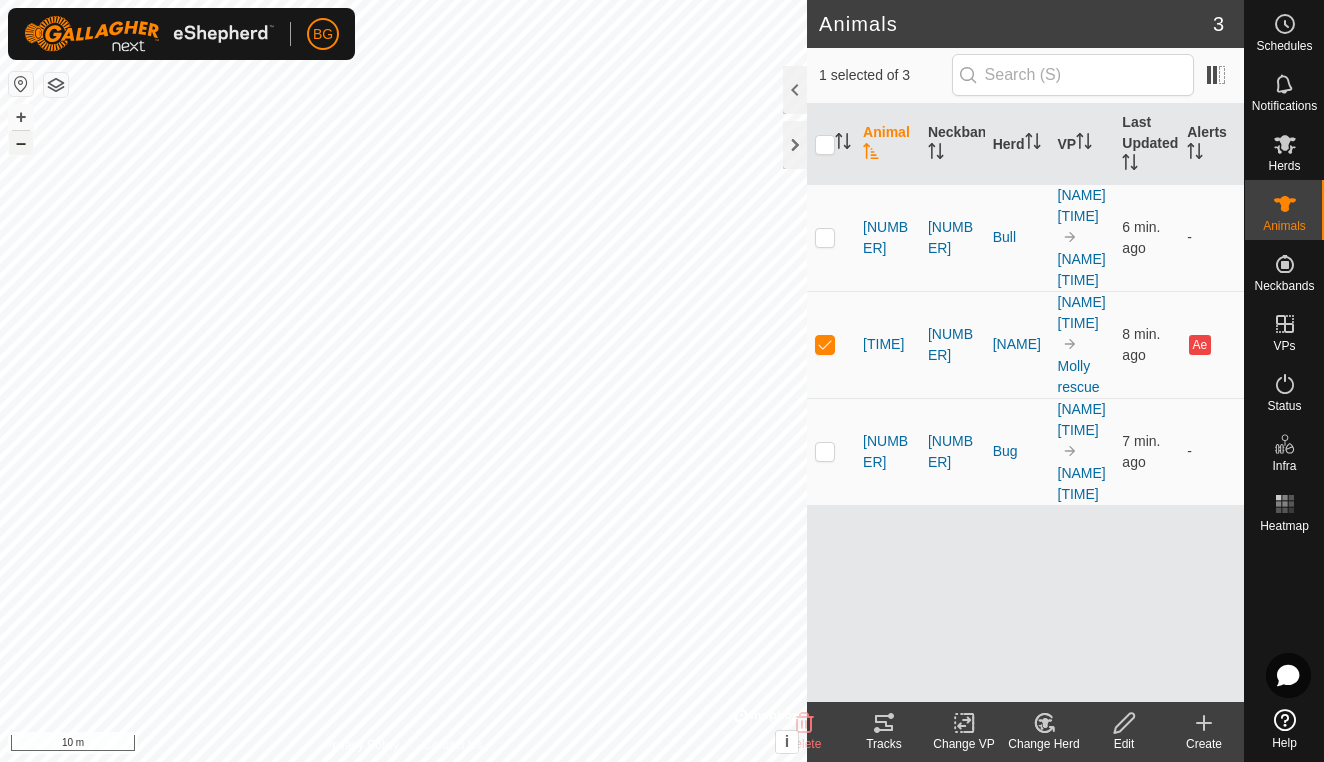 click on "–" at bounding box center [21, 143] 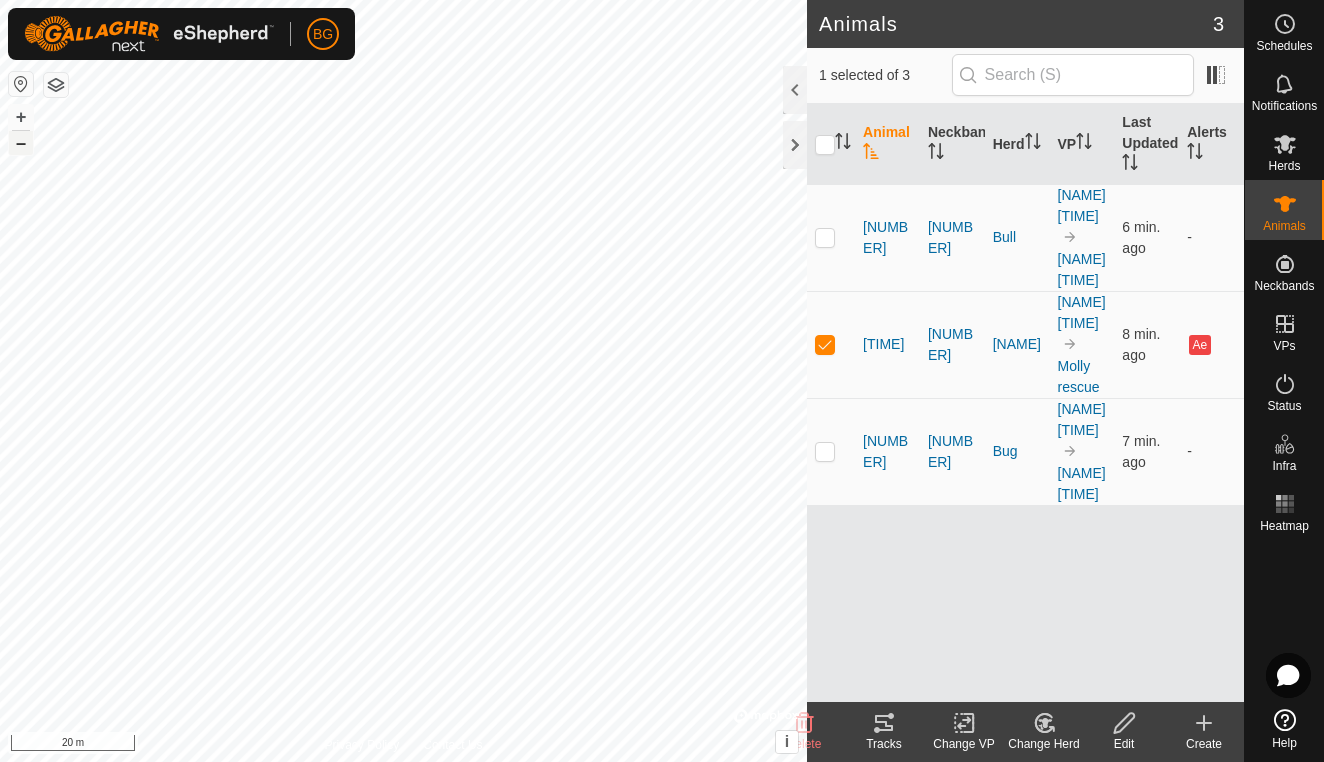 click on "–" at bounding box center (21, 143) 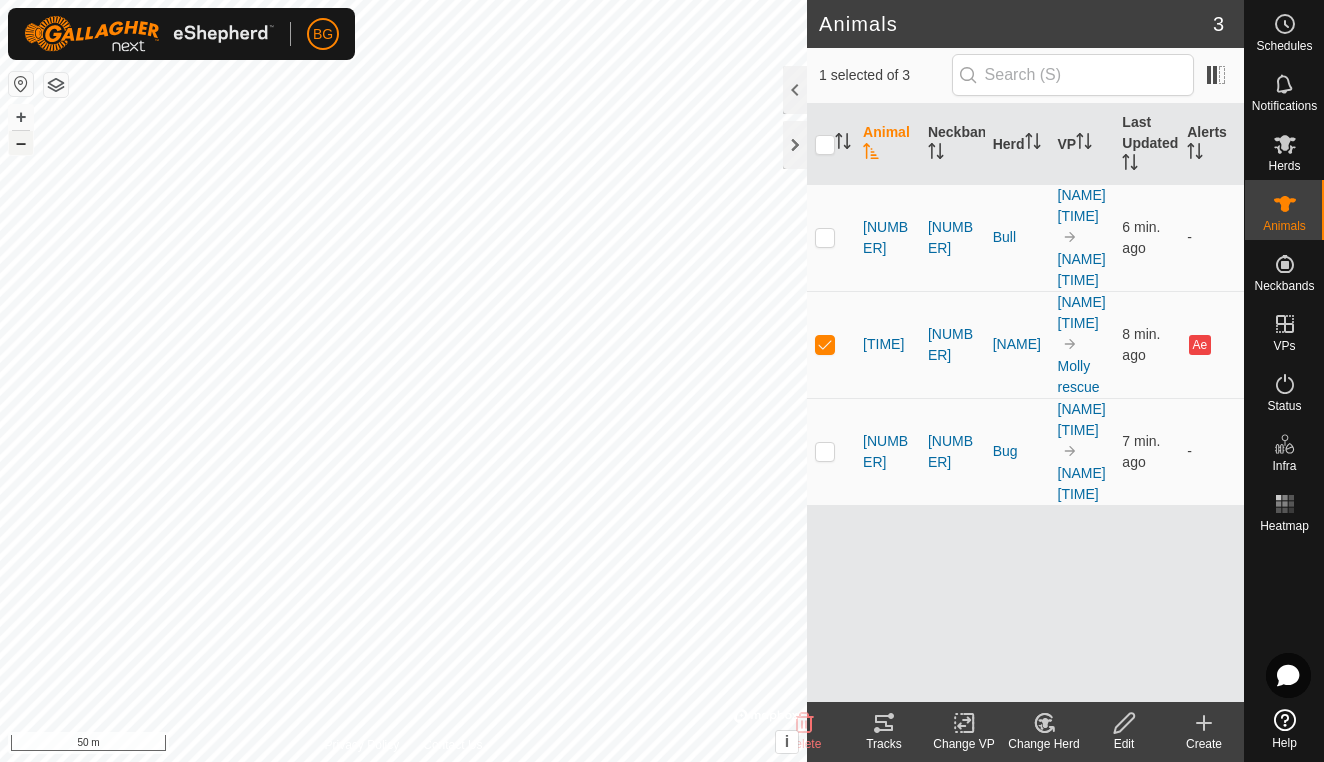 click on "–" at bounding box center [21, 143] 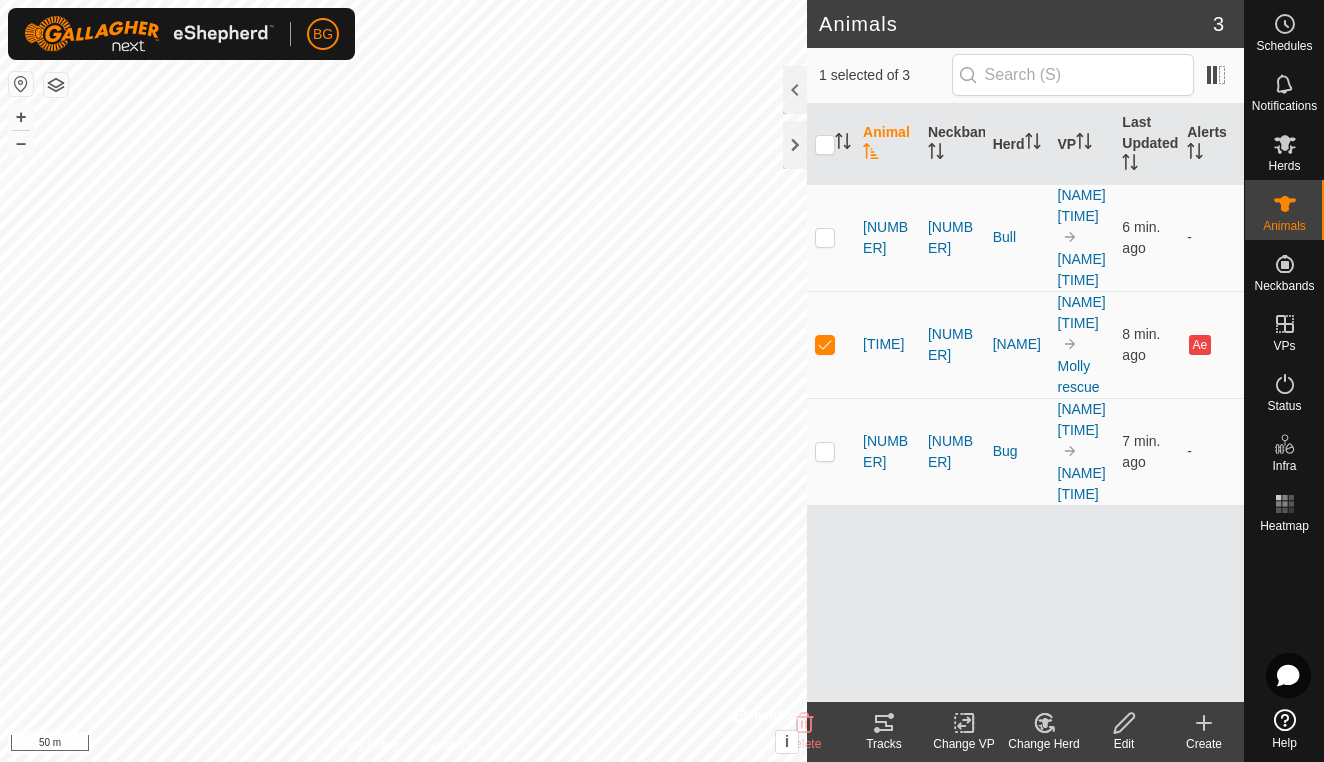 click 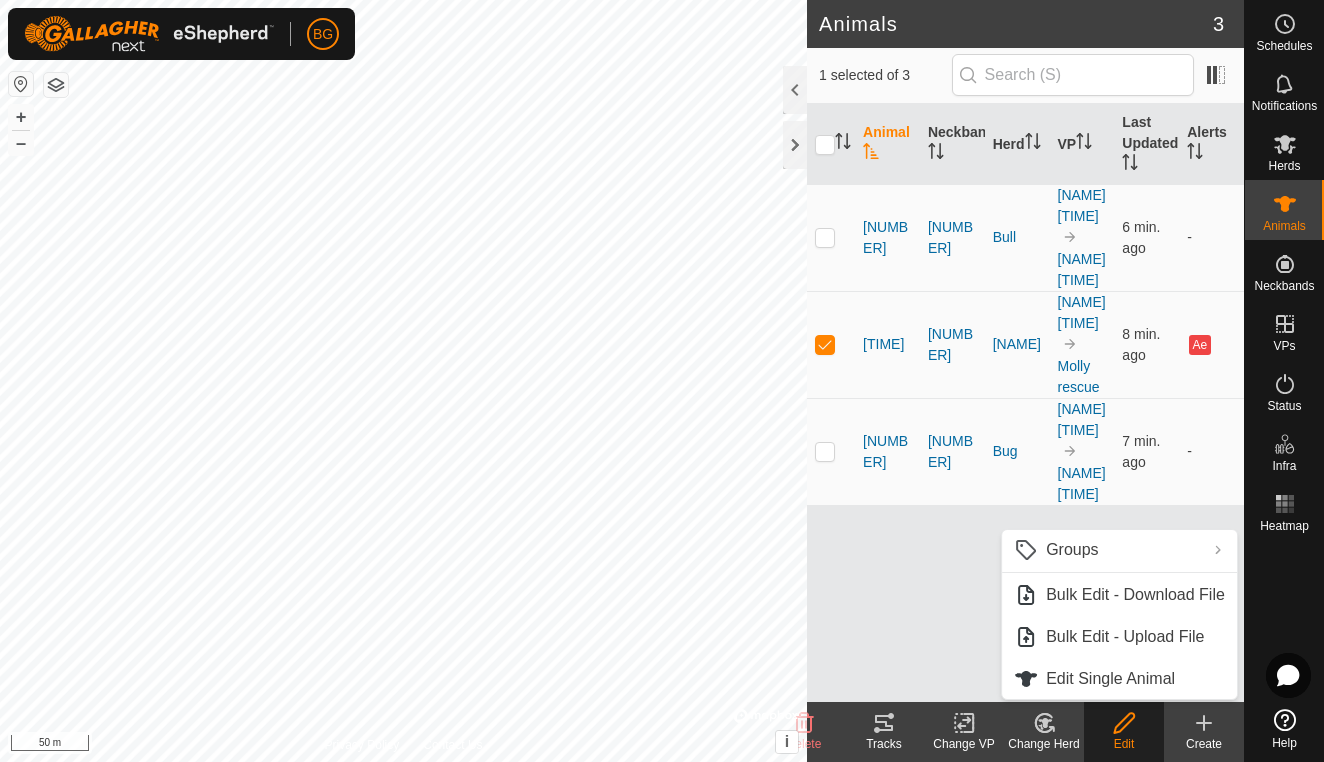 click 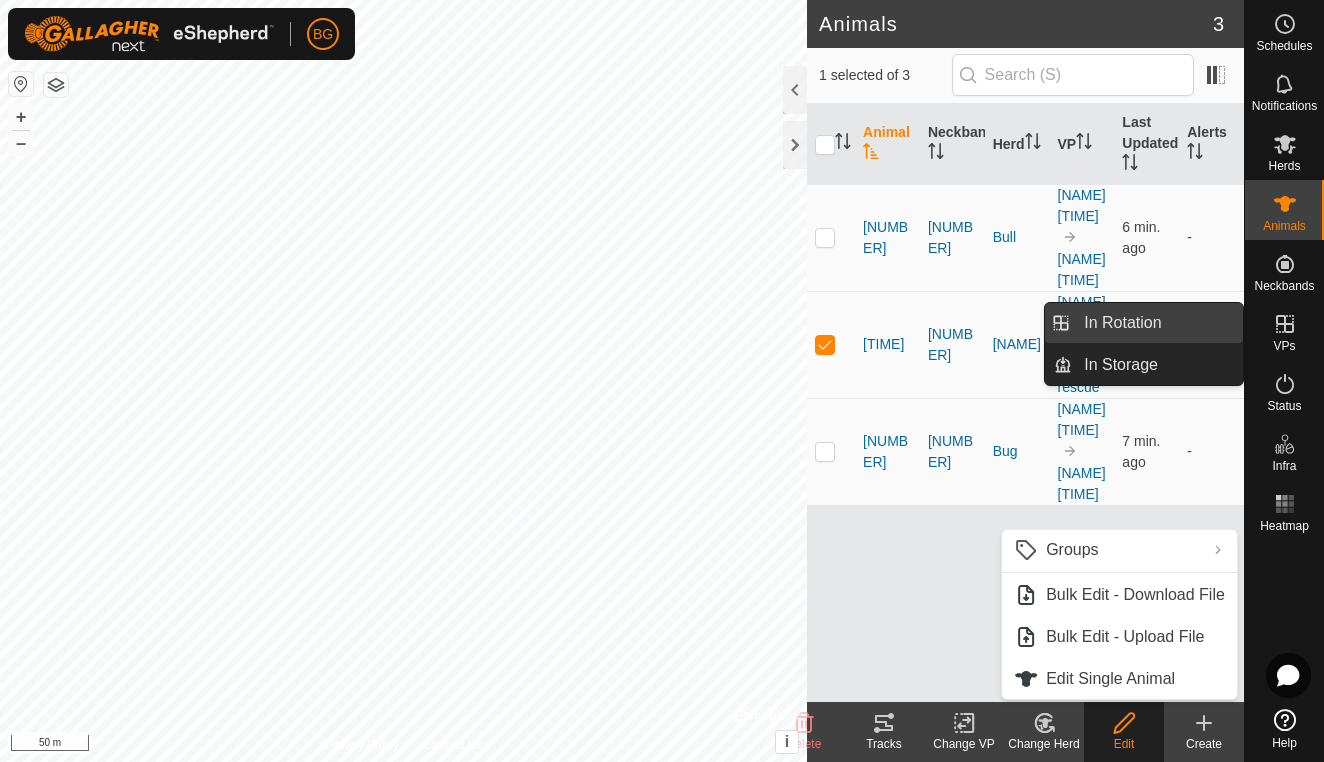 click on "In Rotation" at bounding box center [1157, 323] 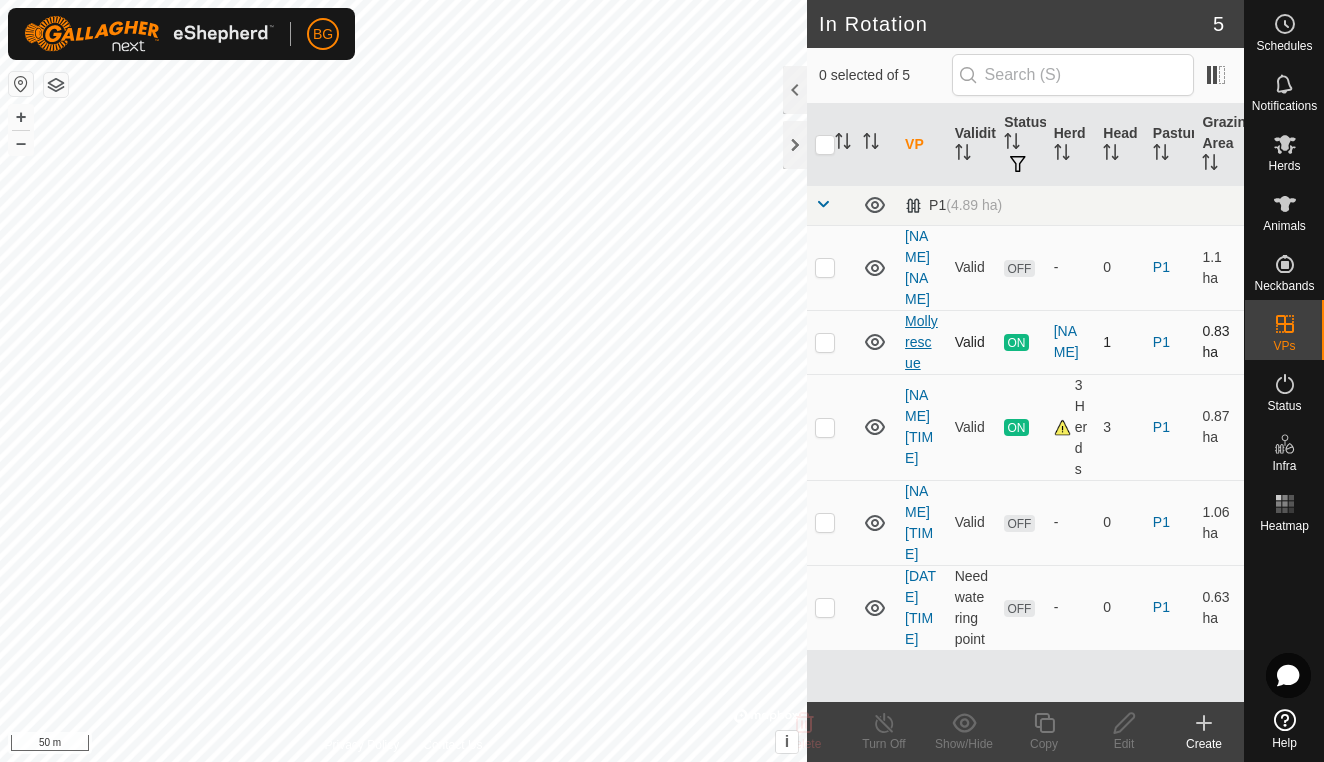 click on "Molly rescue" at bounding box center [921, 342] 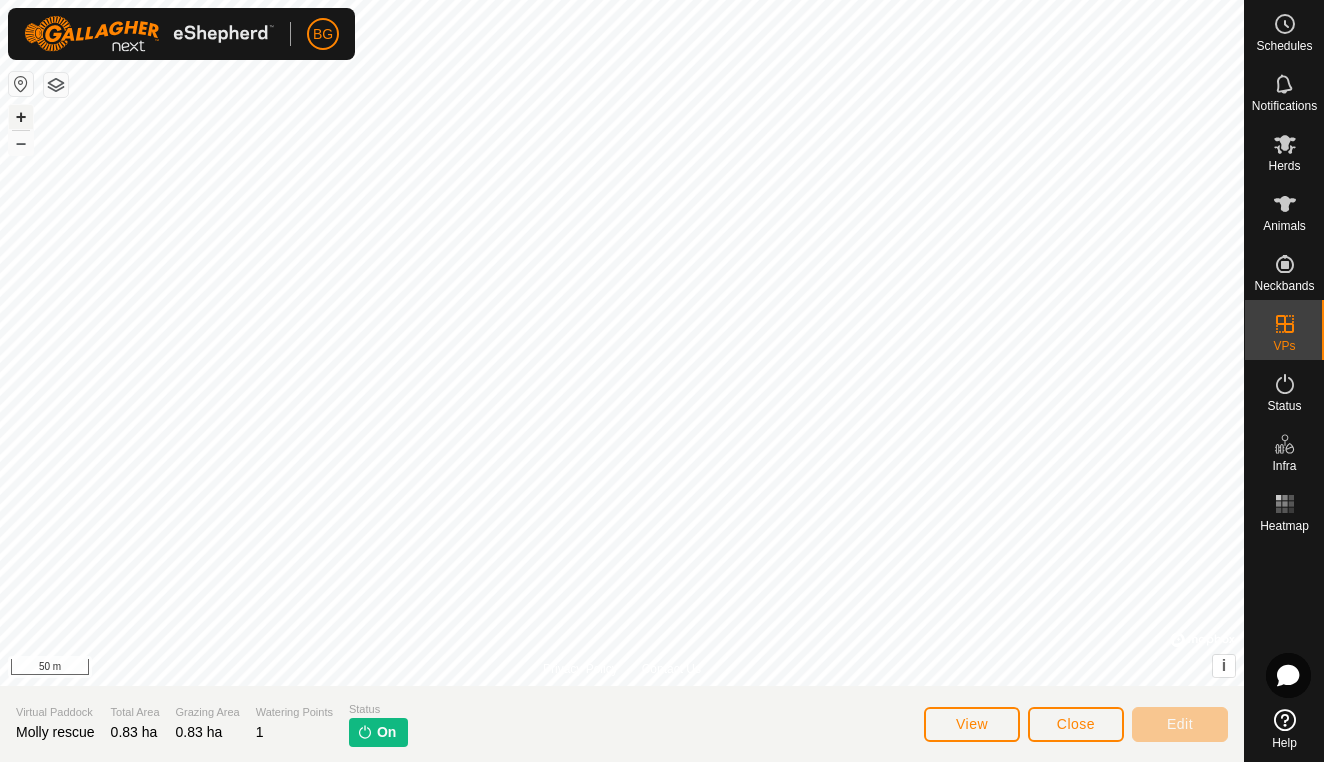 click on "+" at bounding box center [21, 117] 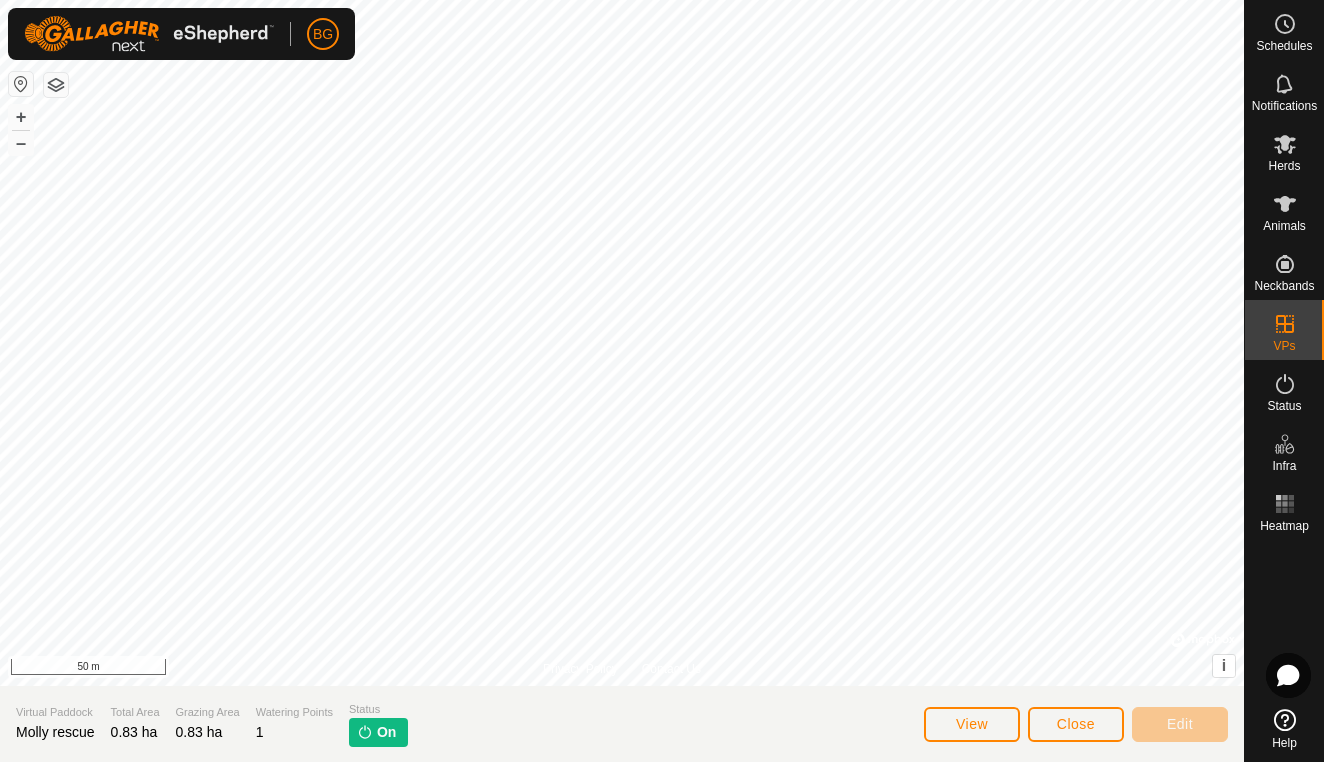 click on "View" 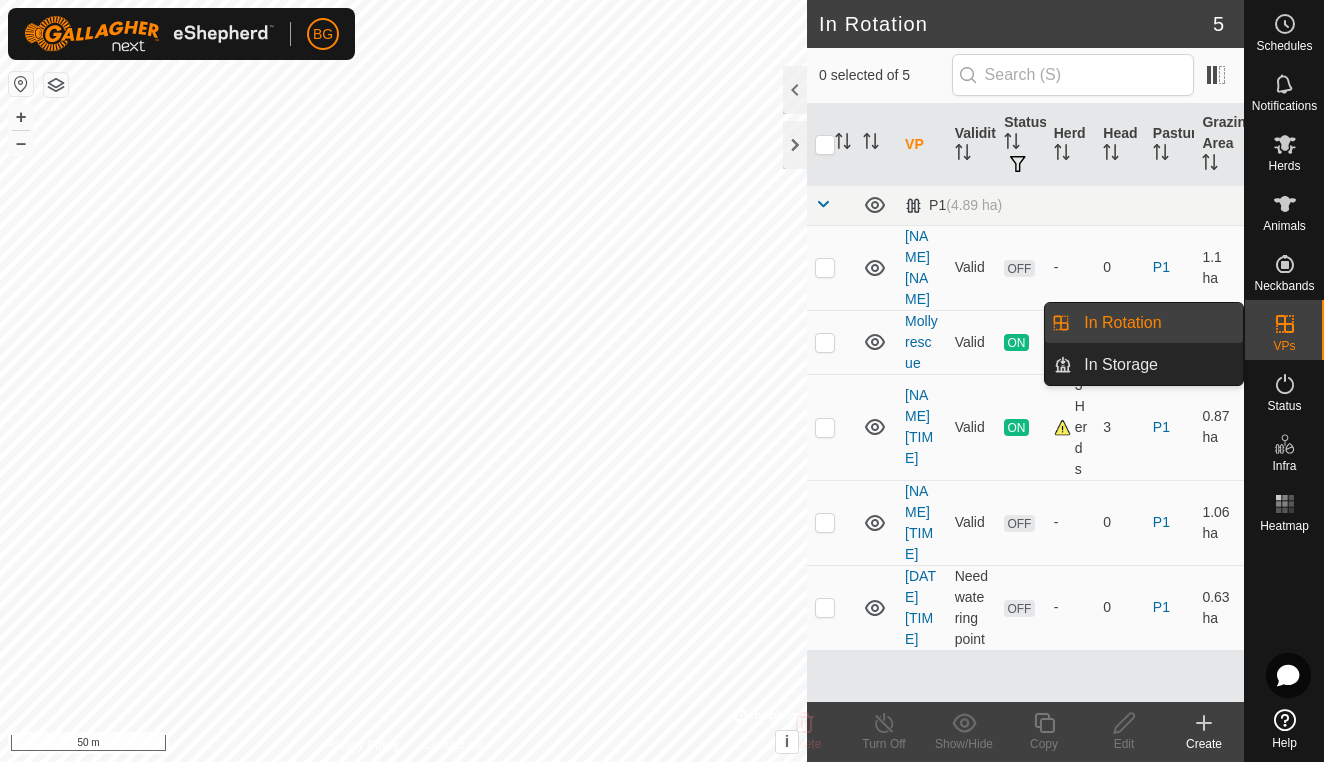 click on "In Rotation" at bounding box center (1157, 323) 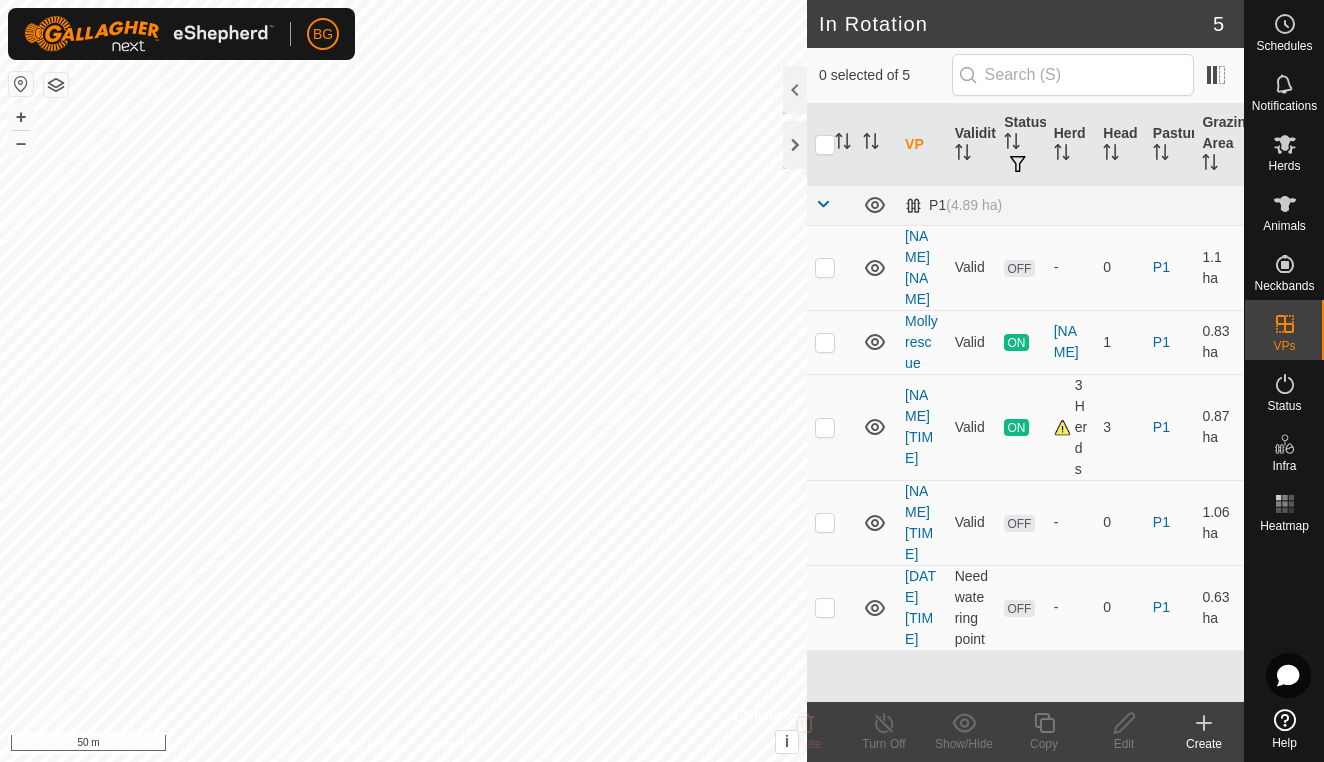 click 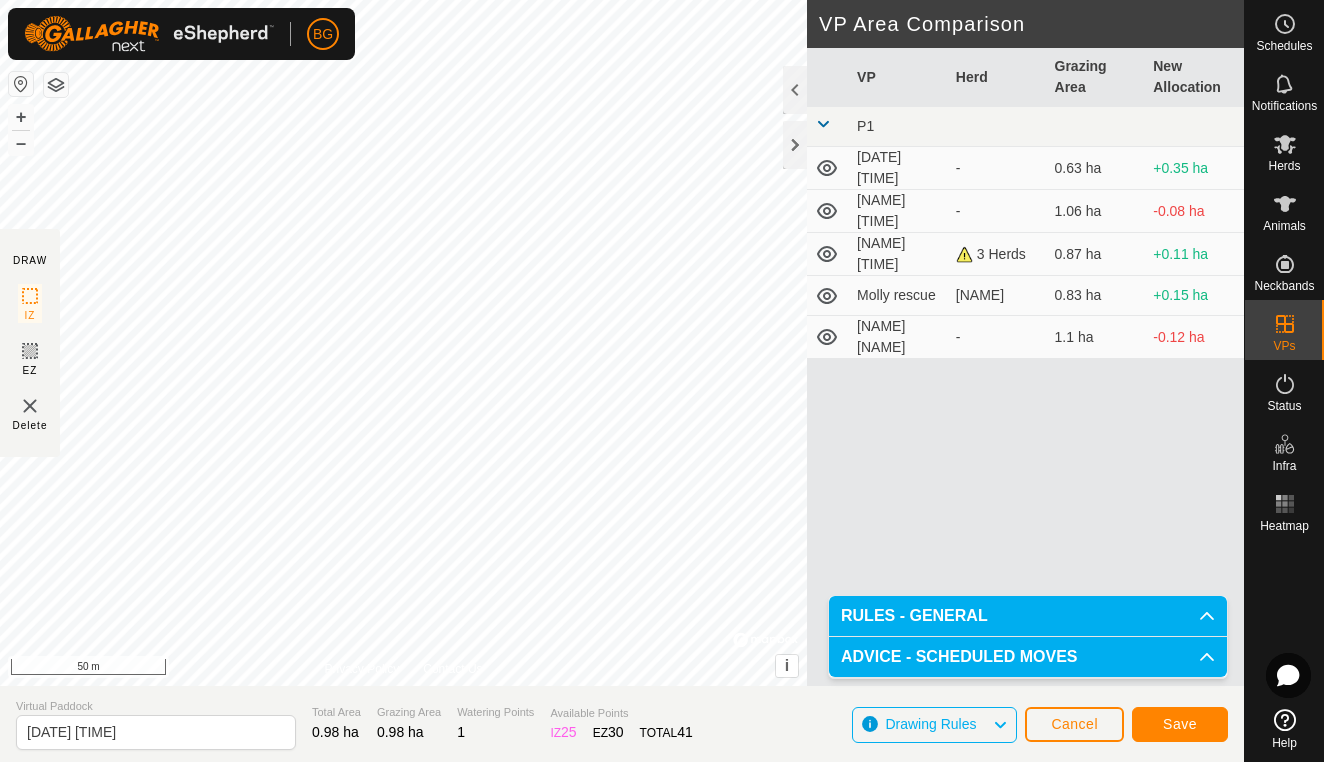 click on "Save" 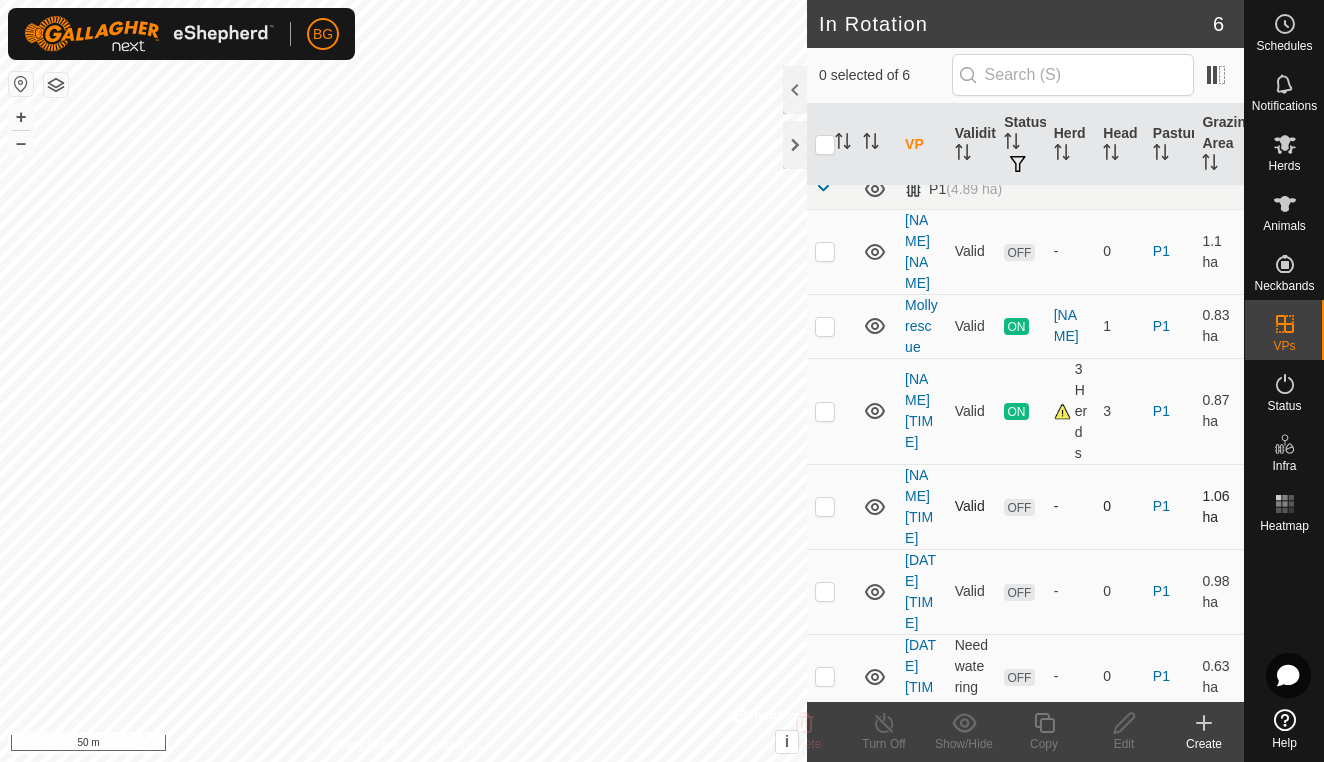 scroll, scrollTop: 14, scrollLeft: 0, axis: vertical 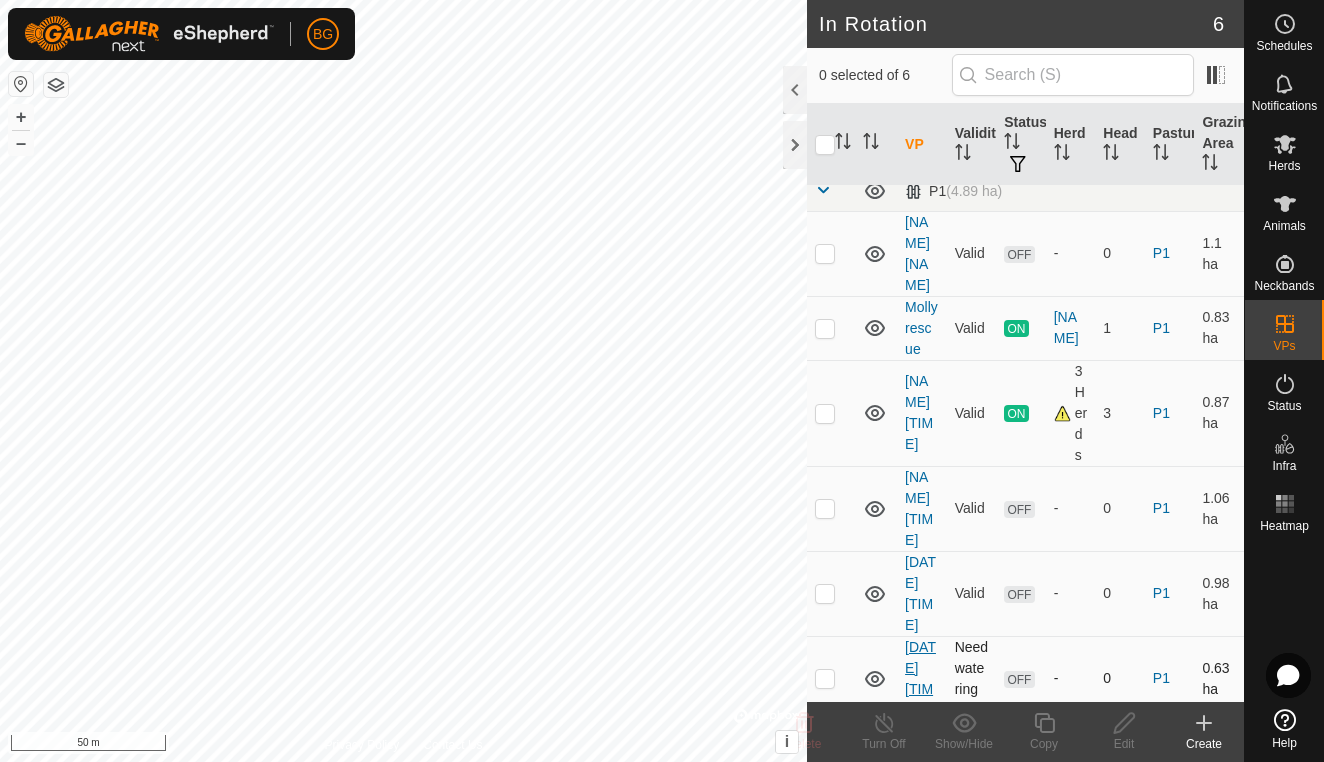 click on "[DATE] [TIME]" at bounding box center (920, 678) 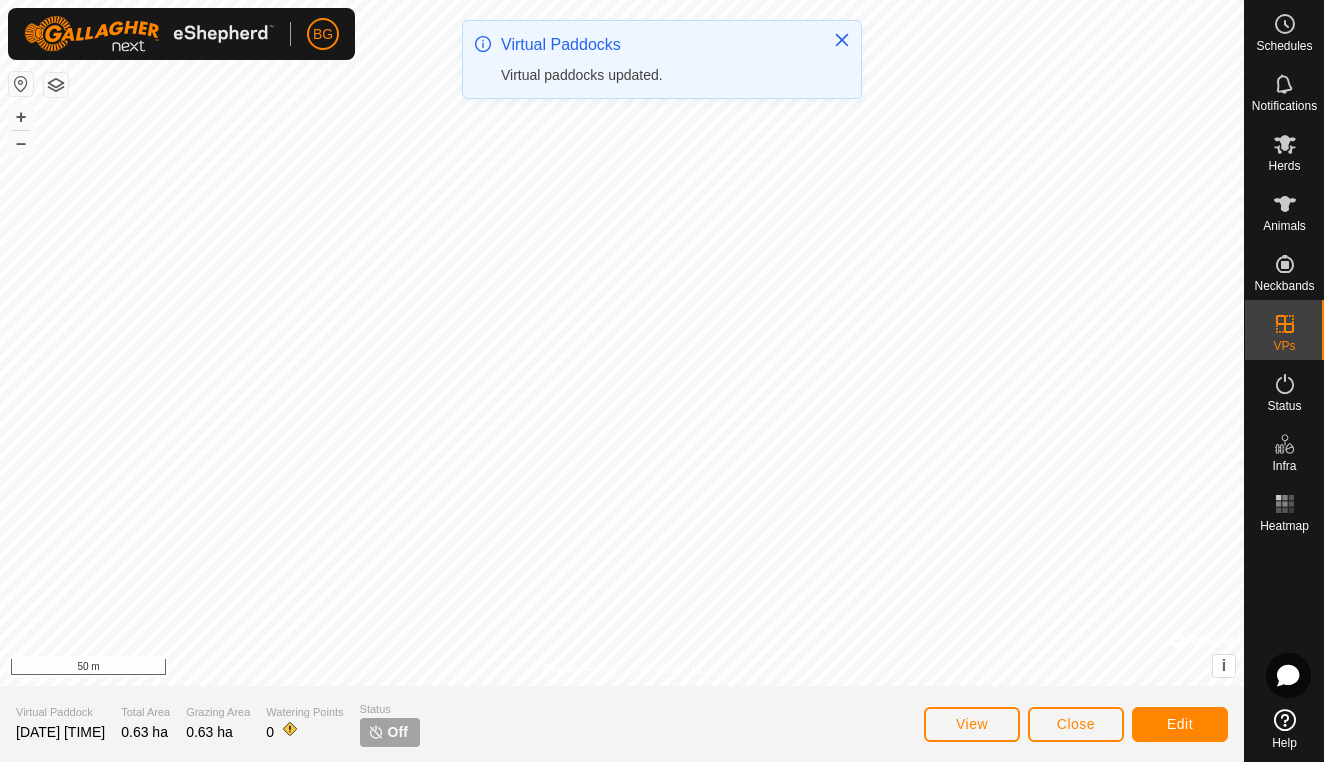 click on "Edit" 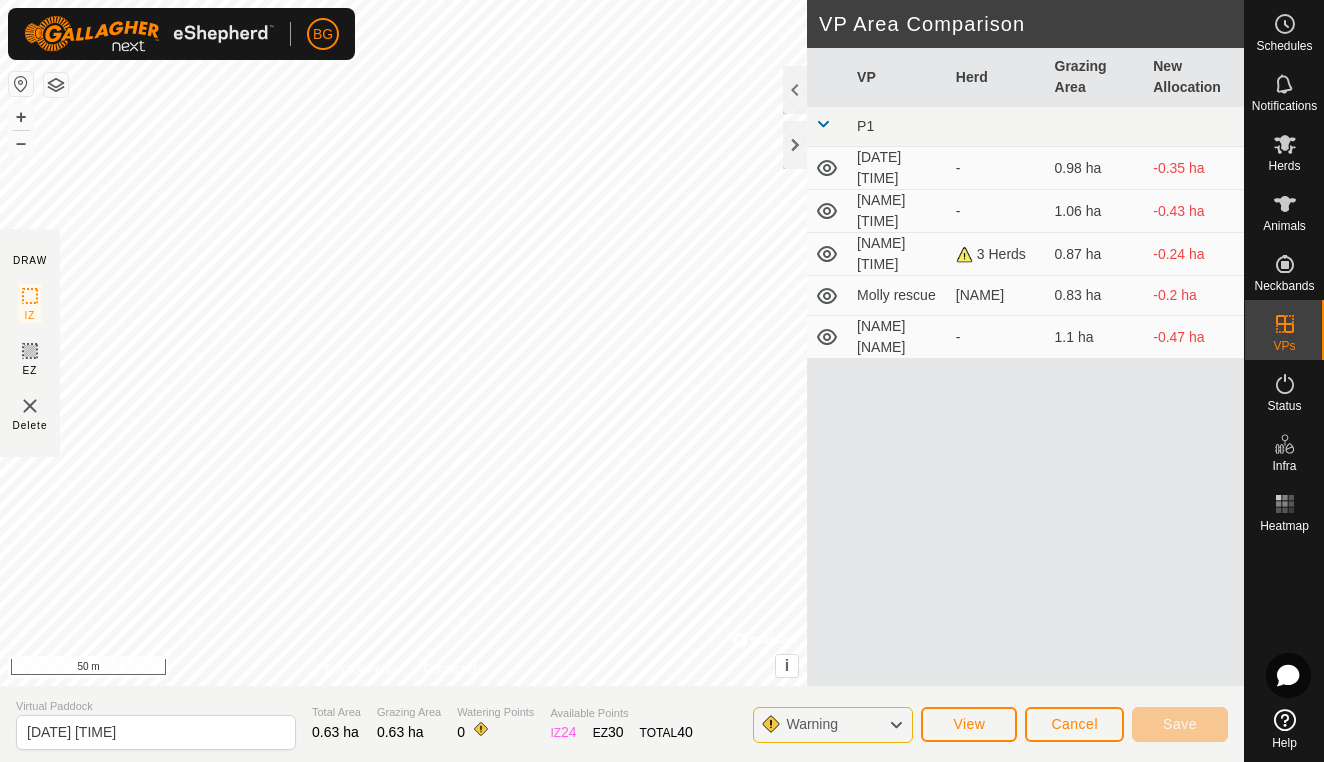 click on "Cancel" 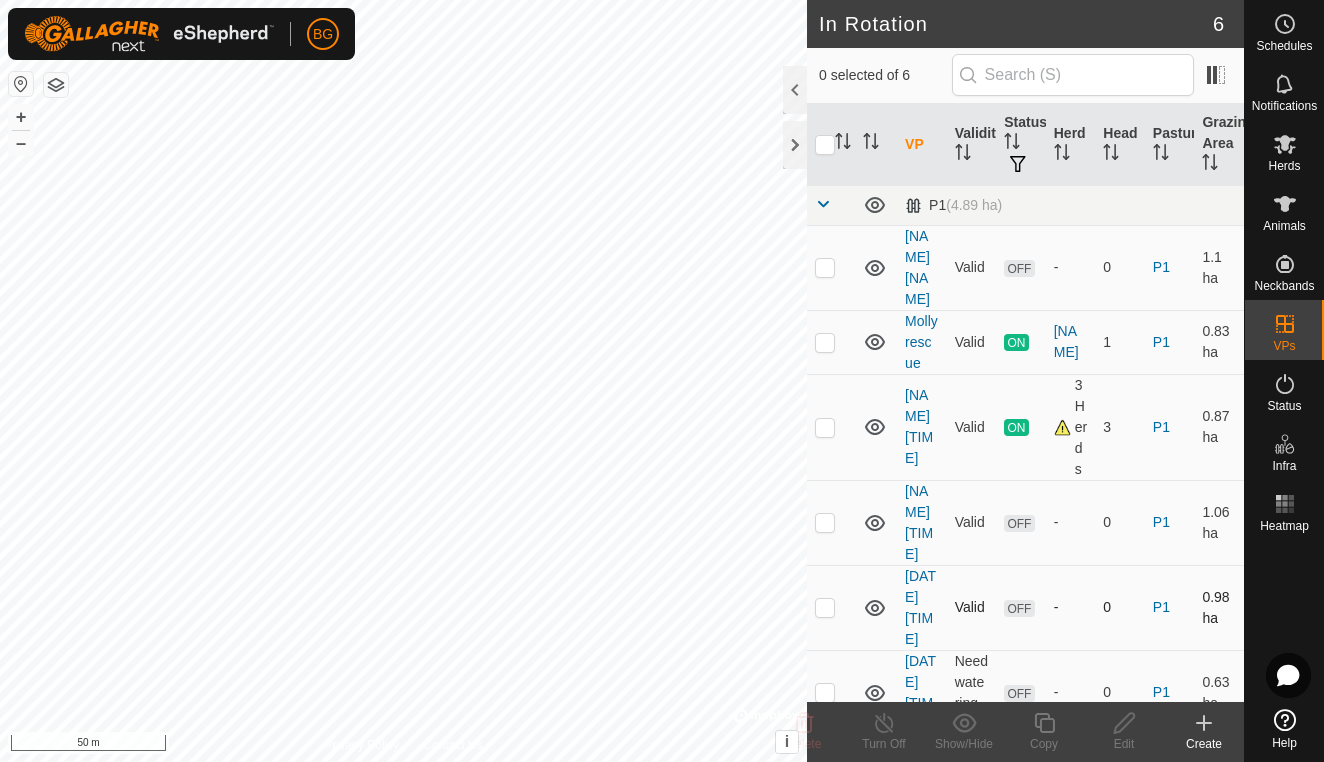 click 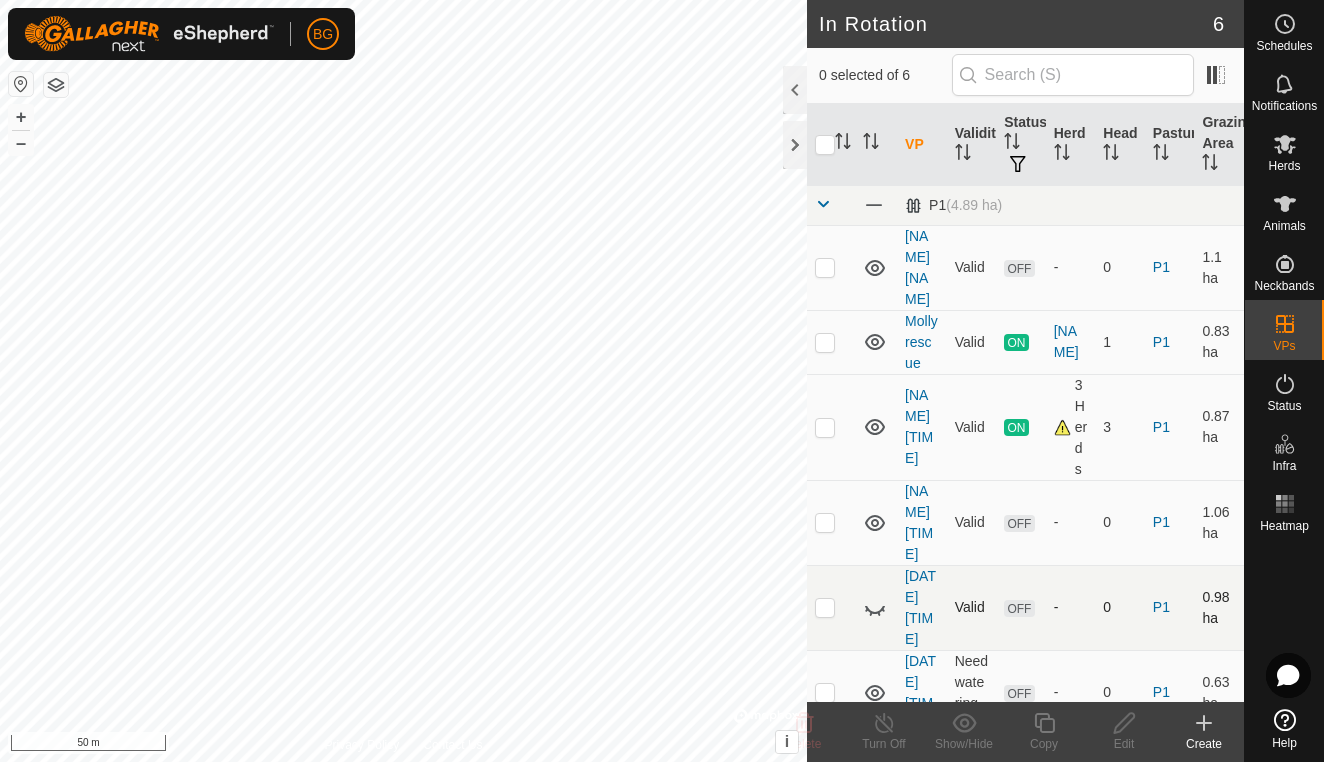 click 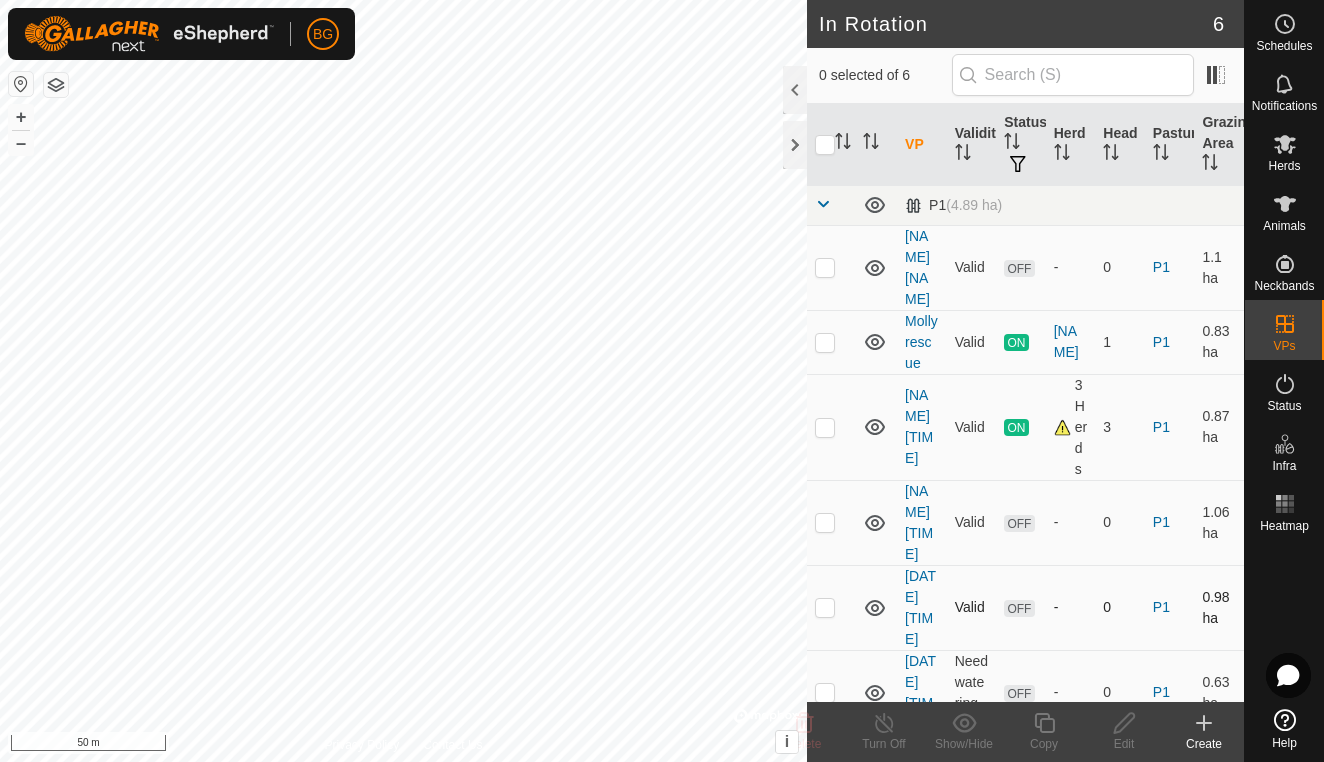 click at bounding box center [825, 607] 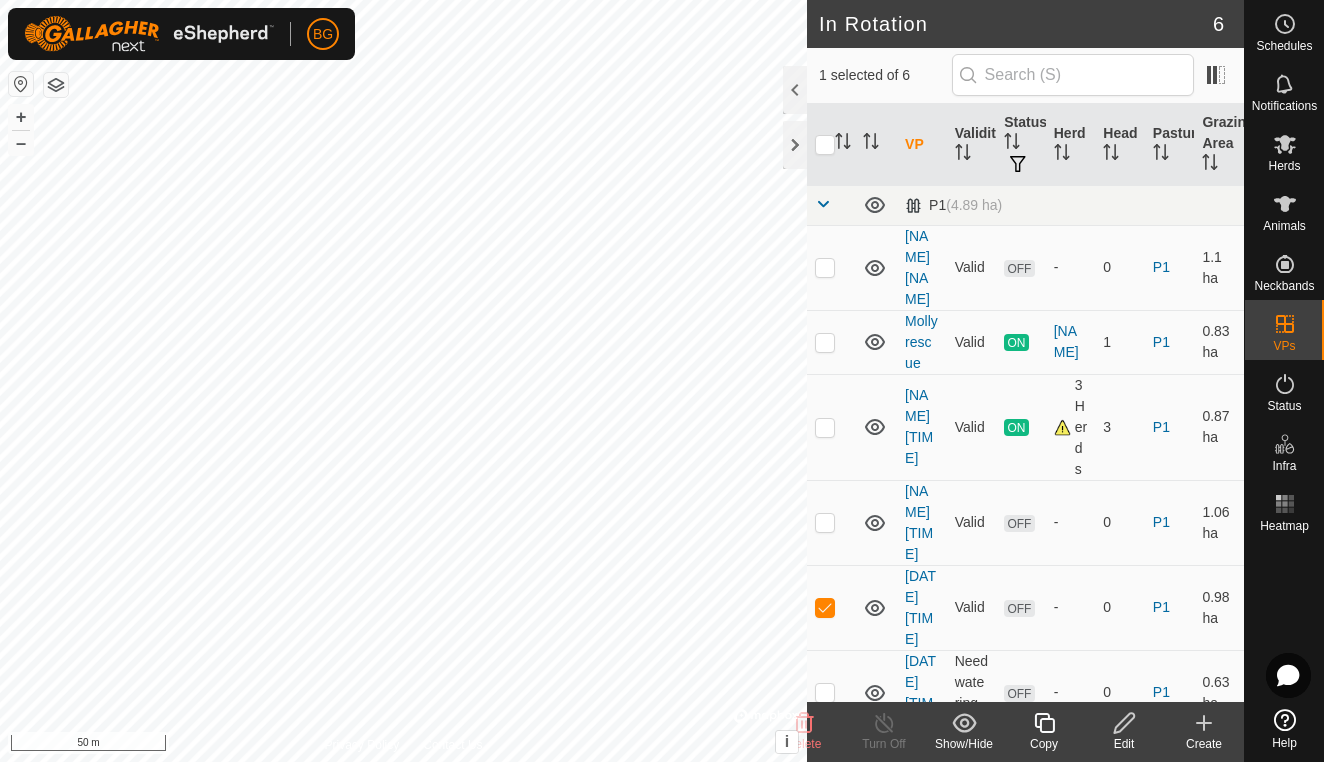 click 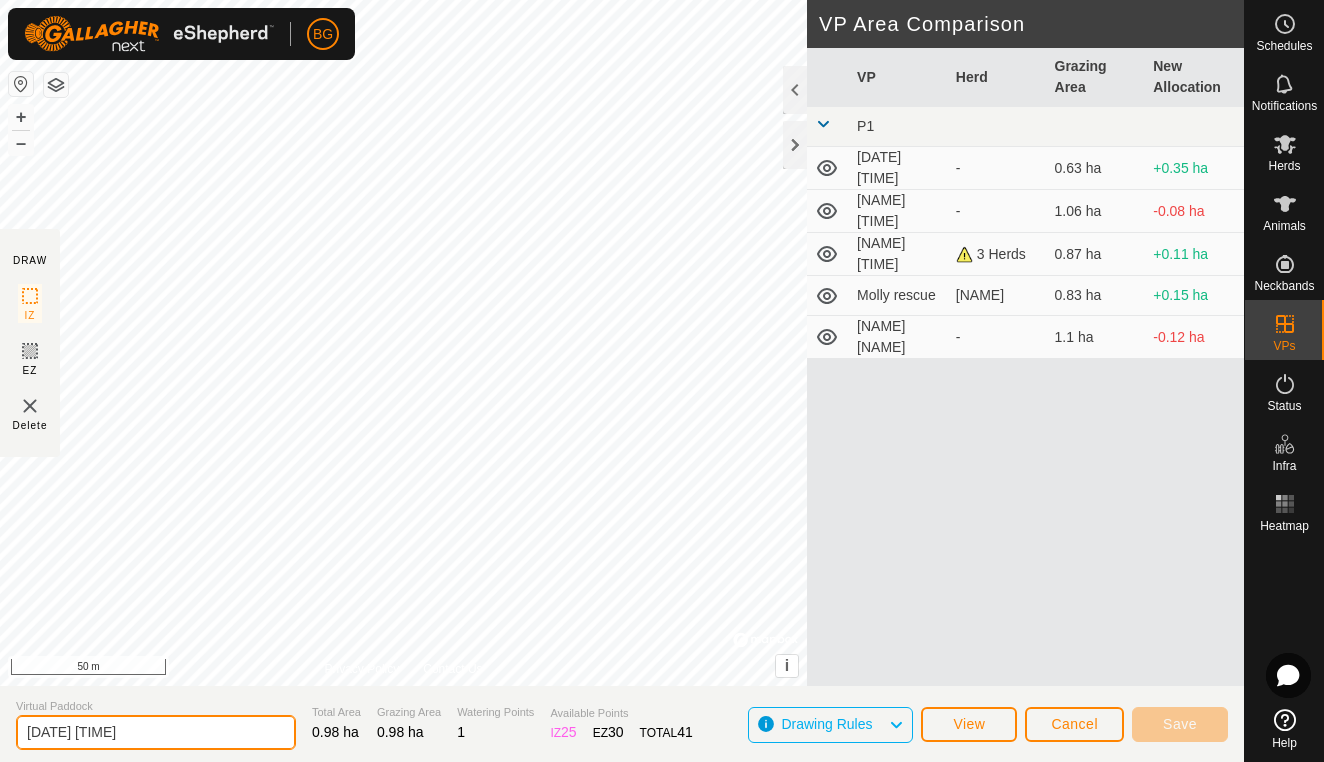 click on "[DATE] [TIME]" 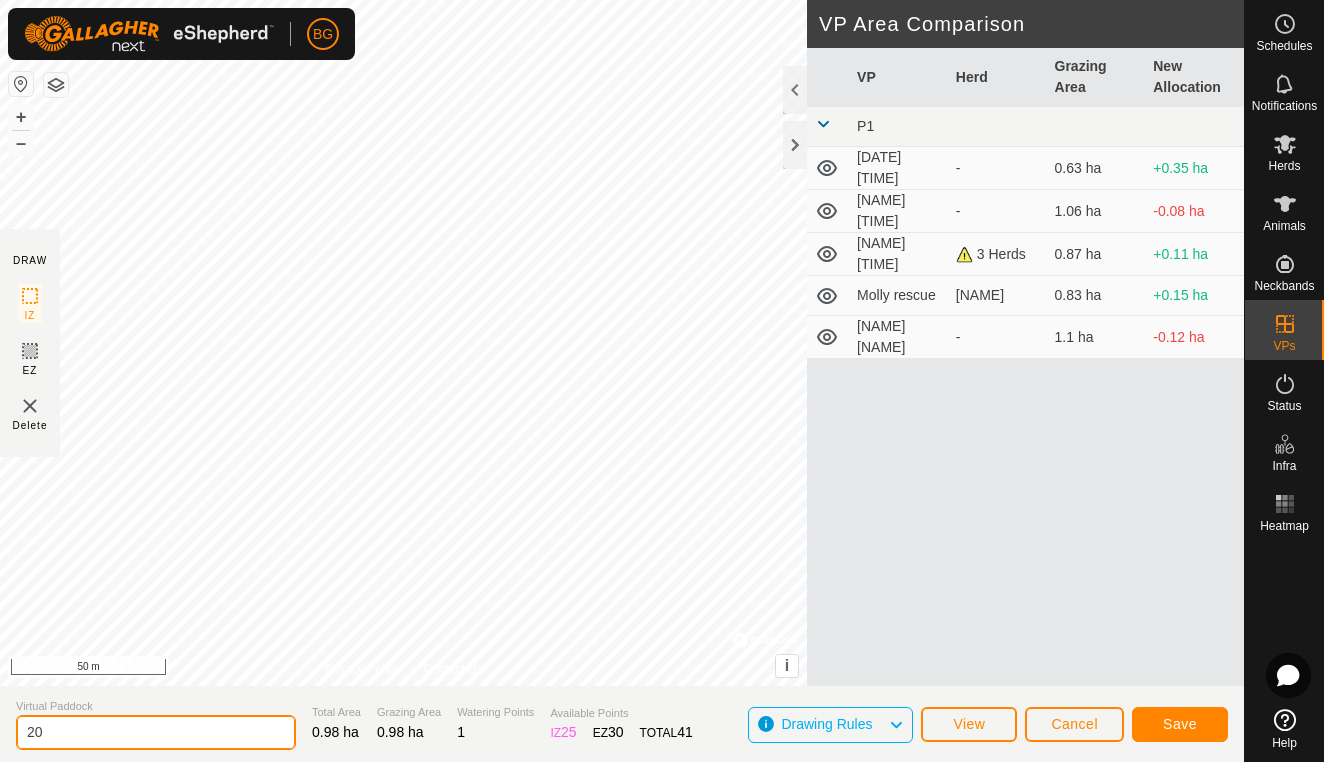 type on "2" 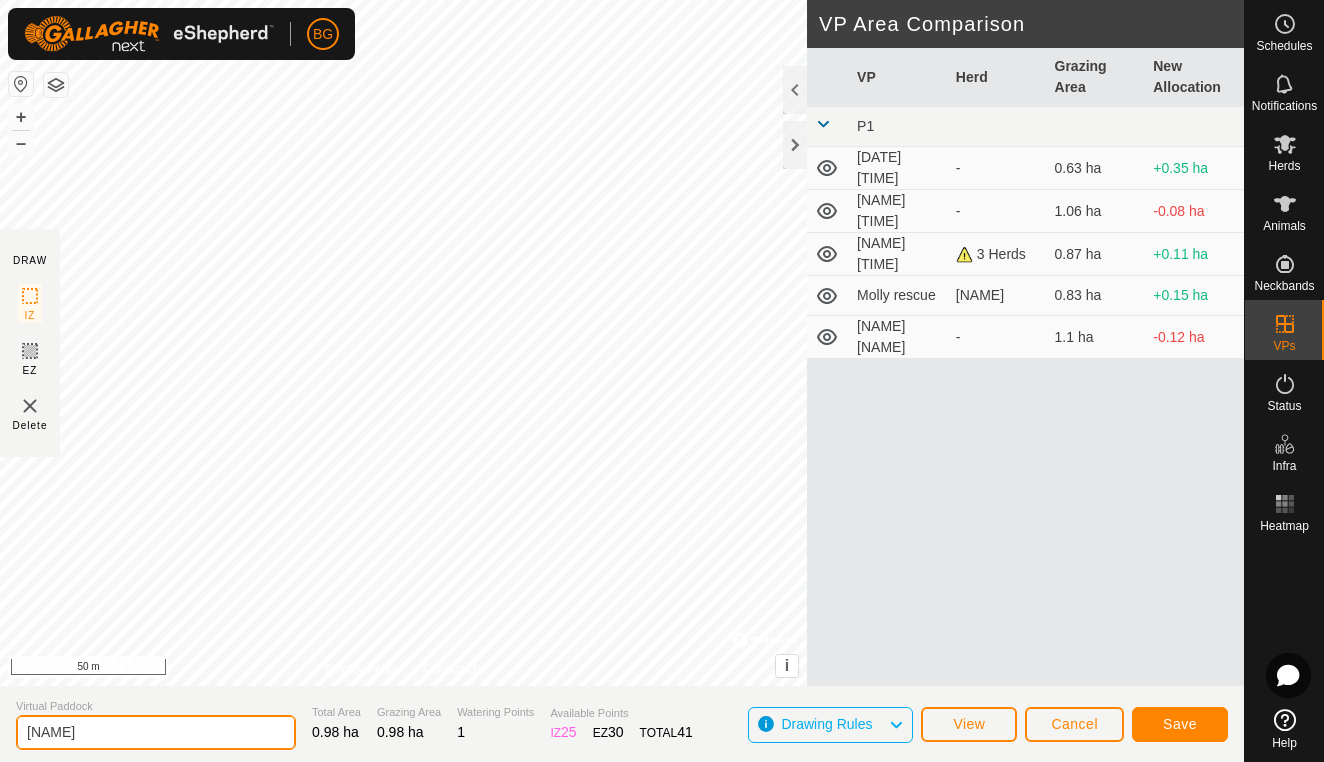 type on "[NAME]" 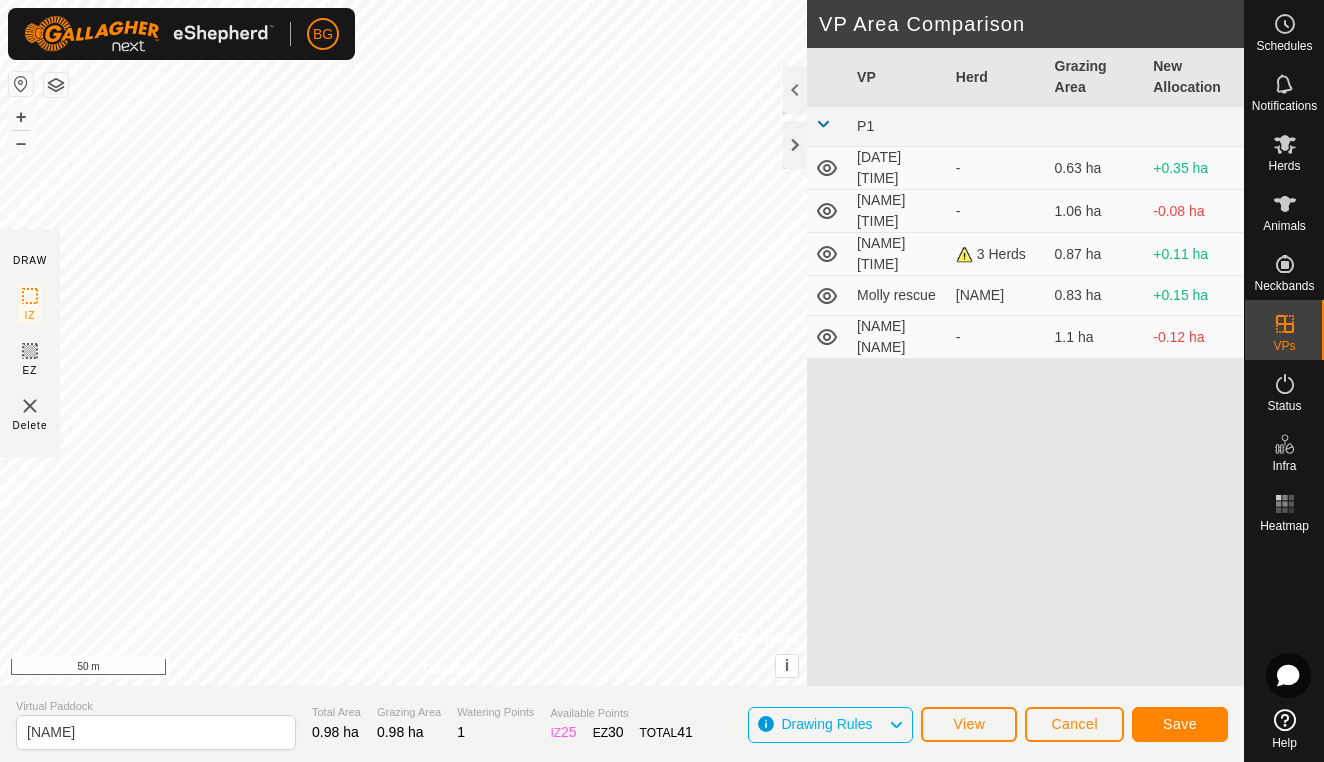 click on "Save" 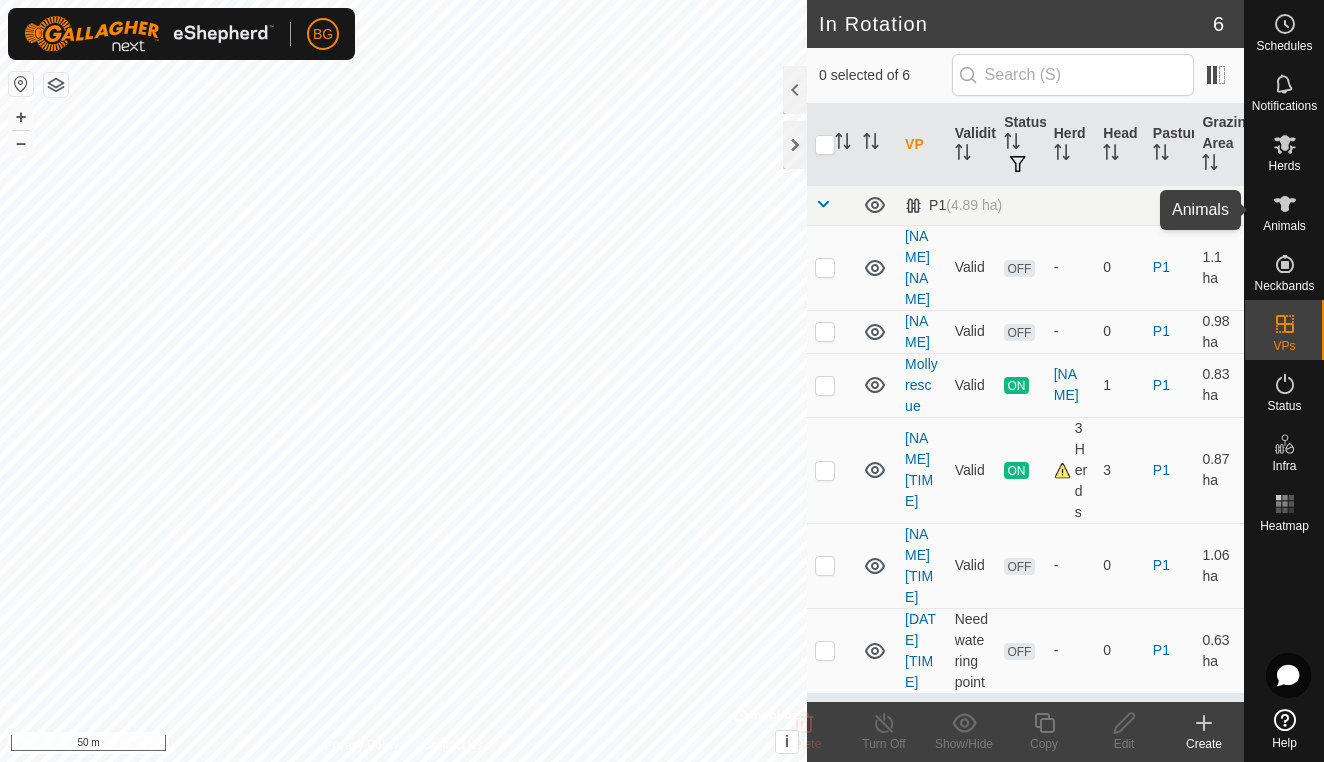 click 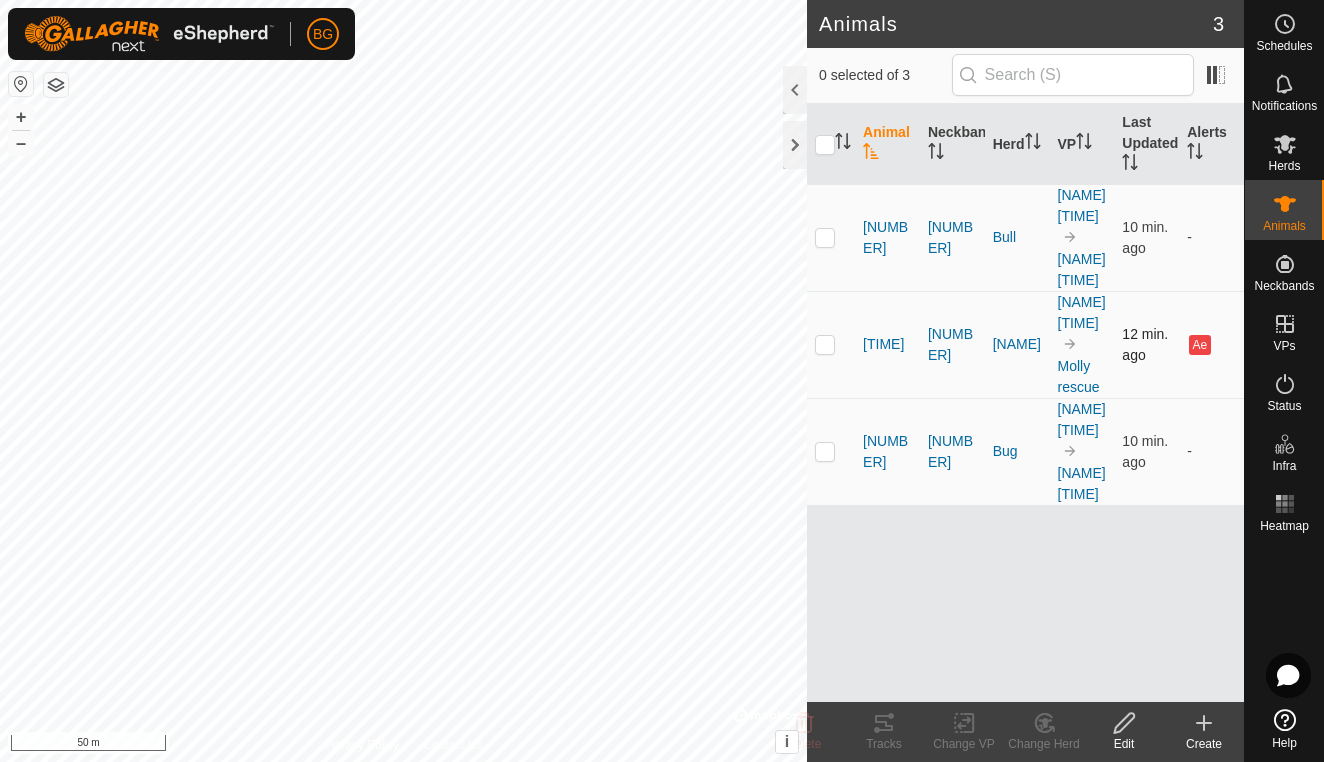click at bounding box center (825, 344) 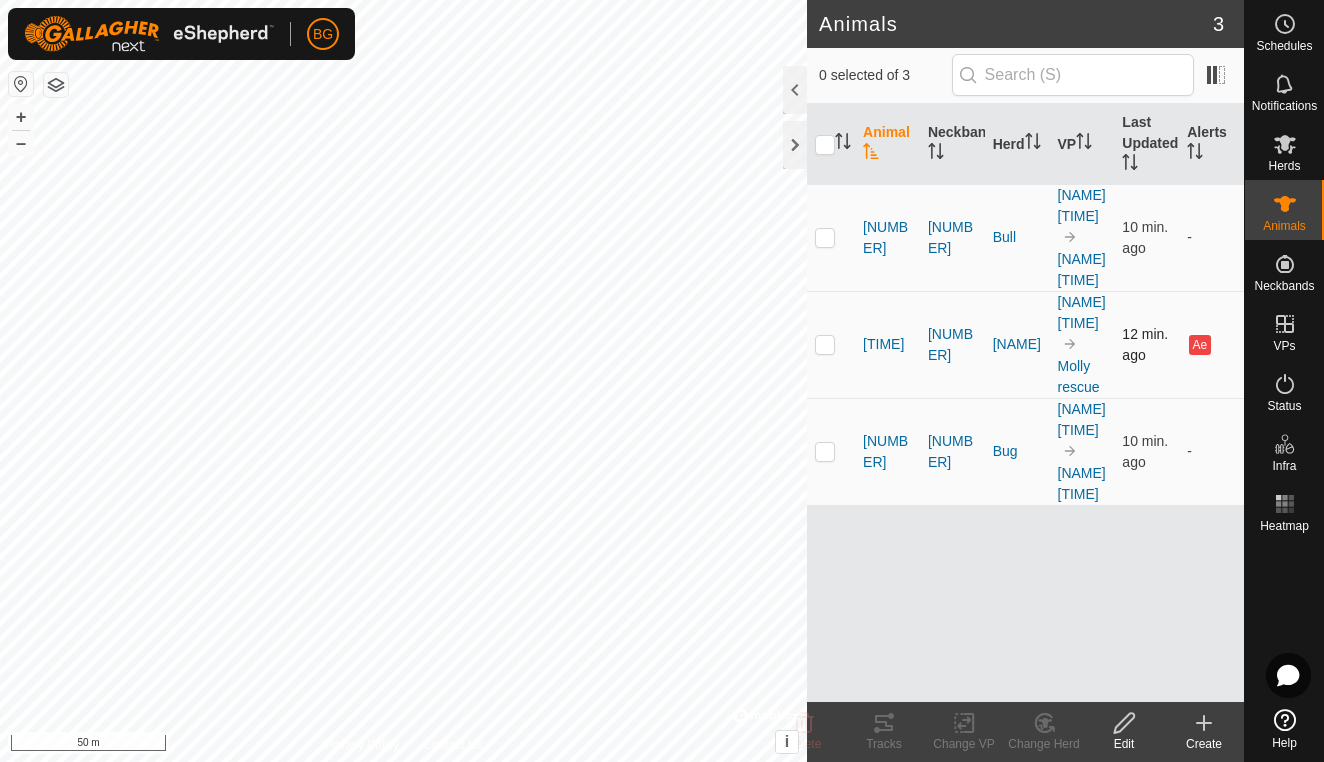 checkbox on "true" 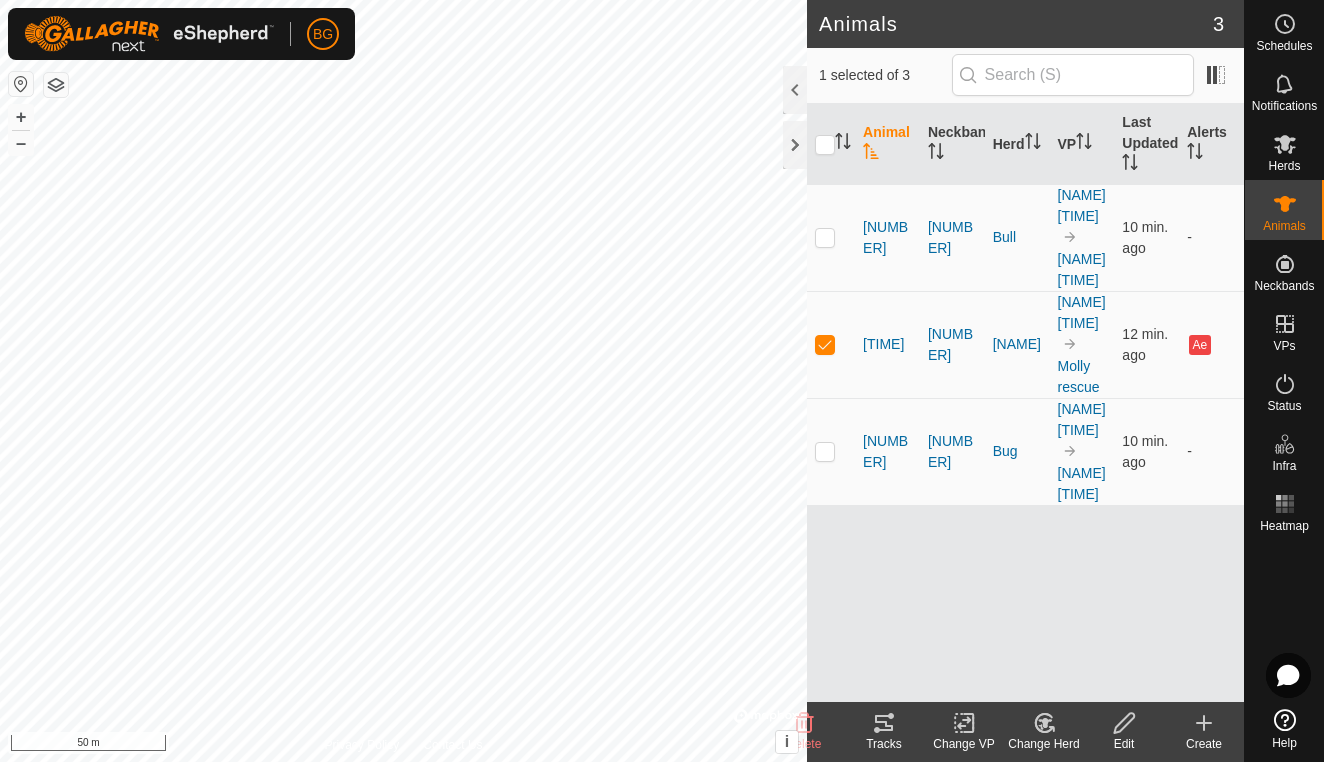 click 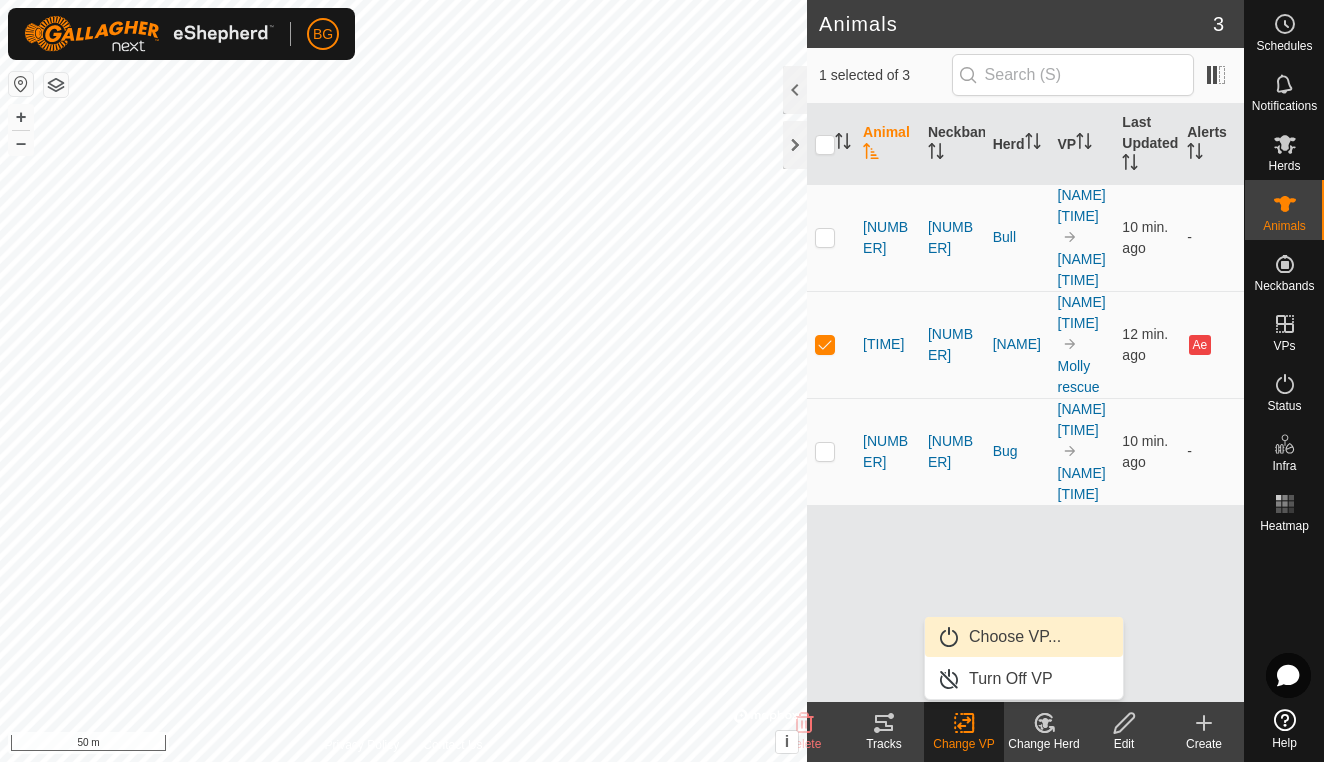 click on "Choose VP..." at bounding box center [1024, 637] 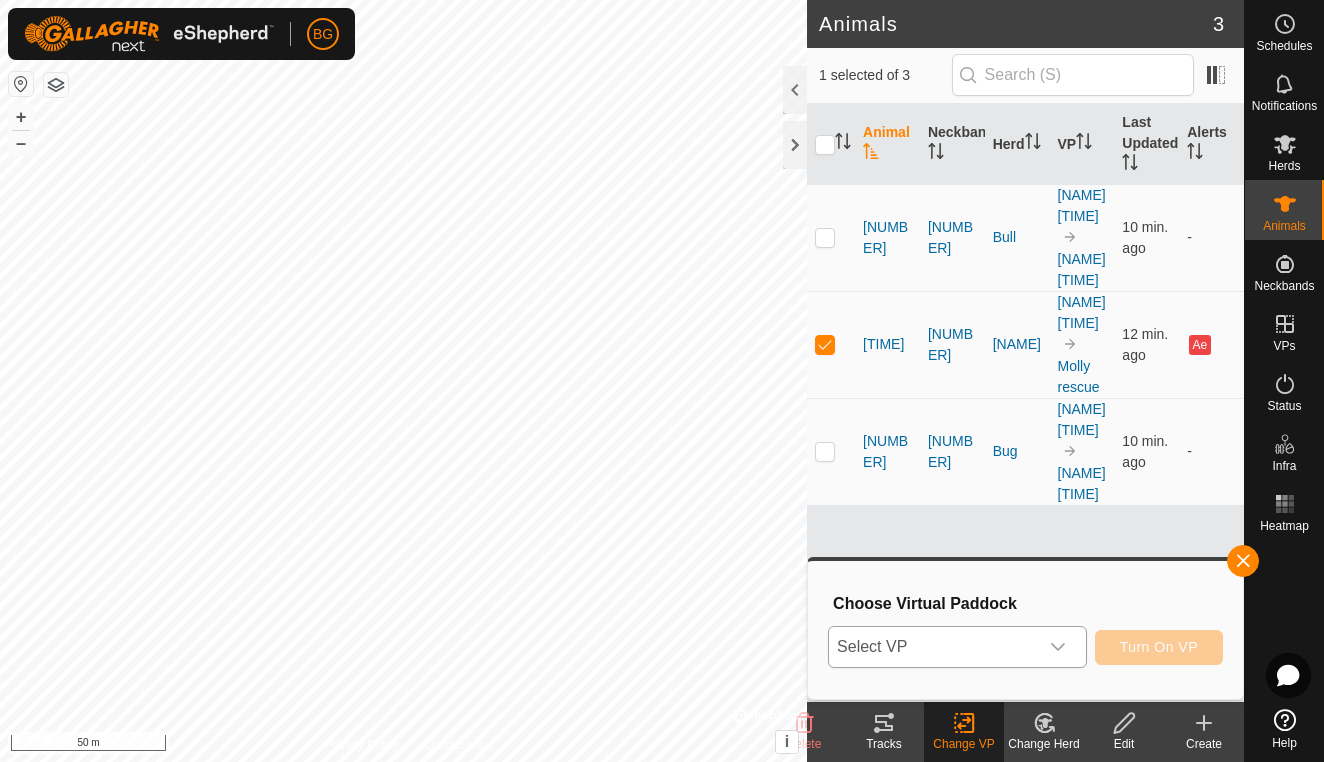 click 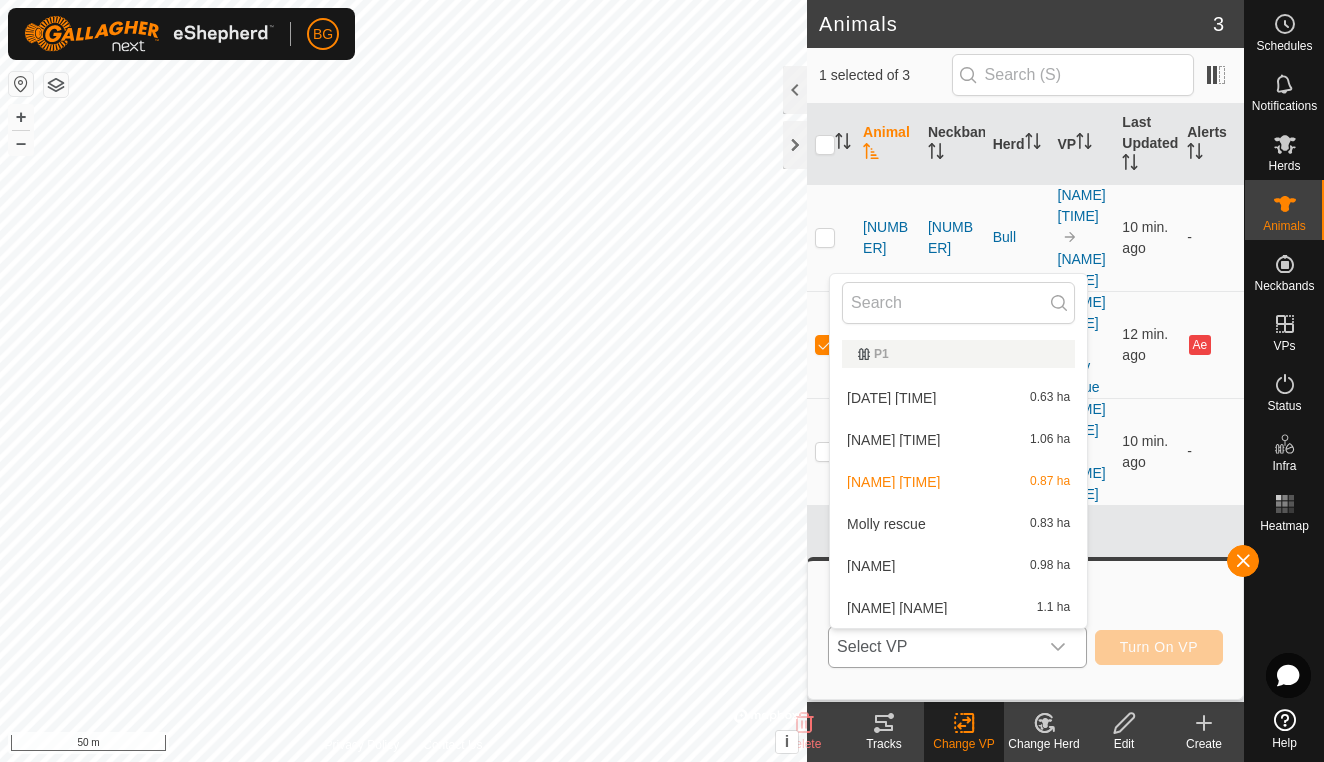 click on "mr2  0.98 ha" at bounding box center (958, 566) 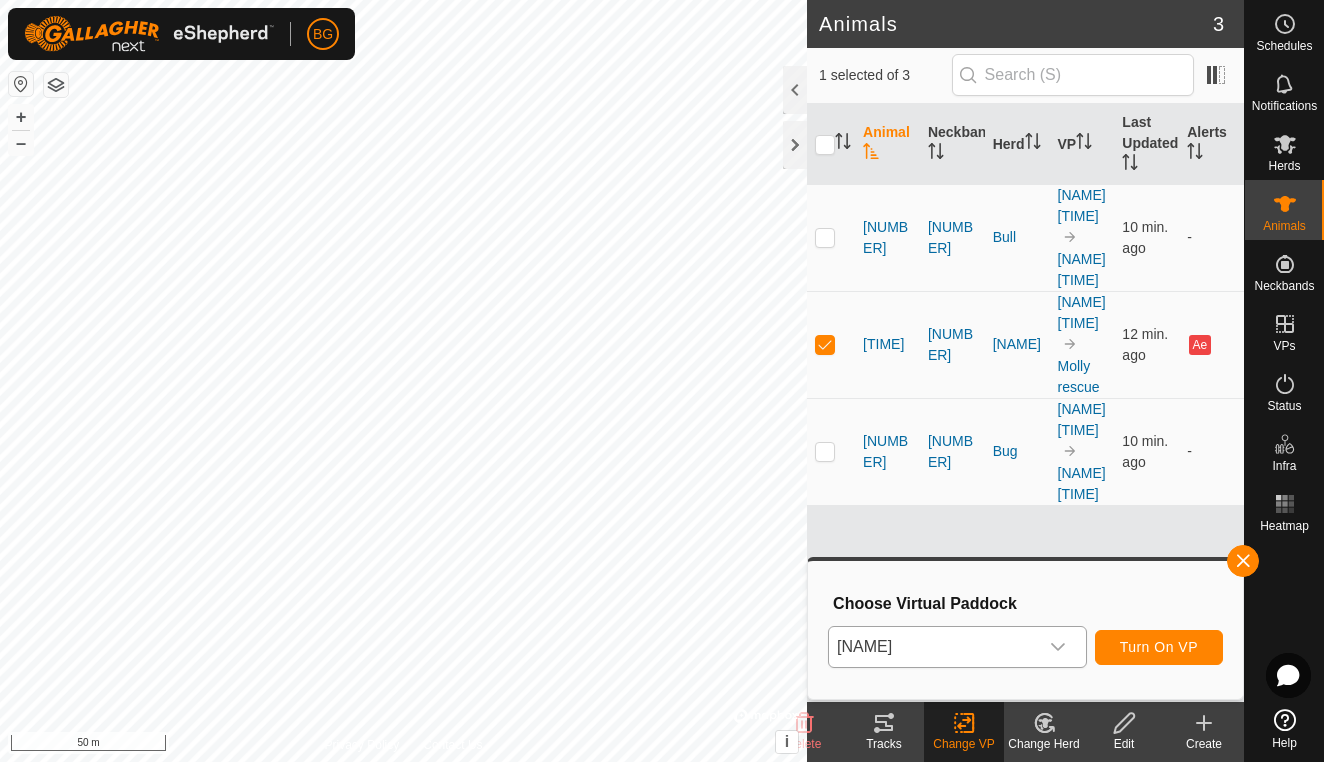 click on "Turn On VP" at bounding box center [1159, 647] 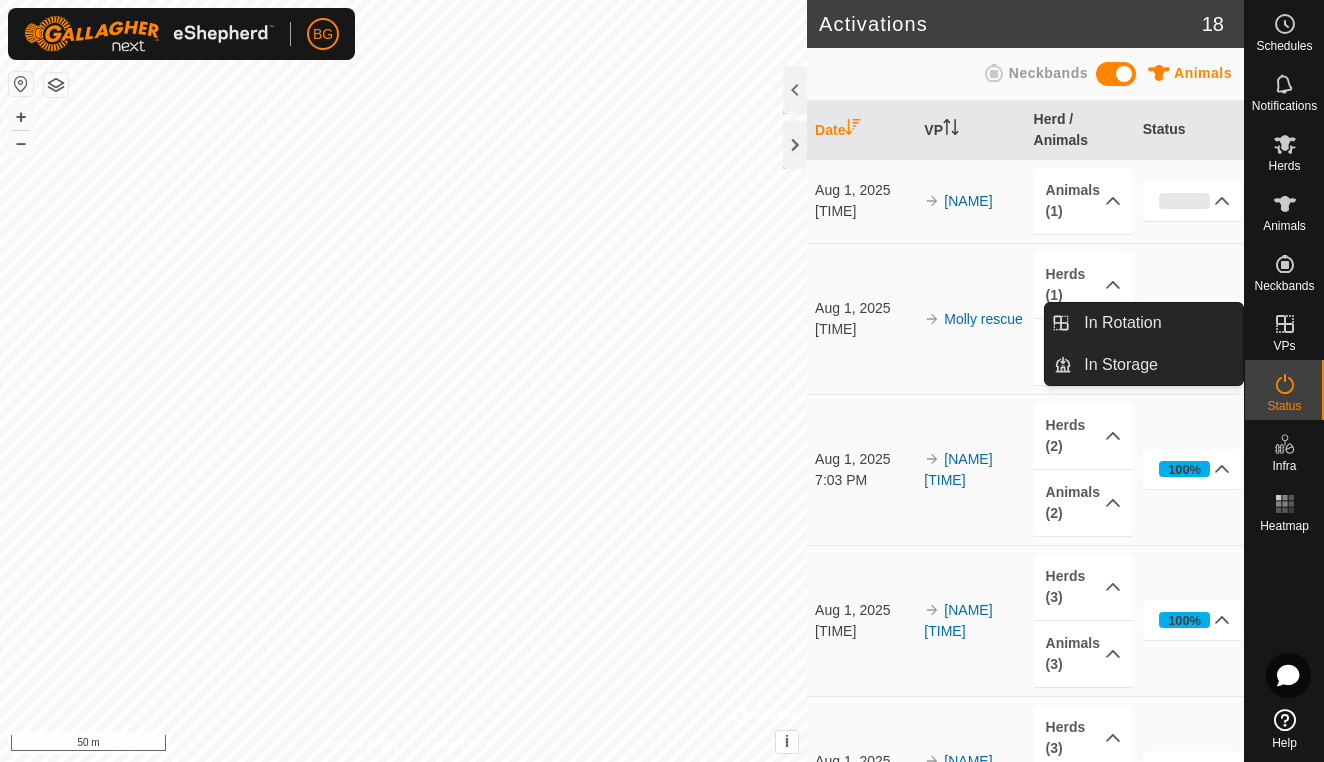 click 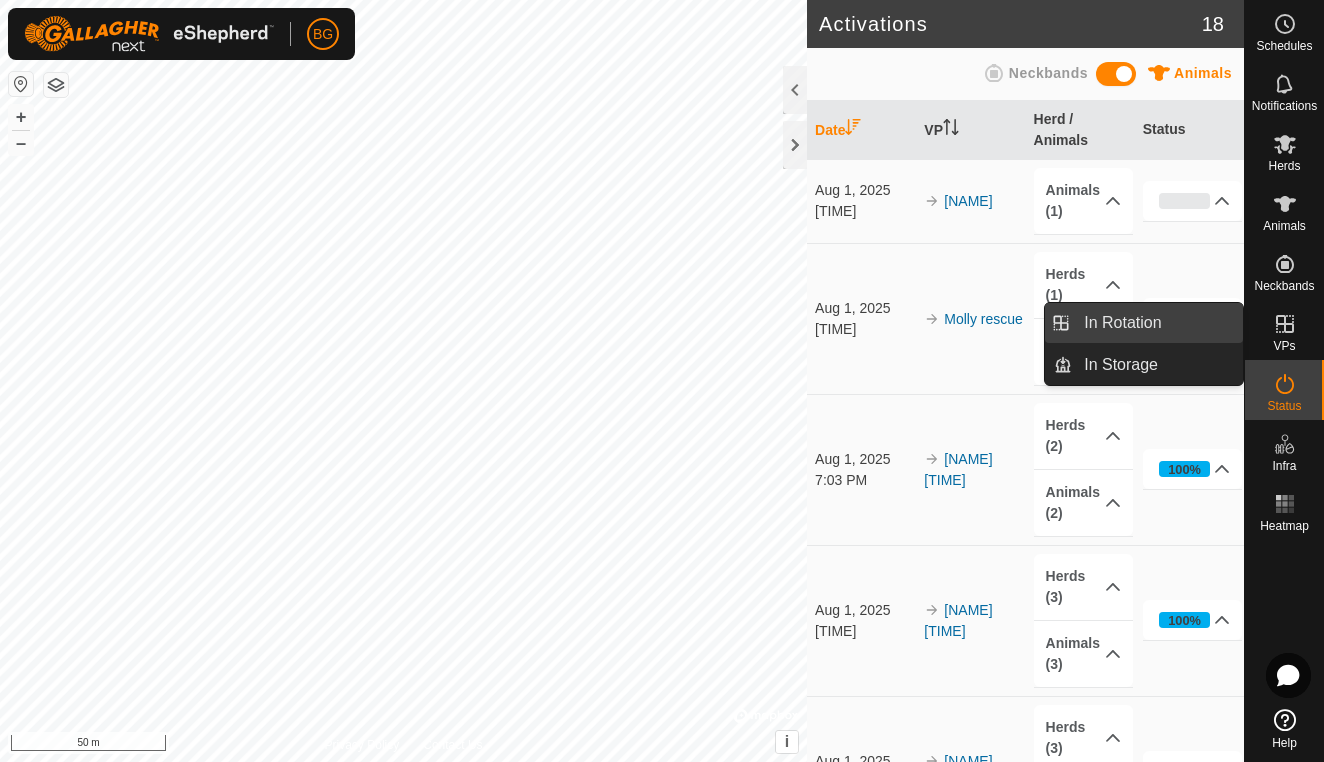 click on "In Rotation" at bounding box center (1157, 323) 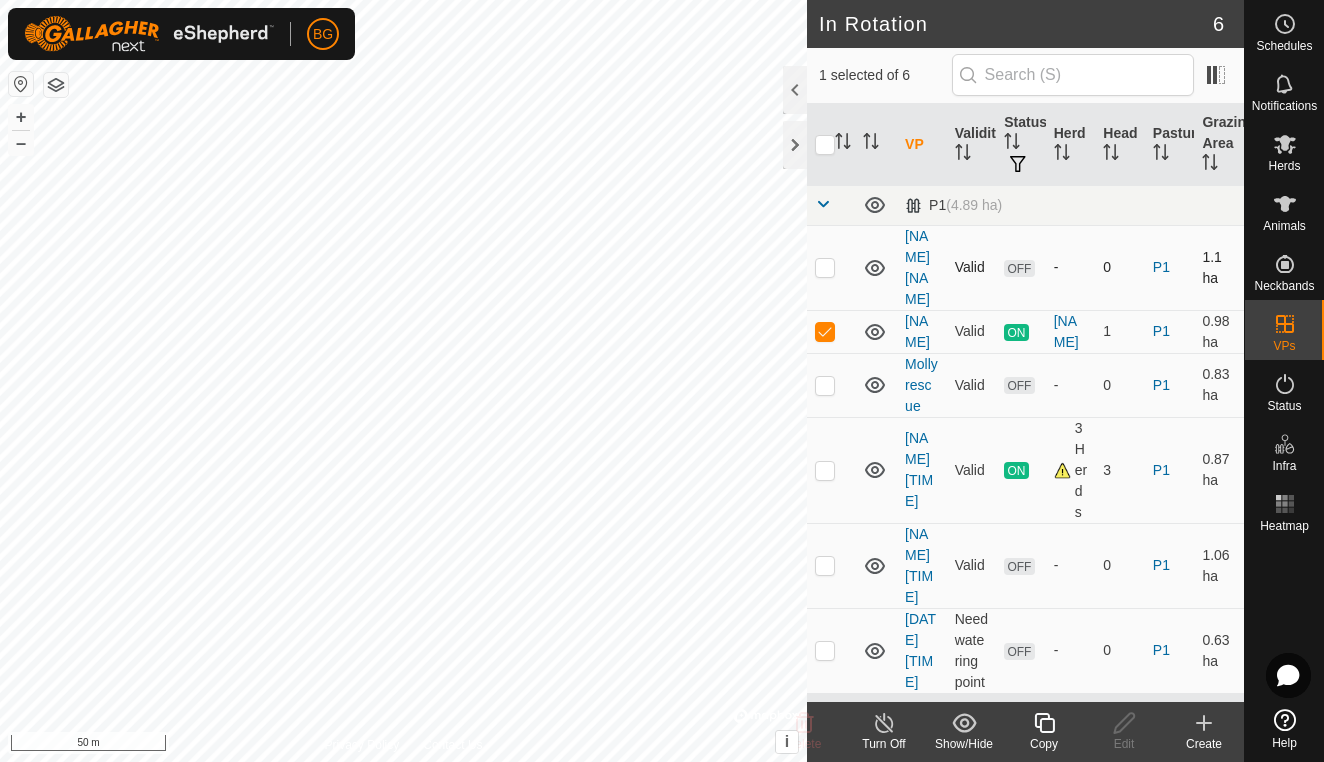 click 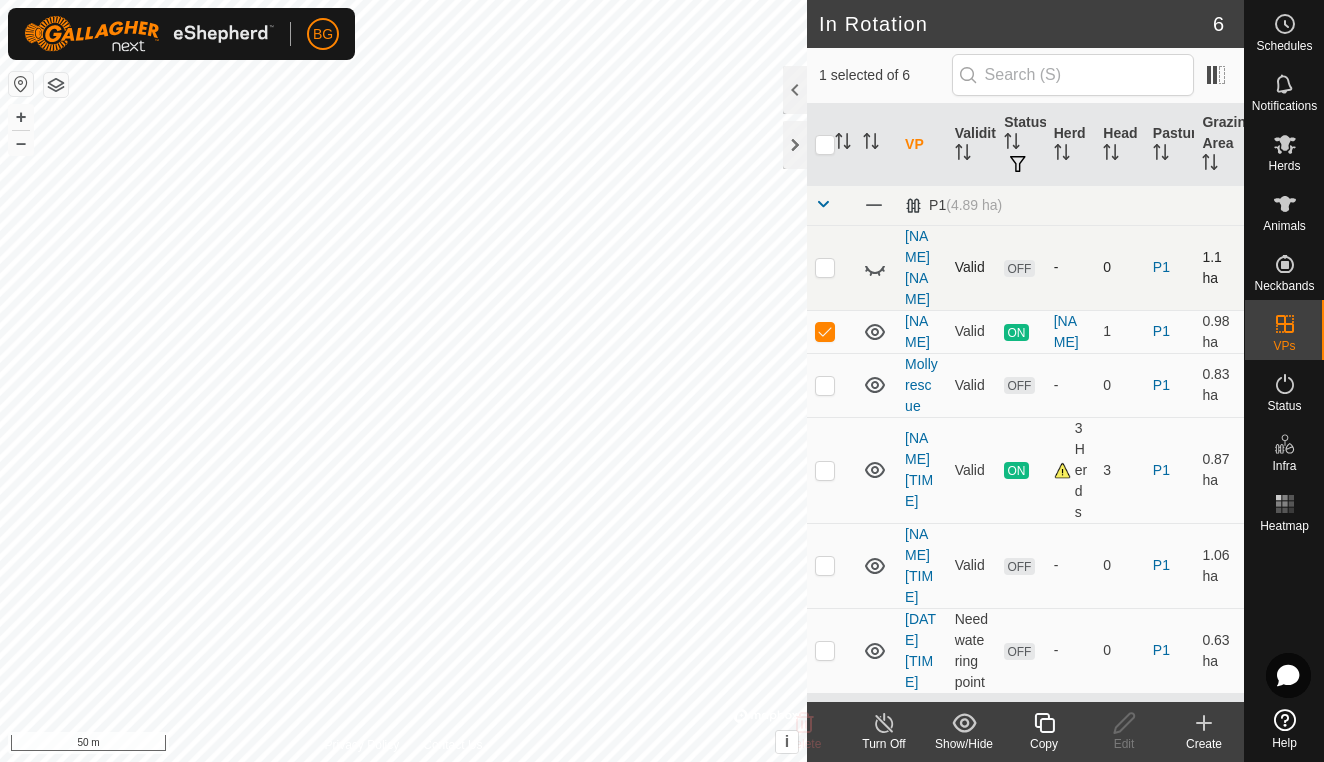 click 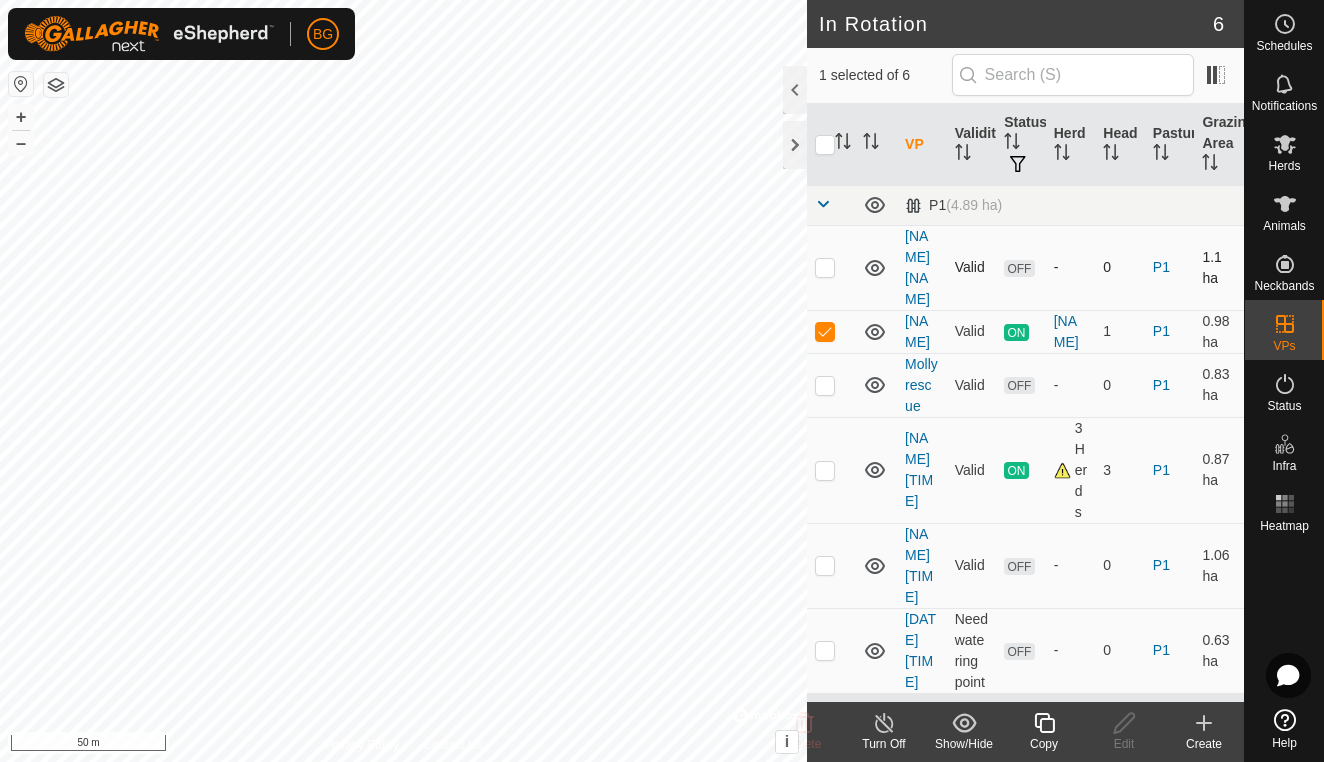 click 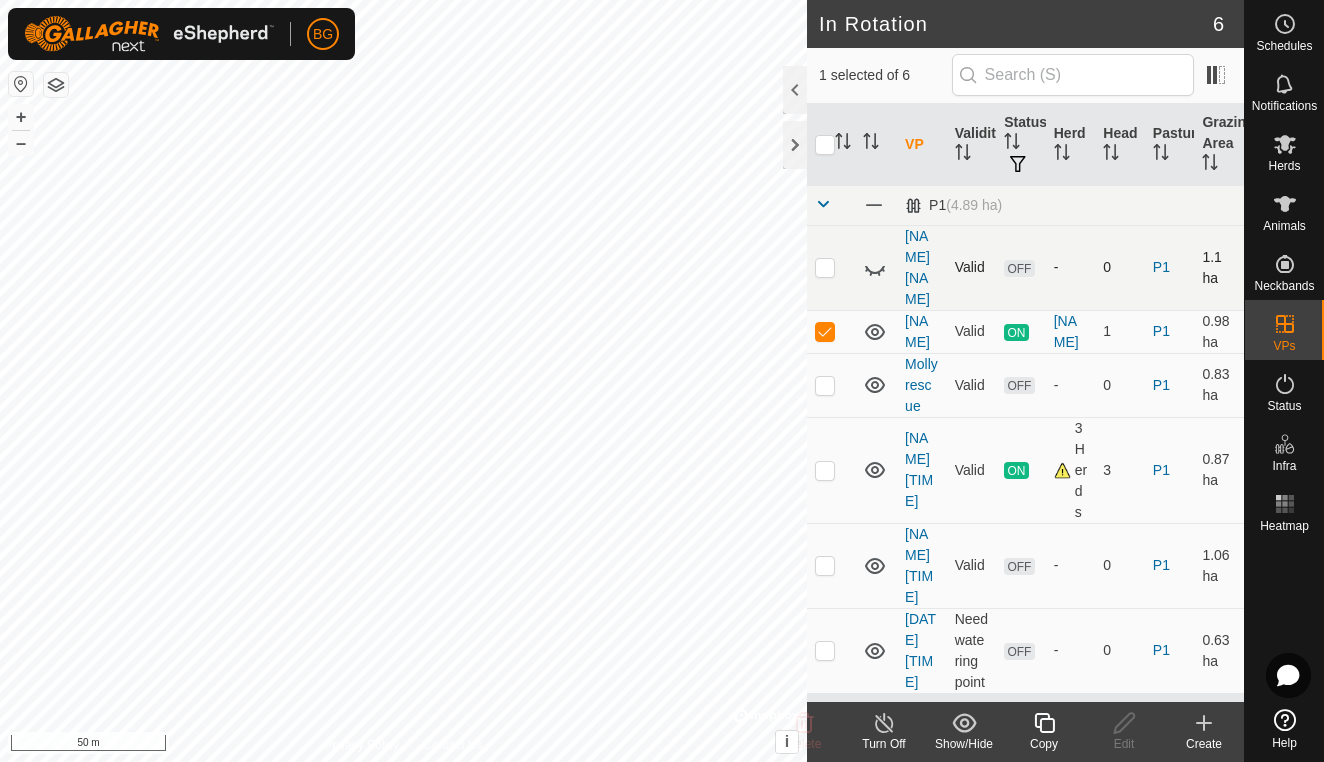 click 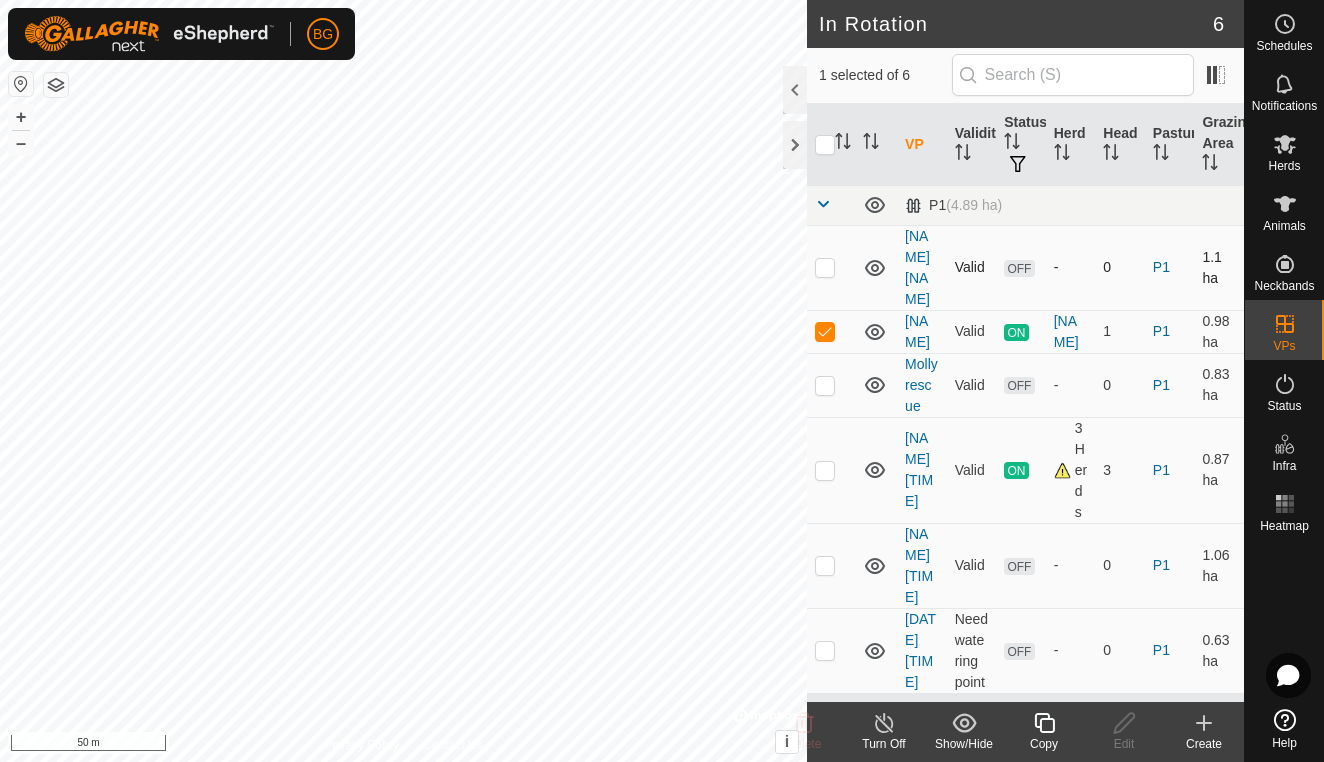 click at bounding box center (825, 267) 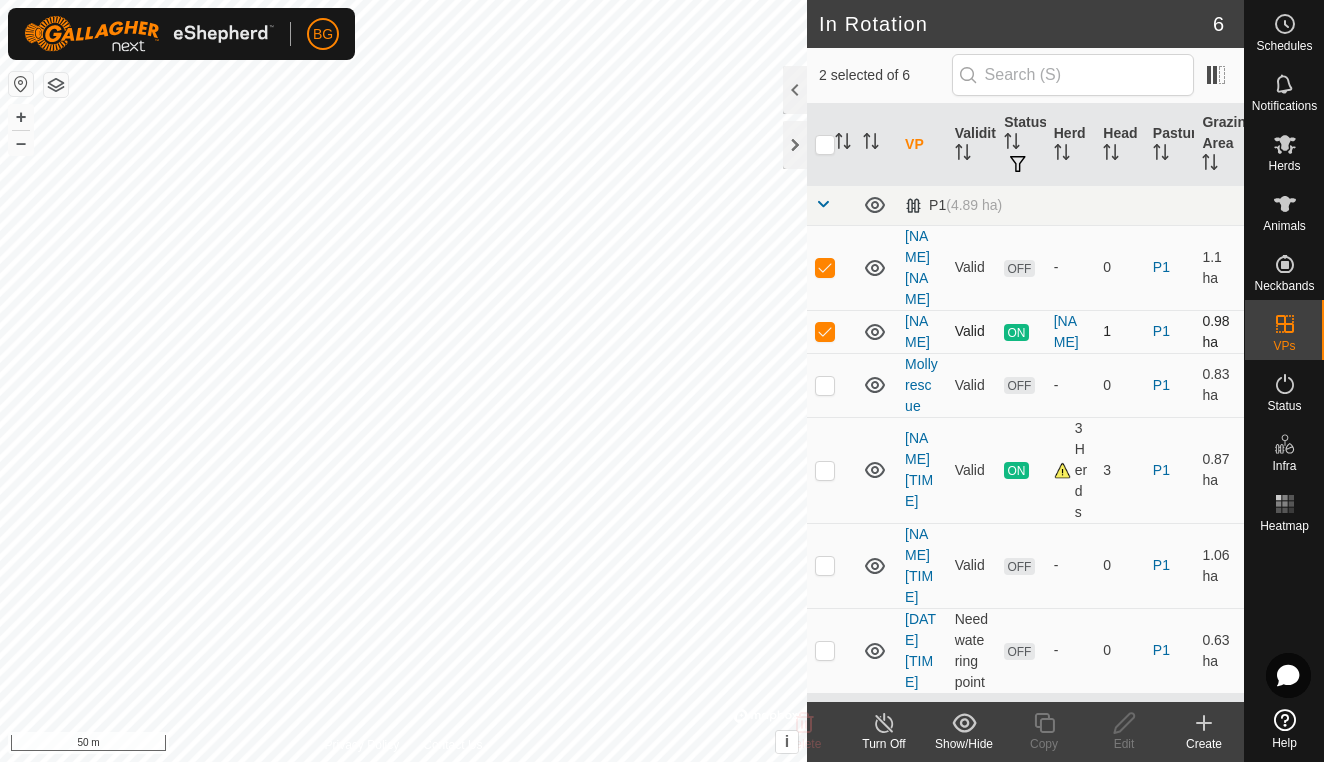 click at bounding box center [825, 331] 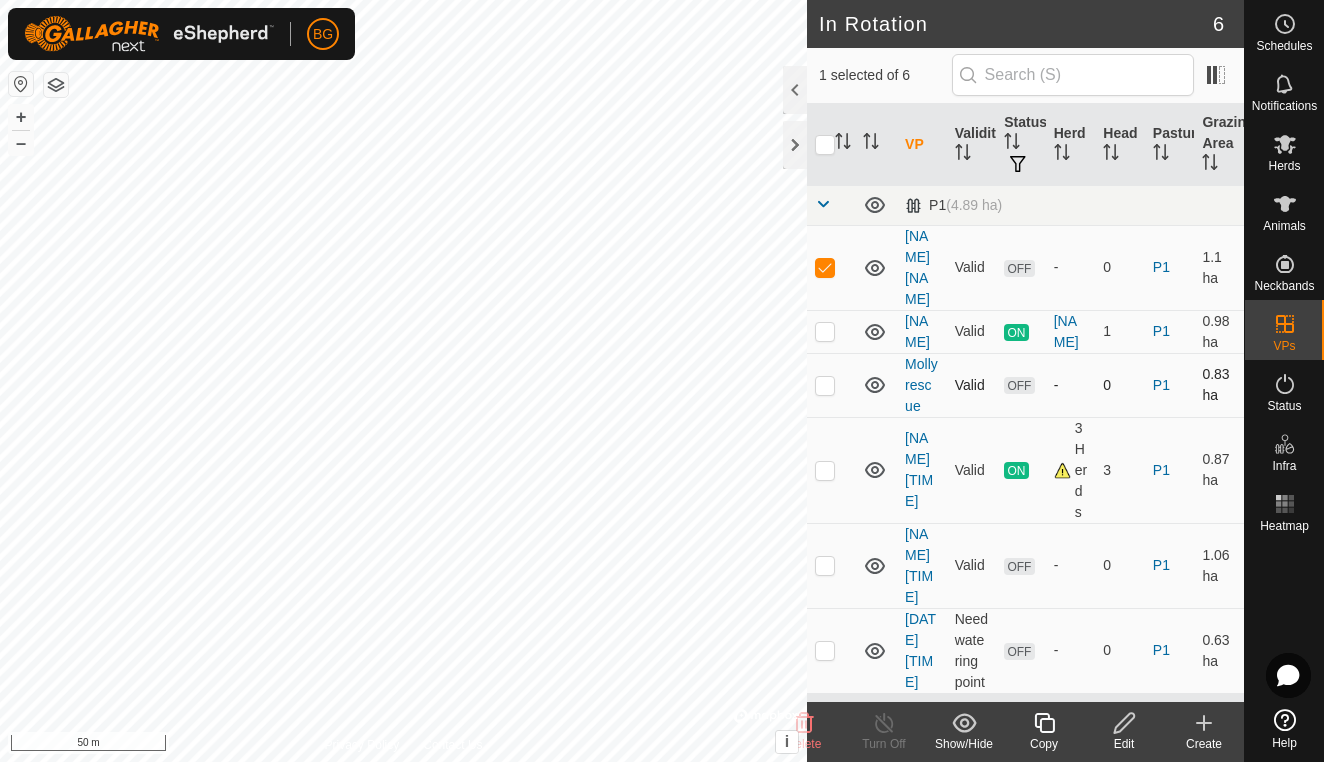 click at bounding box center [825, 385] 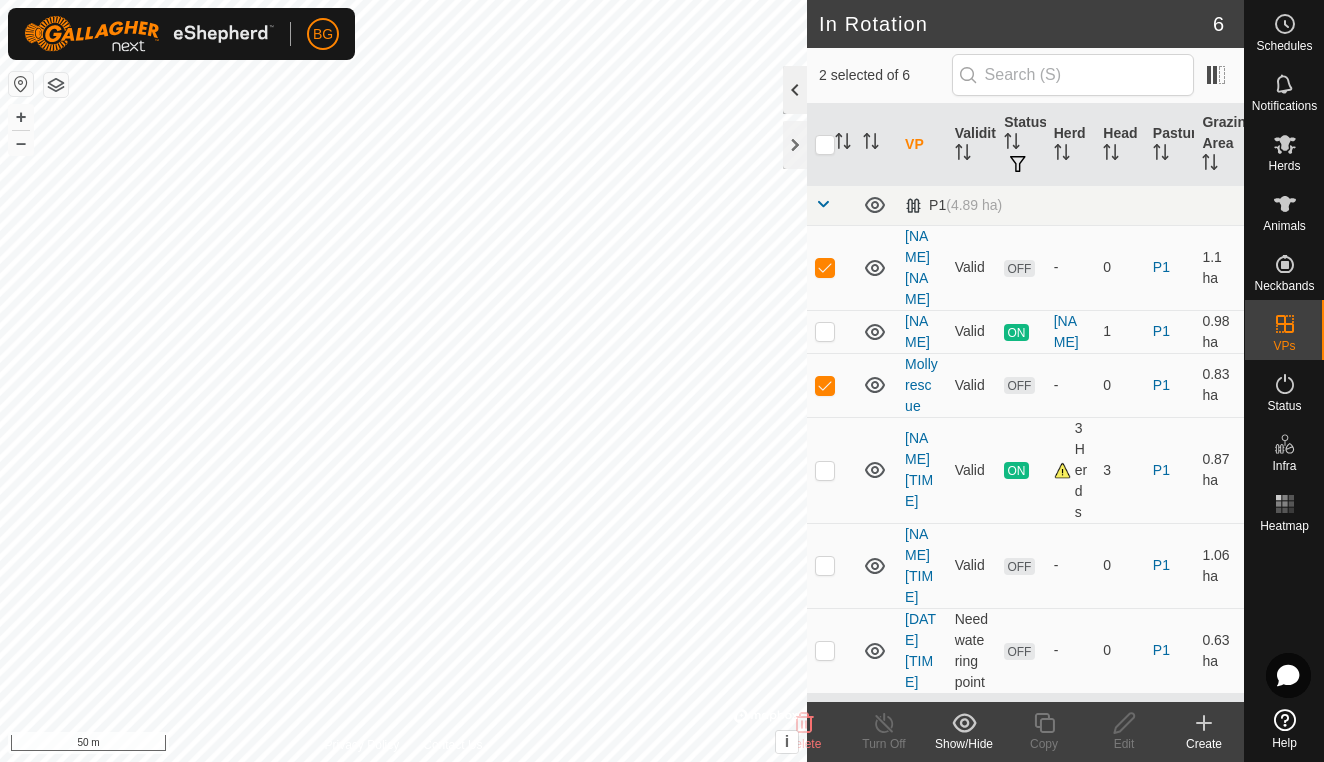 click 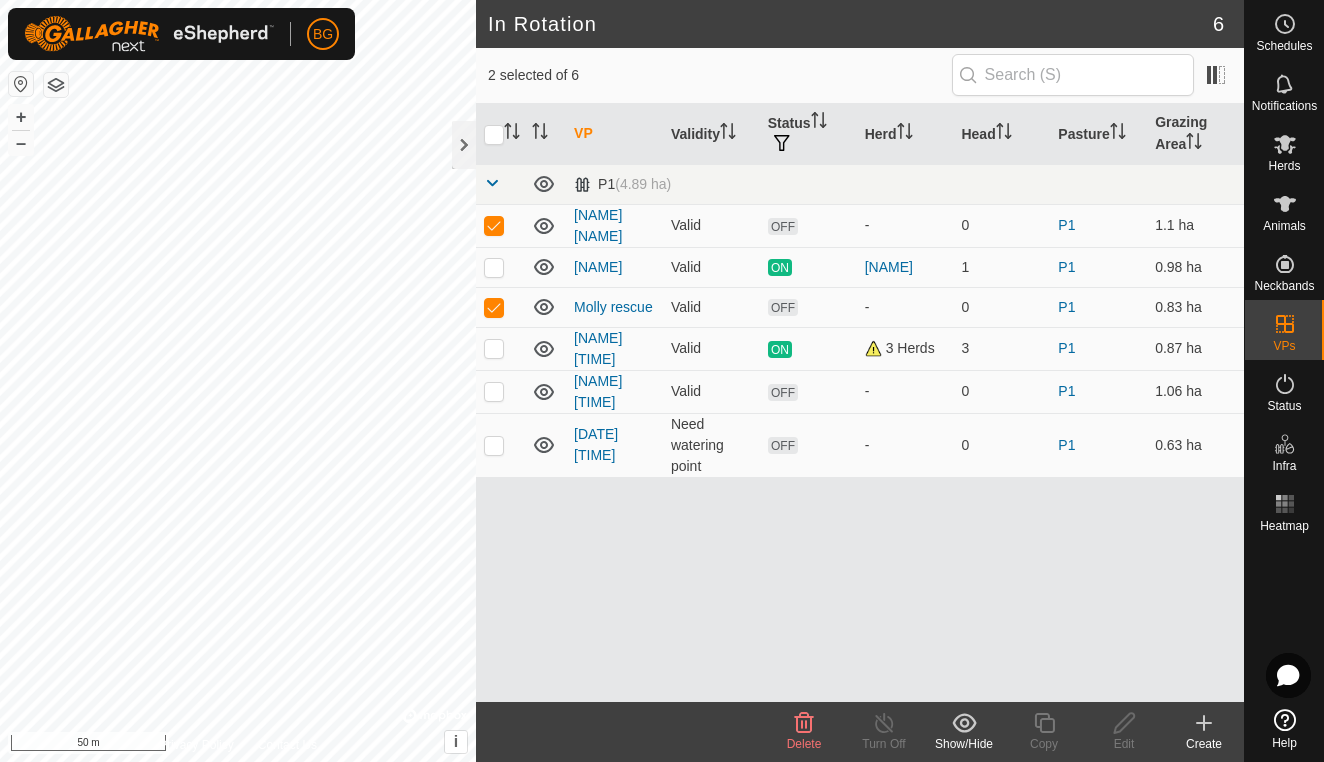 click 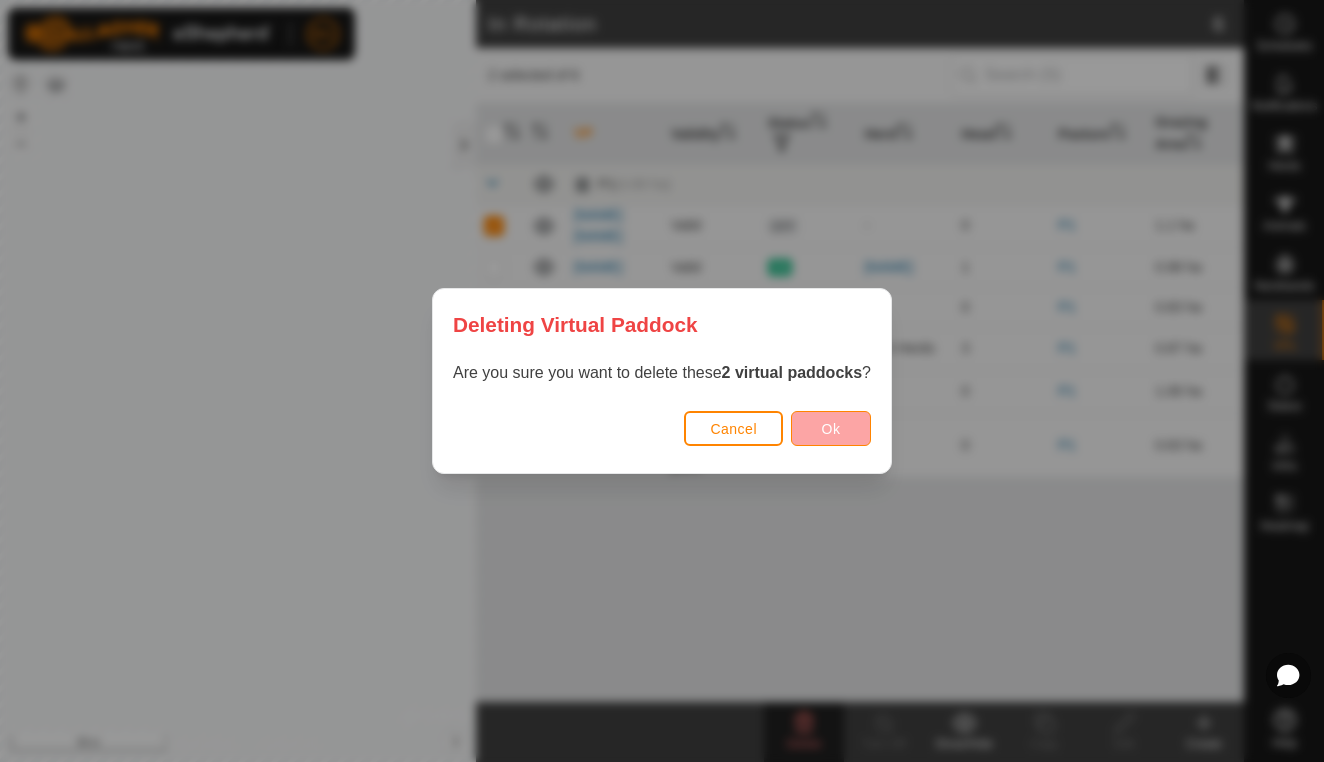 click on "Ok" at bounding box center [831, 428] 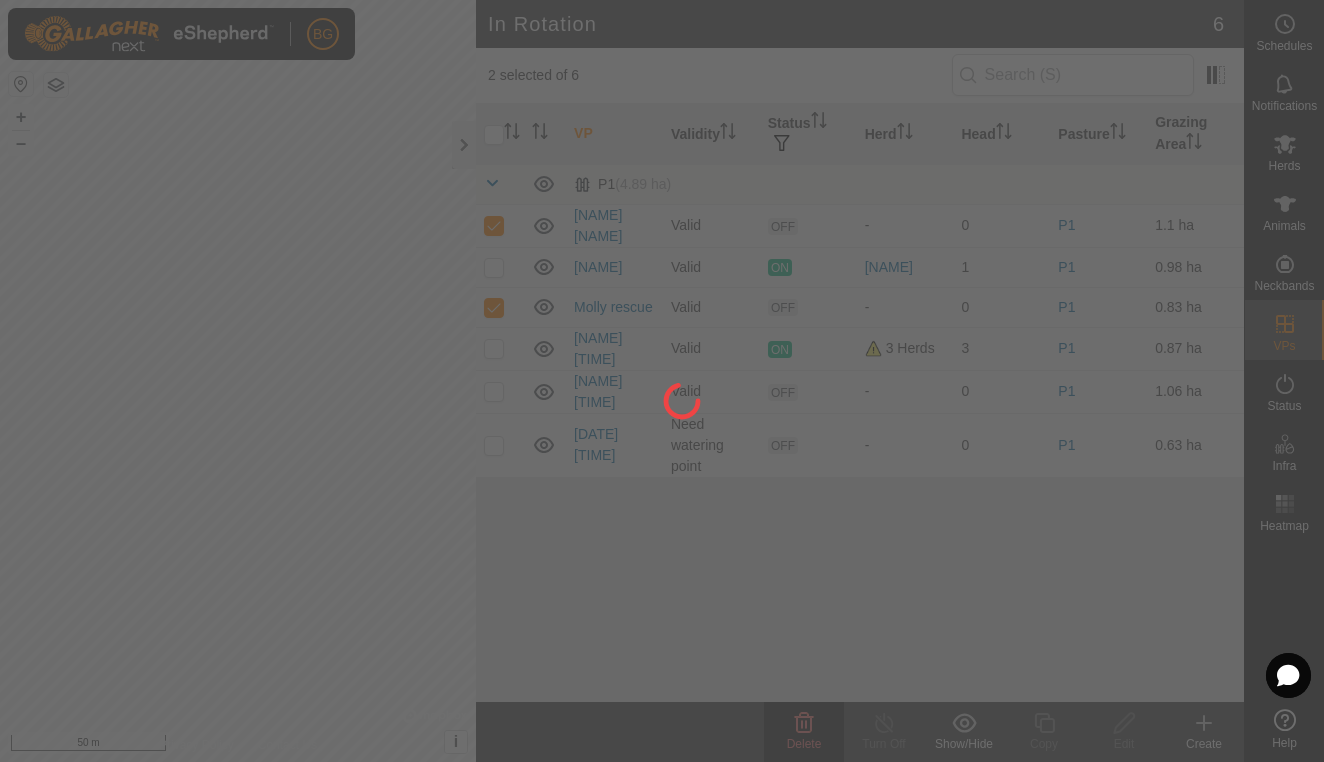 checkbox on "false" 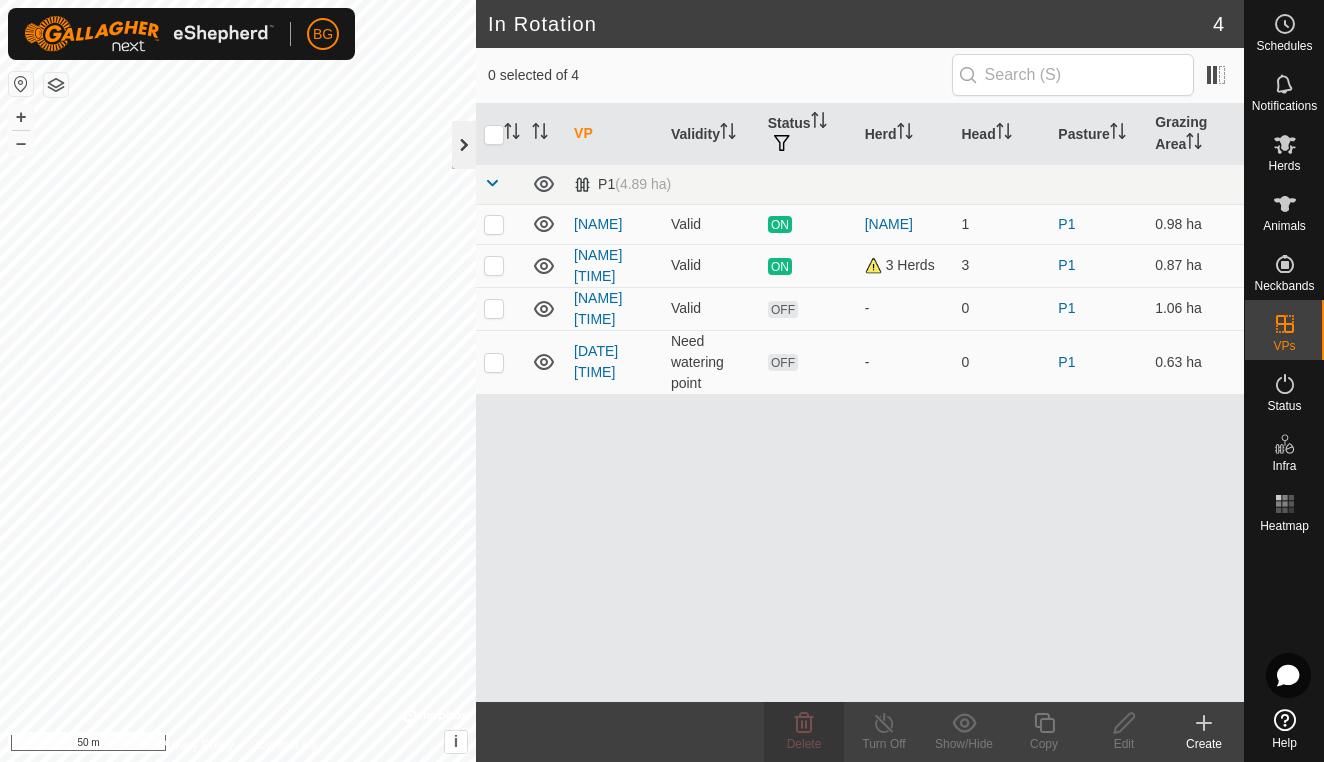 click 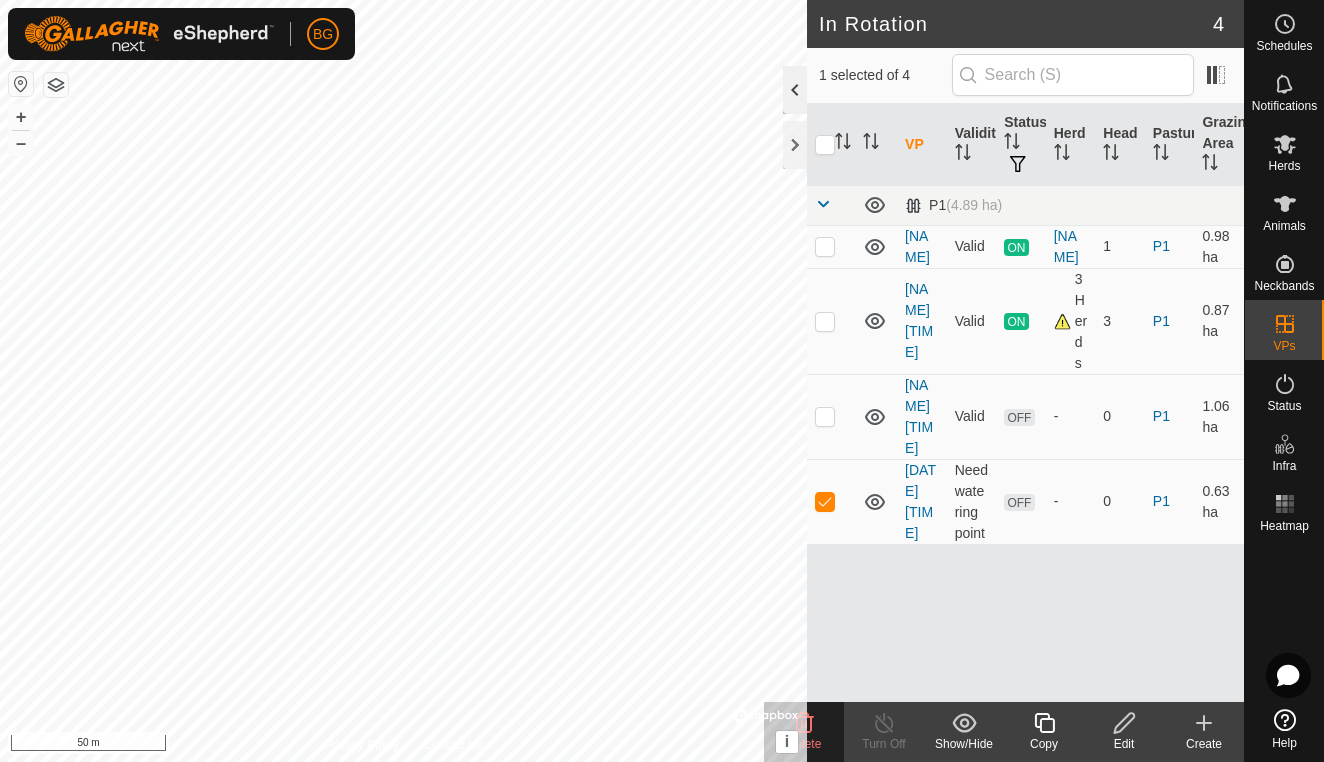 click 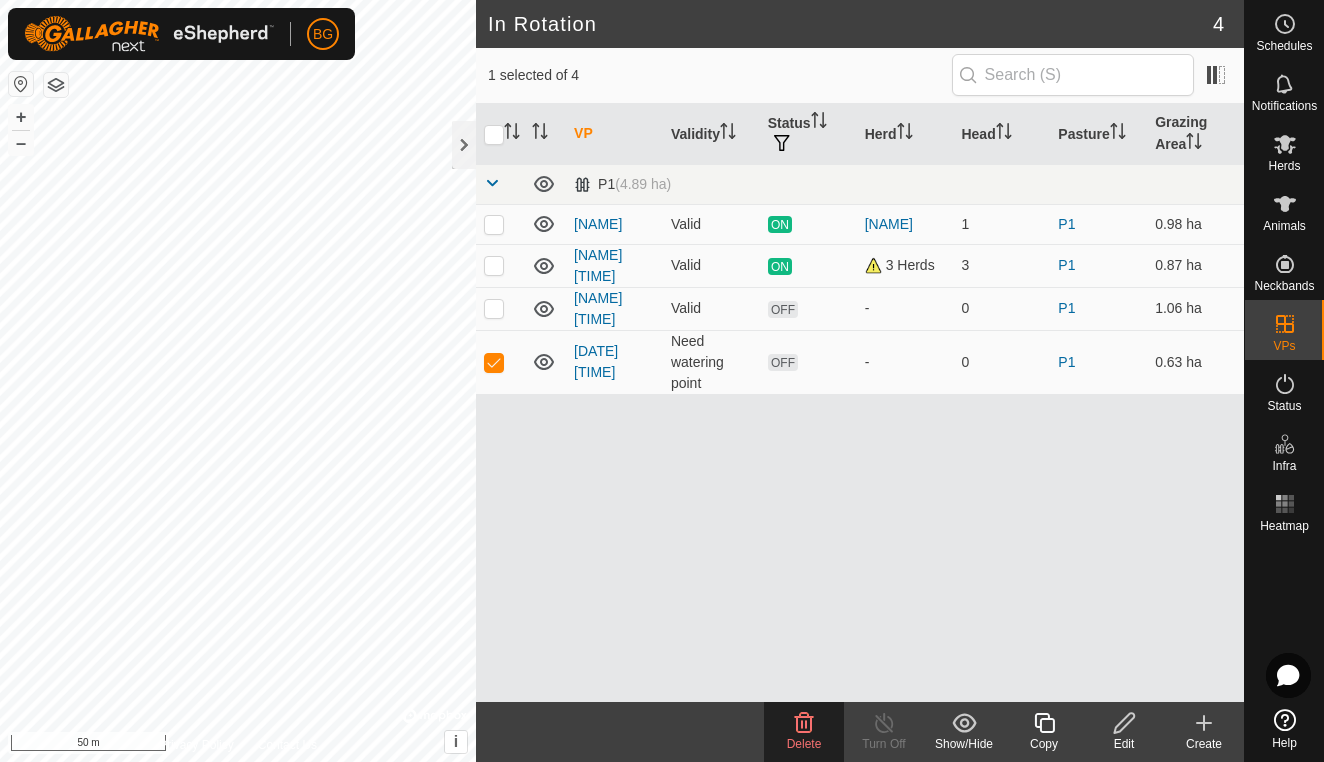 click 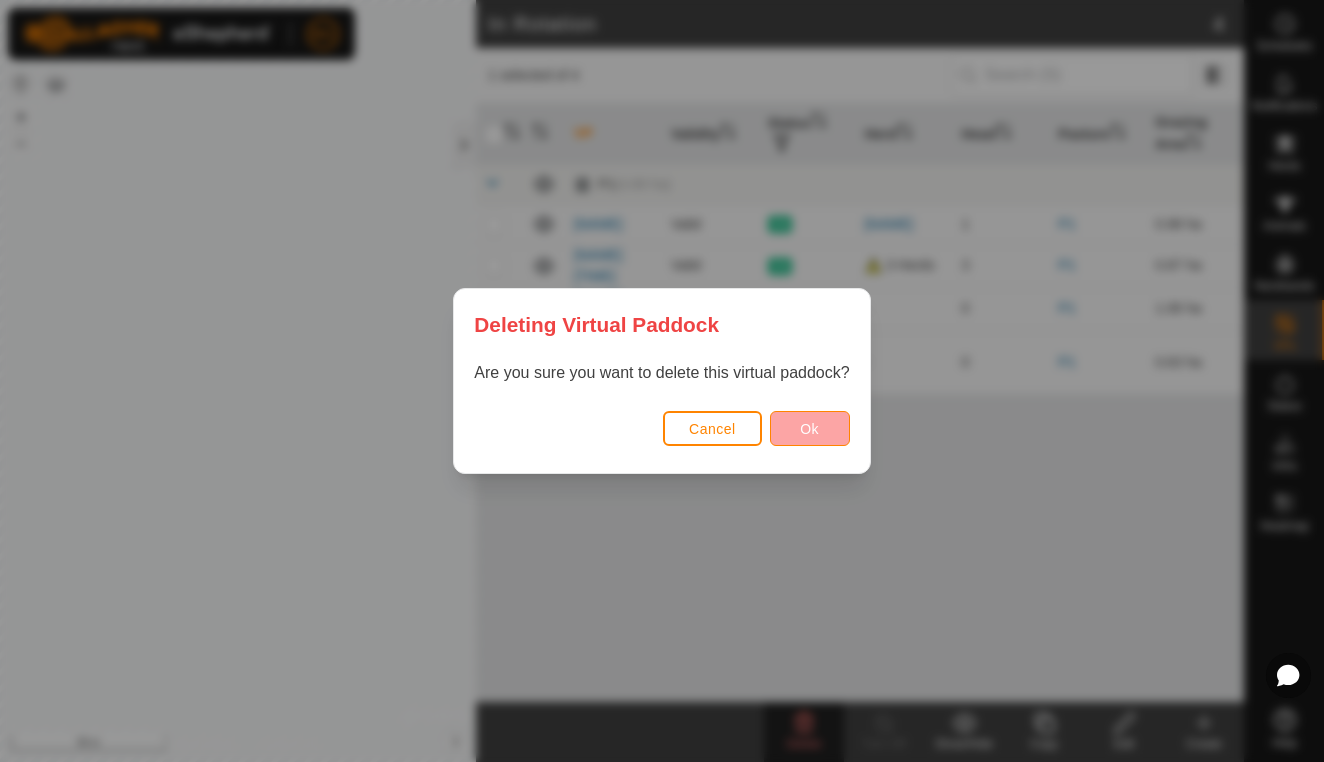 click on "Ok" at bounding box center (810, 428) 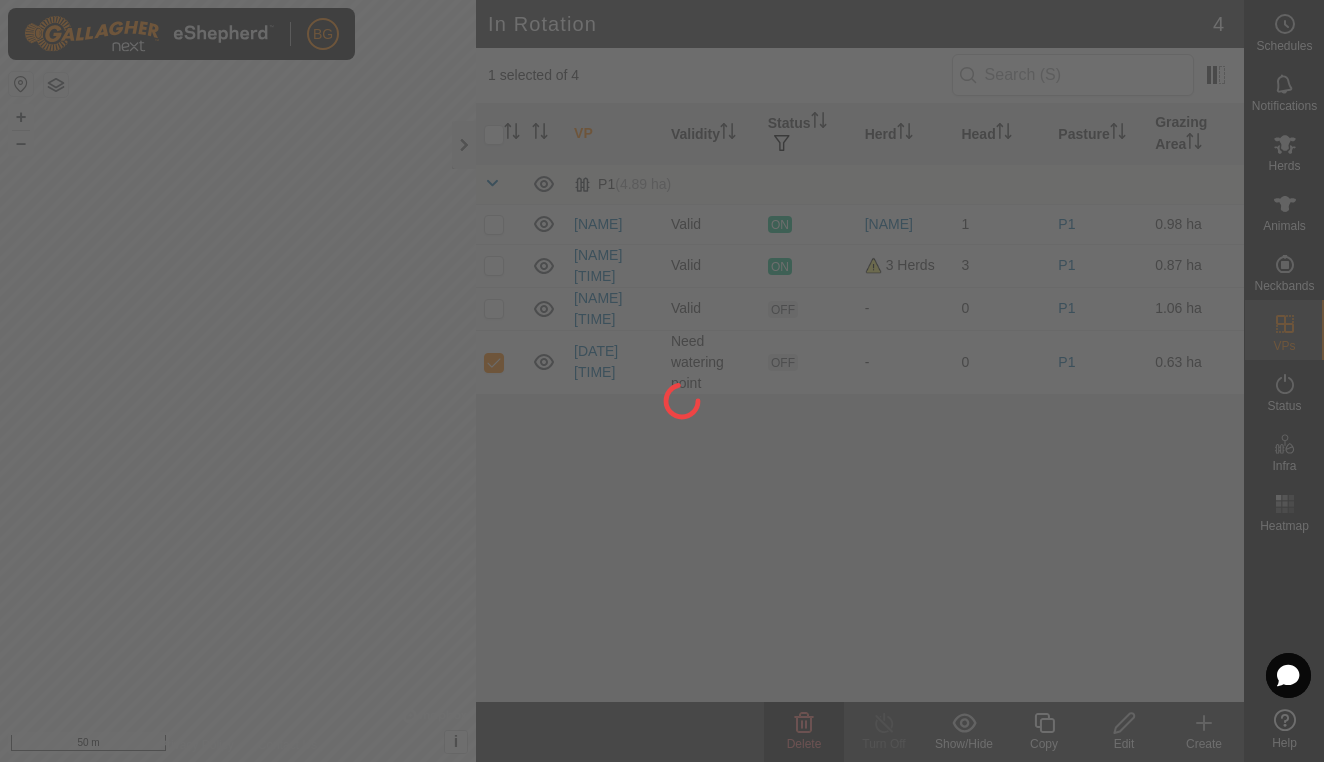checkbox on "false" 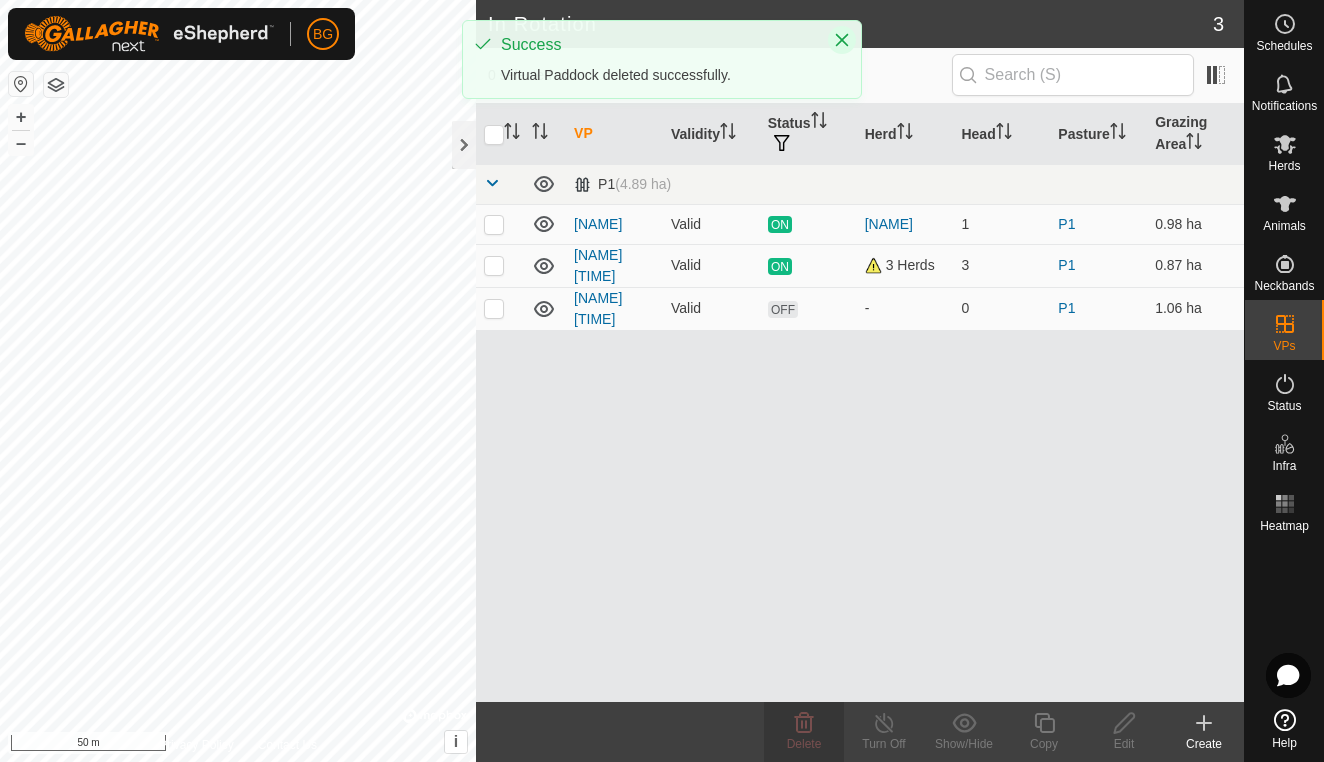 click 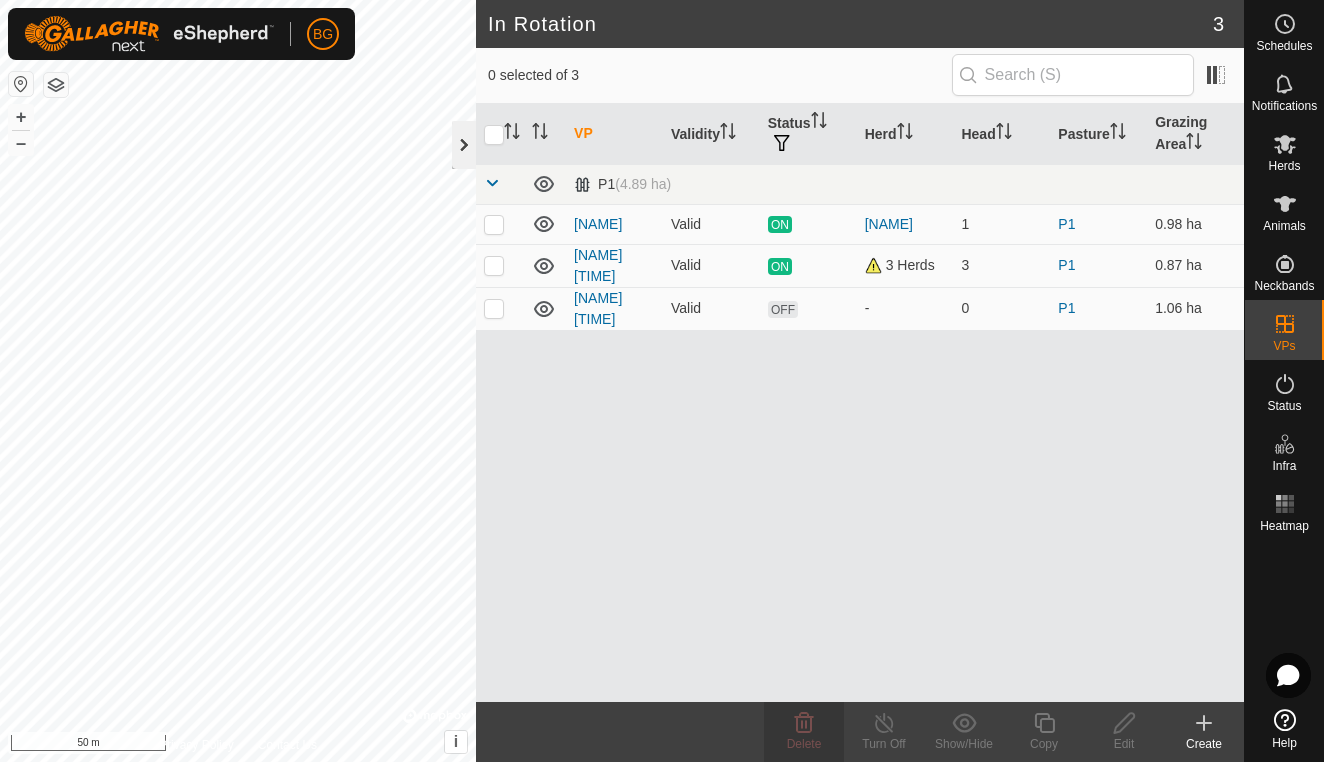 click 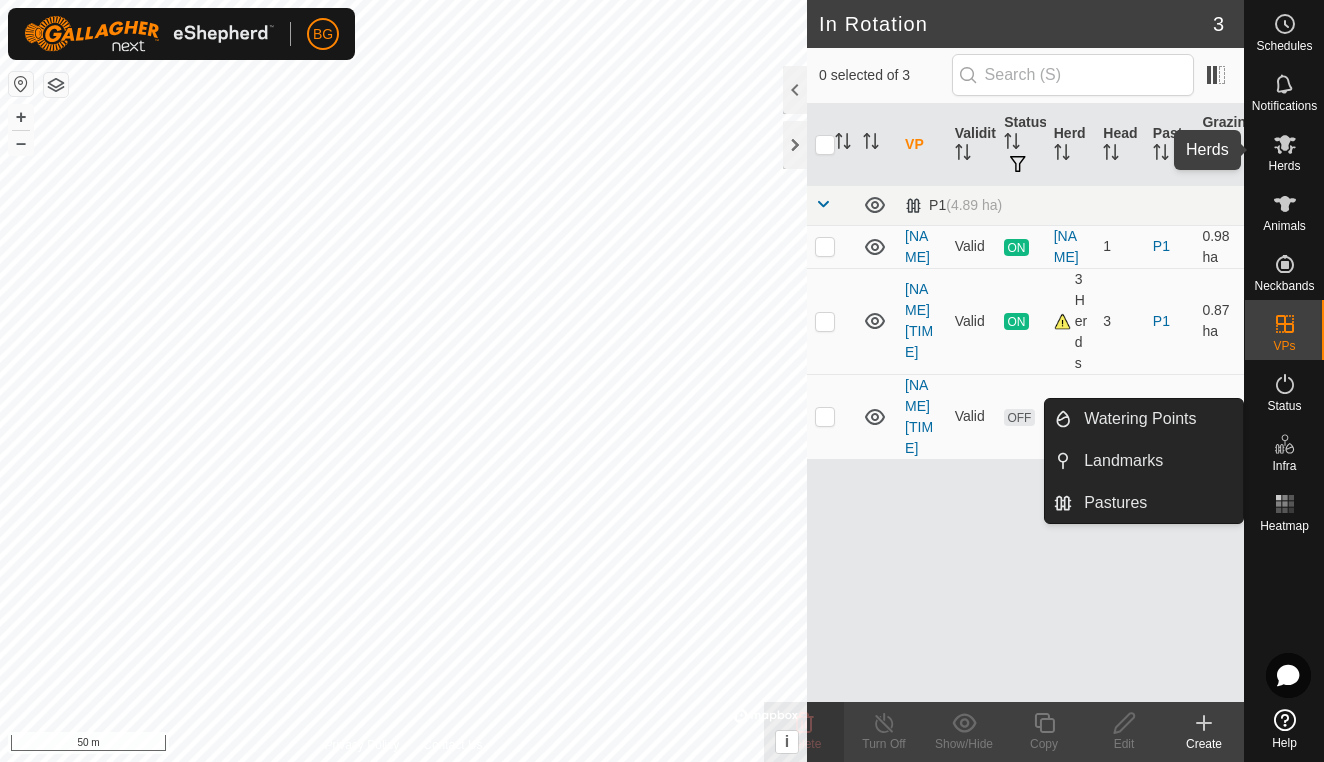 click 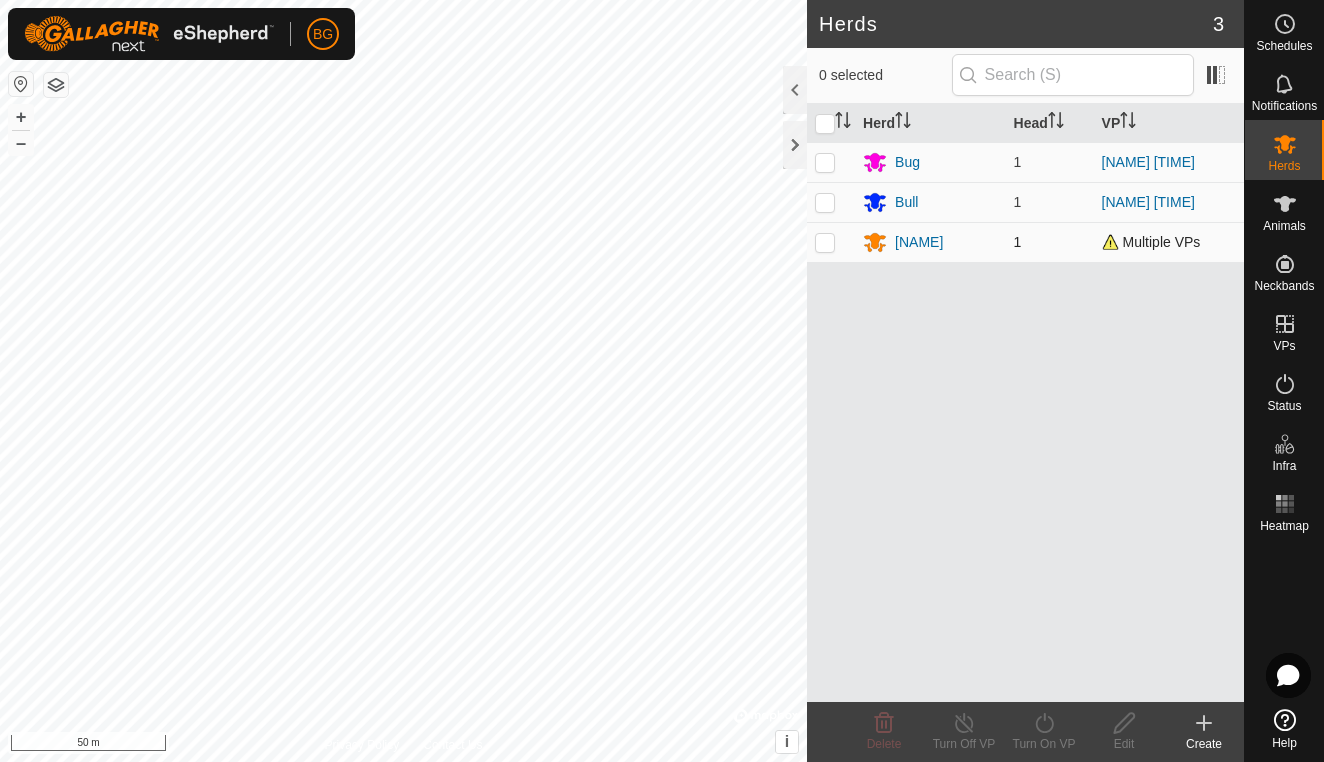 click at bounding box center [825, 242] 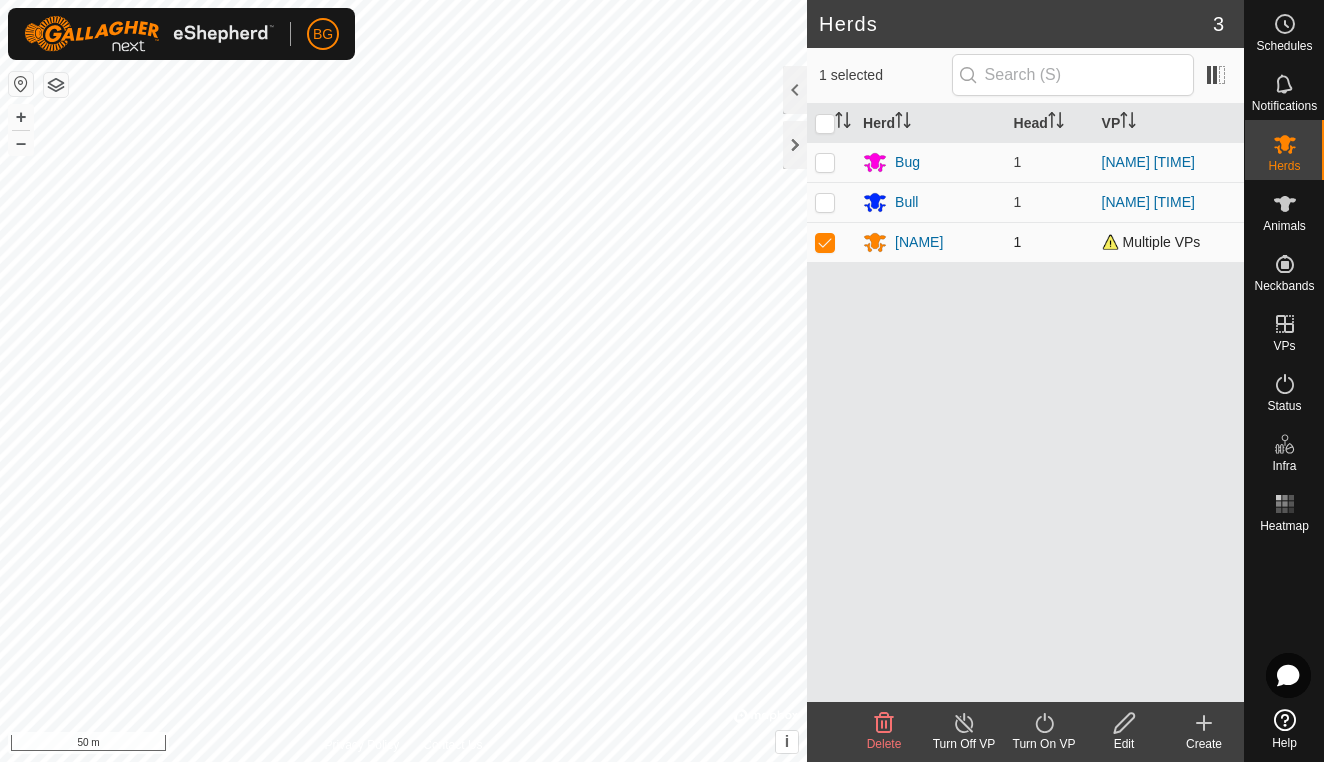 checkbox on "true" 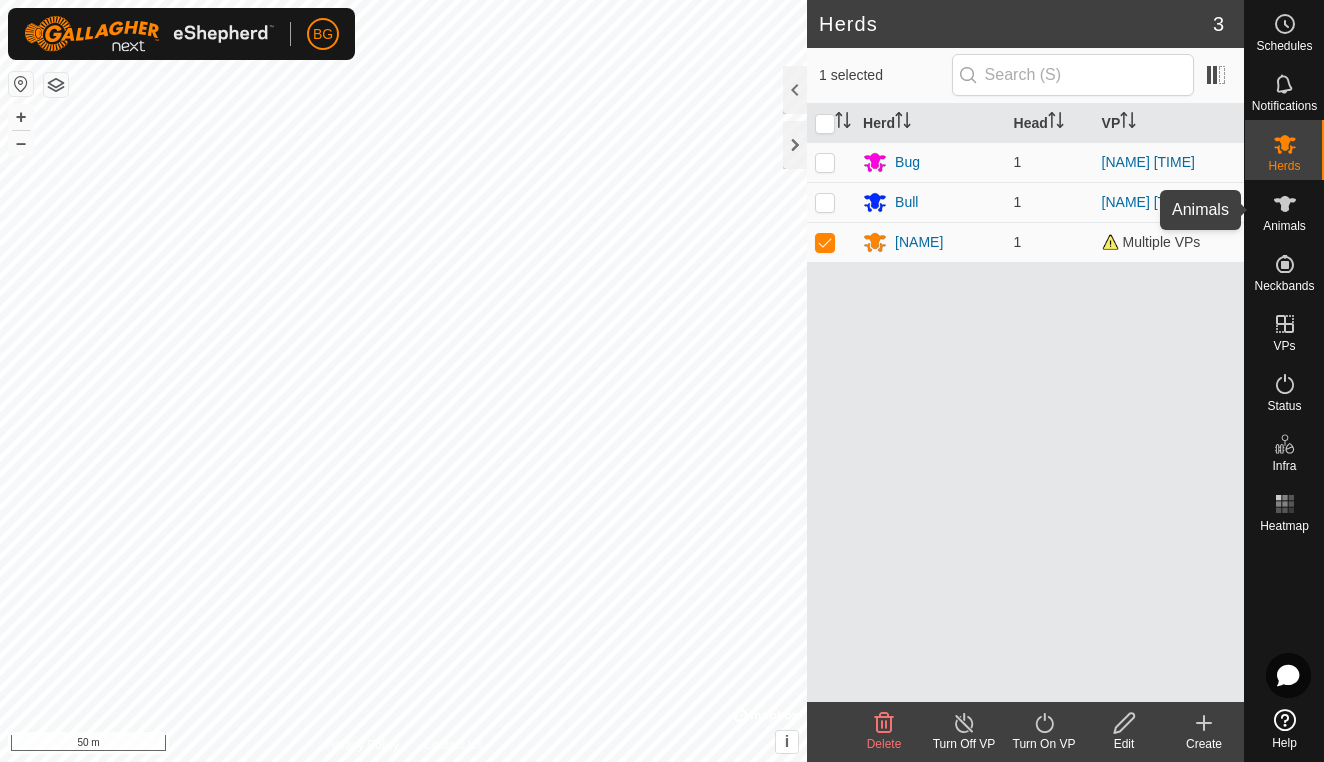 click on "Animals" at bounding box center [1284, 226] 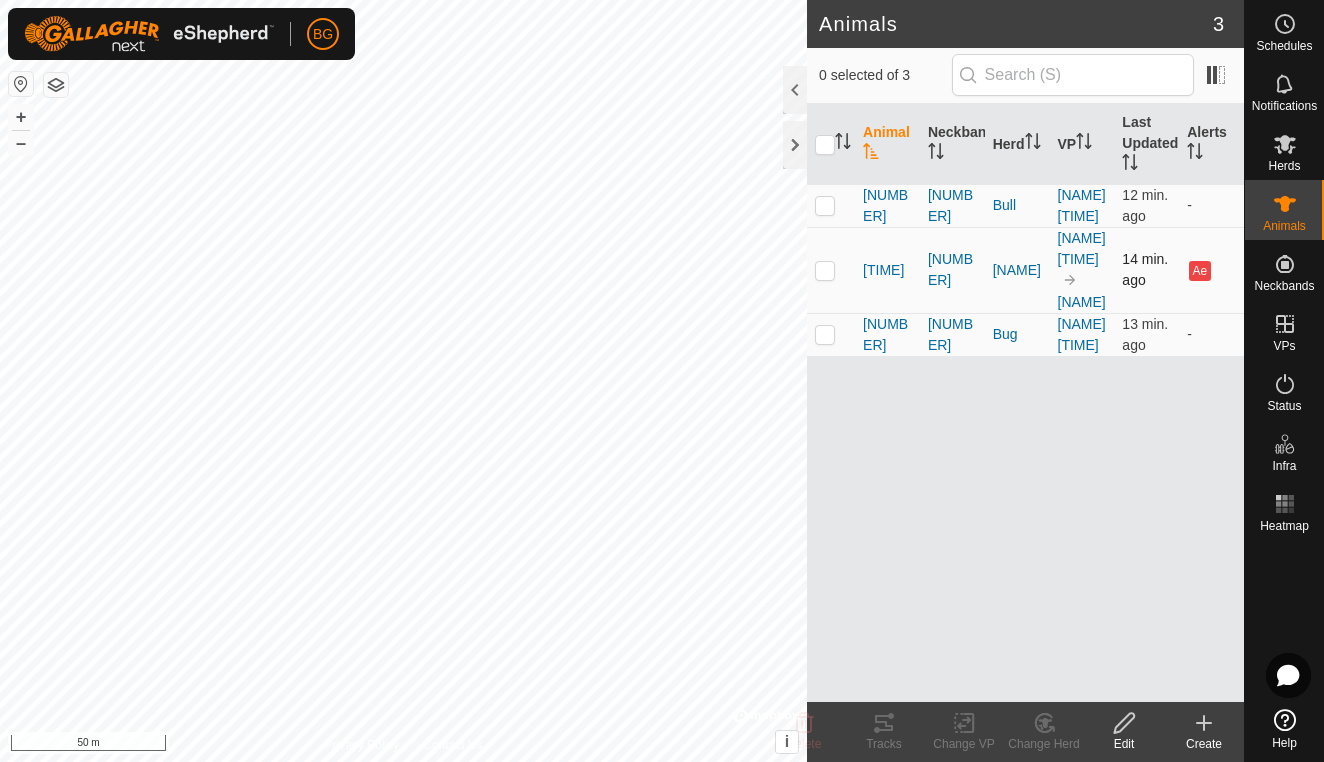 click at bounding box center [825, 270] 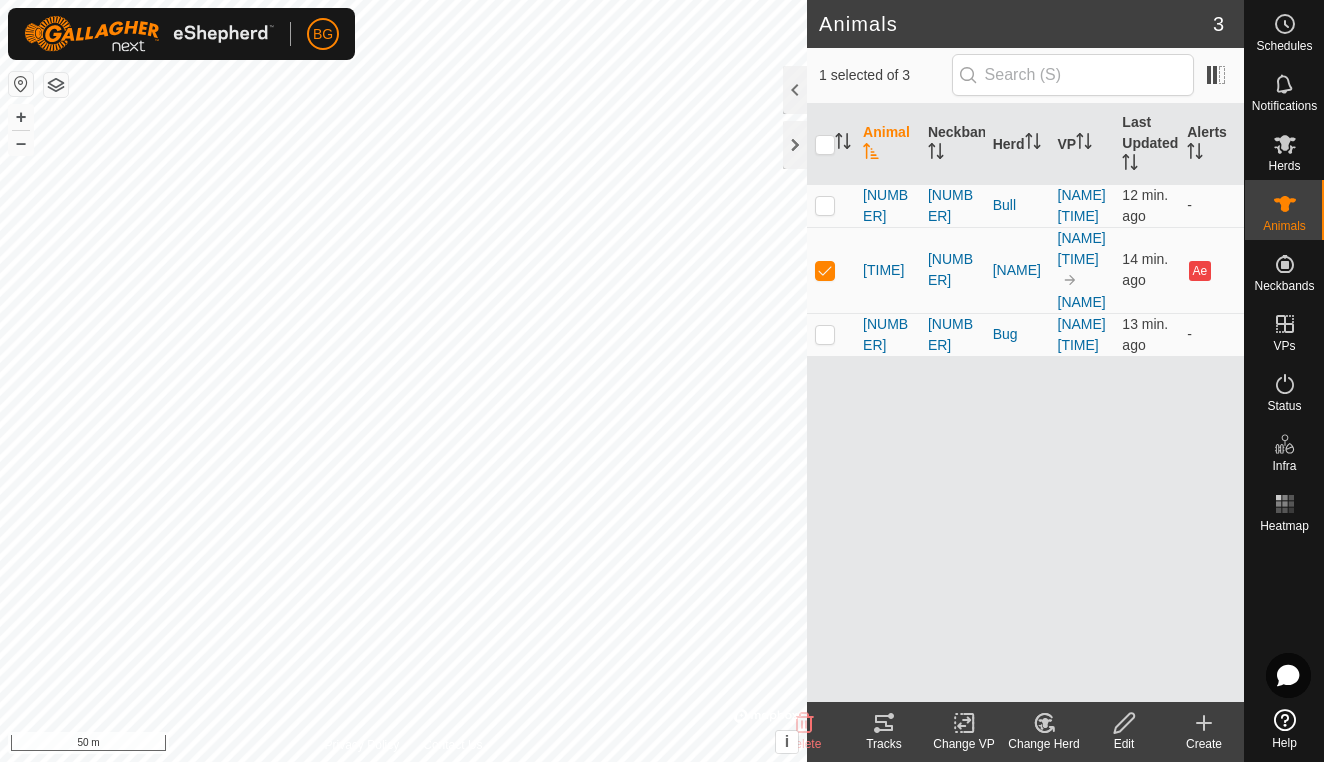 click 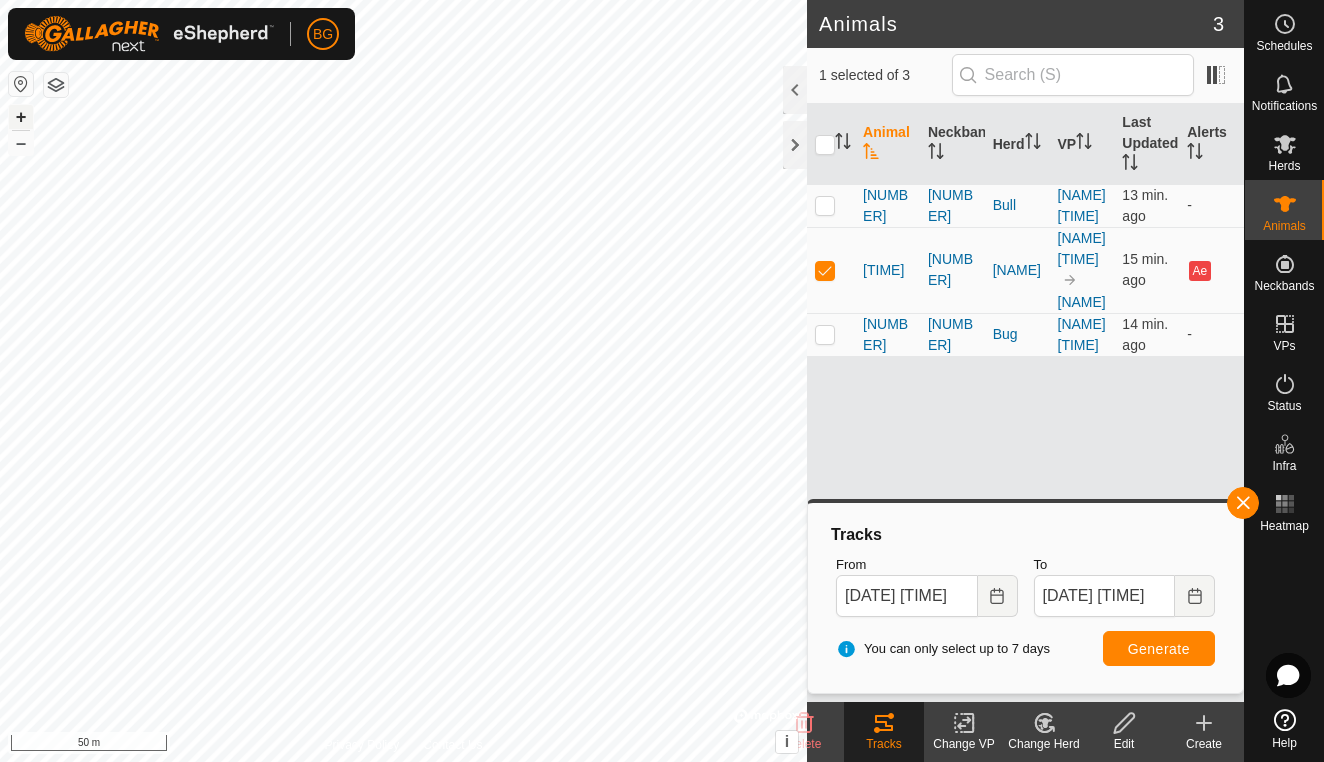 click on "+" at bounding box center [21, 117] 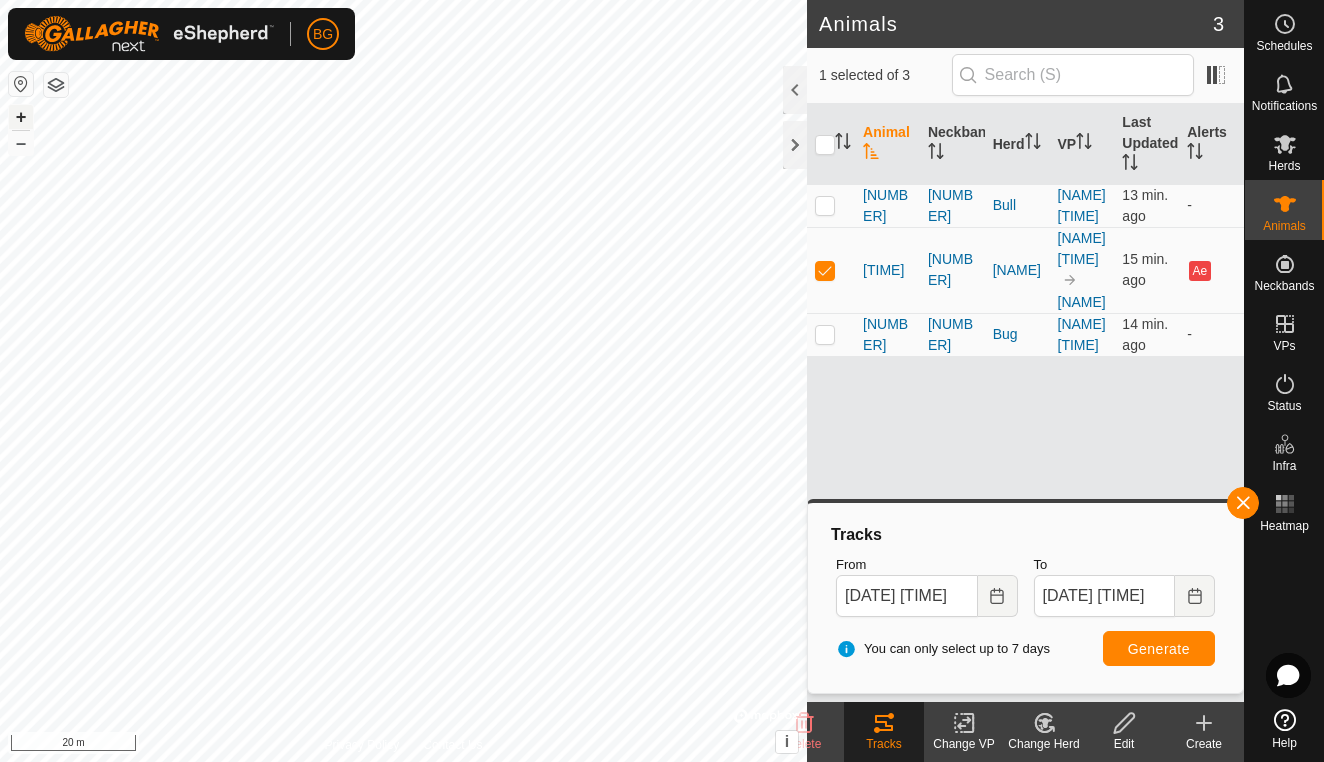 click on "+" at bounding box center (21, 117) 